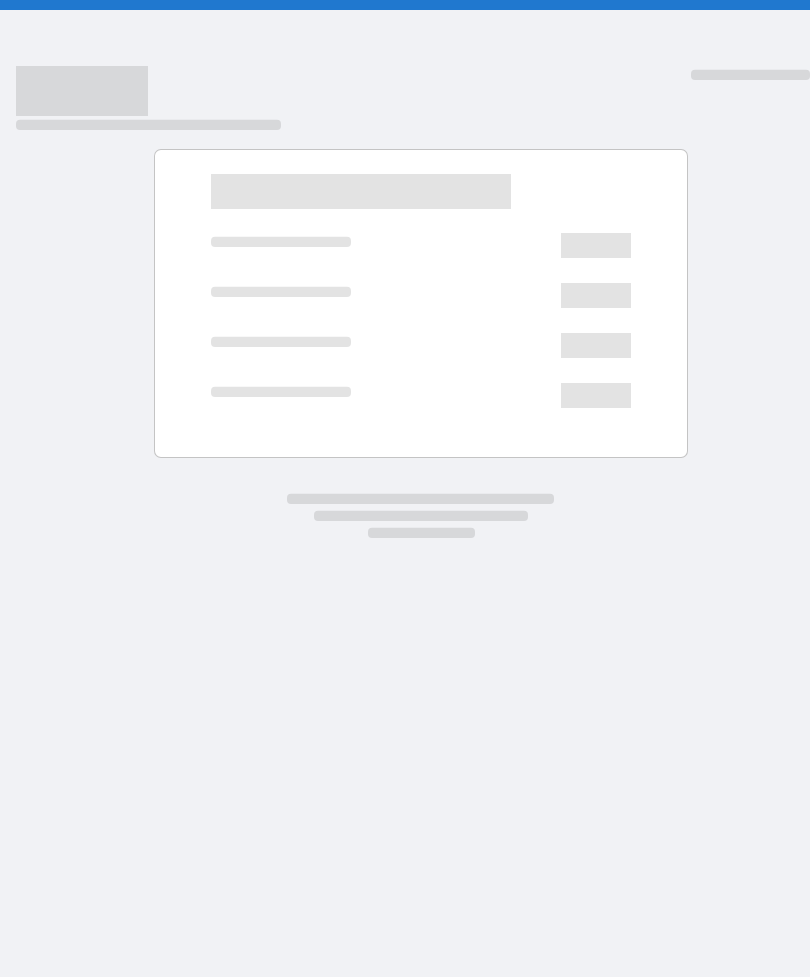 scroll, scrollTop: 0, scrollLeft: 0, axis: both 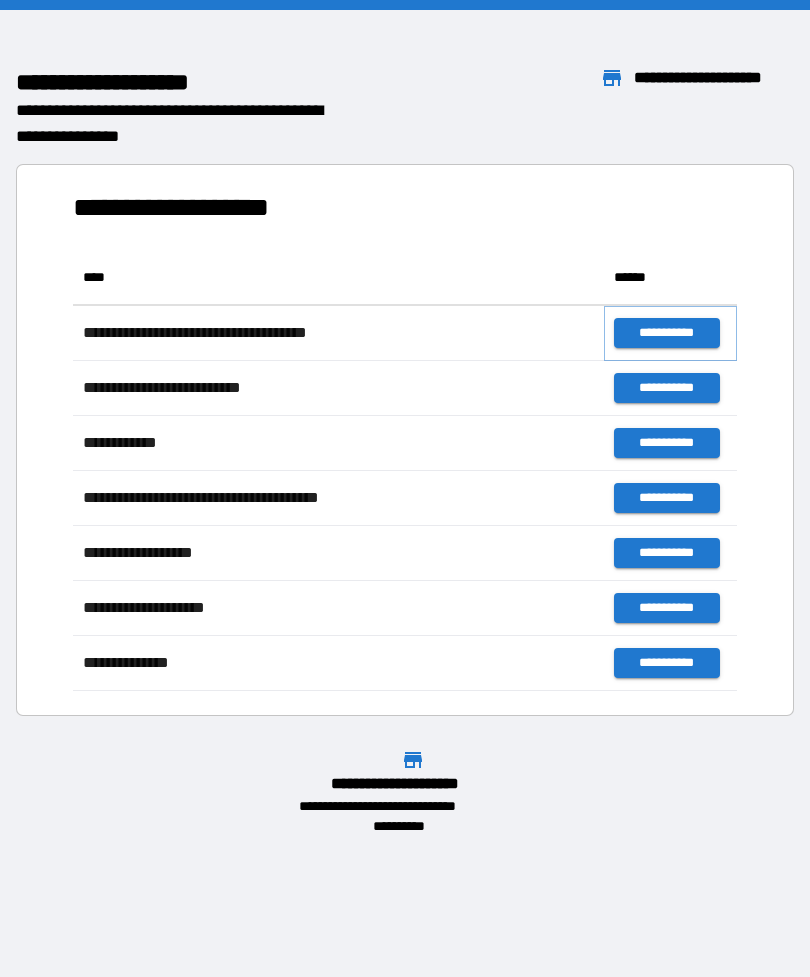 click on "**********" at bounding box center (666, 333) 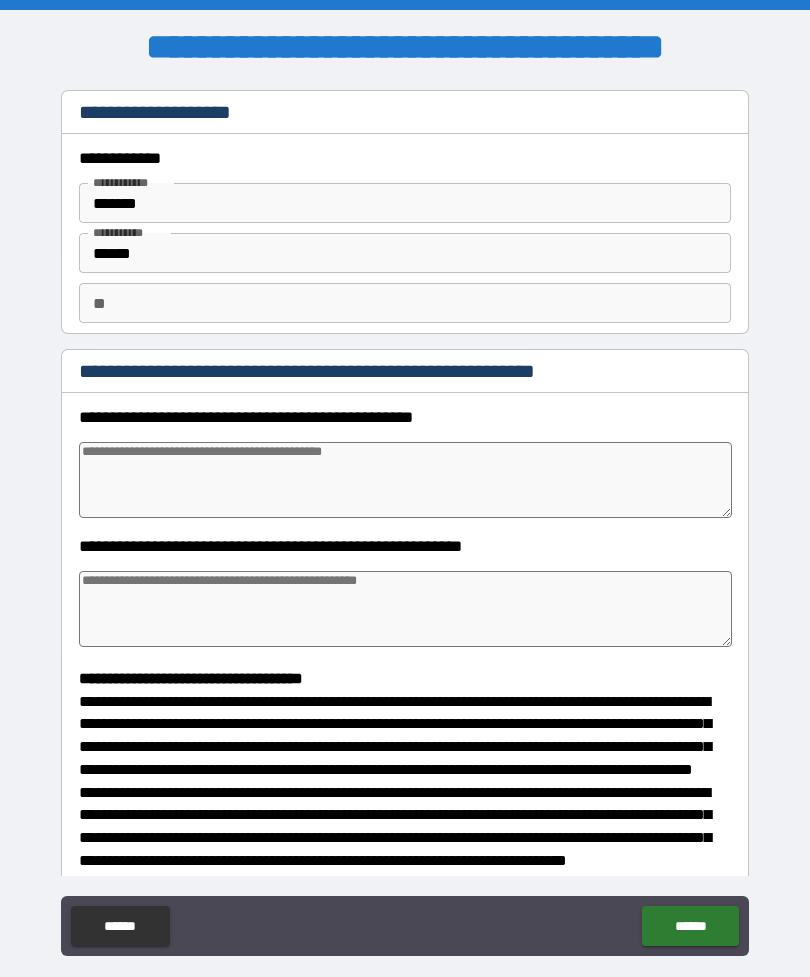type on "*" 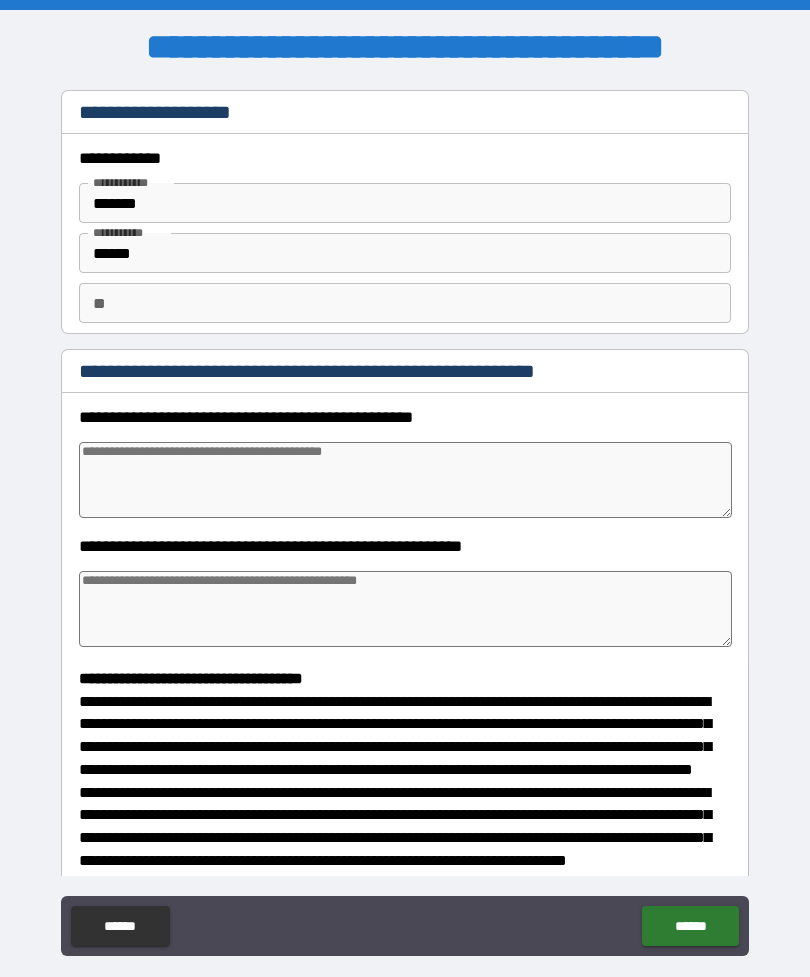 type on "*" 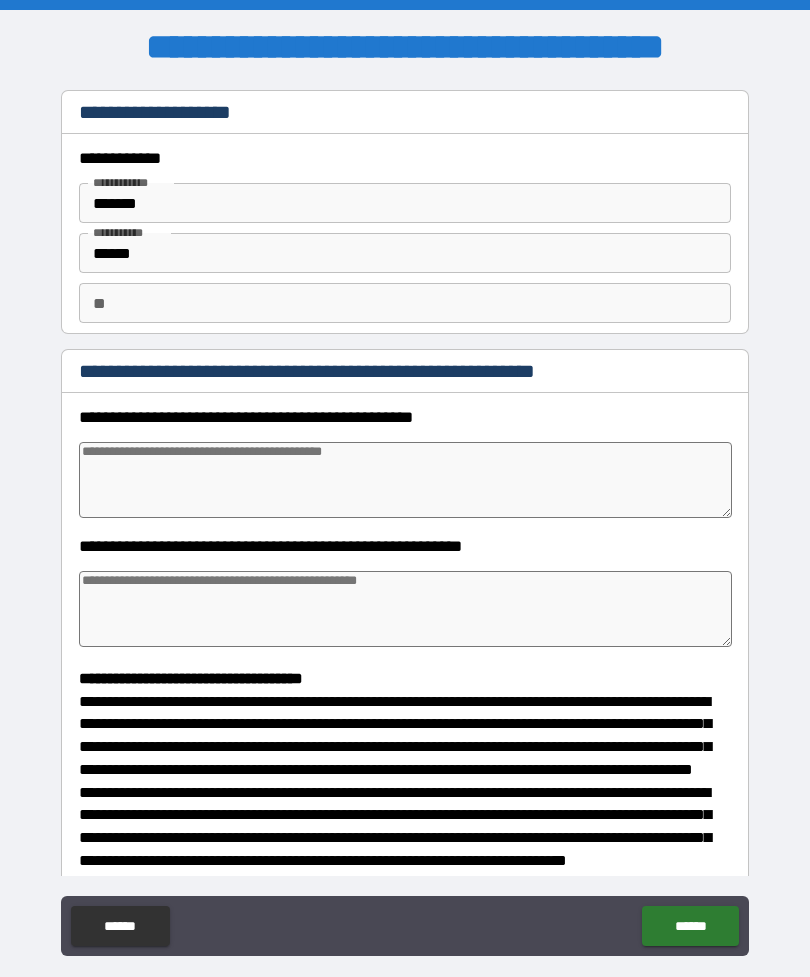 type on "*" 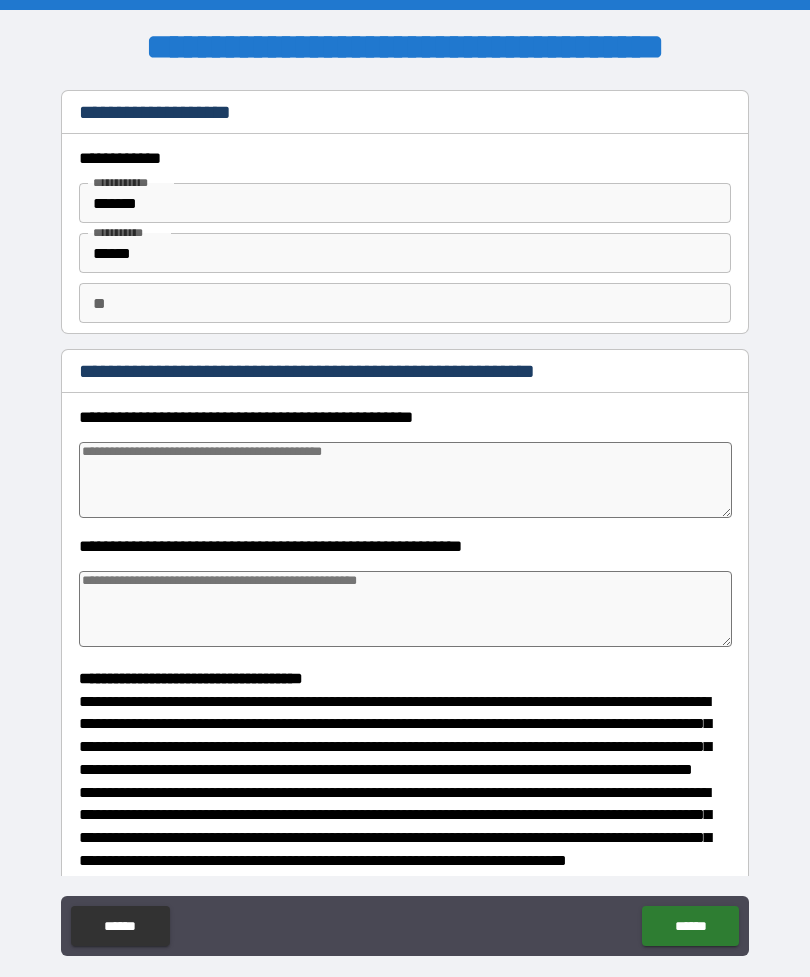 type on "*" 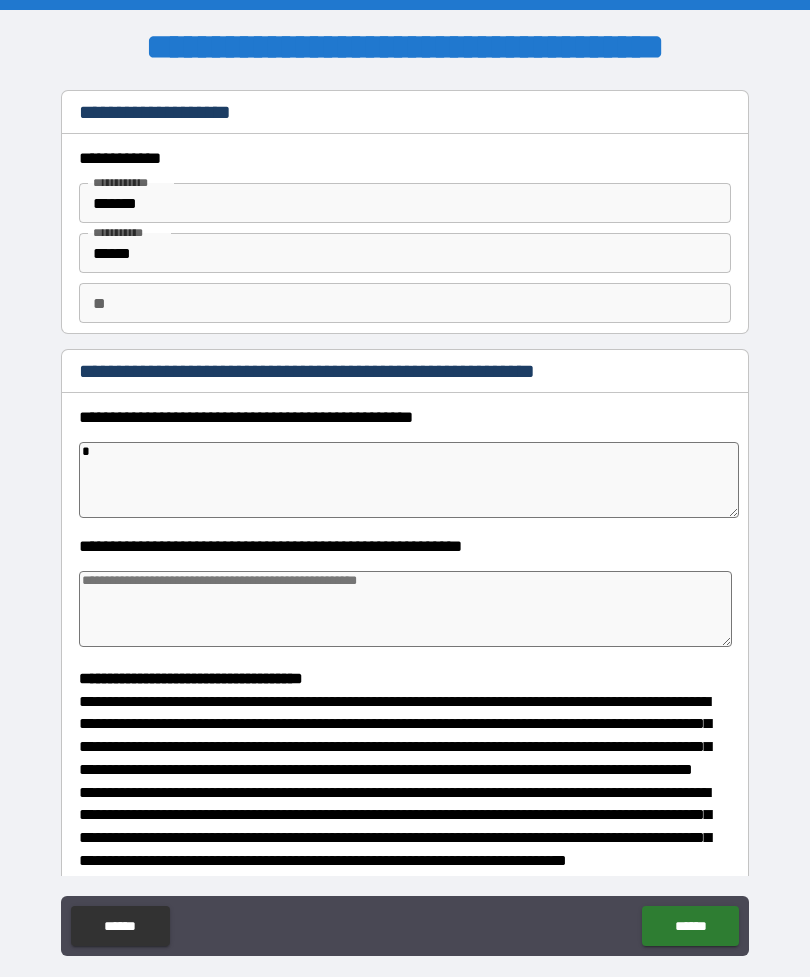 type on "*" 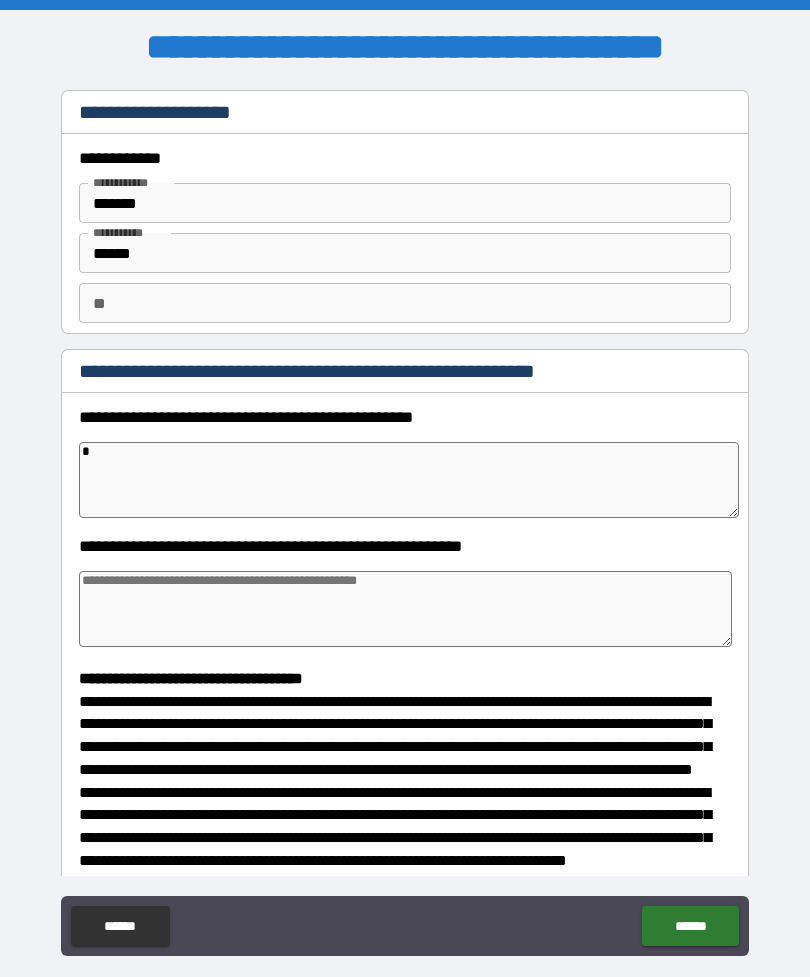 type on "*" 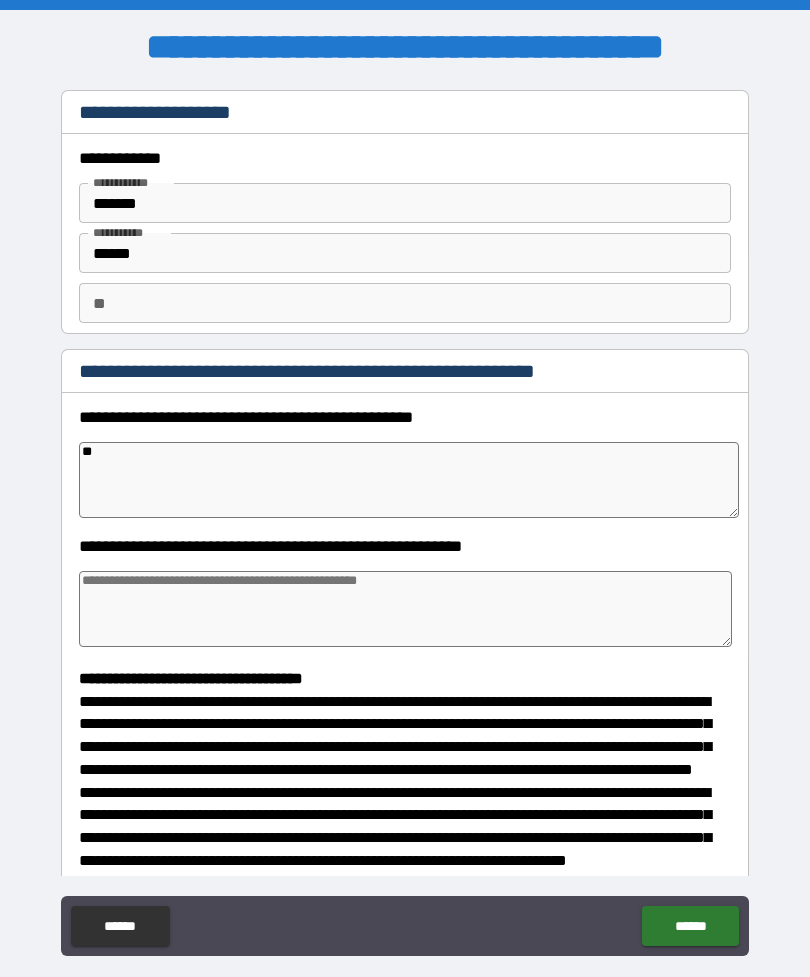 type on "*" 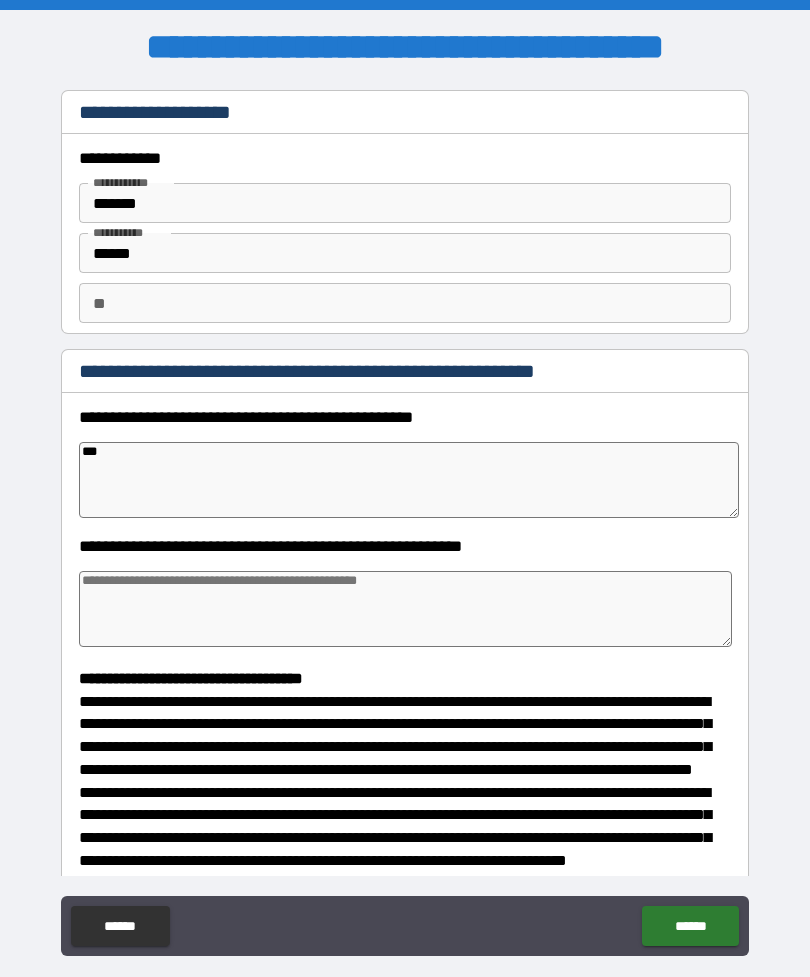 type on "*" 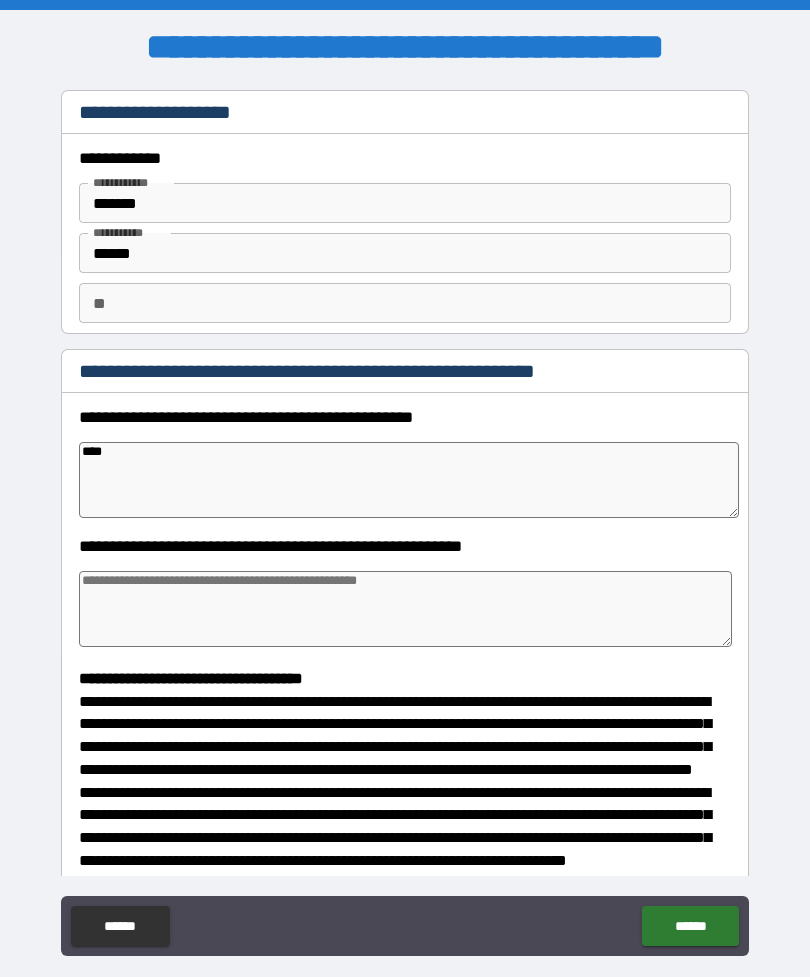 type on "*" 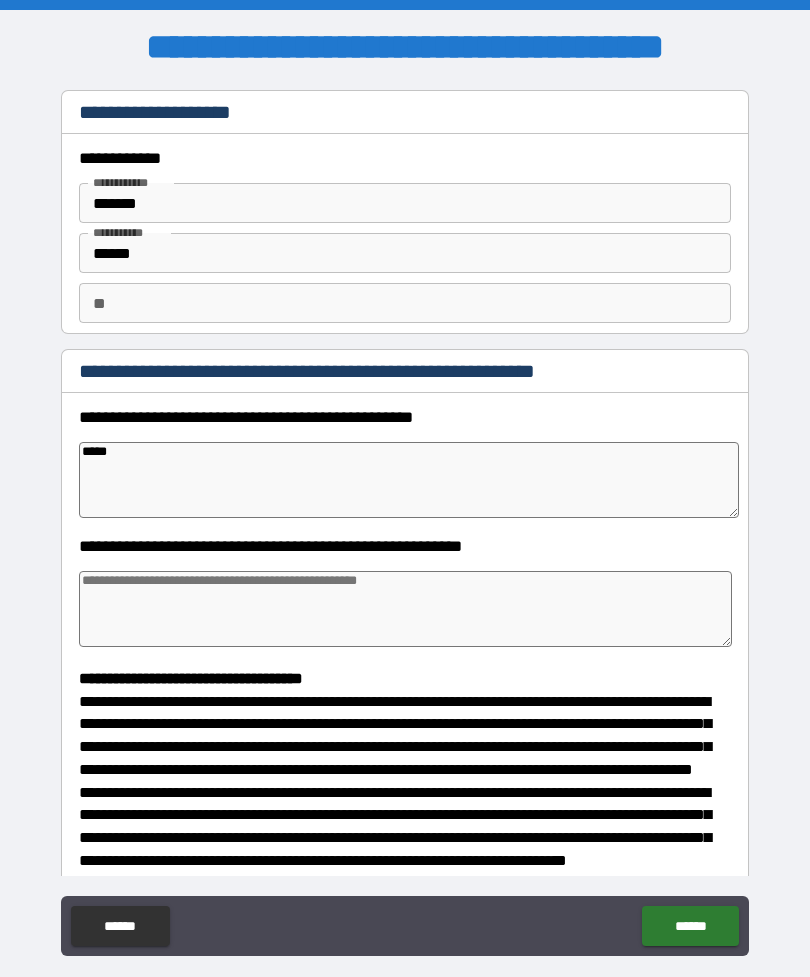 type on "*" 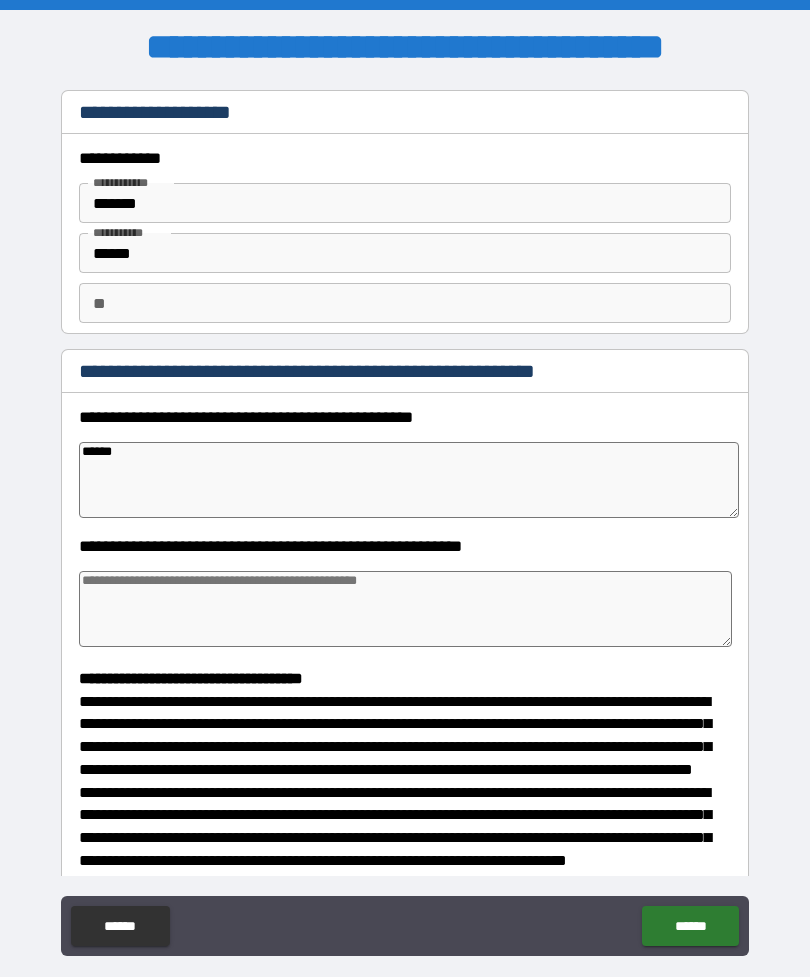 type on "*" 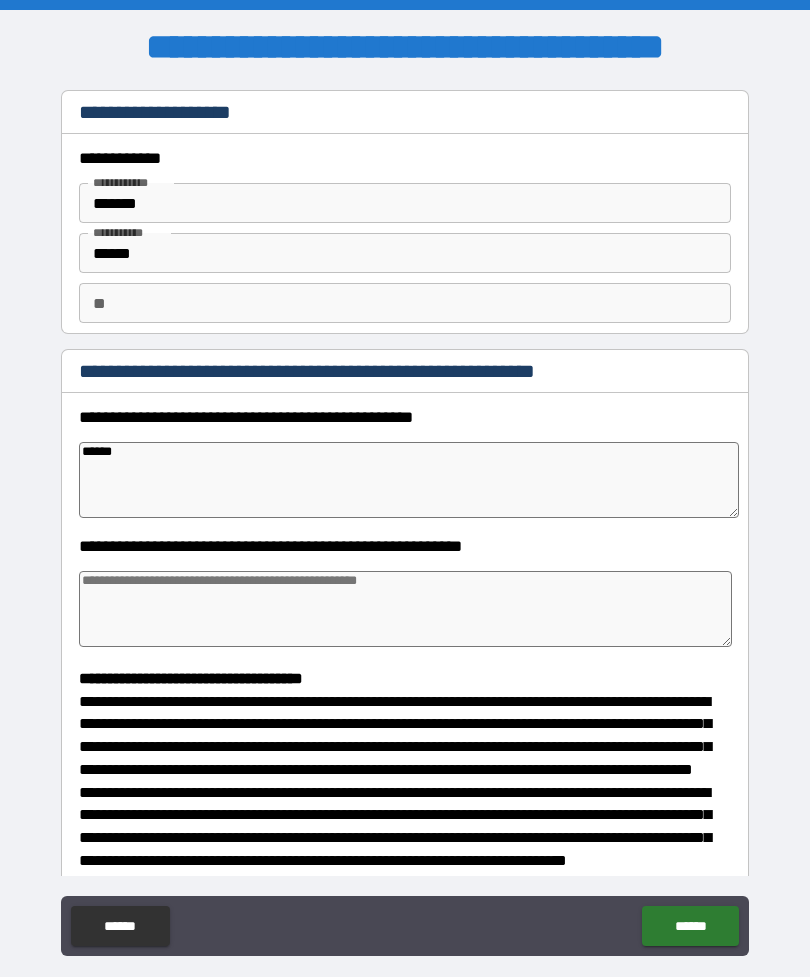 type on "*******" 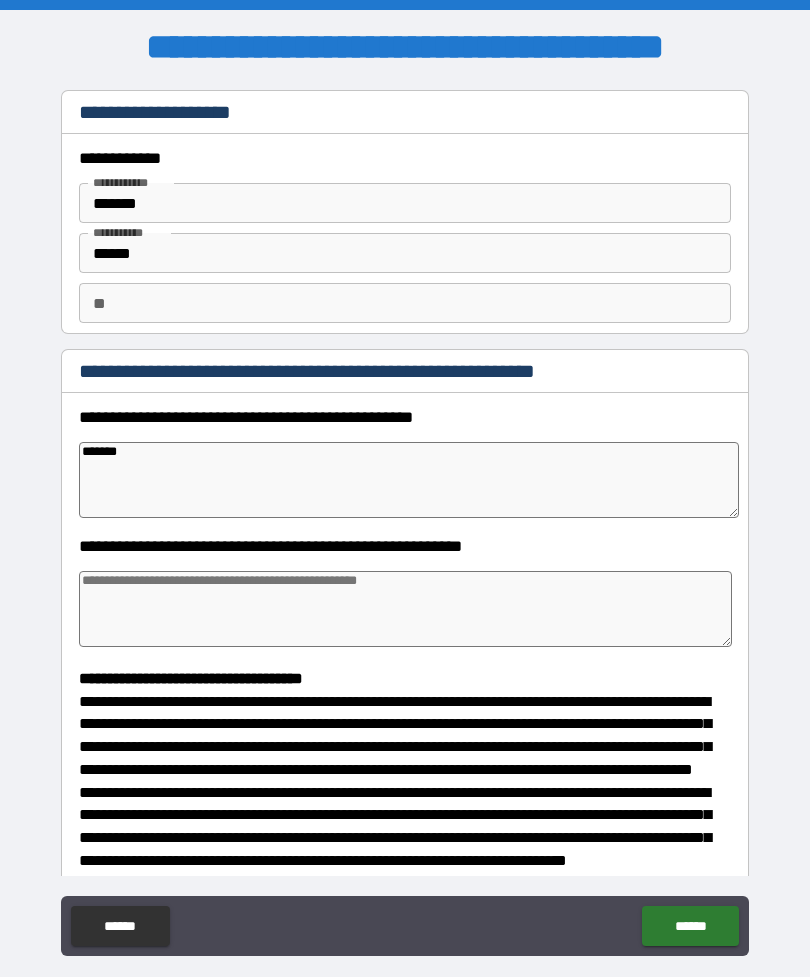 type on "*" 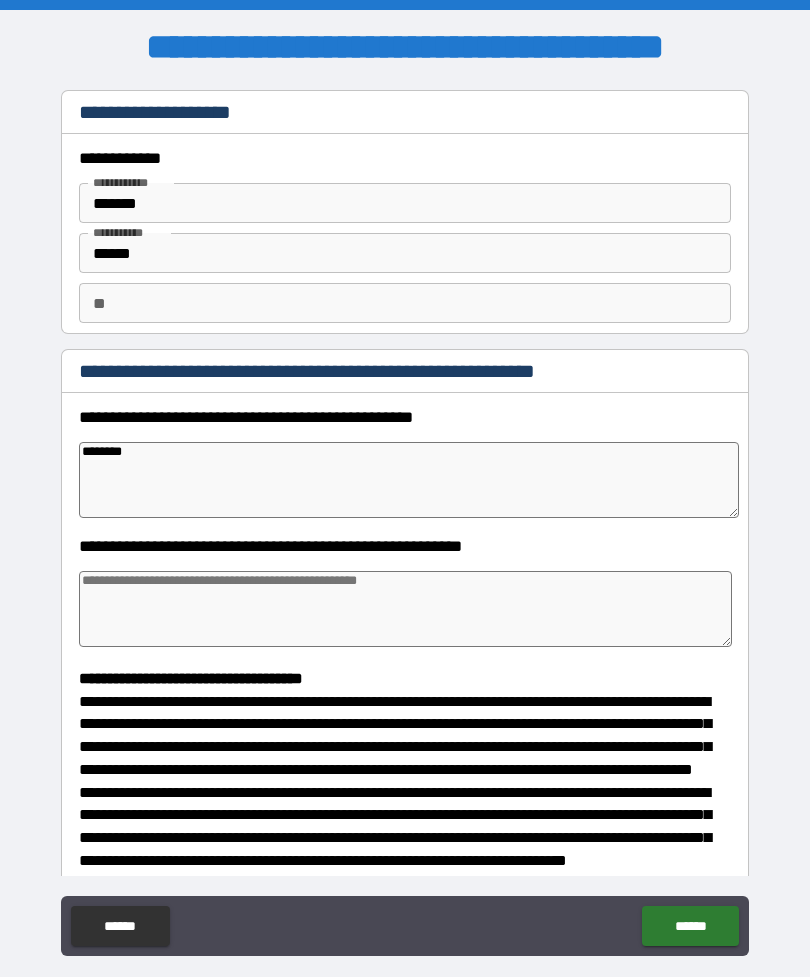 type on "*" 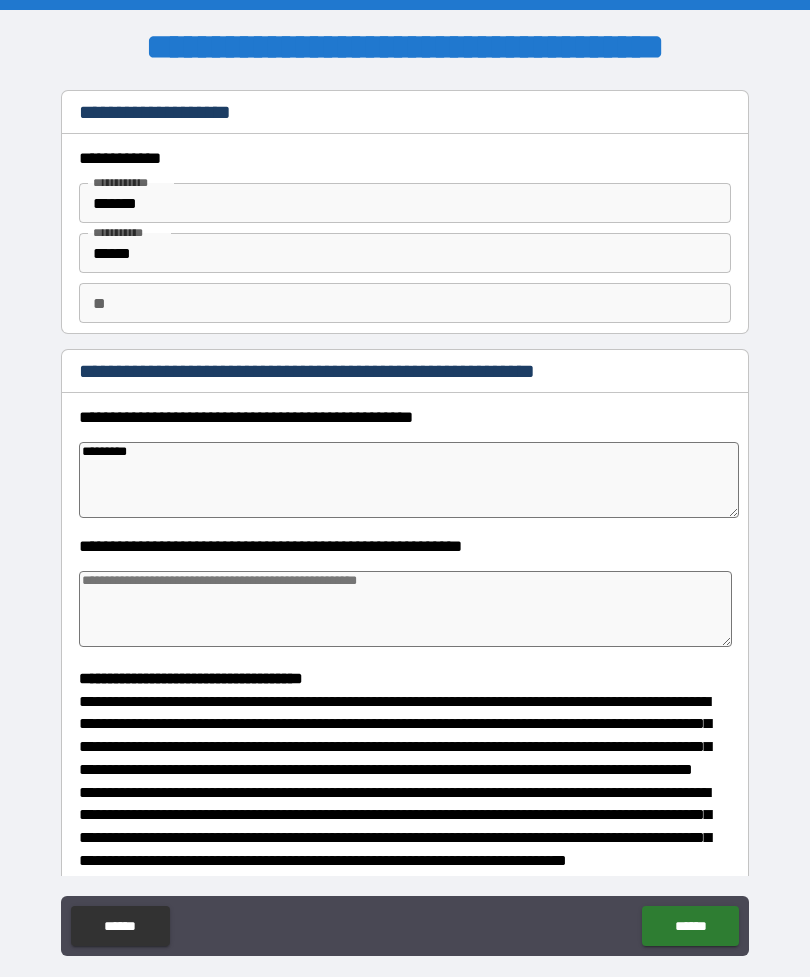 type on "*" 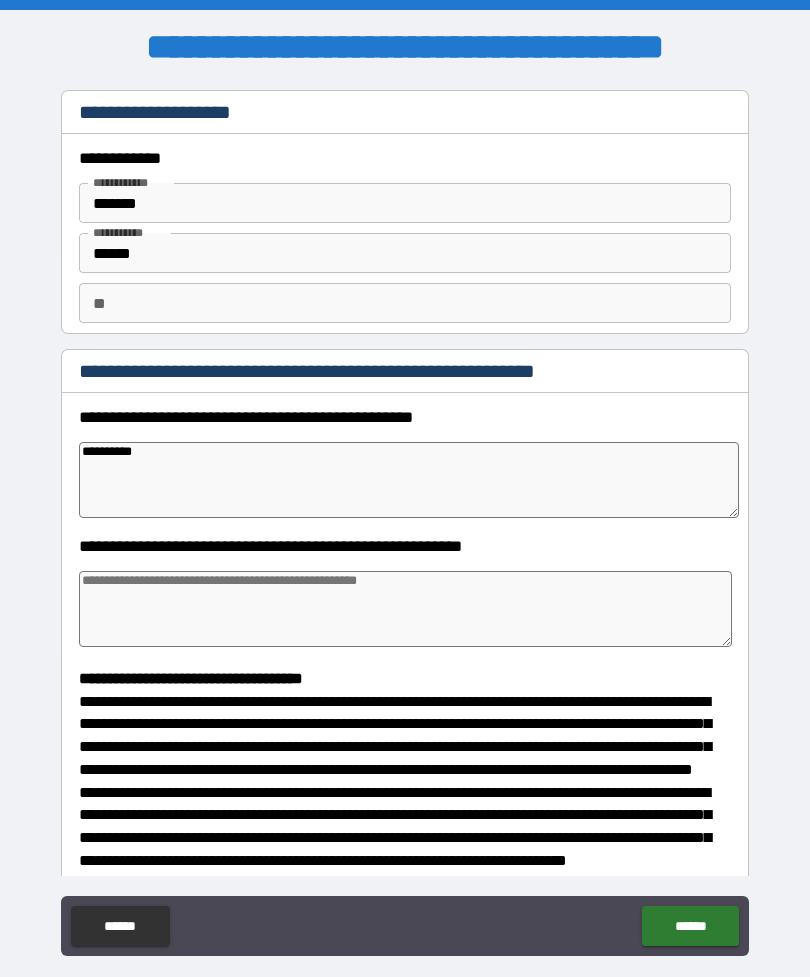 type on "*" 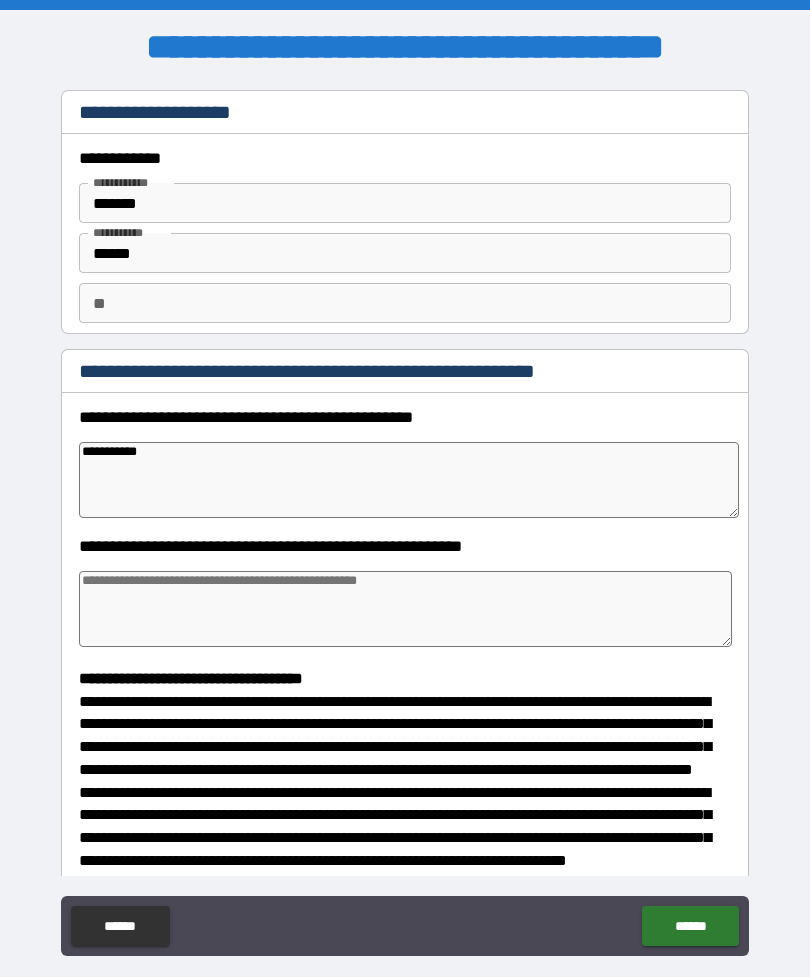 type on "*" 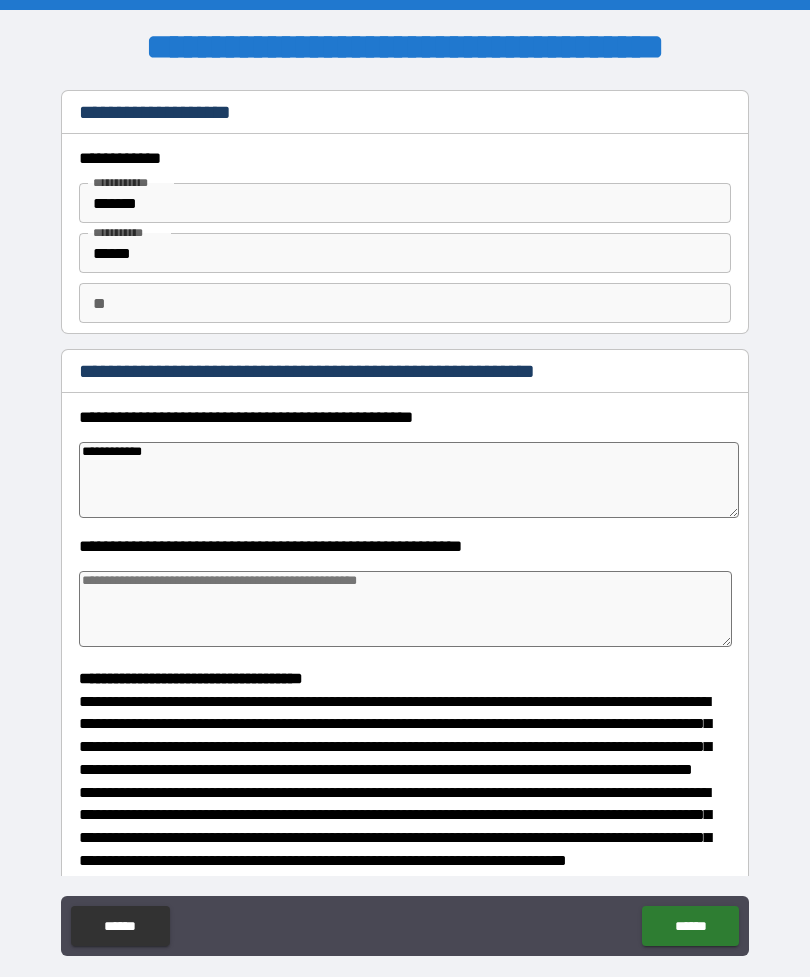 type on "*" 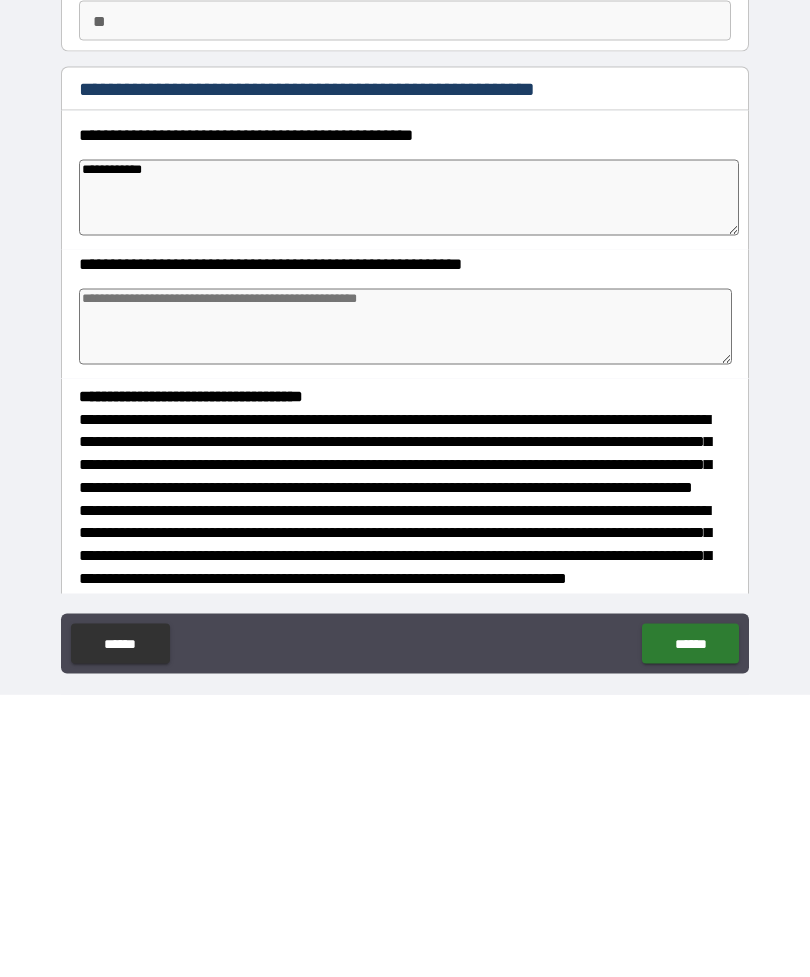 type on "*" 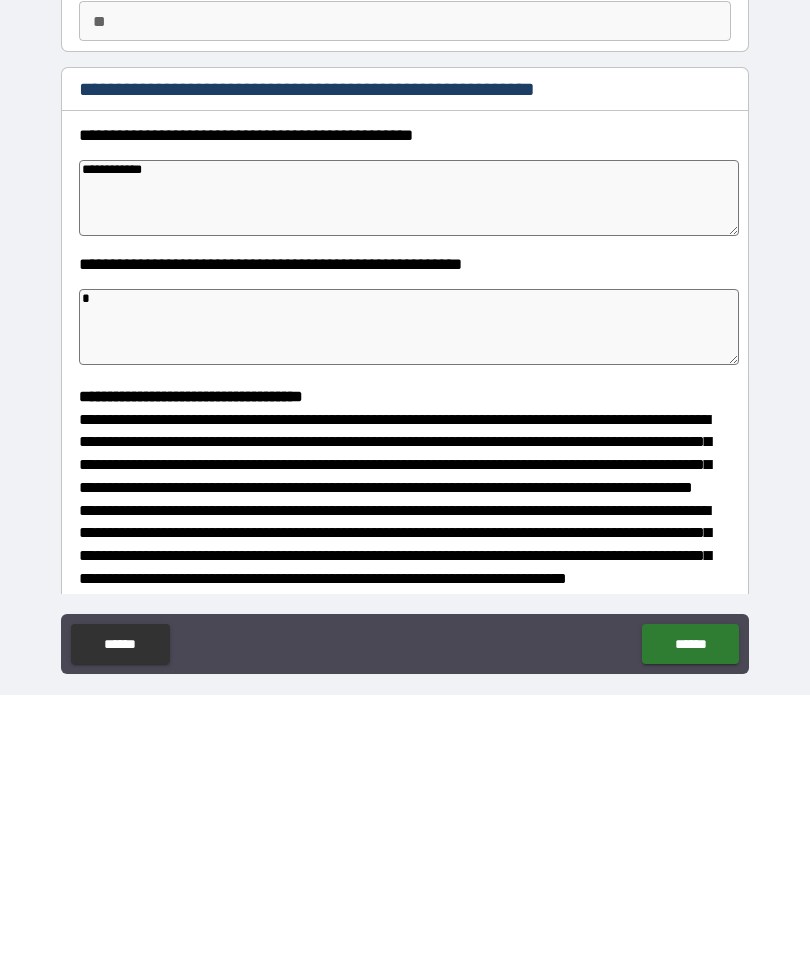 type on "*" 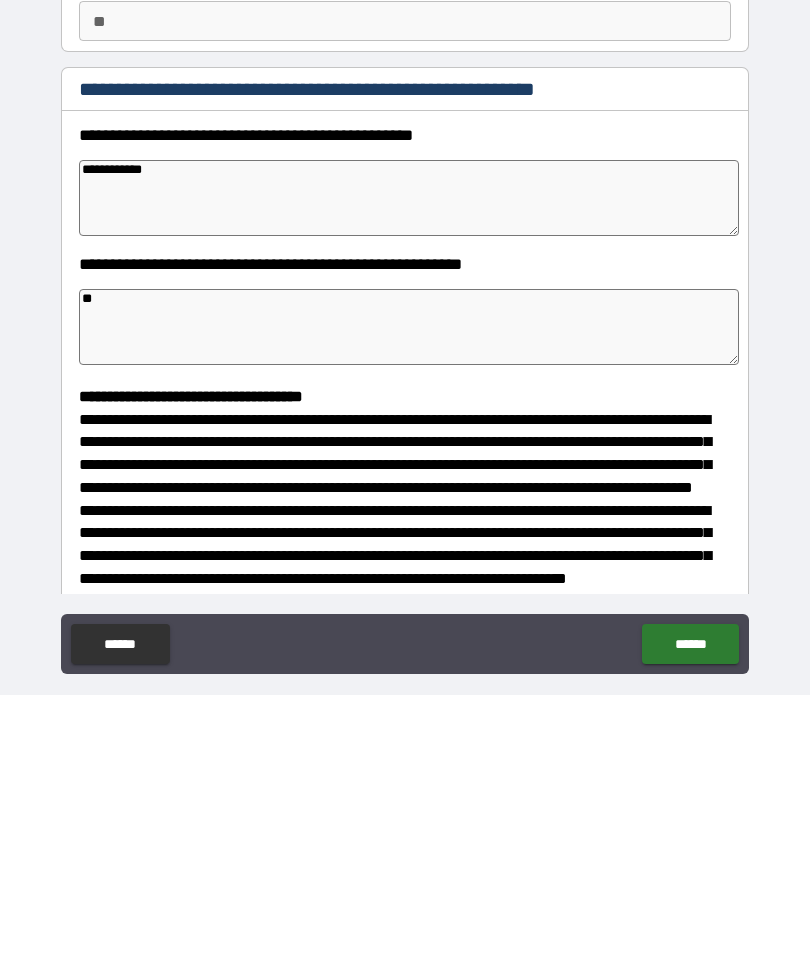 type on "*" 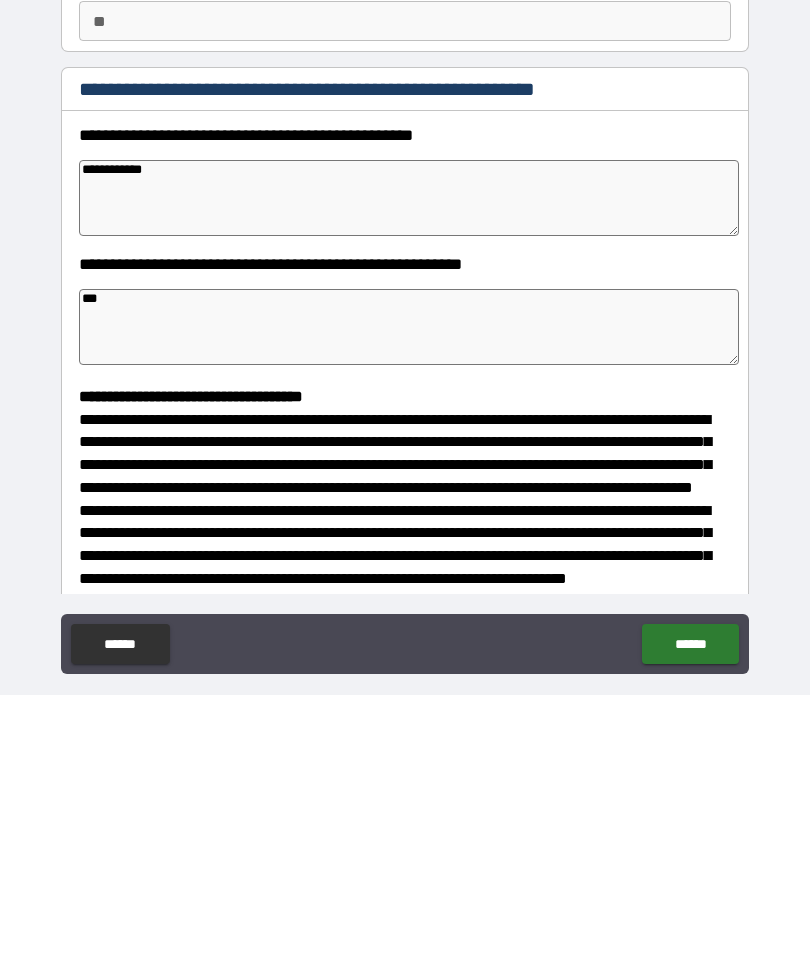 type on "*" 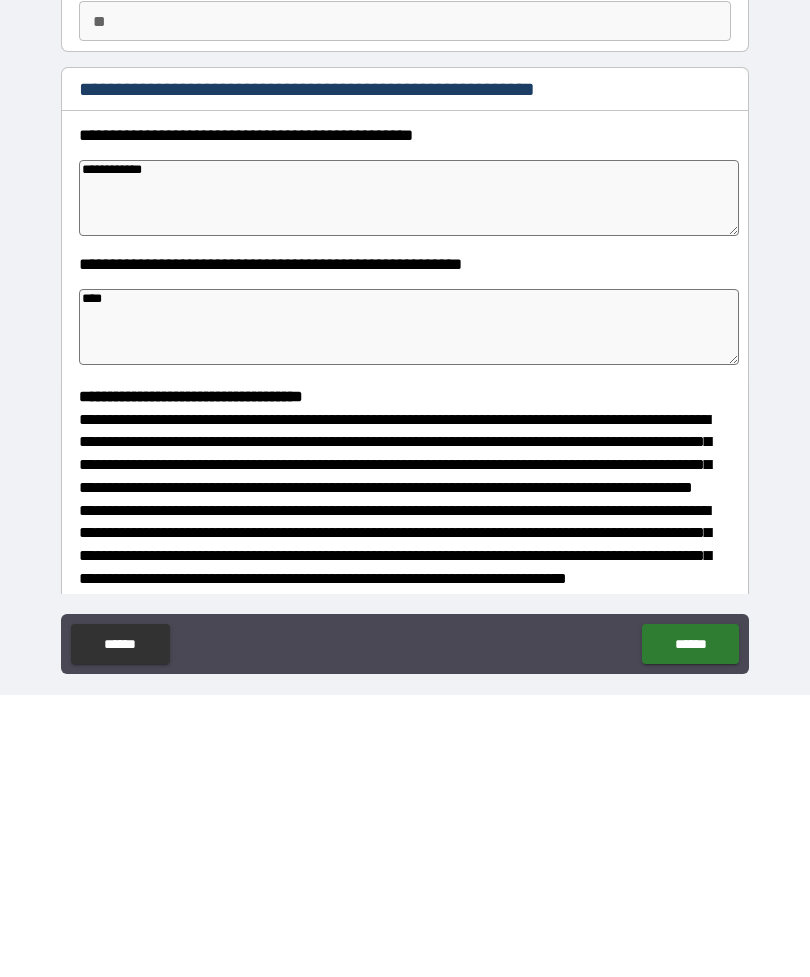 type on "*" 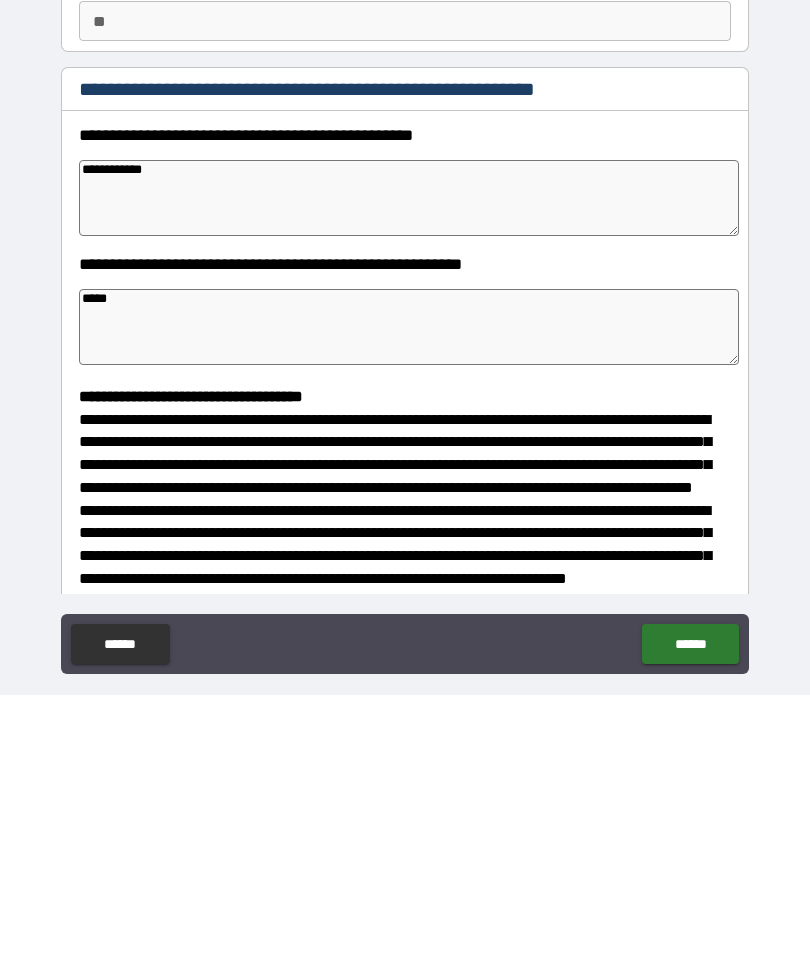 type on "*" 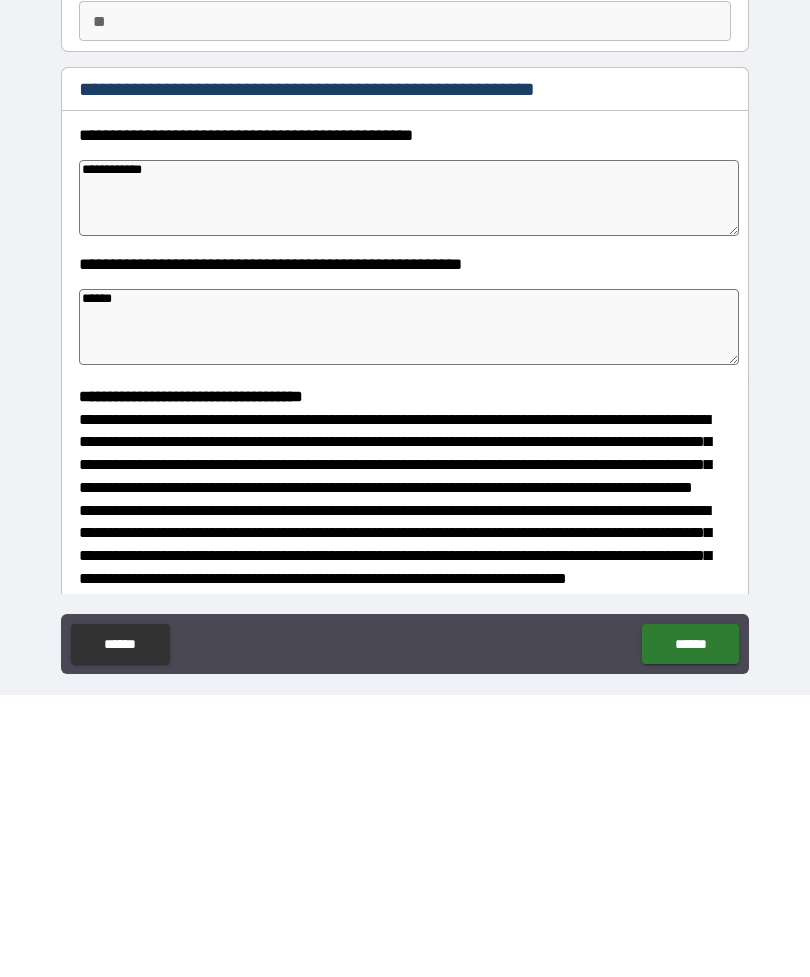 type on "*" 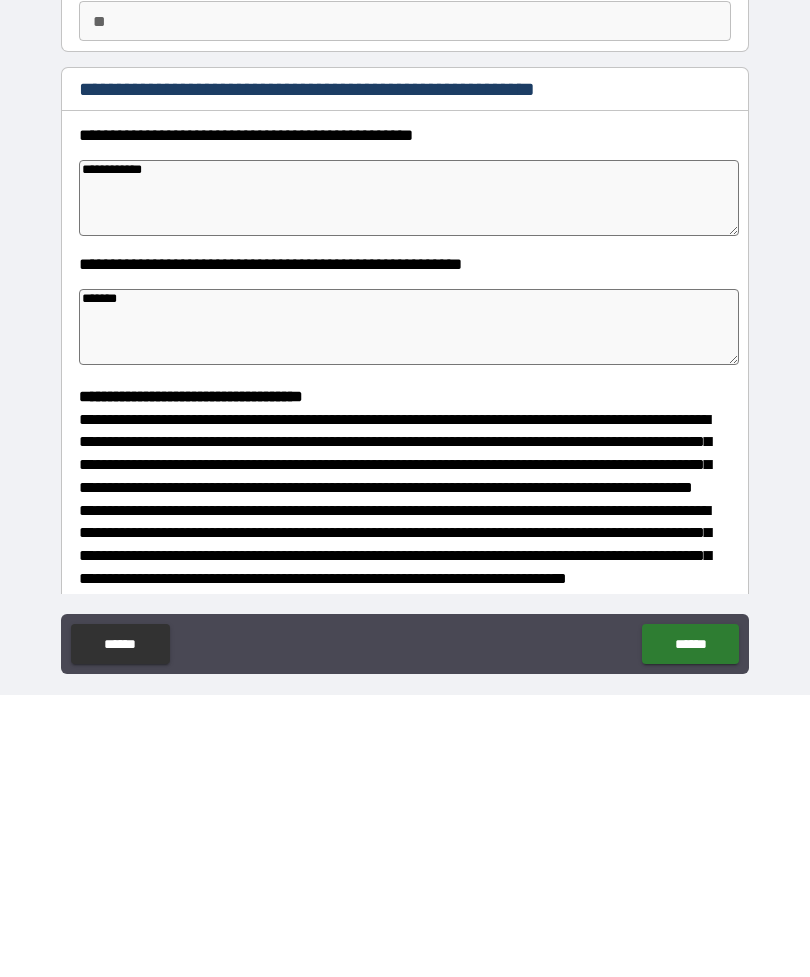 type on "*" 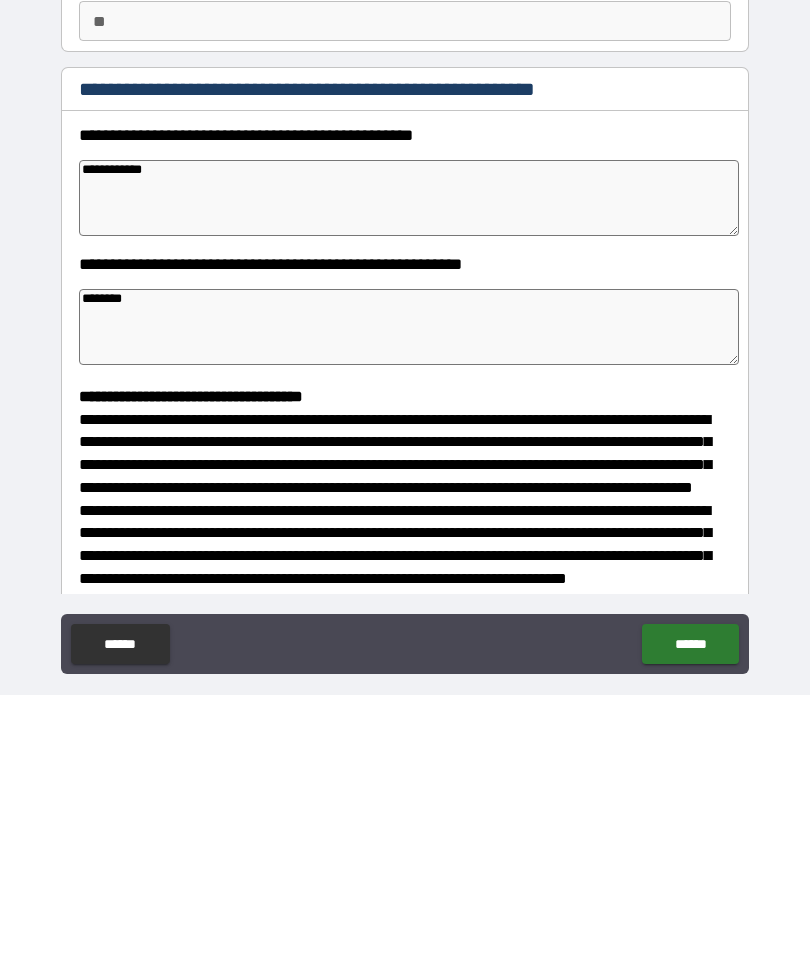 type on "*" 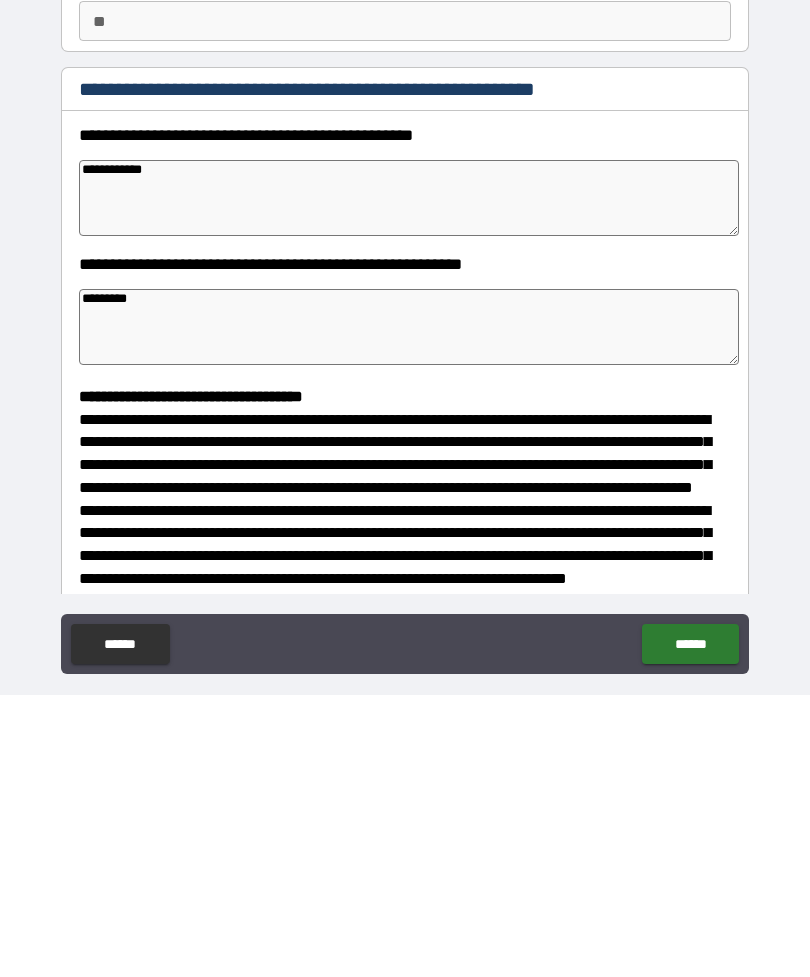type on "*" 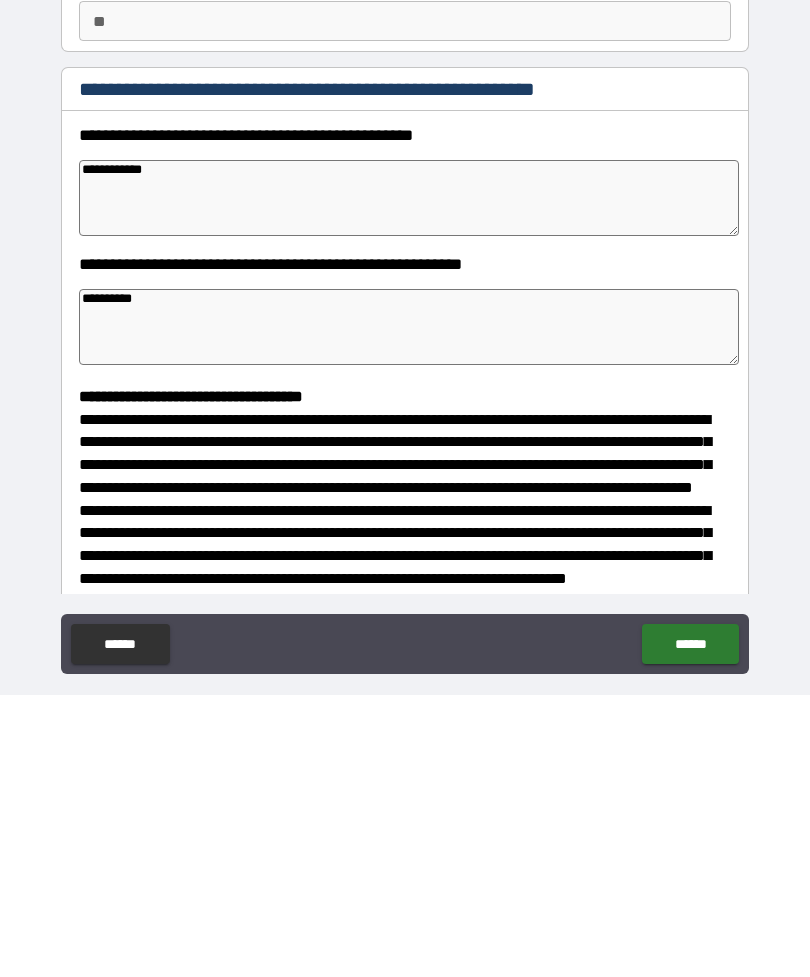 type on "*" 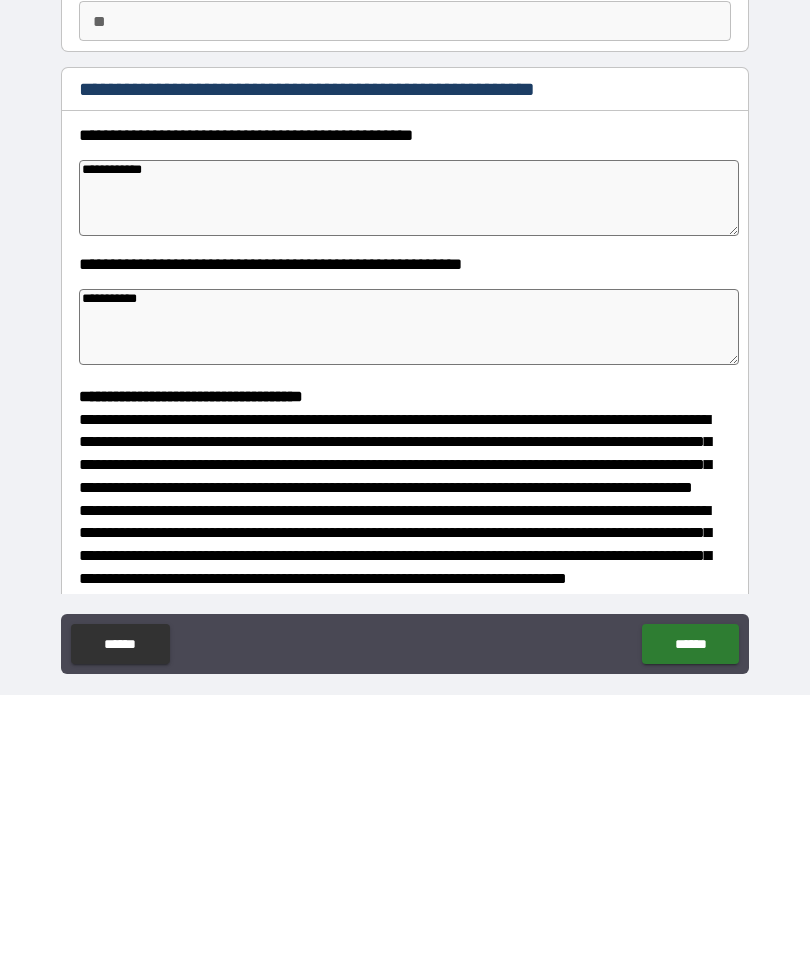 type on "*" 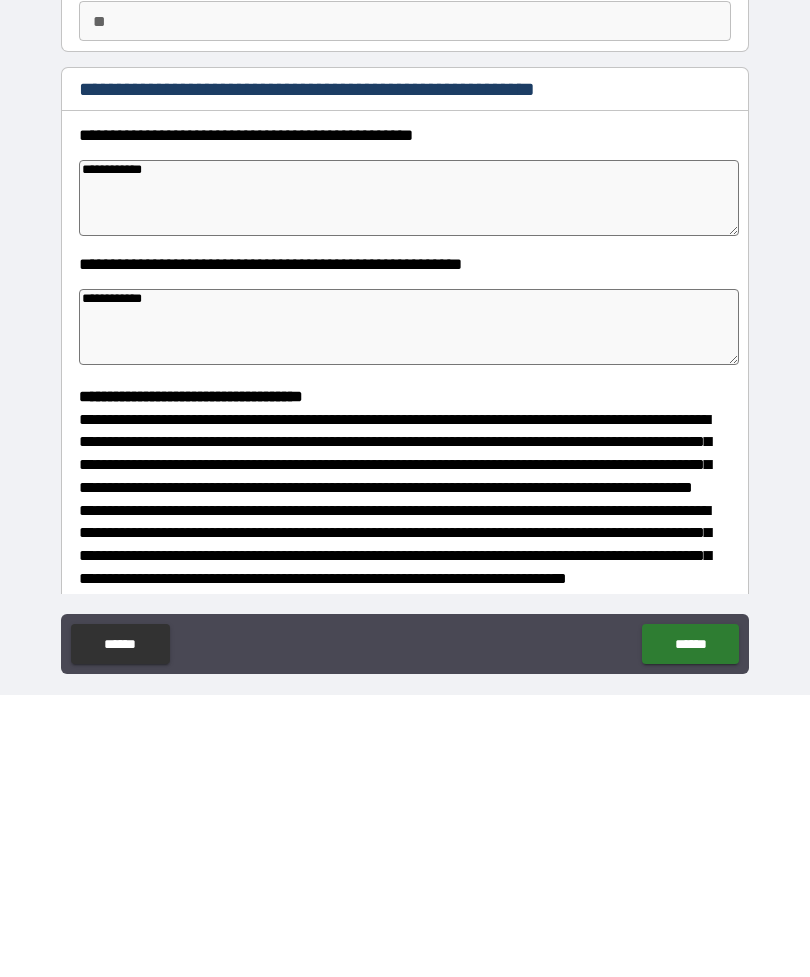 type on "*" 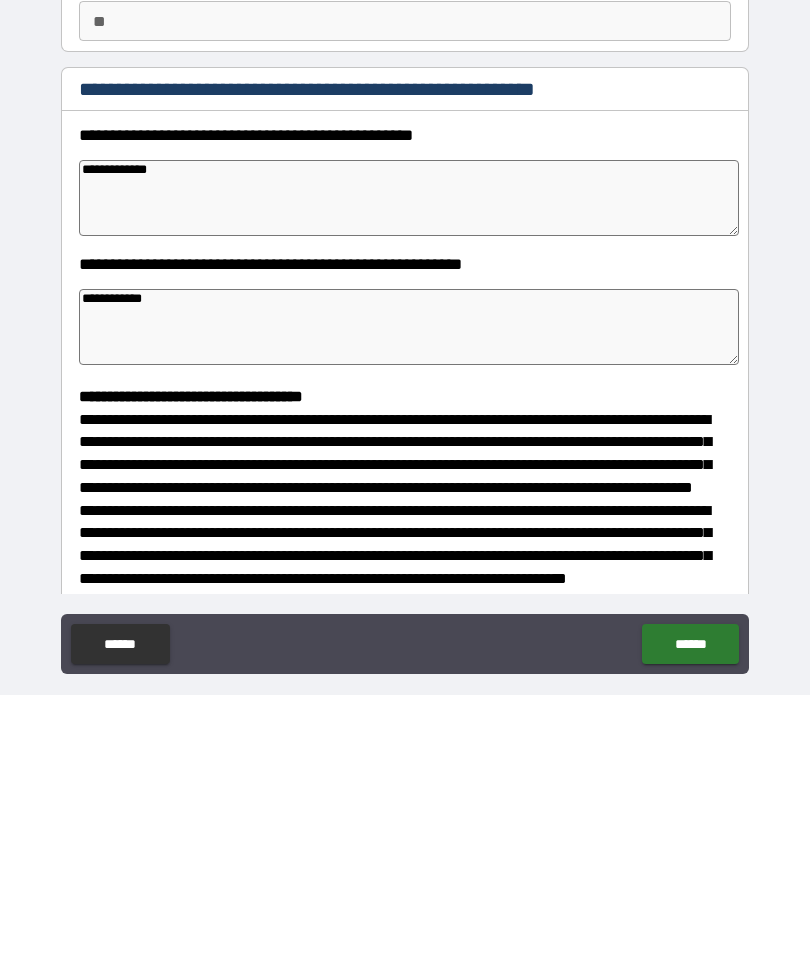type on "*" 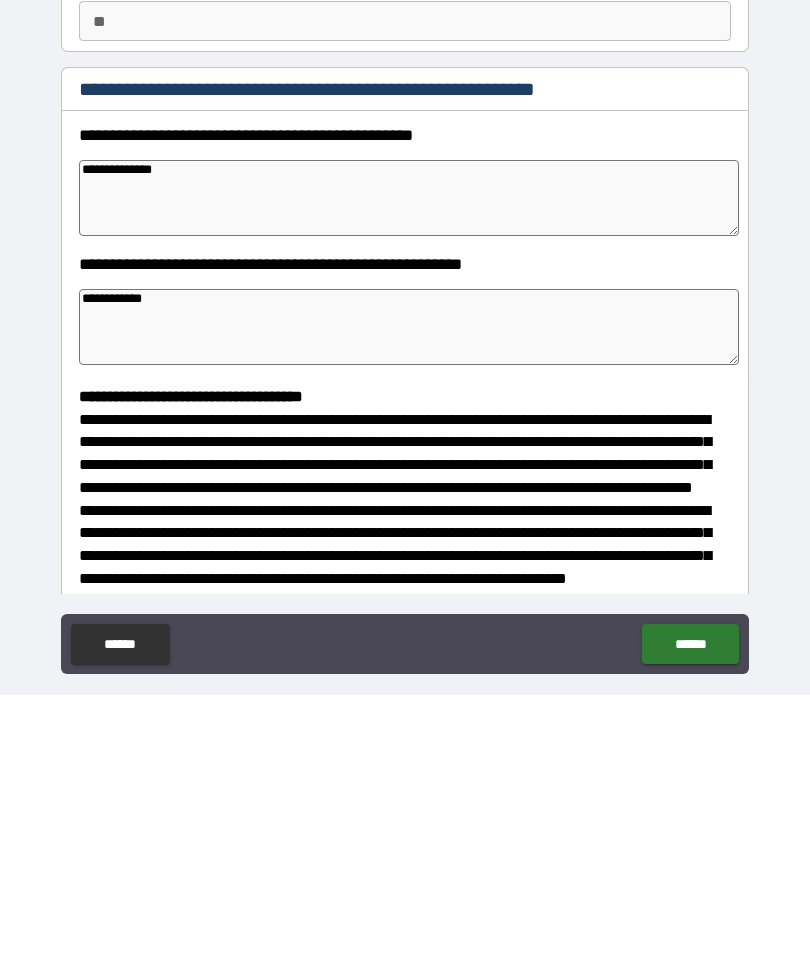 type on "*" 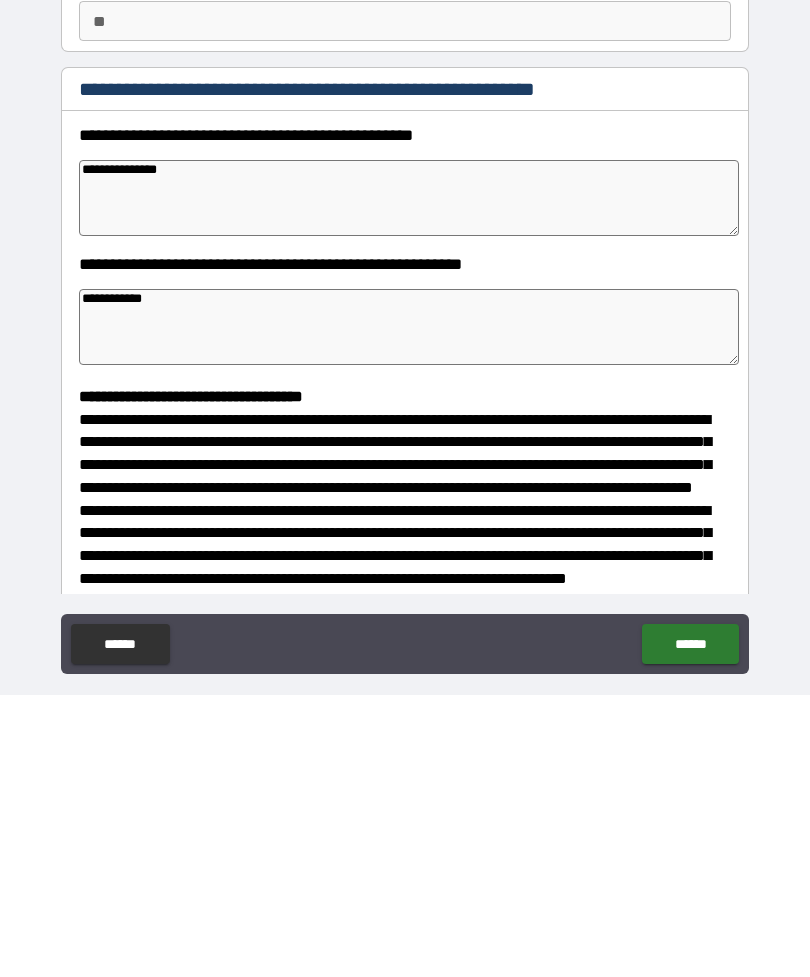 type on "*" 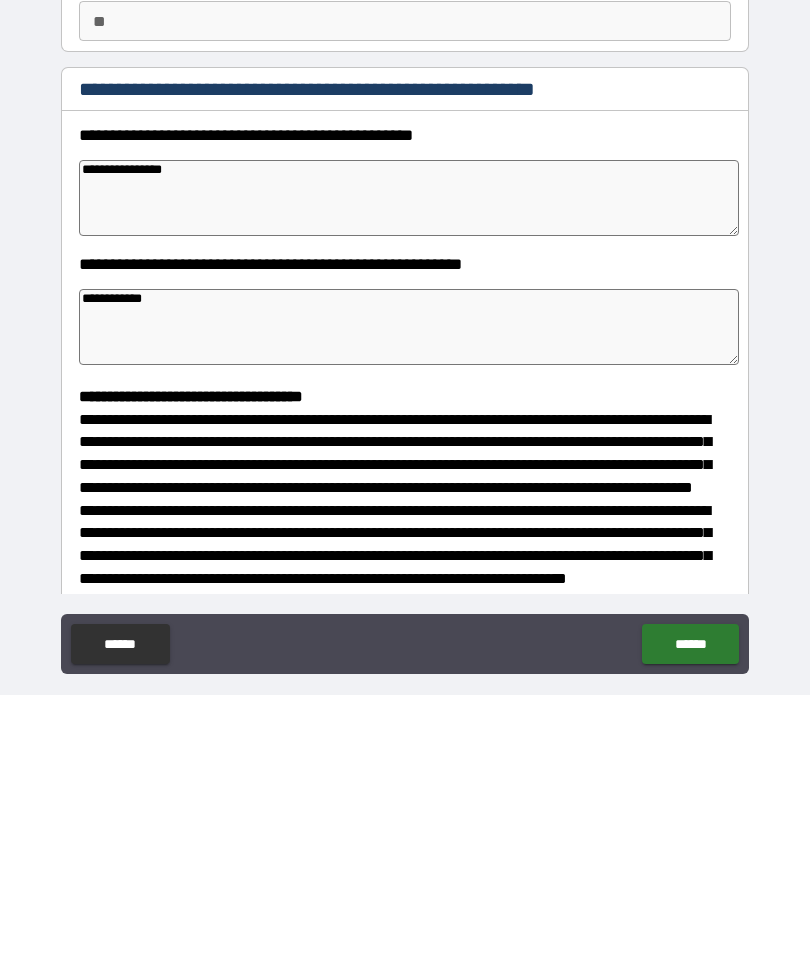 type on "*" 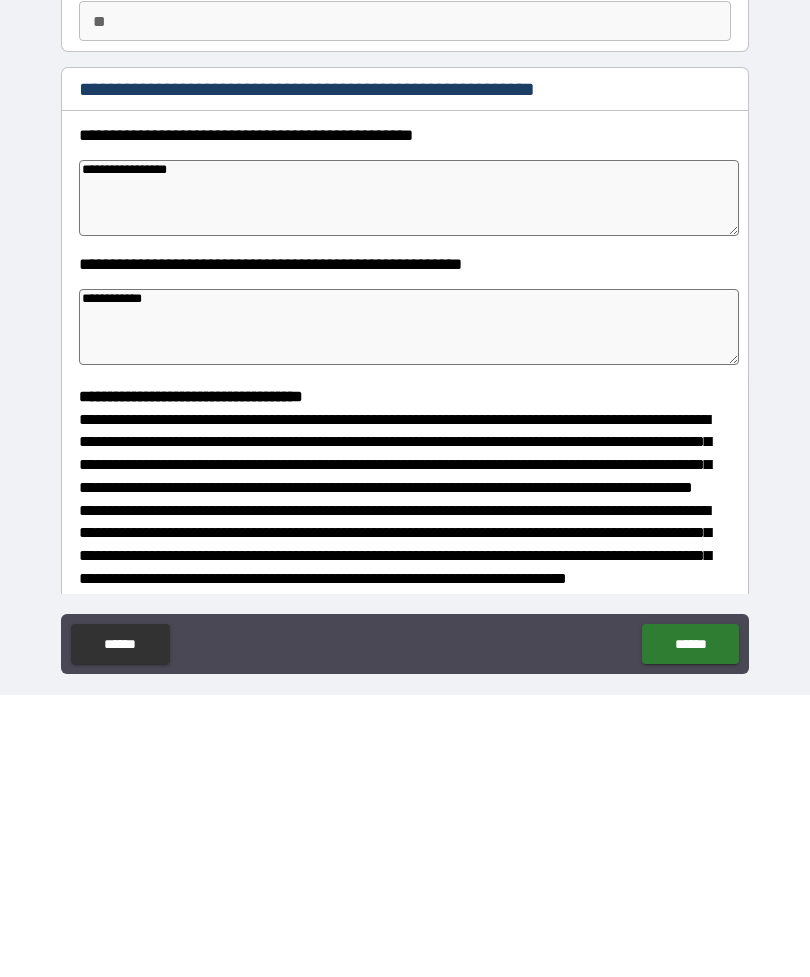 type on "*" 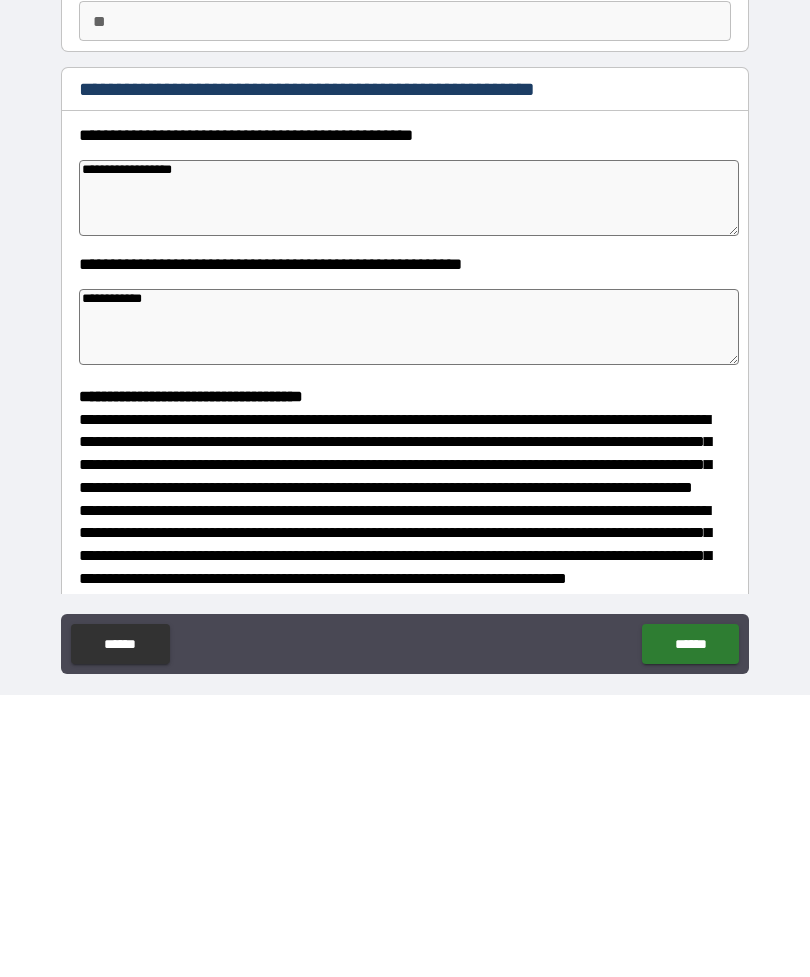 type on "*" 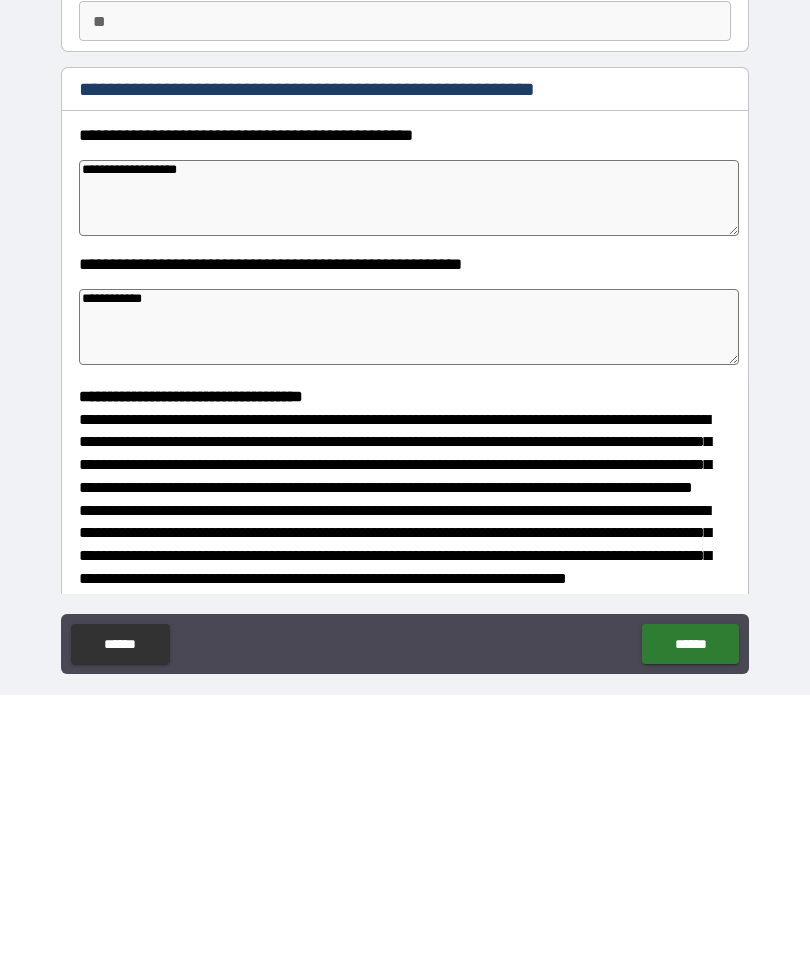 type on "*" 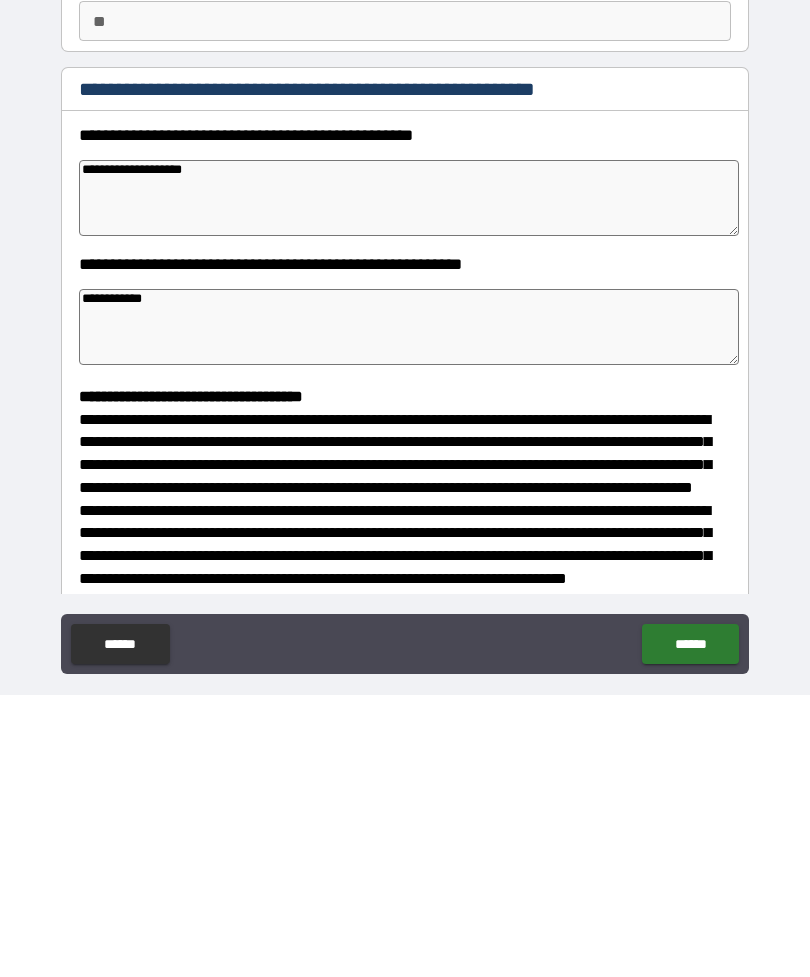 type on "**********" 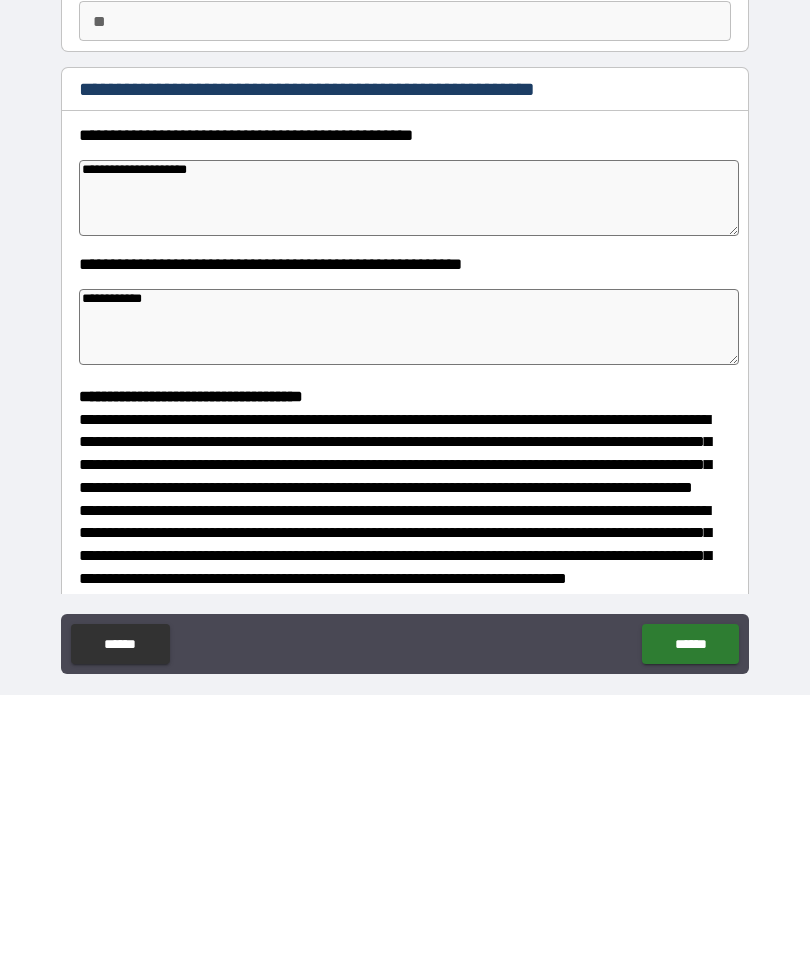 type on "*" 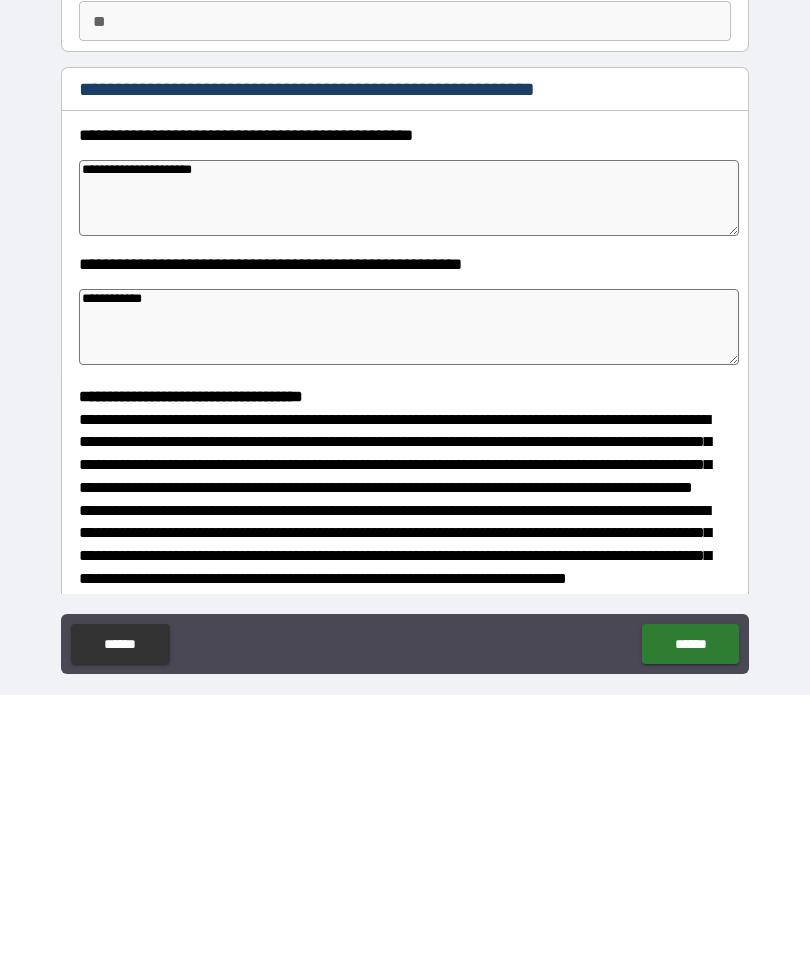 type on "*" 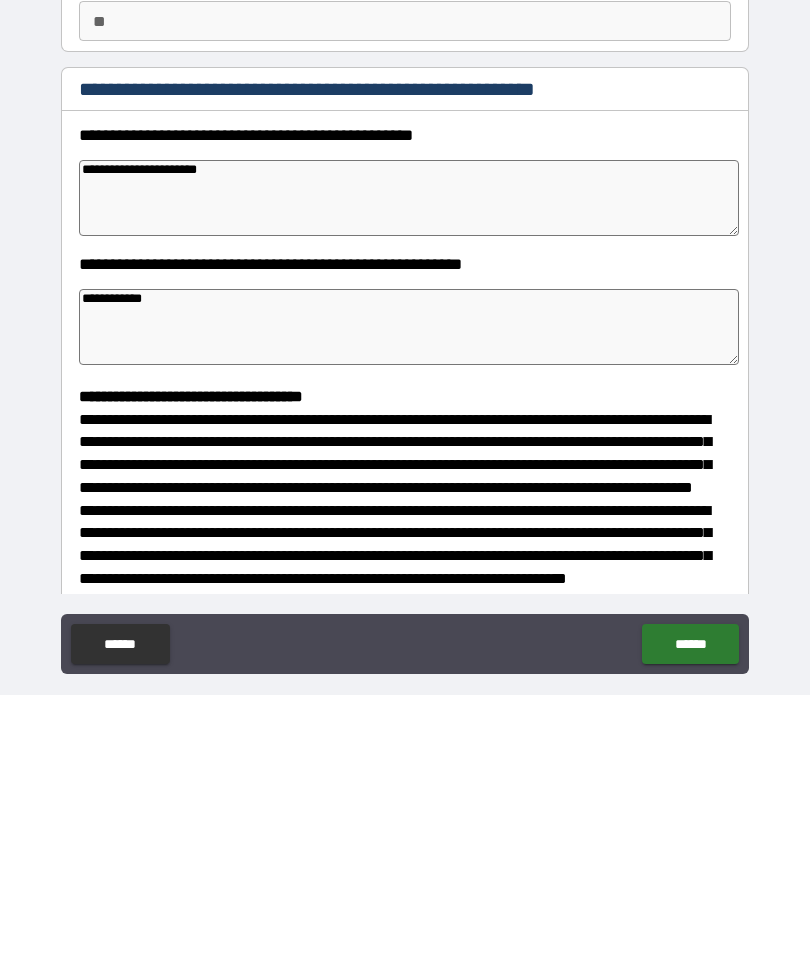 type on "*" 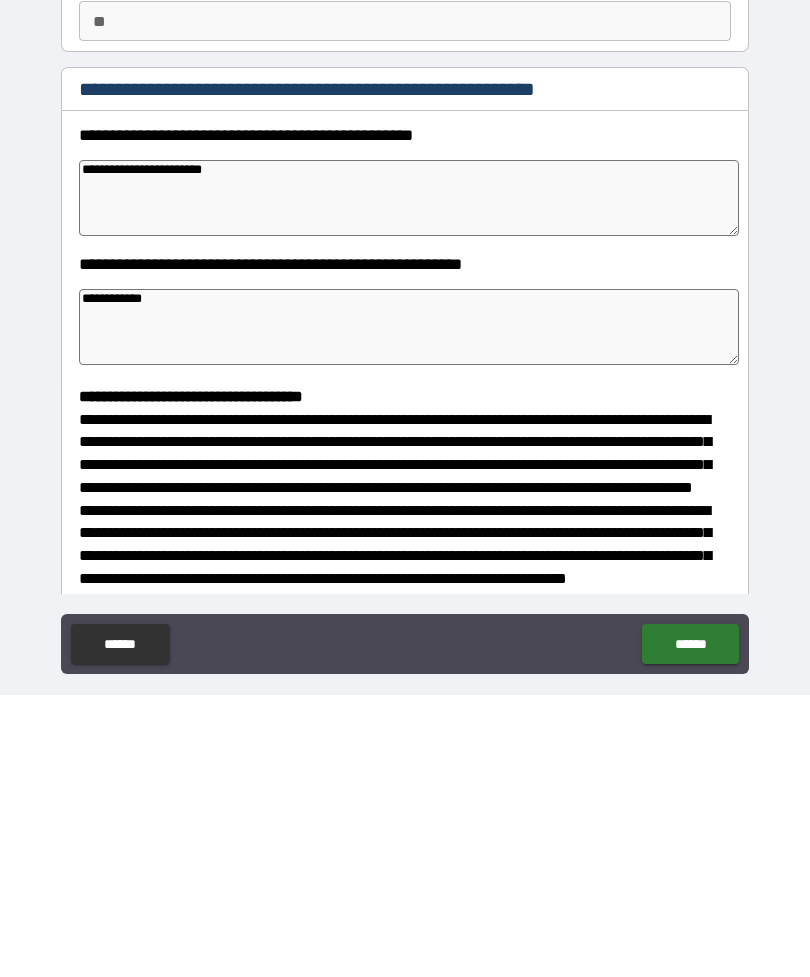 type on "*" 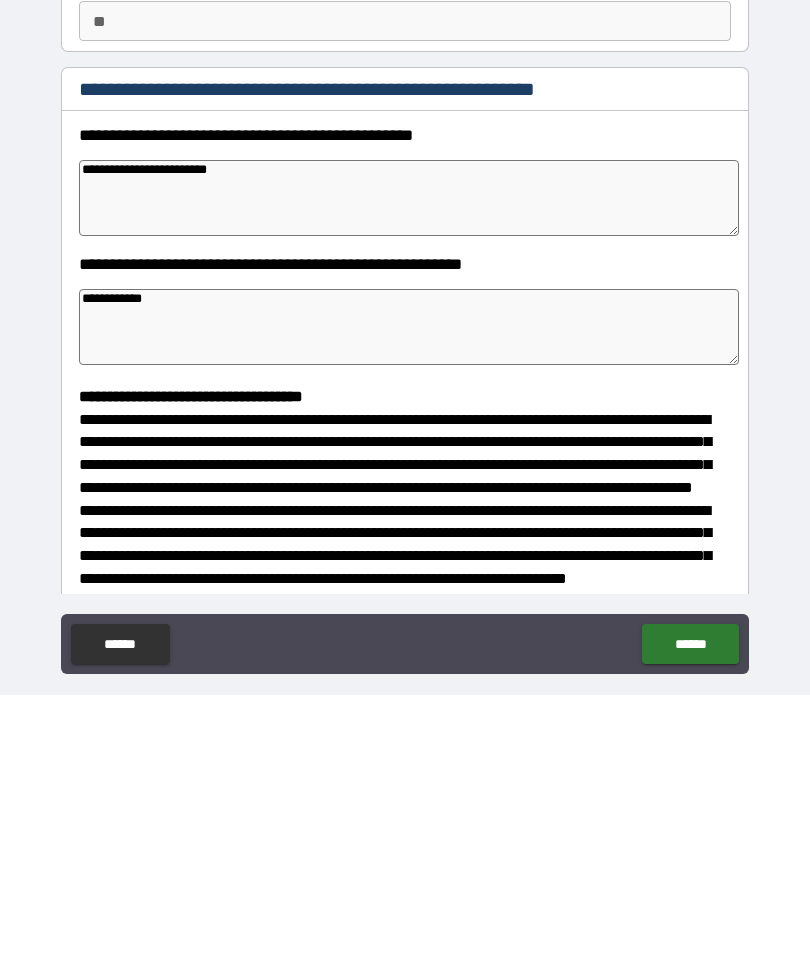 type on "*" 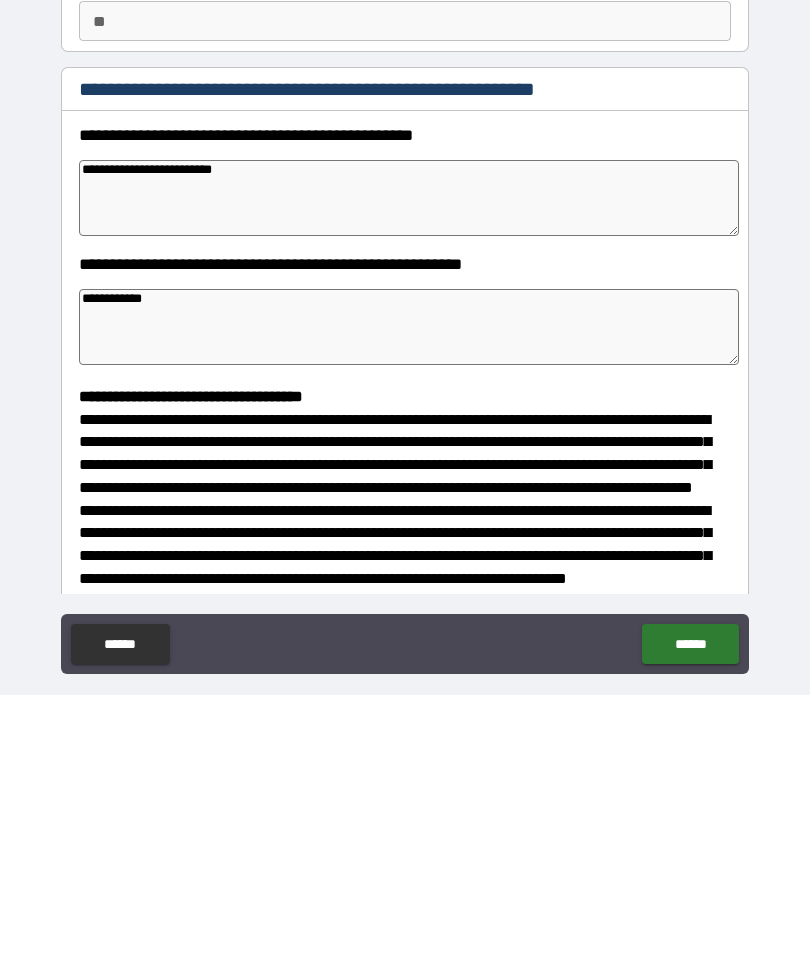 type on "*" 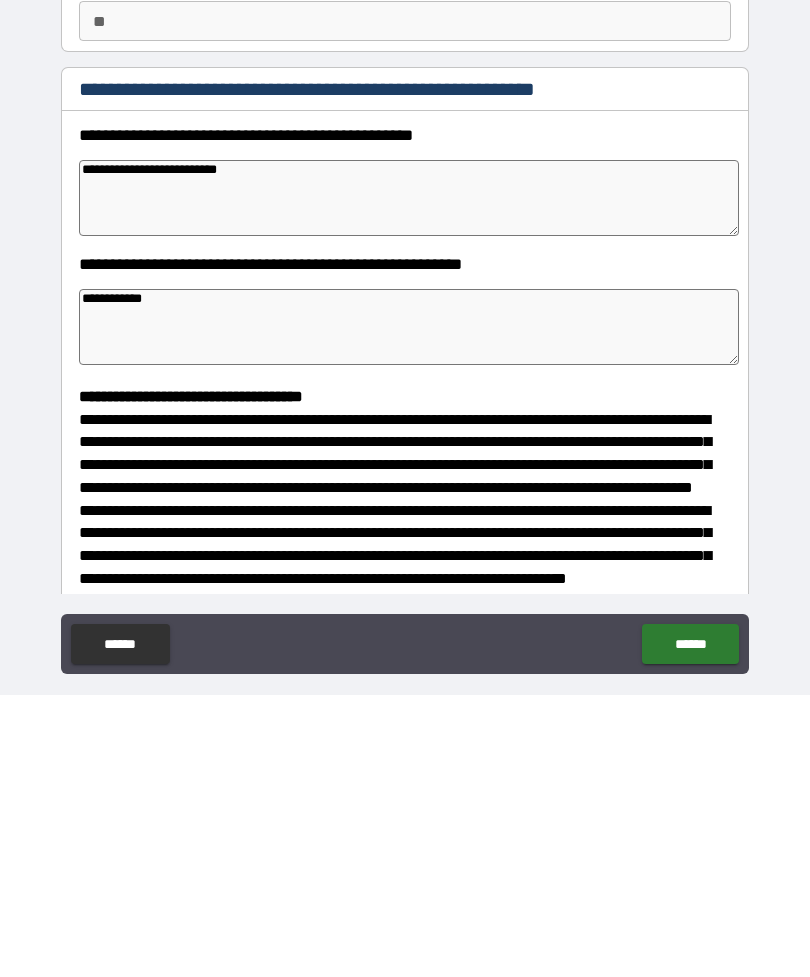 type on "*" 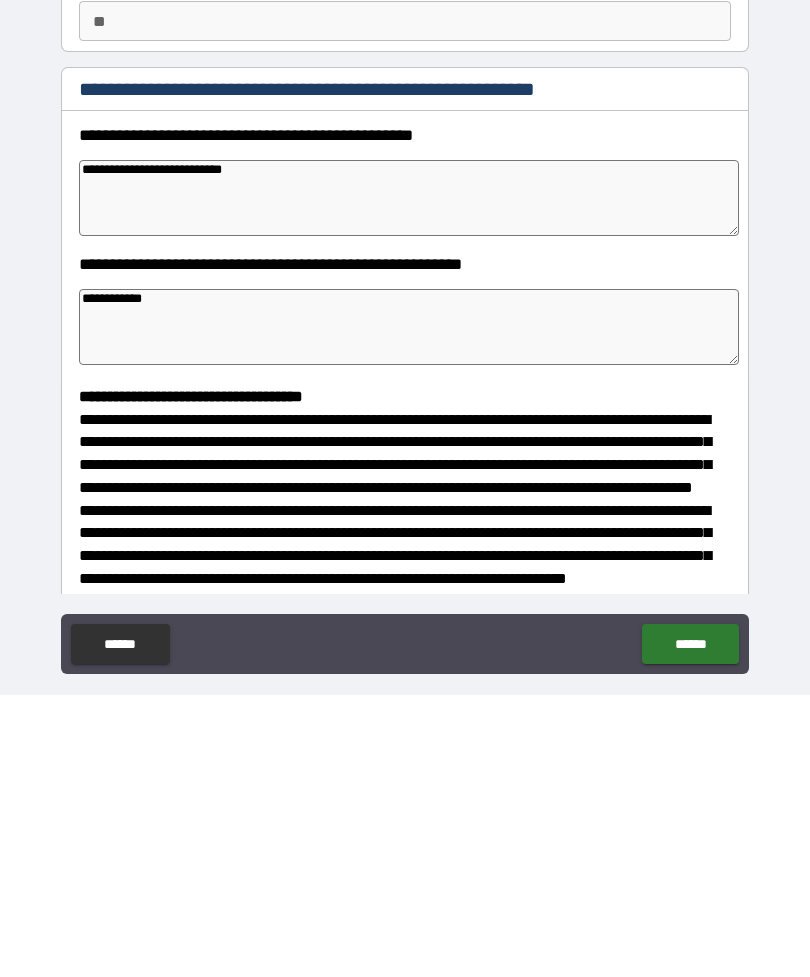 type on "*" 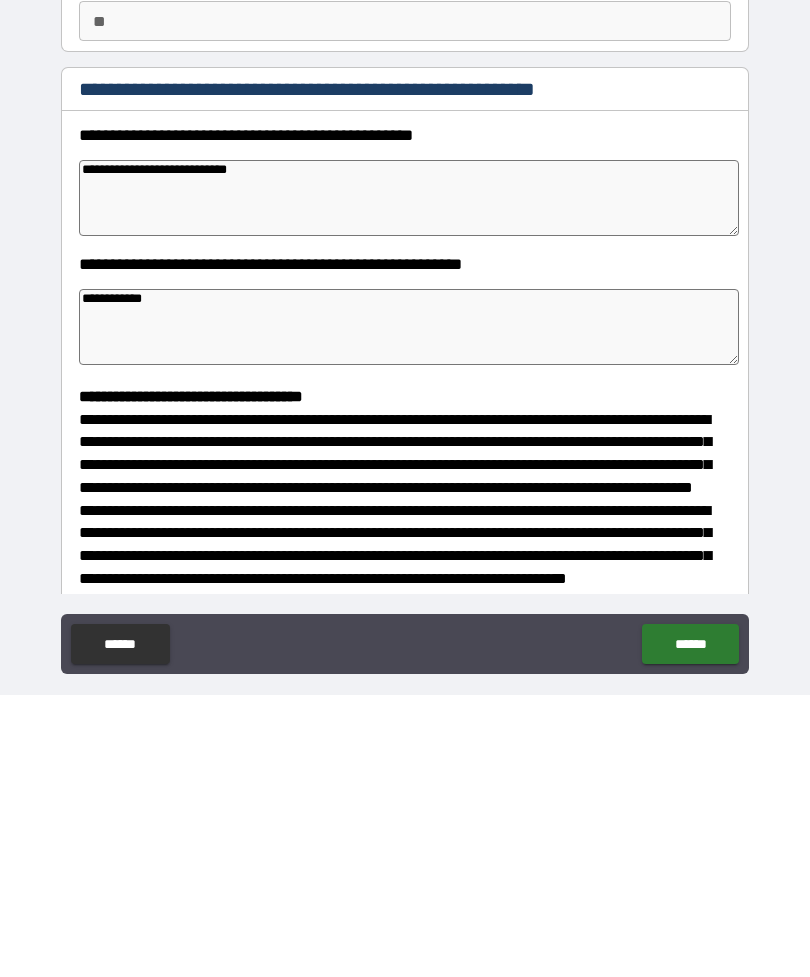 type on "*" 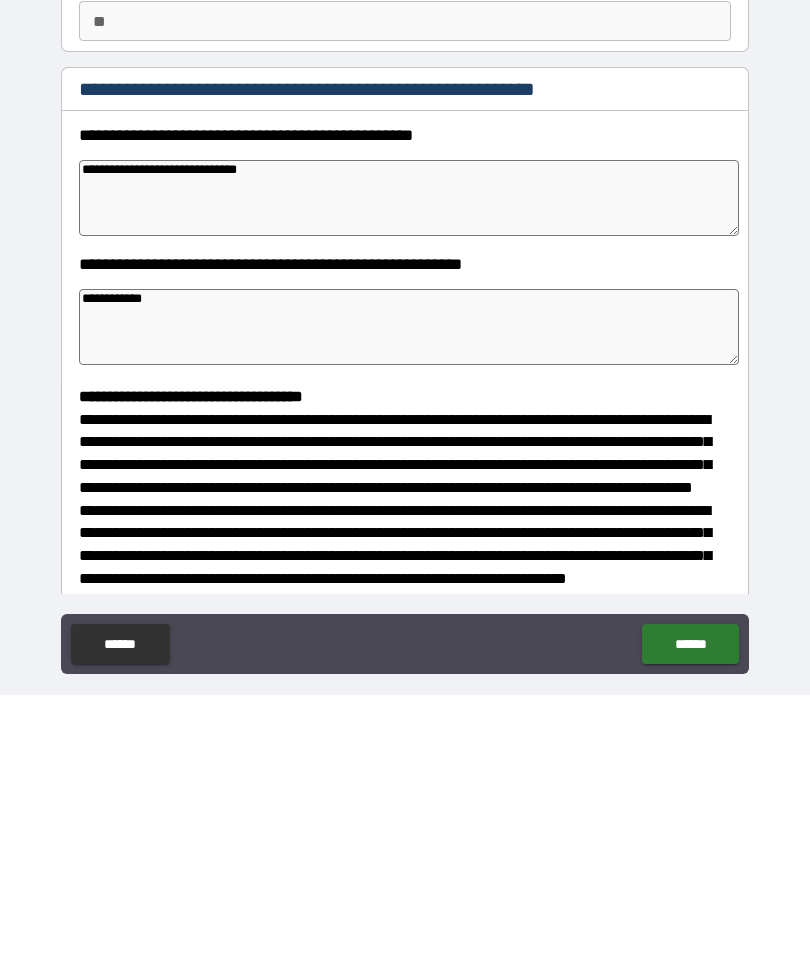 click on "**********" at bounding box center (409, 480) 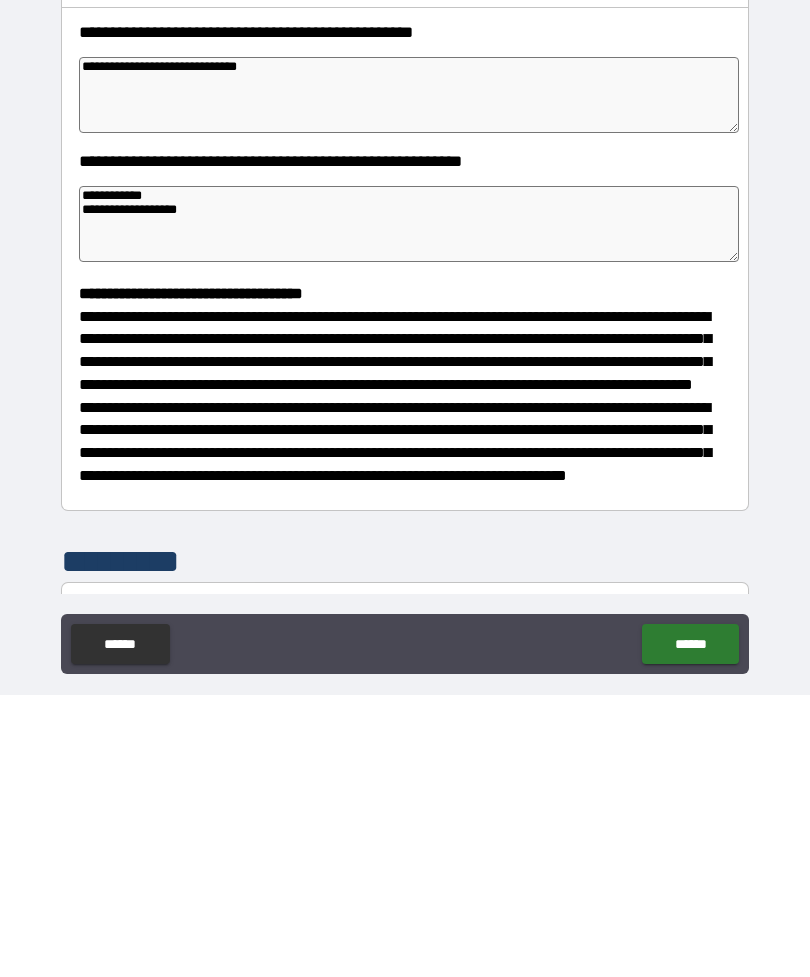 scroll, scrollTop: 104, scrollLeft: 0, axis: vertical 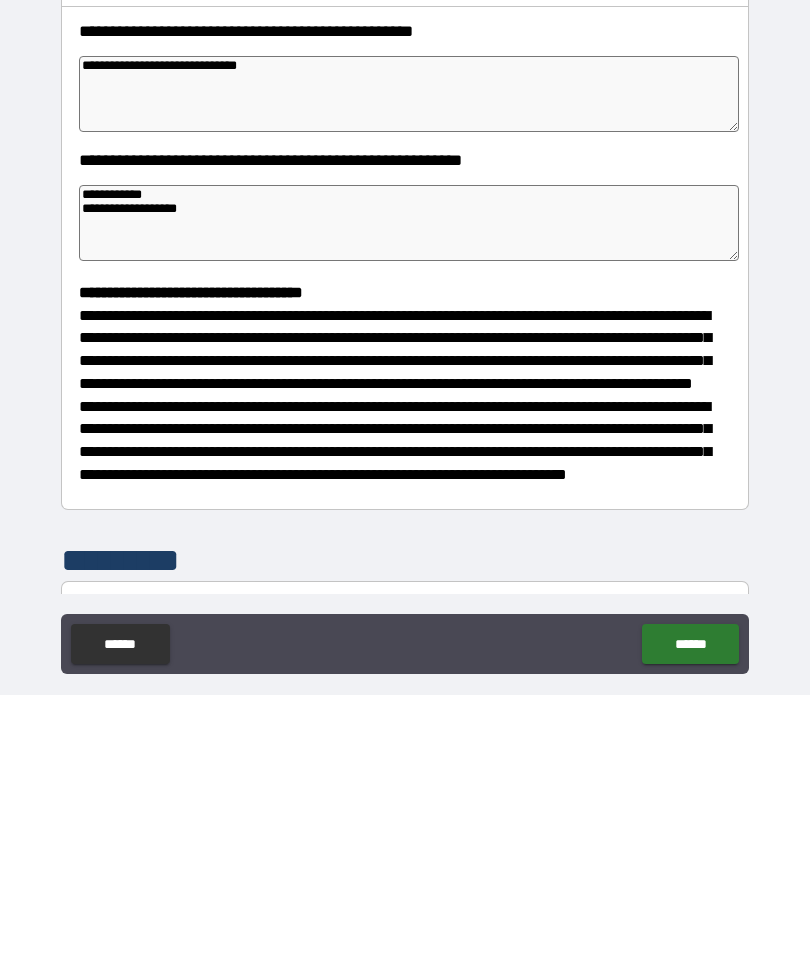 click on "**********" at bounding box center (409, 505) 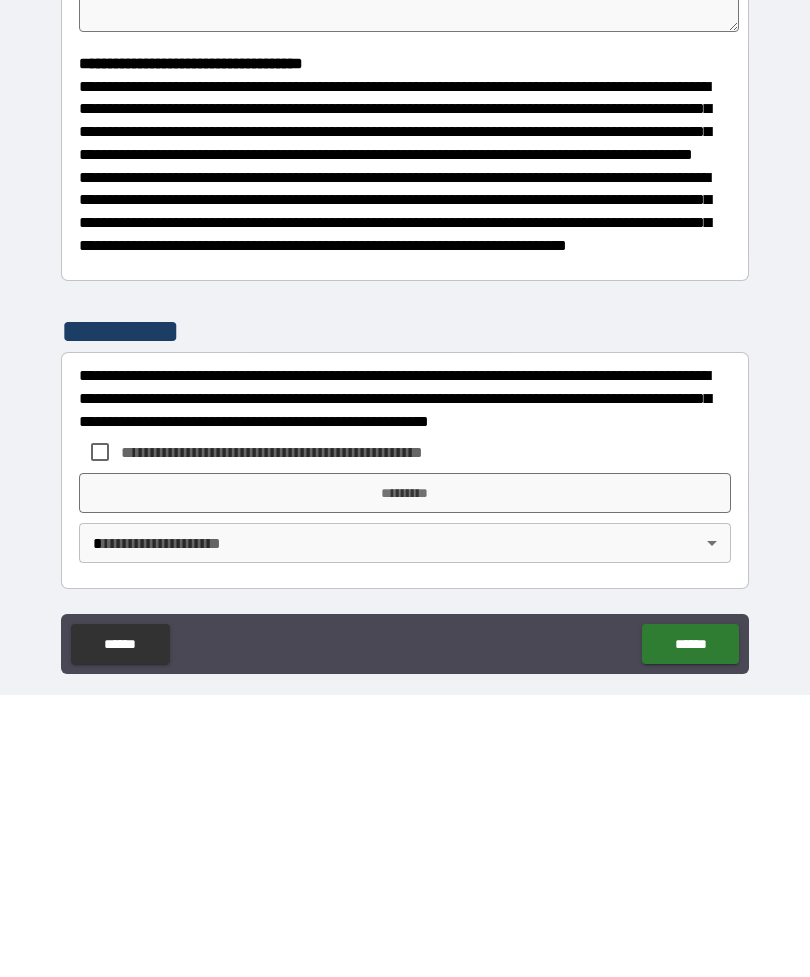 scroll, scrollTop: 366, scrollLeft: 0, axis: vertical 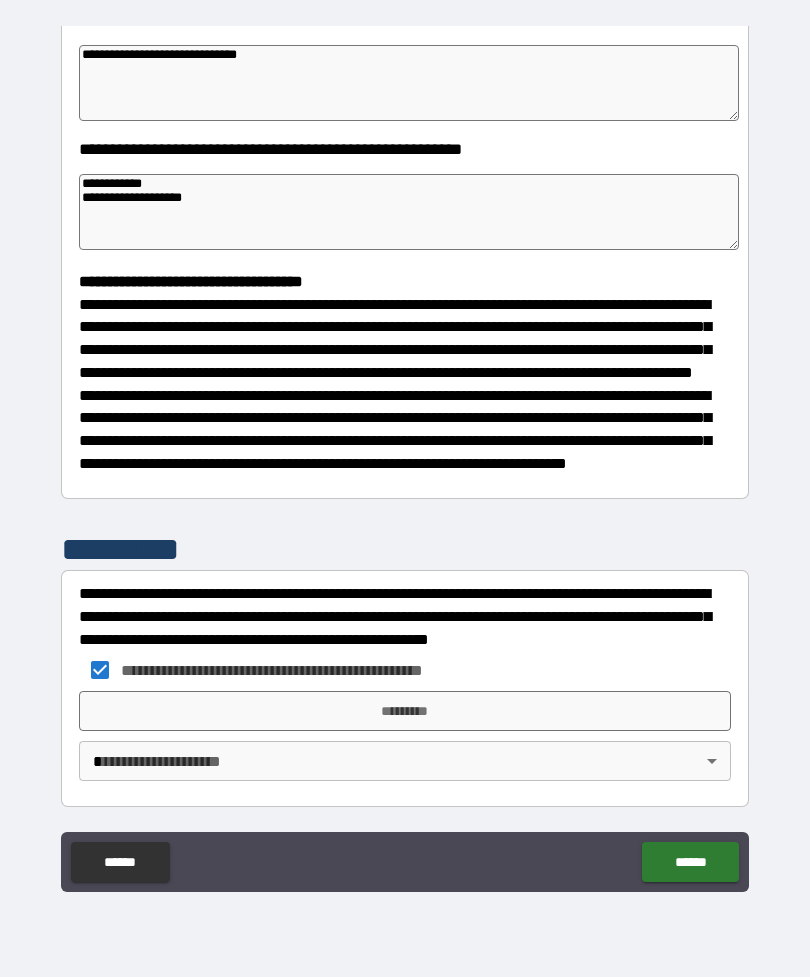 click on "*********" at bounding box center [405, 711] 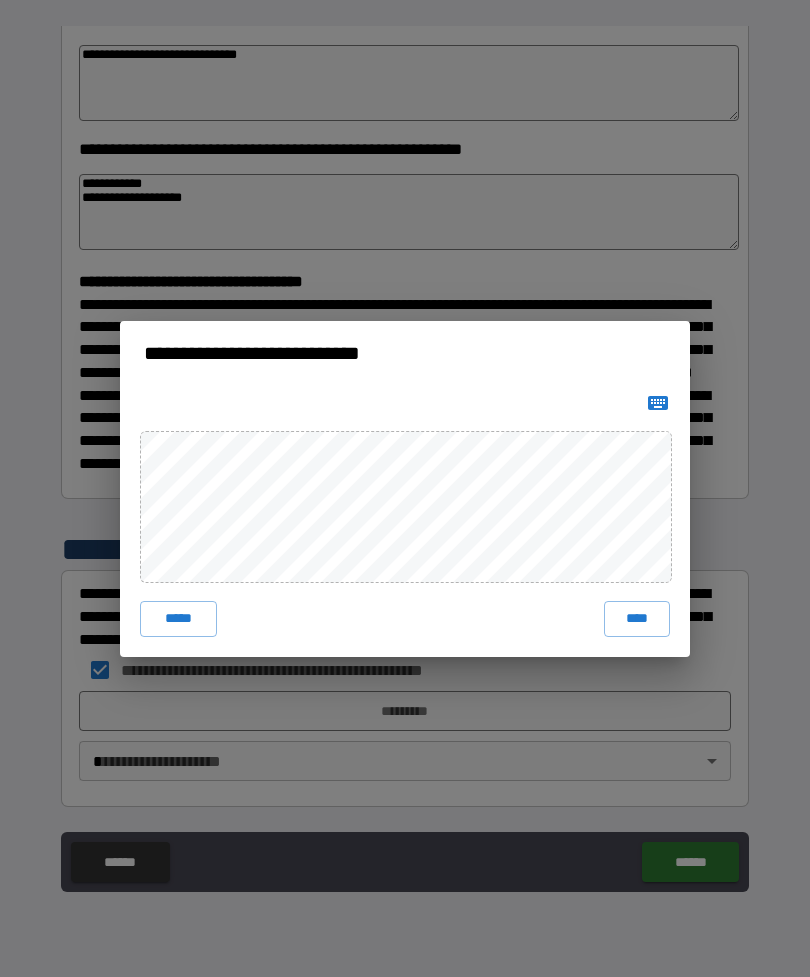 click on "****" at bounding box center (637, 619) 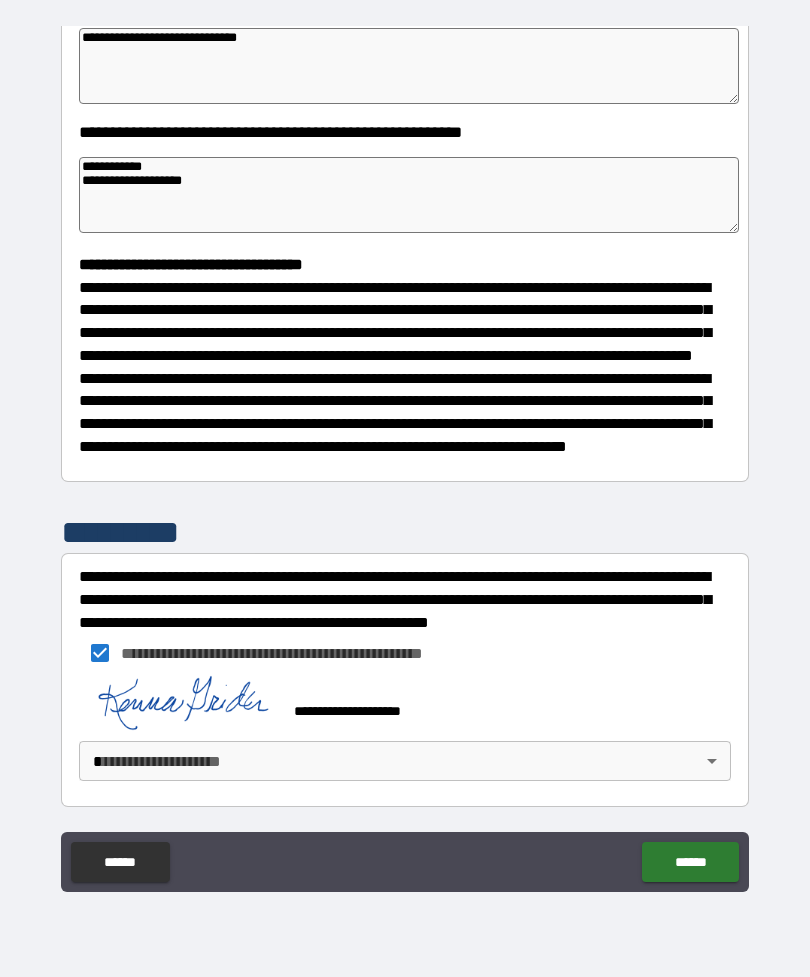 scroll, scrollTop: 387, scrollLeft: 0, axis: vertical 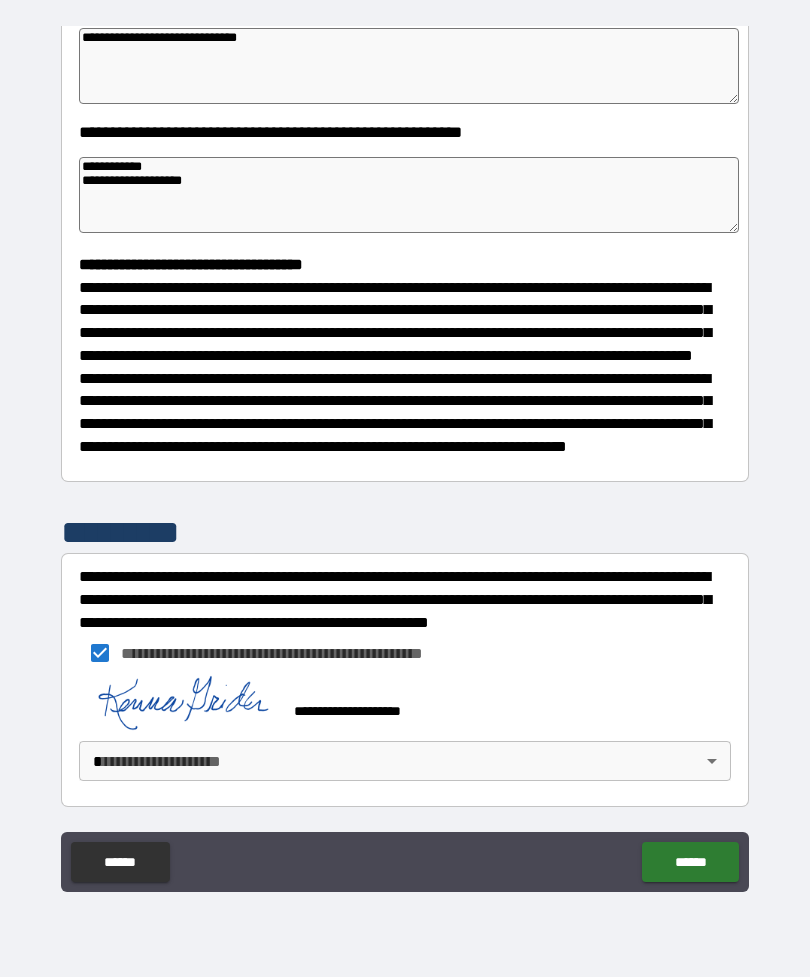 click on "**********" at bounding box center [405, 456] 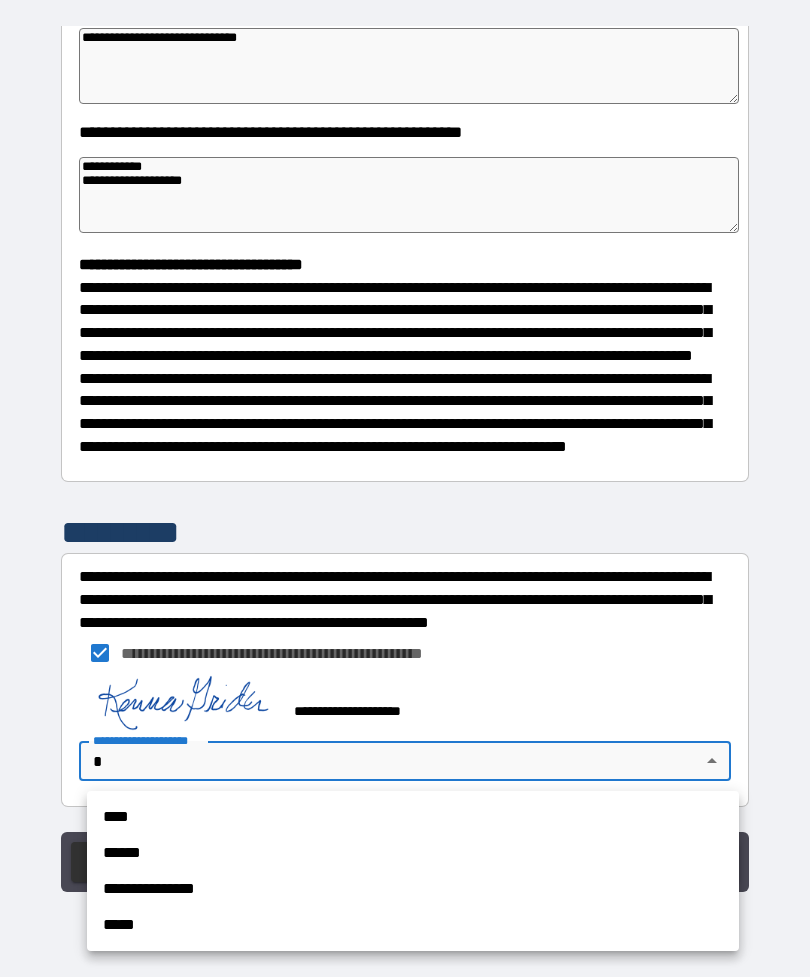click on "**********" at bounding box center [413, 889] 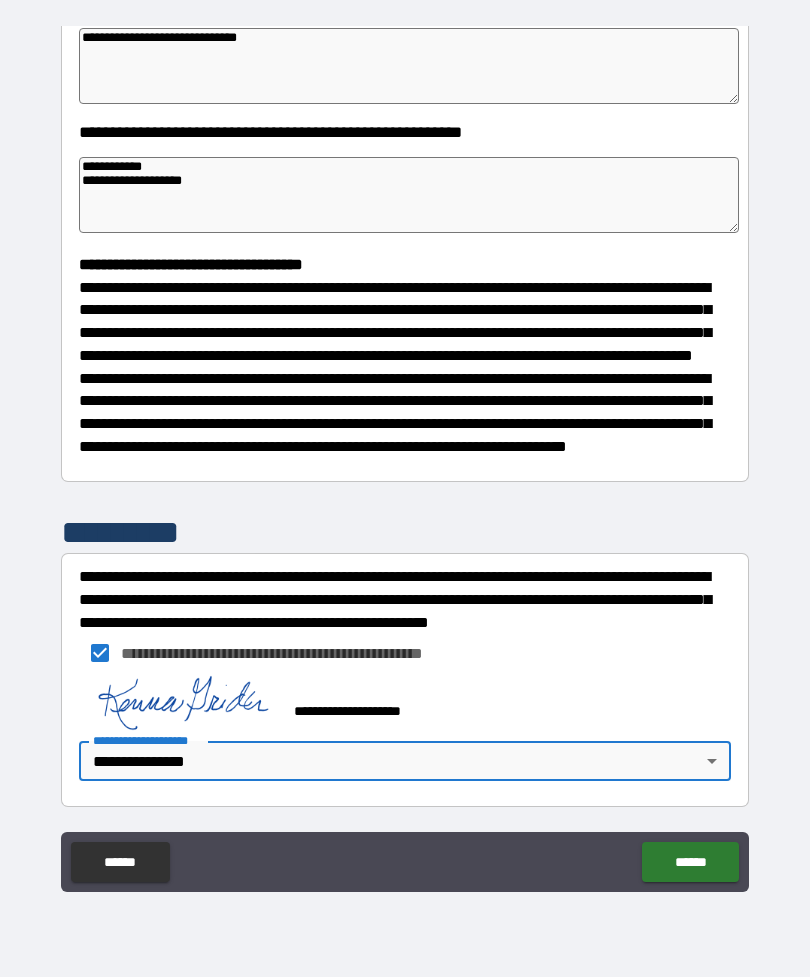 click on "******" at bounding box center (690, 862) 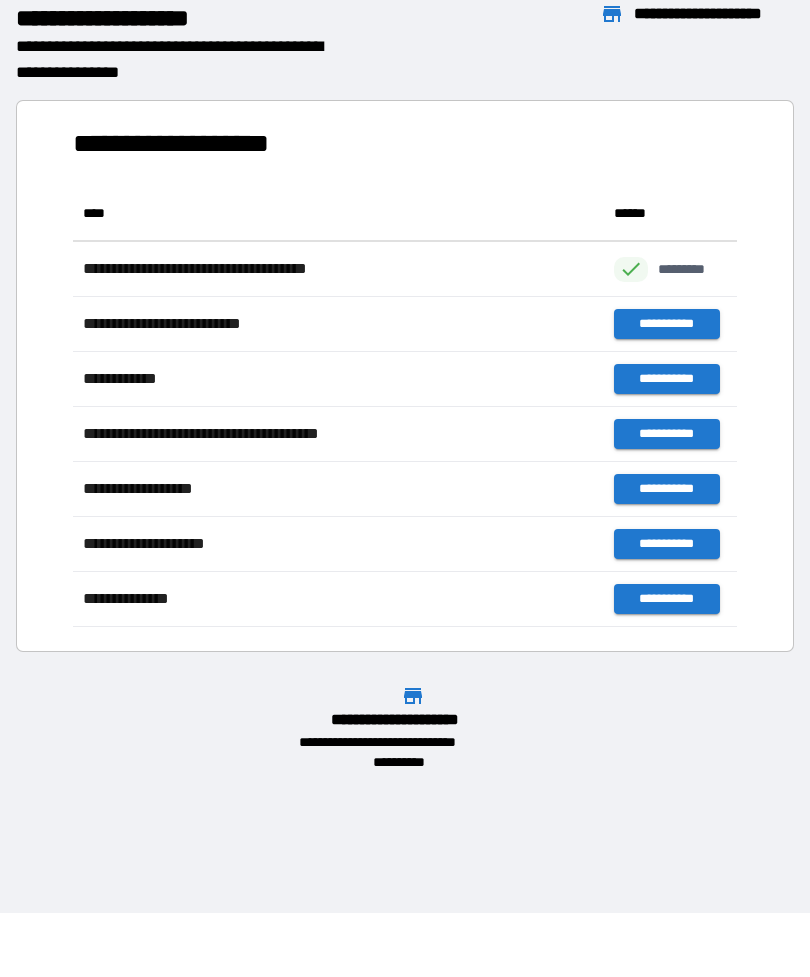 scroll, scrollTop: 1, scrollLeft: 1, axis: both 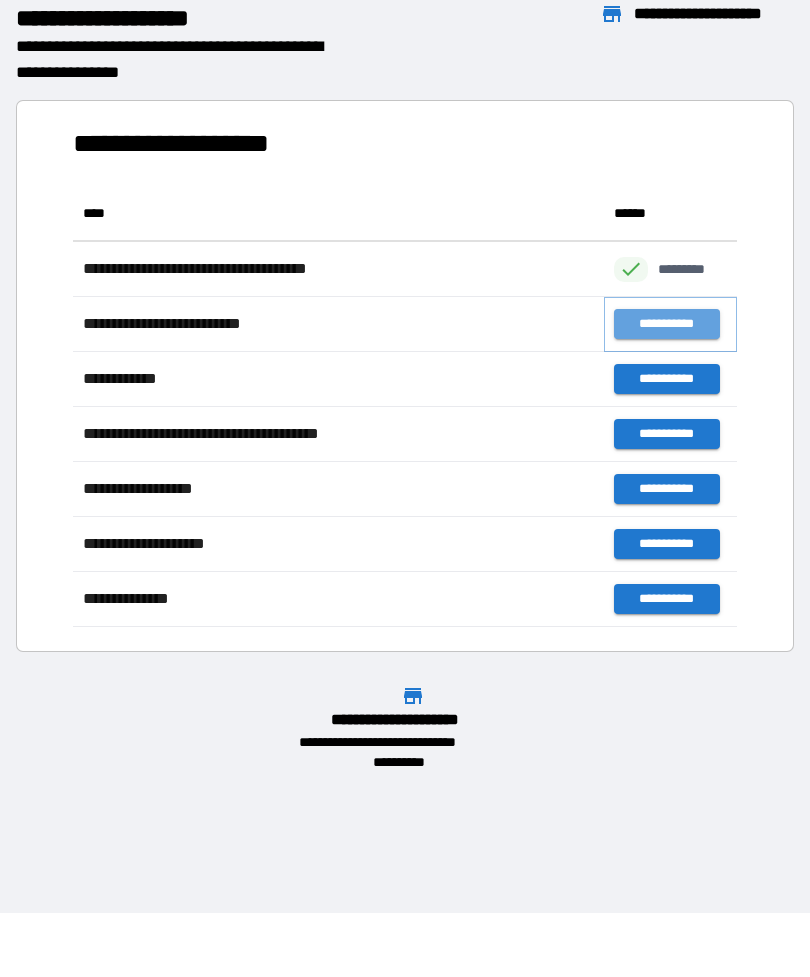 click on "**********" at bounding box center [666, 324] 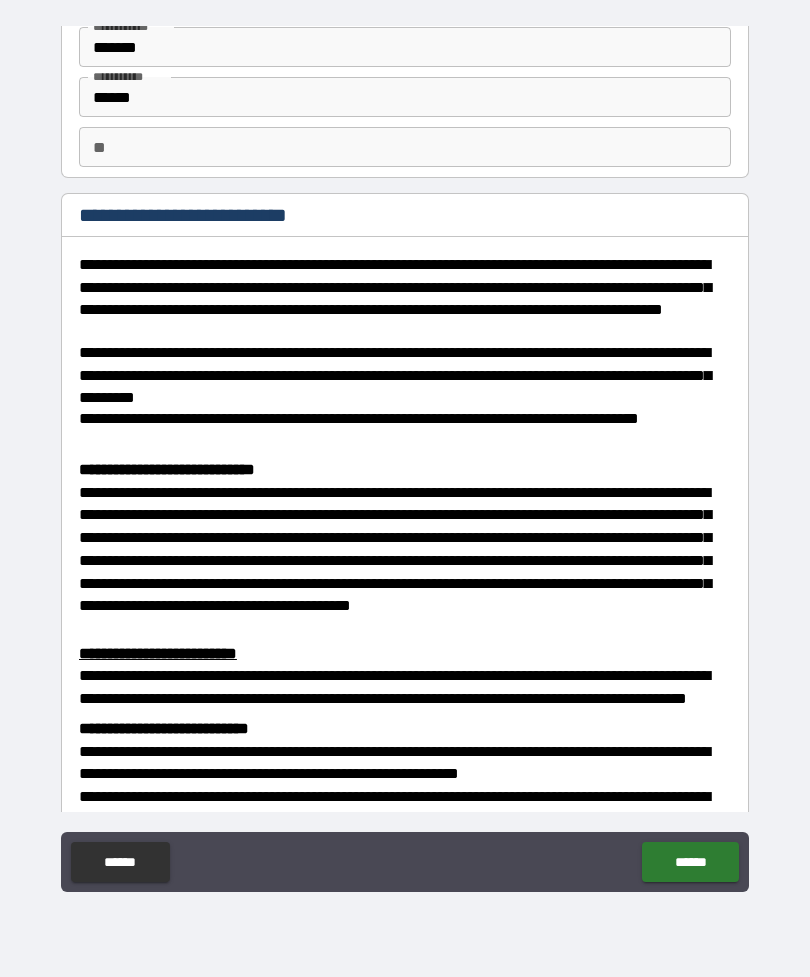 scroll, scrollTop: 97, scrollLeft: 0, axis: vertical 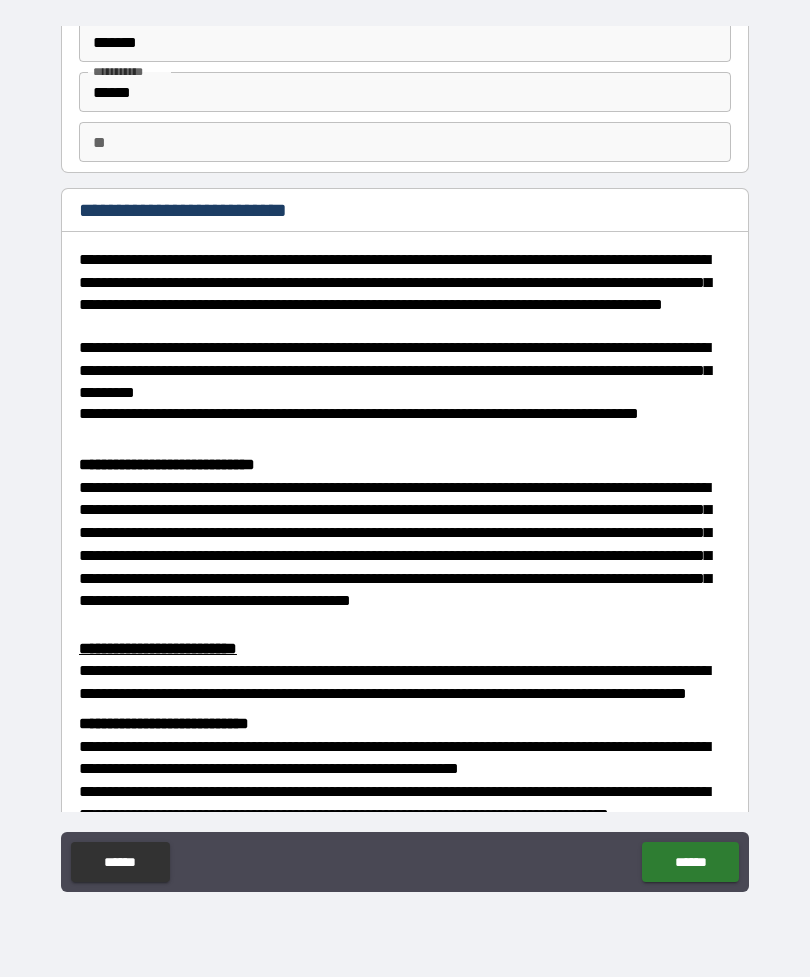 click on "**" at bounding box center [405, 142] 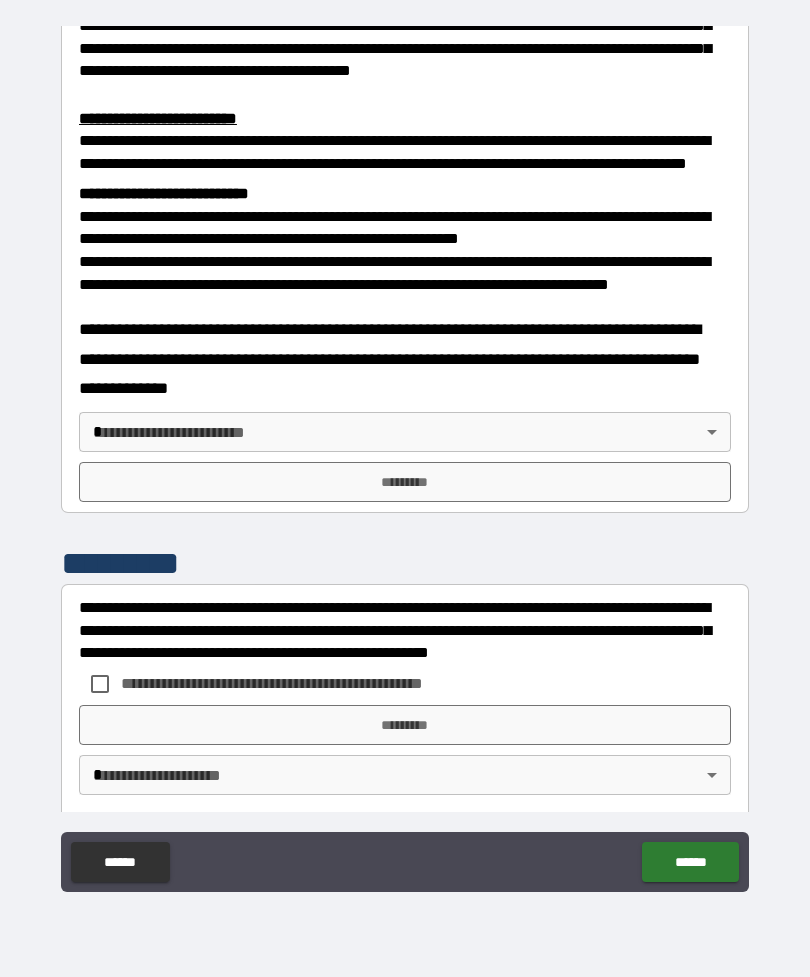 scroll, scrollTop: 631, scrollLeft: 0, axis: vertical 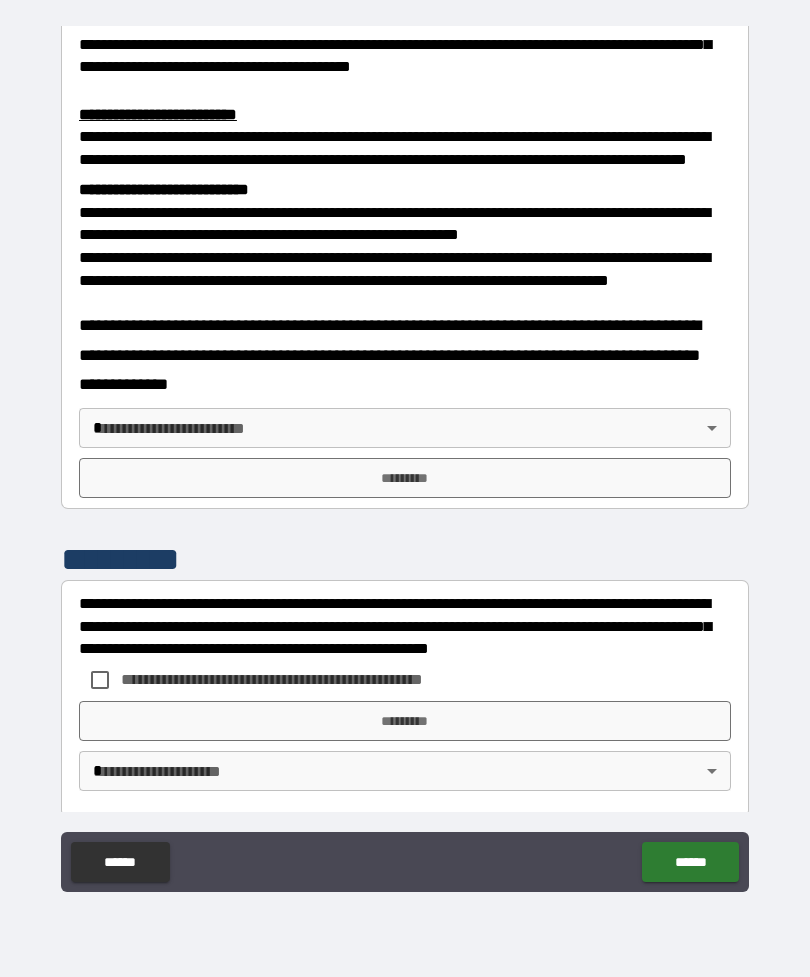 click on "**********" at bounding box center [405, 456] 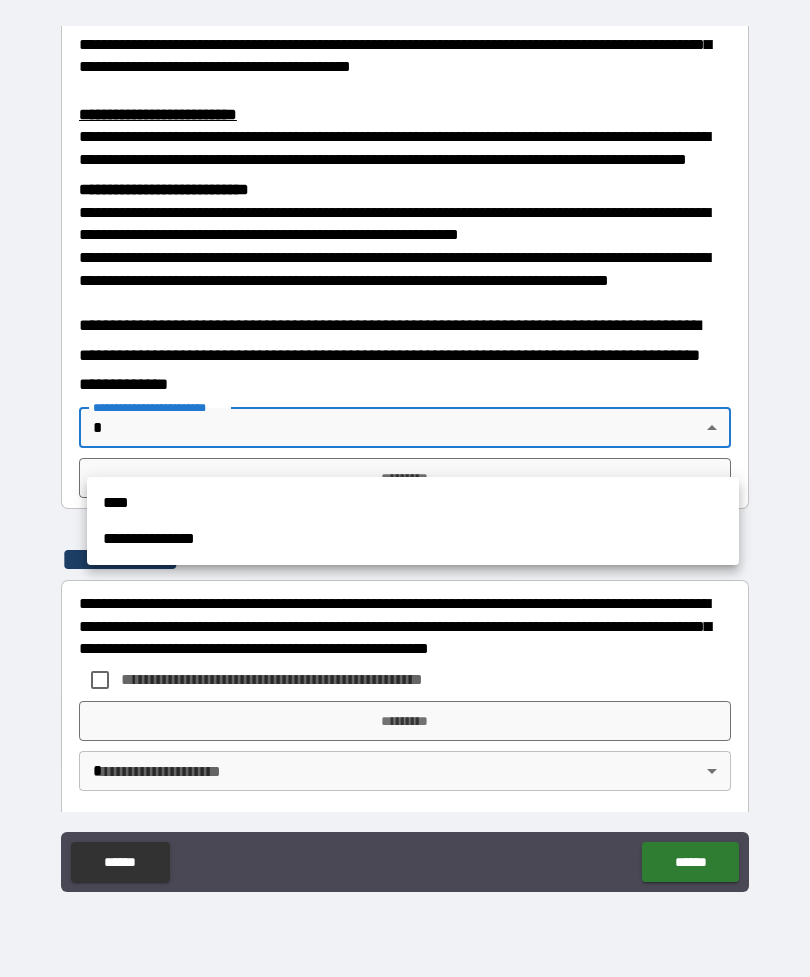 click on "**********" at bounding box center (413, 539) 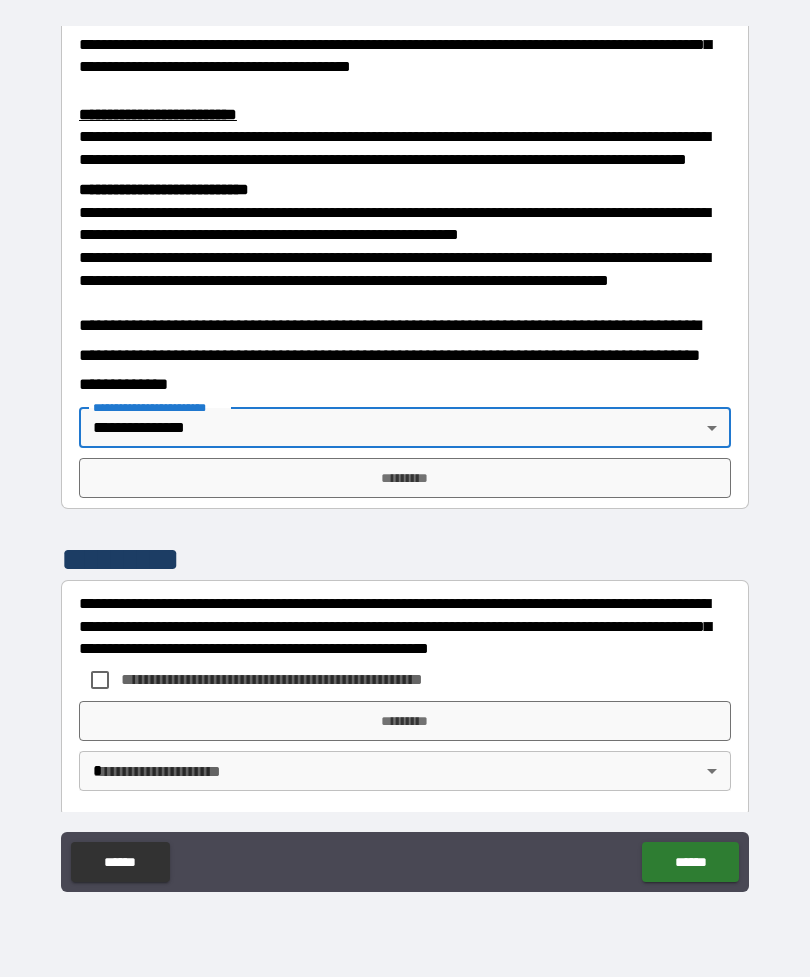 click on "*********" at bounding box center (405, 478) 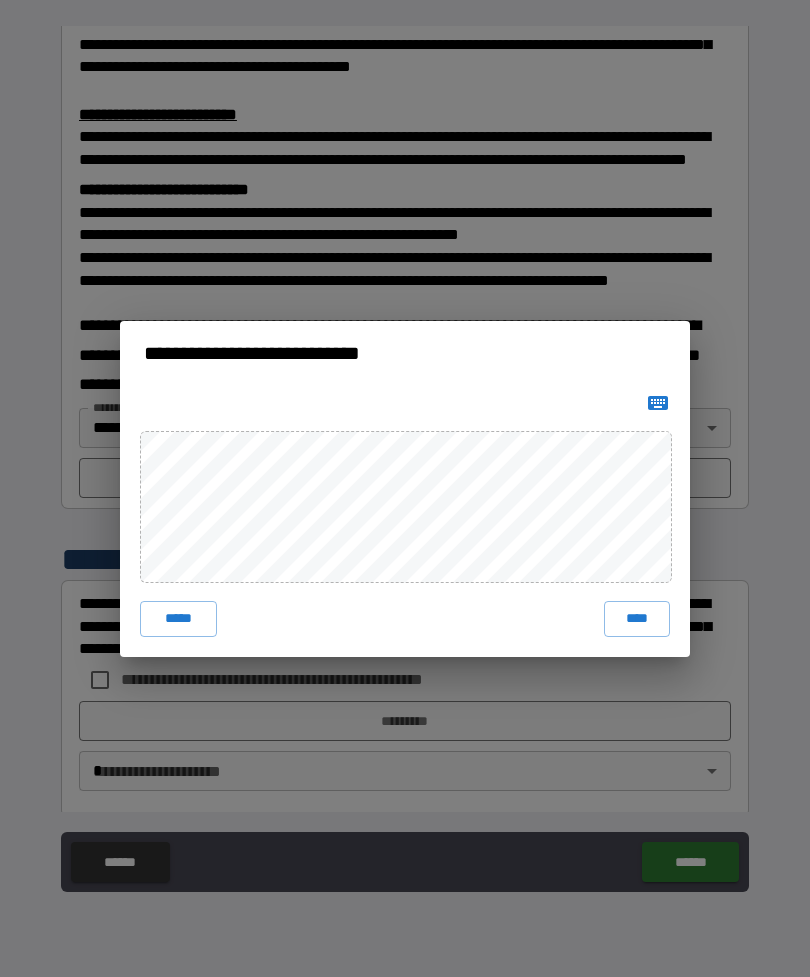 click on "****" at bounding box center [637, 619] 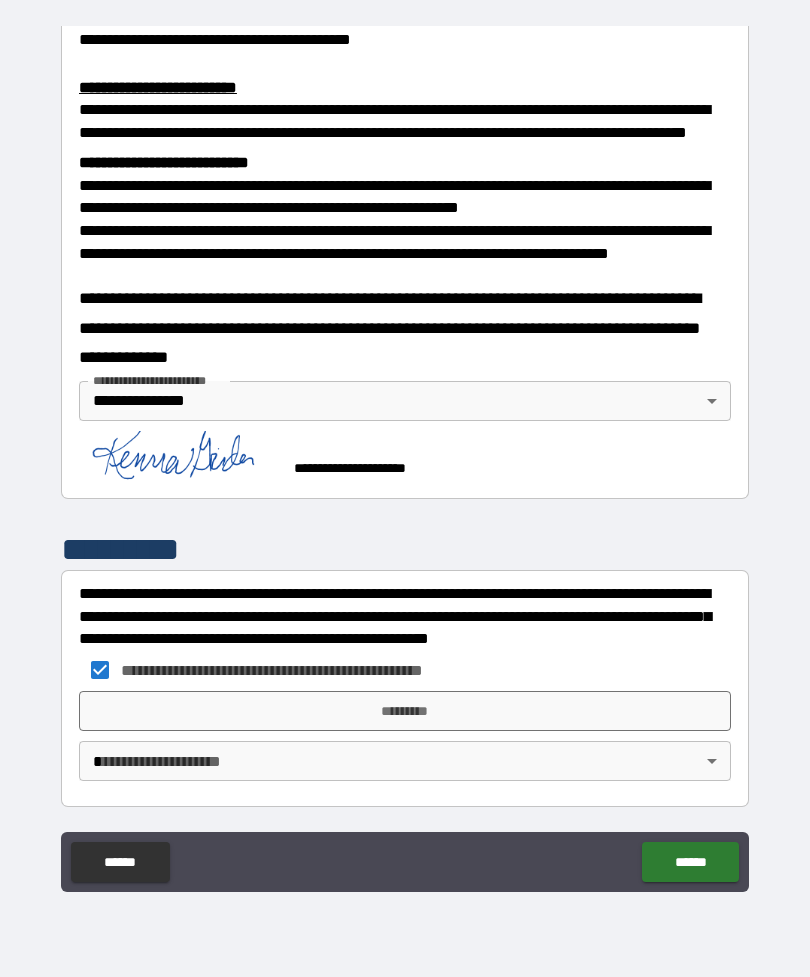 click on "*********" at bounding box center [405, 711] 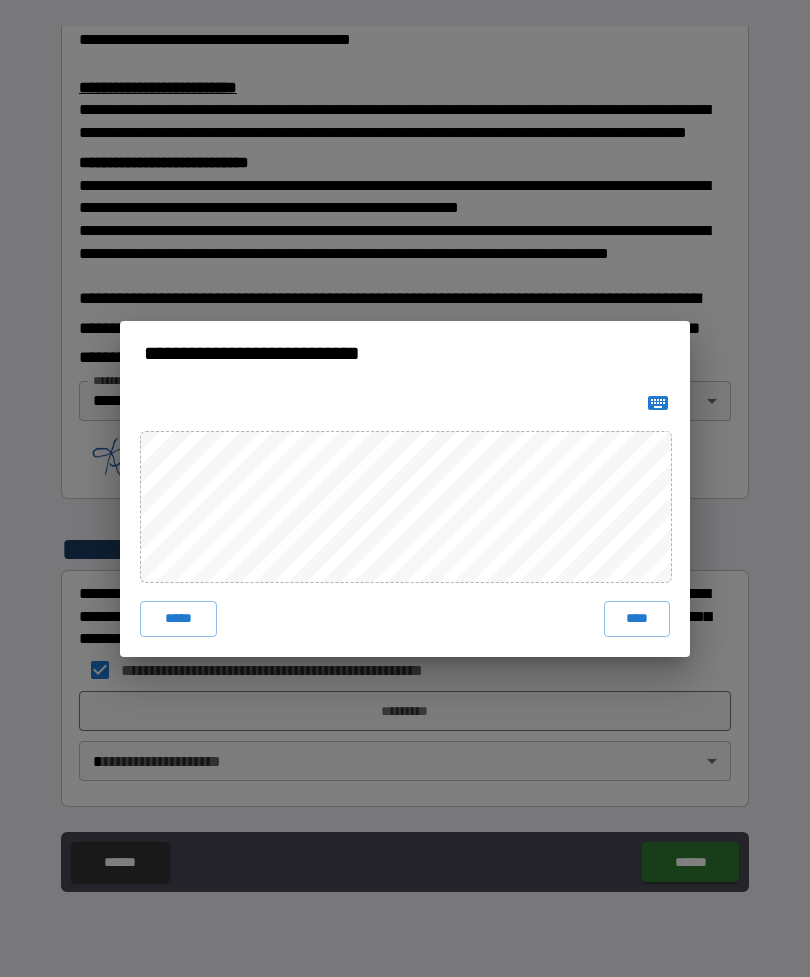 click on "****" at bounding box center [637, 619] 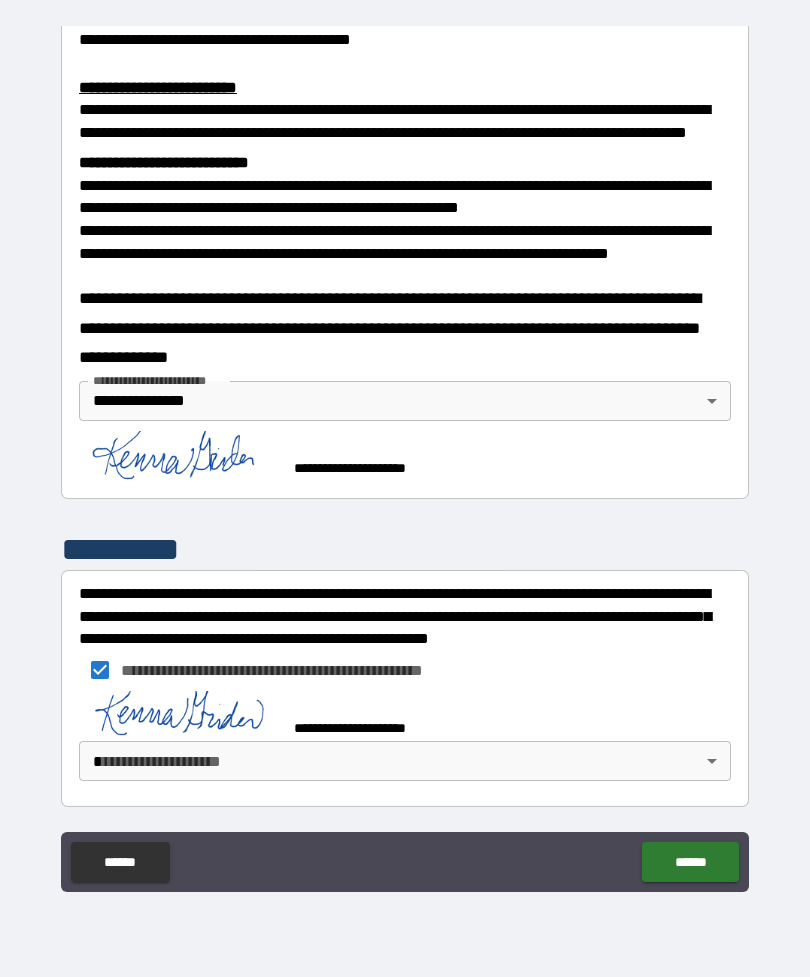scroll, scrollTop: 667, scrollLeft: 0, axis: vertical 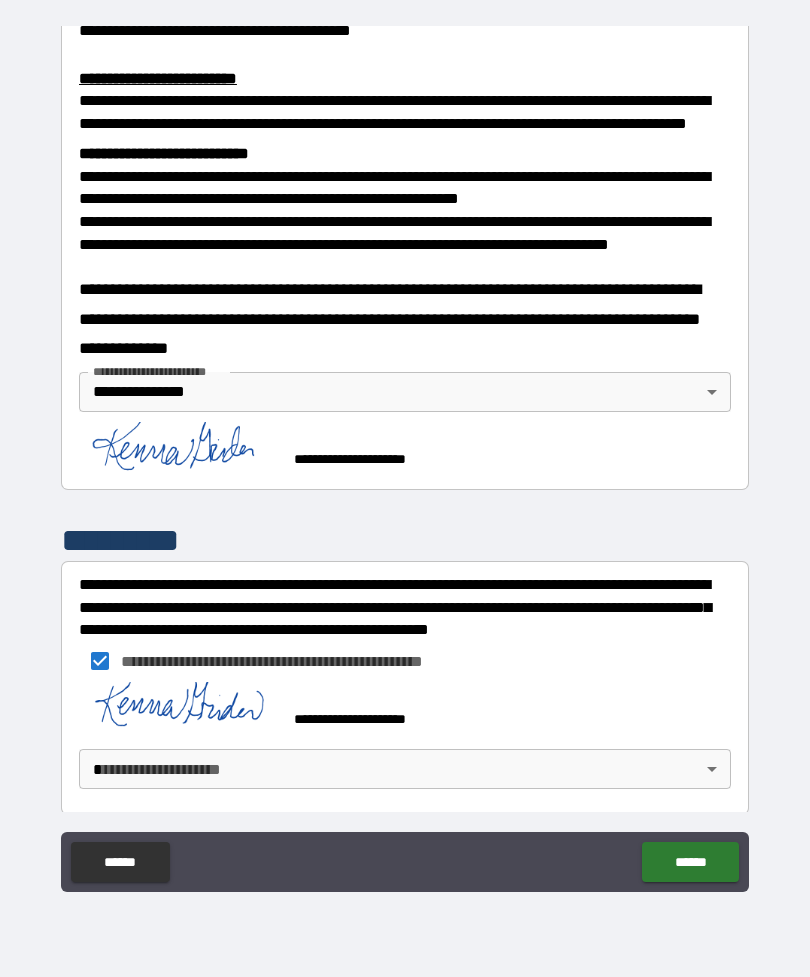 click on "**********" at bounding box center [405, 456] 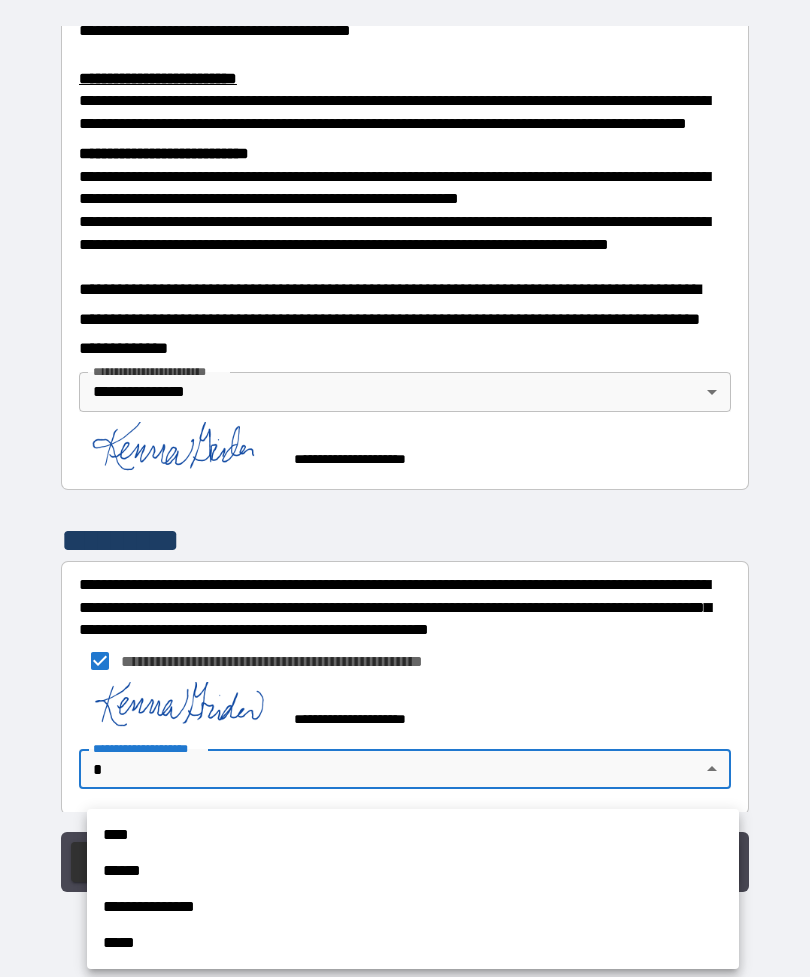 click on "**********" at bounding box center [413, 907] 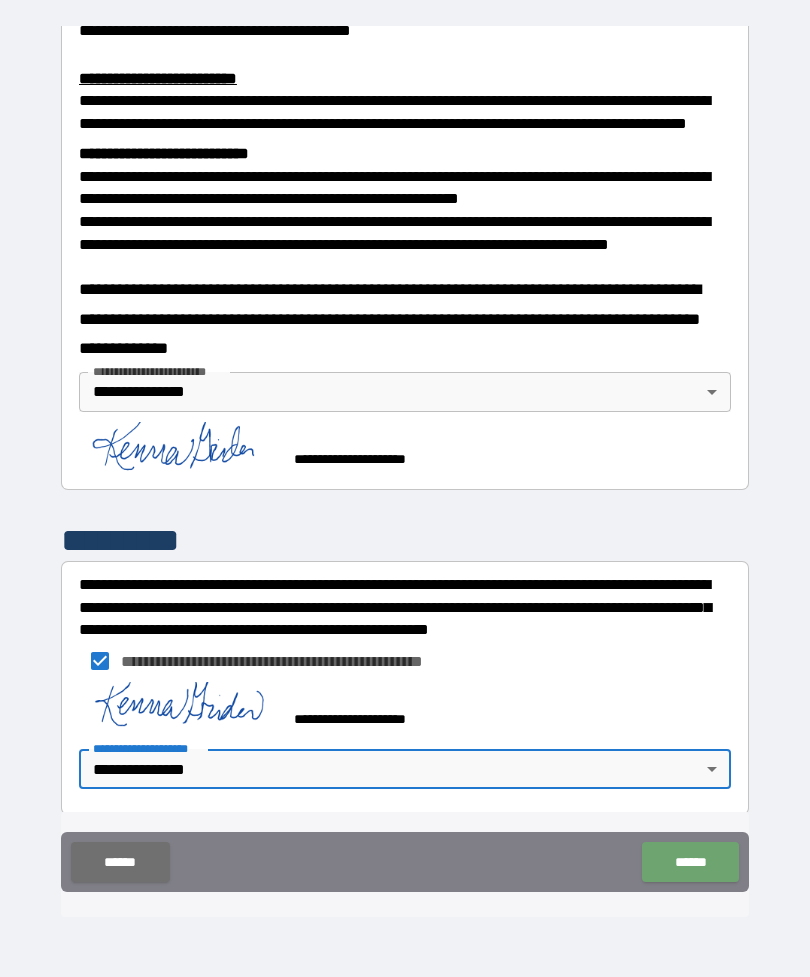 click on "******" at bounding box center (690, 862) 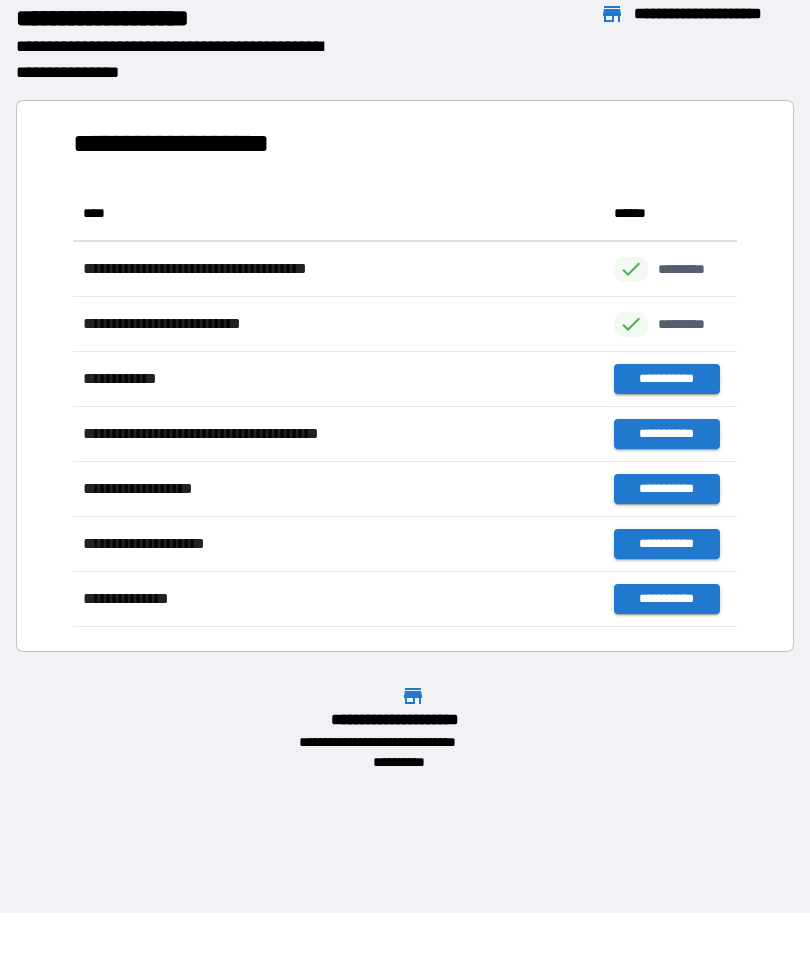 scroll, scrollTop: 1, scrollLeft: 1, axis: both 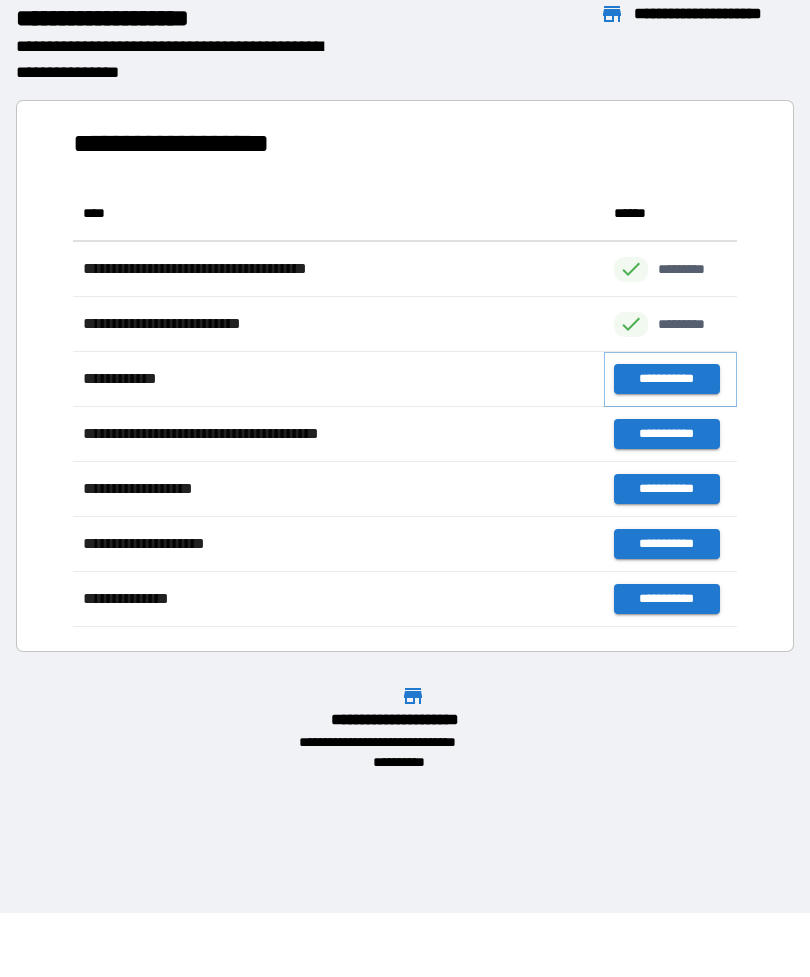 click on "**********" at bounding box center (666, 379) 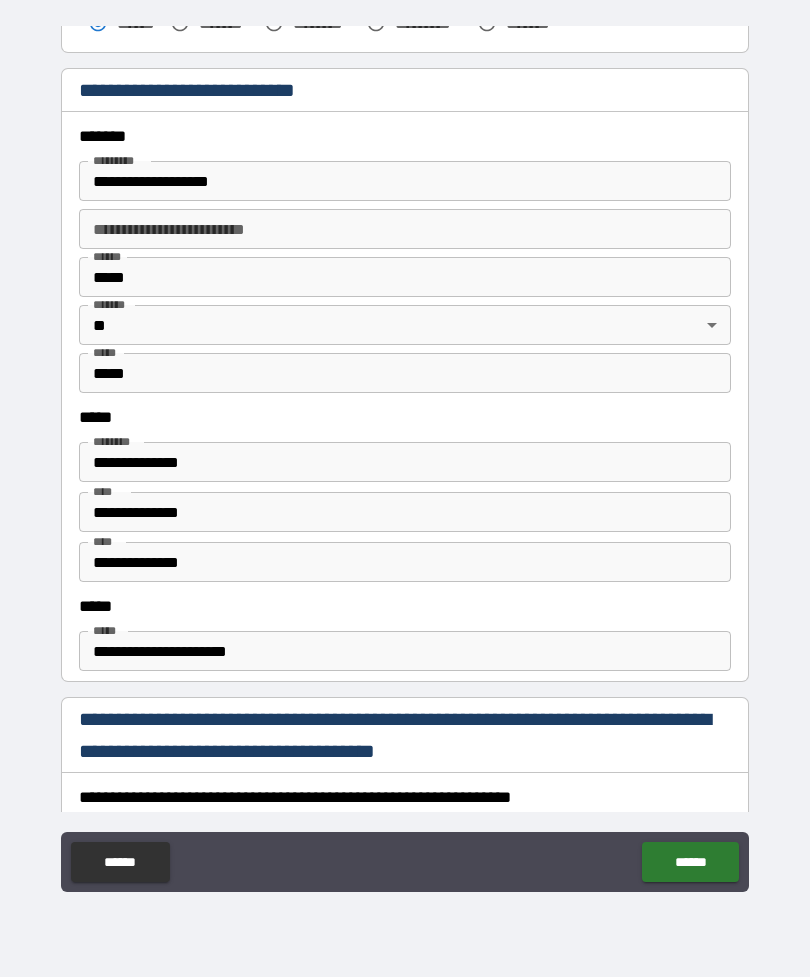 scroll, scrollTop: 700, scrollLeft: 0, axis: vertical 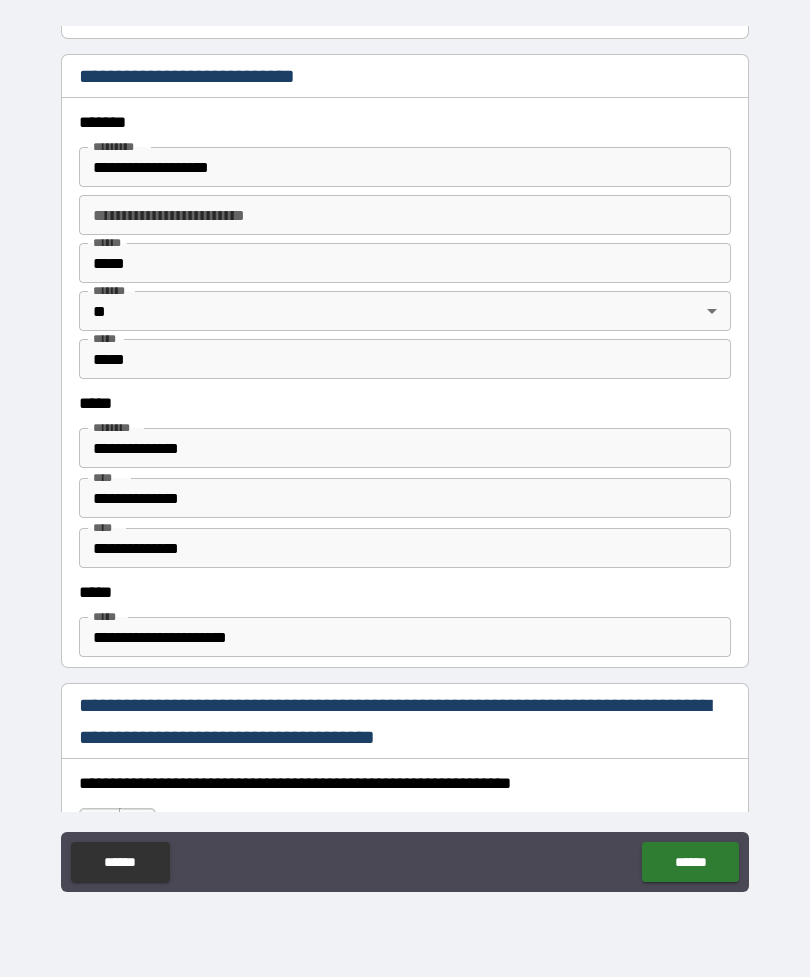 click on "**********" at bounding box center [405, 637] 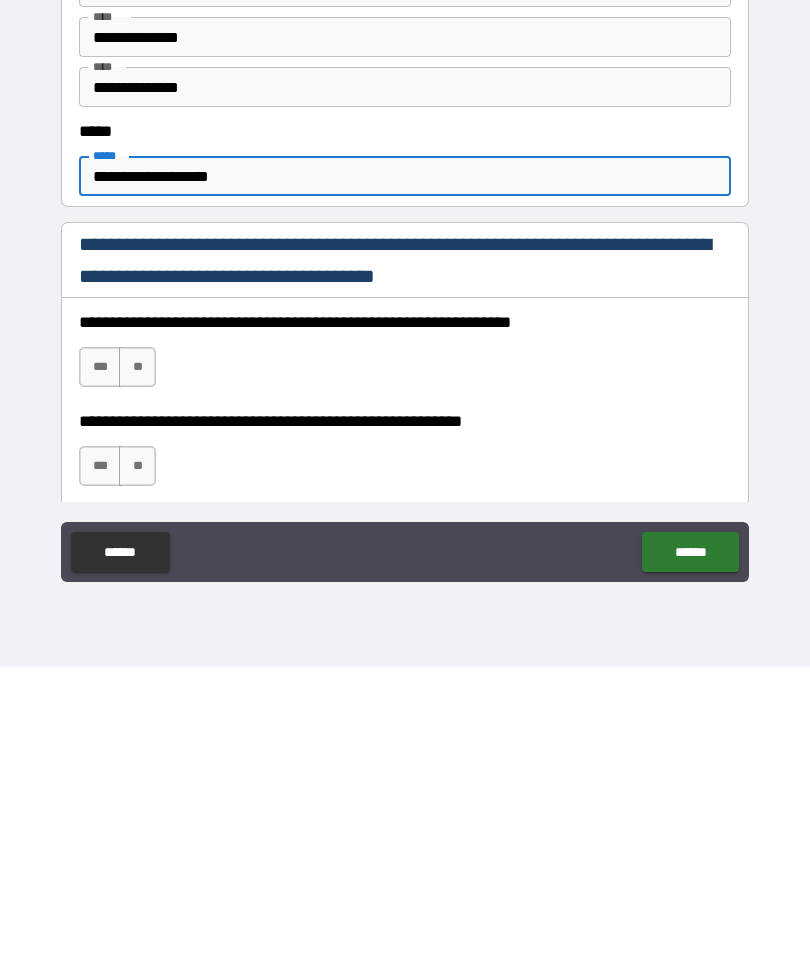 scroll, scrollTop: 852, scrollLeft: 0, axis: vertical 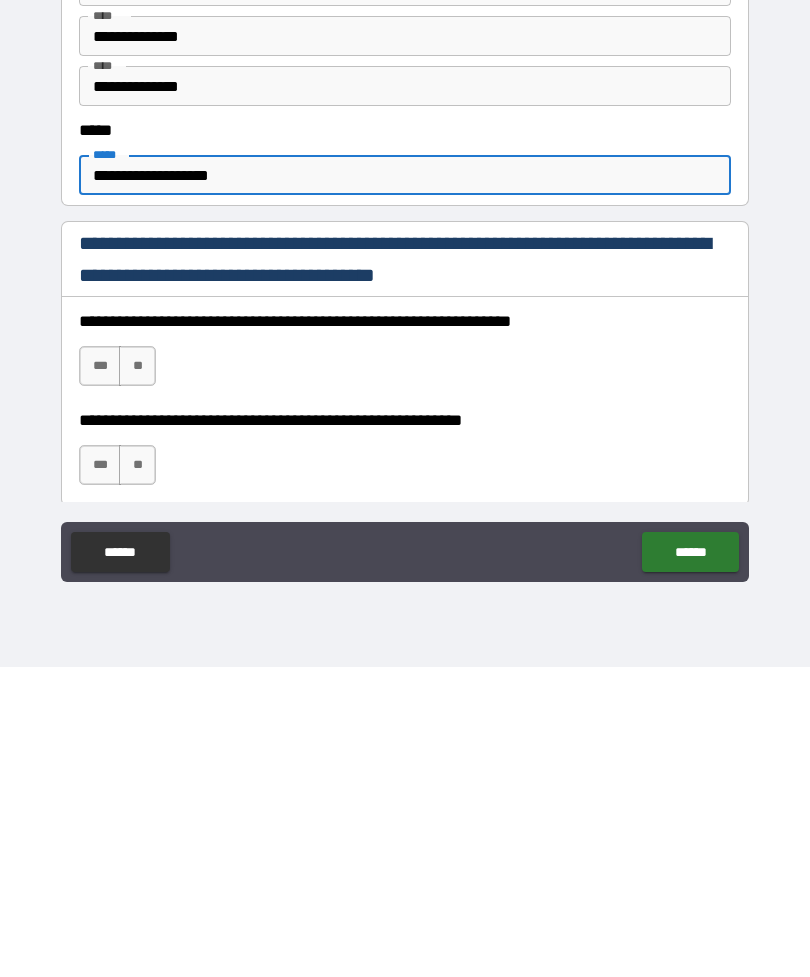 click on "***" at bounding box center (100, 676) 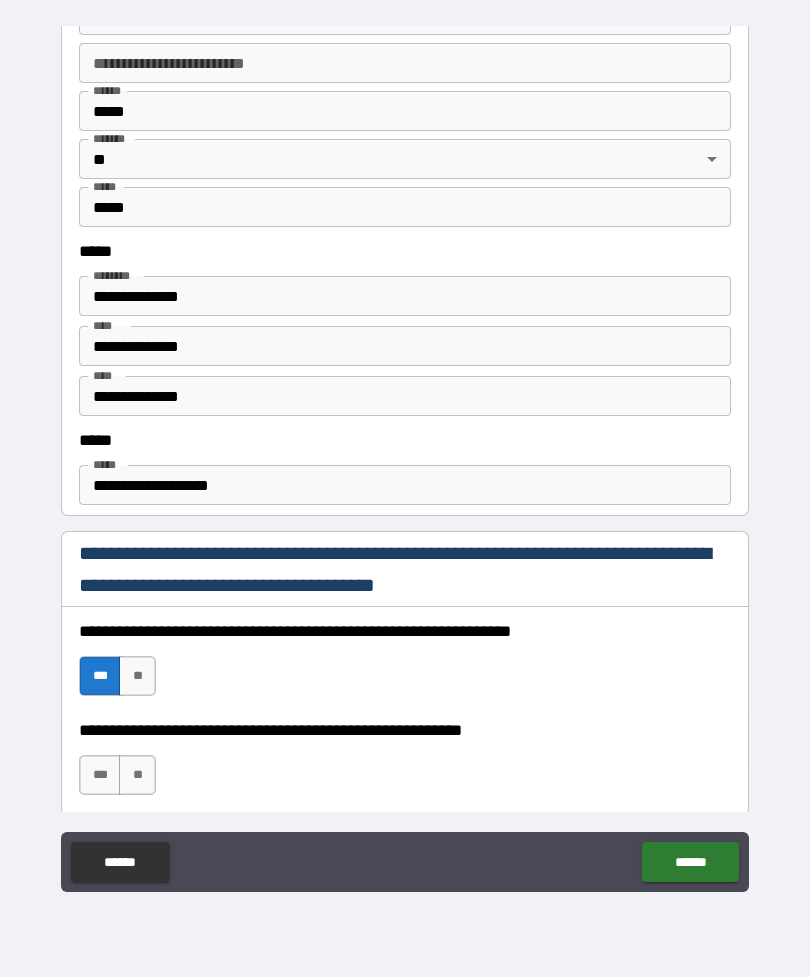 click on "***" at bounding box center [100, 775] 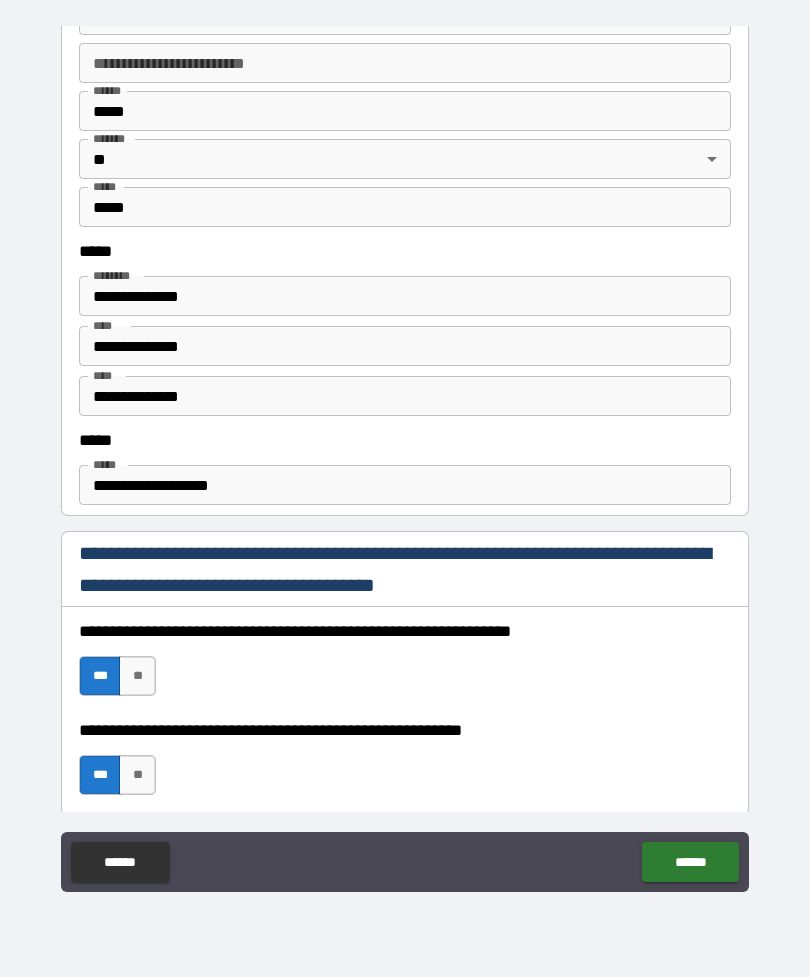 click on "******" at bounding box center (690, 862) 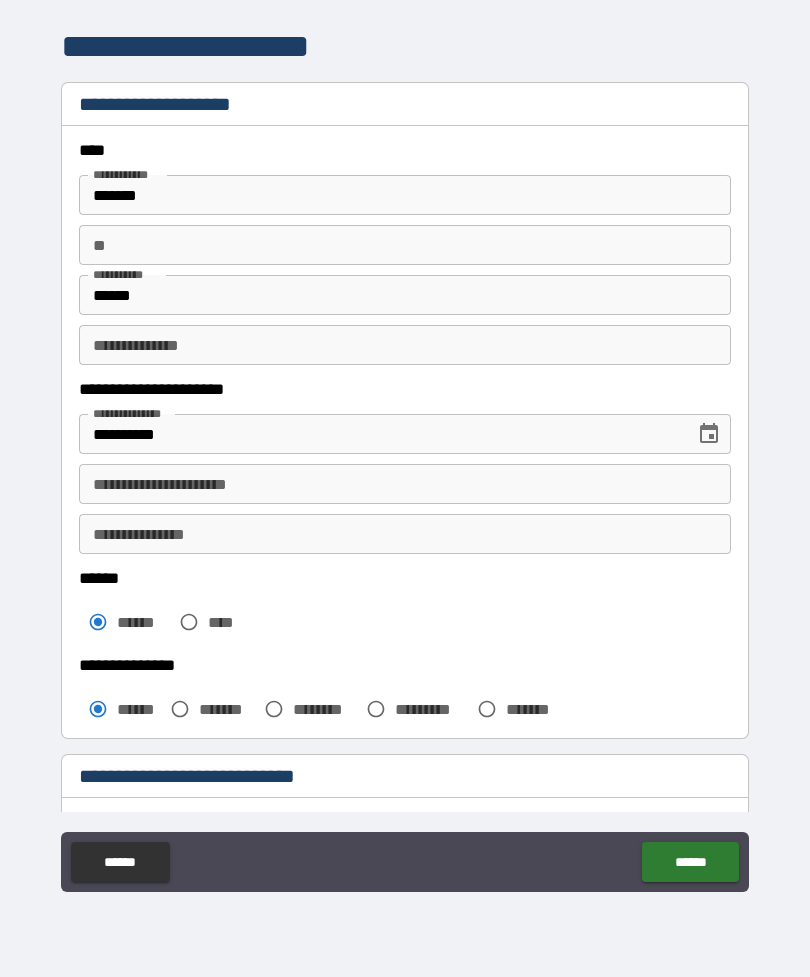 scroll, scrollTop: 0, scrollLeft: 0, axis: both 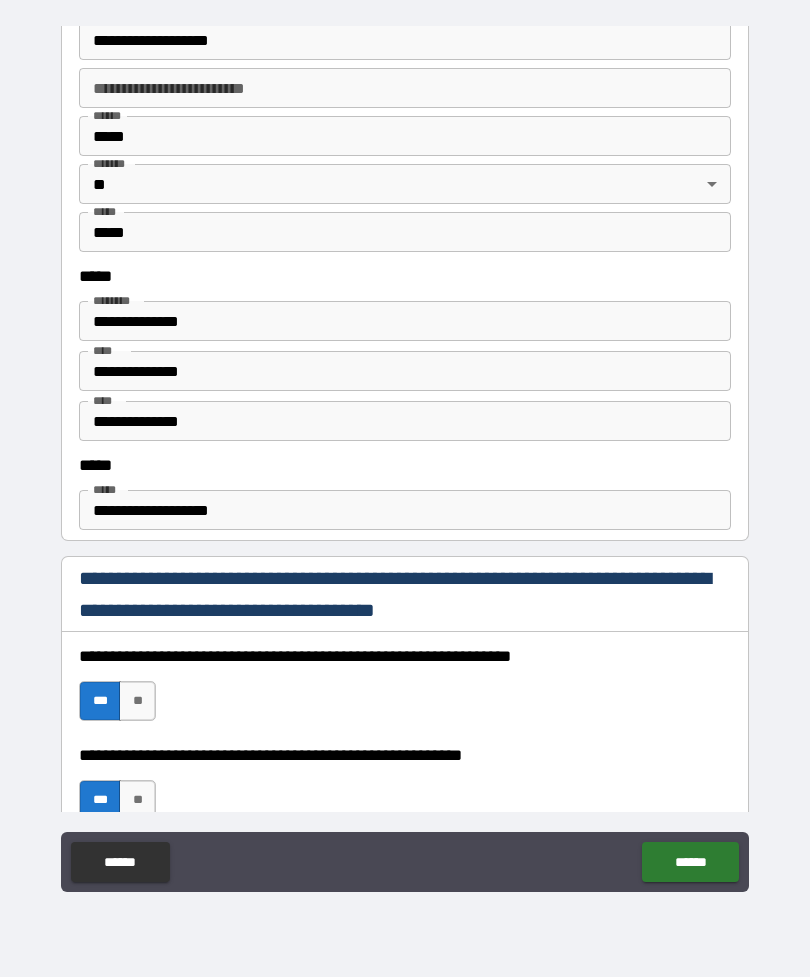 click on "**********" at bounding box center [405, 321] 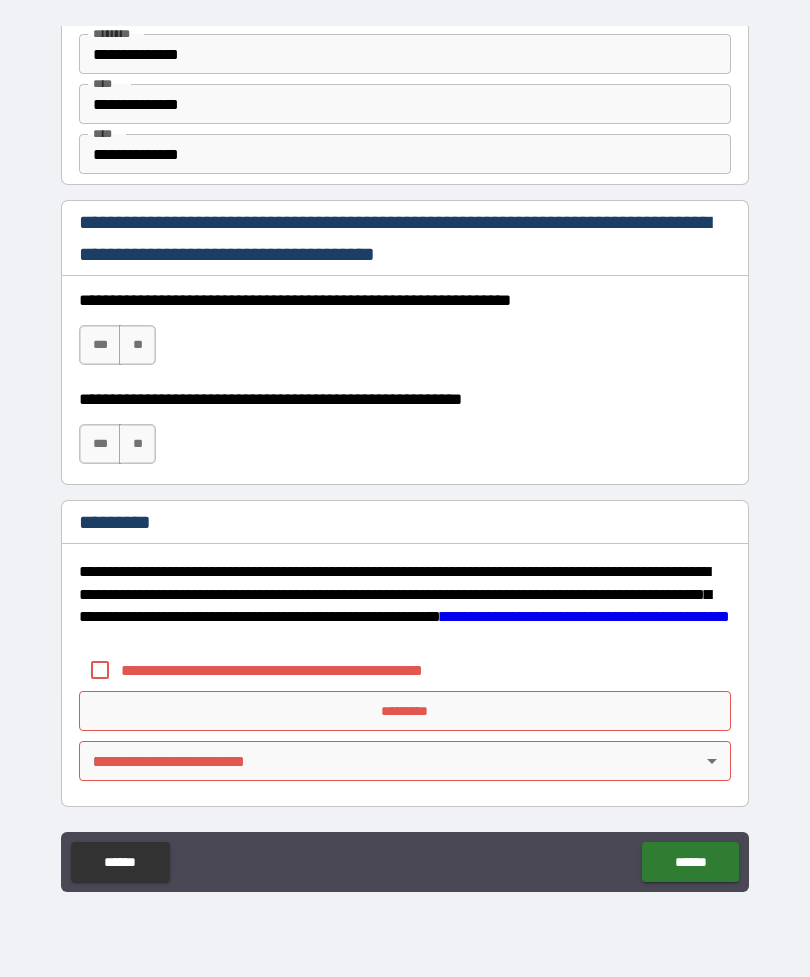 scroll, scrollTop: 2820, scrollLeft: 0, axis: vertical 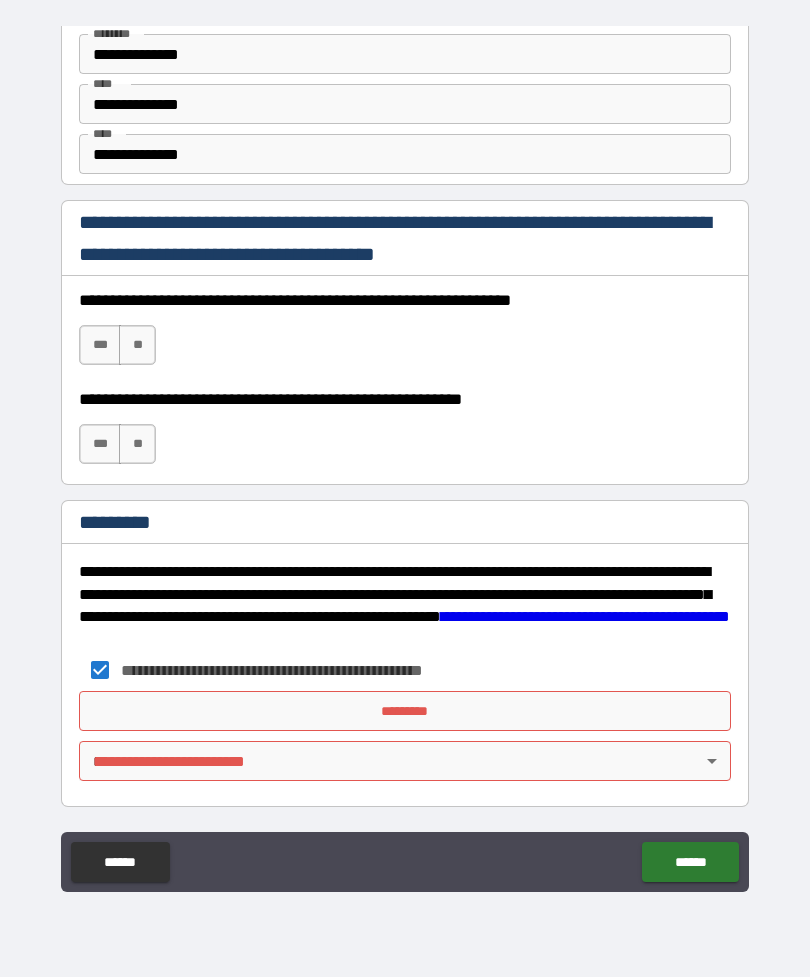 click on "*********" at bounding box center [405, 711] 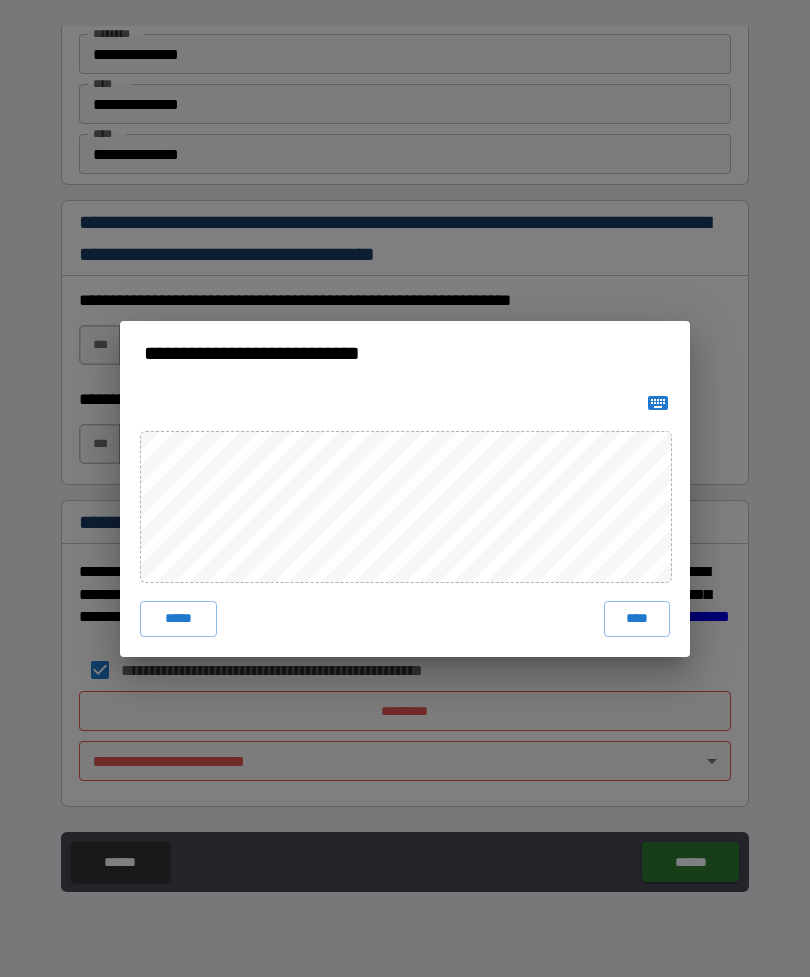 click on "****" at bounding box center [637, 619] 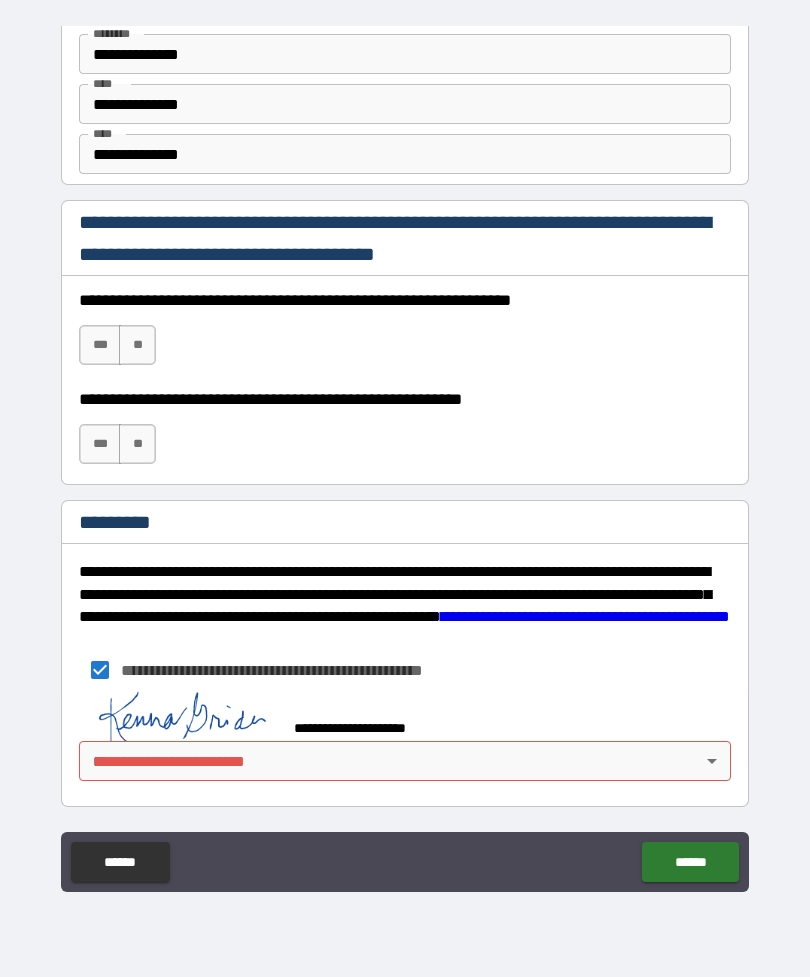 scroll, scrollTop: 2810, scrollLeft: 0, axis: vertical 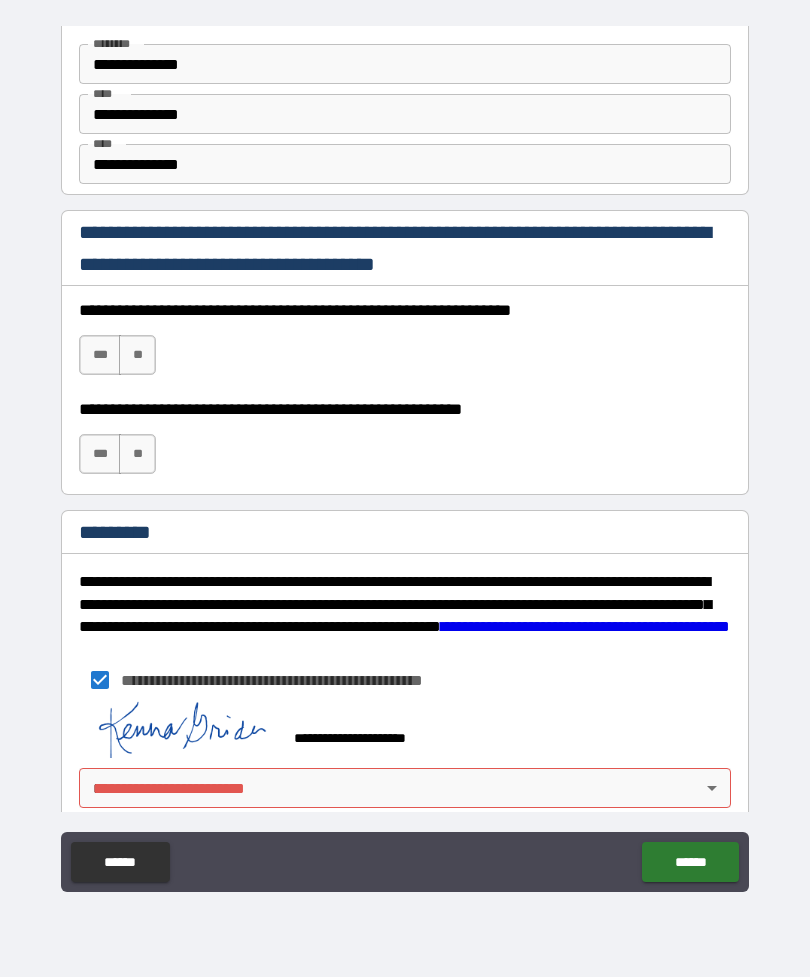 click on "**********" at bounding box center [405, 456] 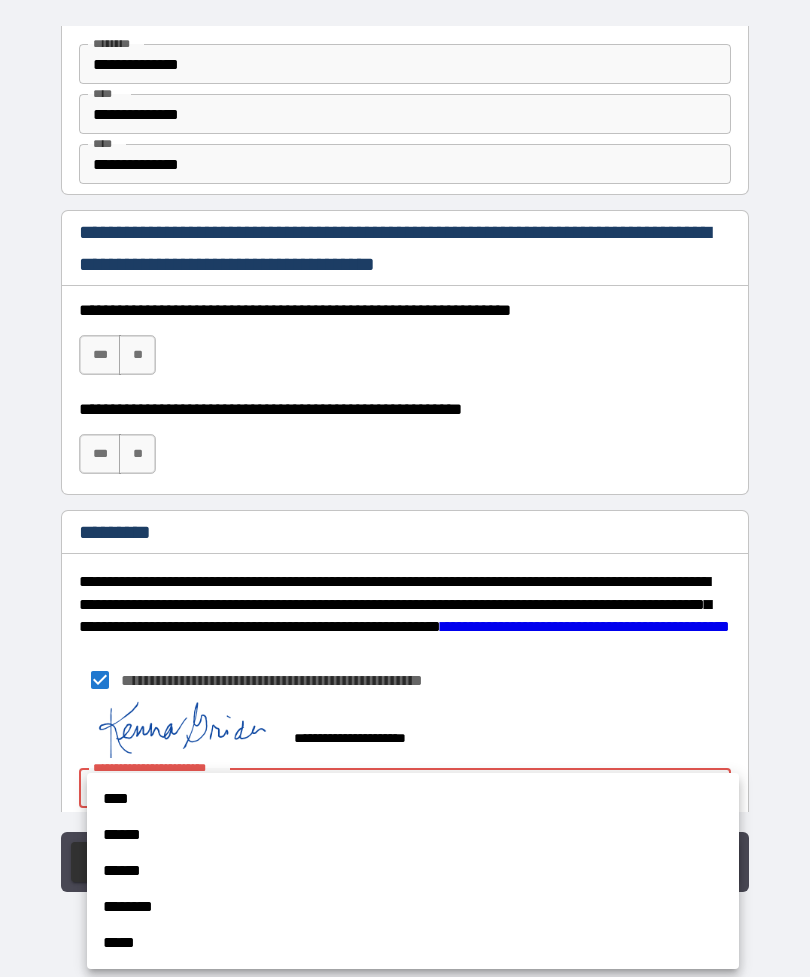 click on "********" at bounding box center [413, 907] 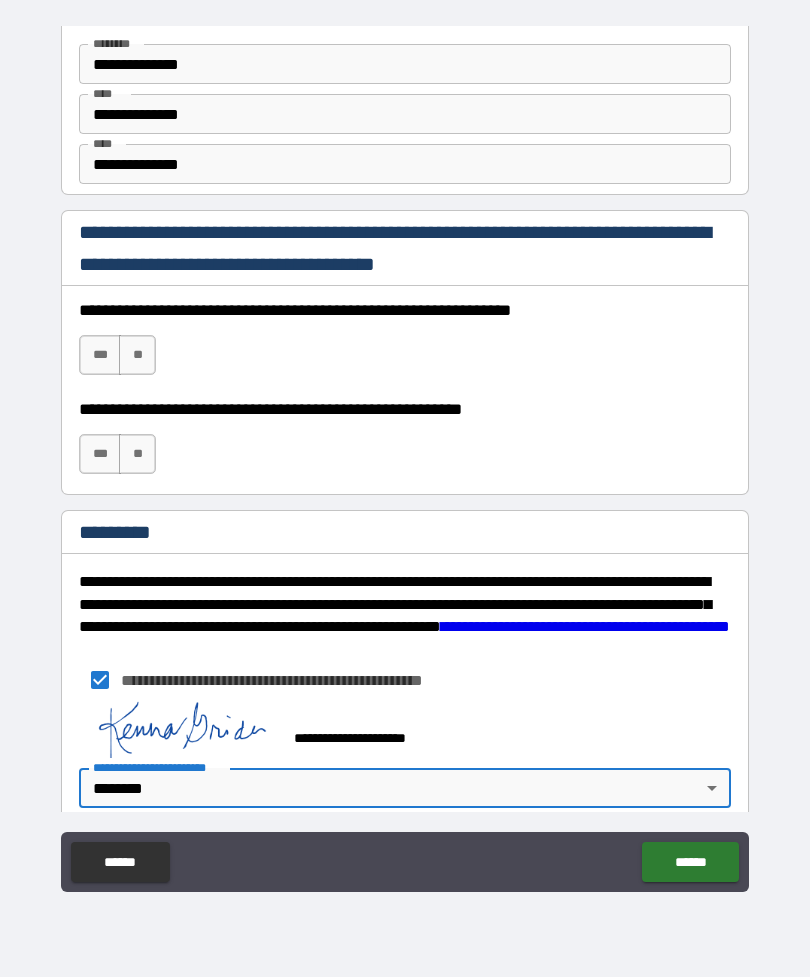 click on "******" 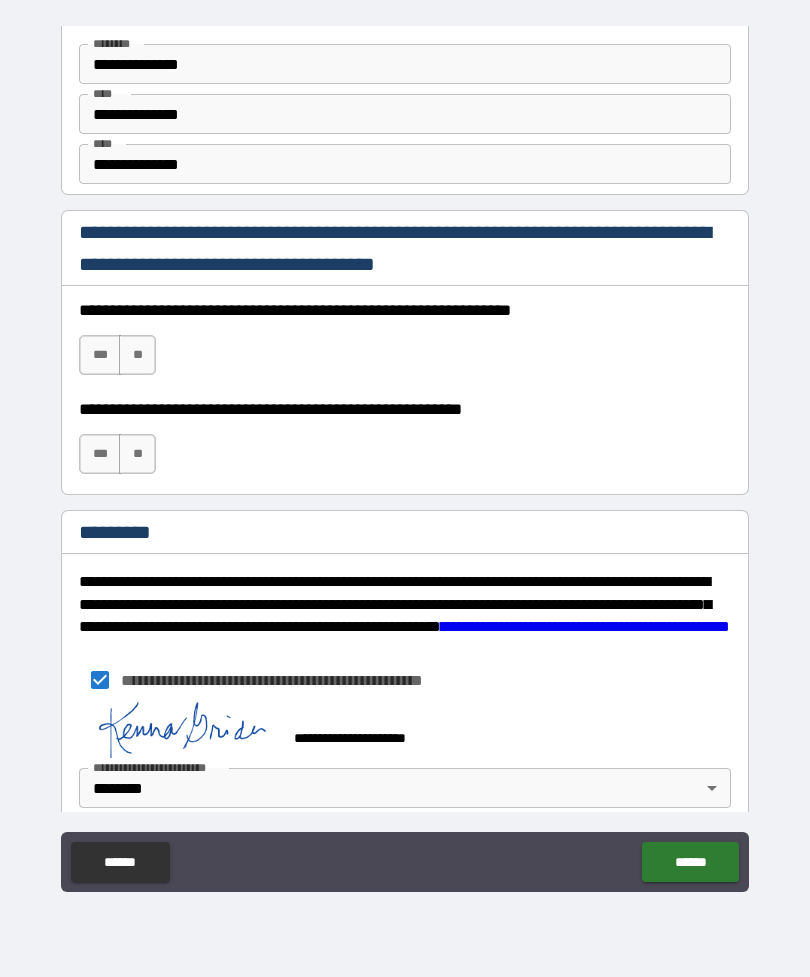click on "******" at bounding box center [690, 862] 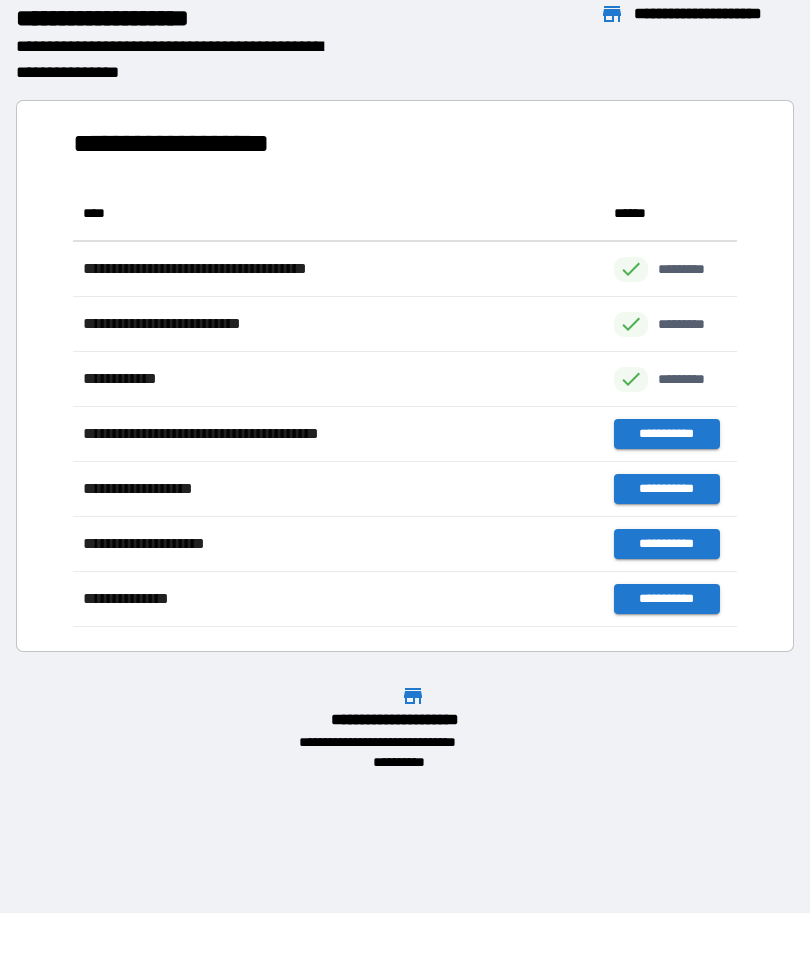 scroll, scrollTop: 441, scrollLeft: 664, axis: both 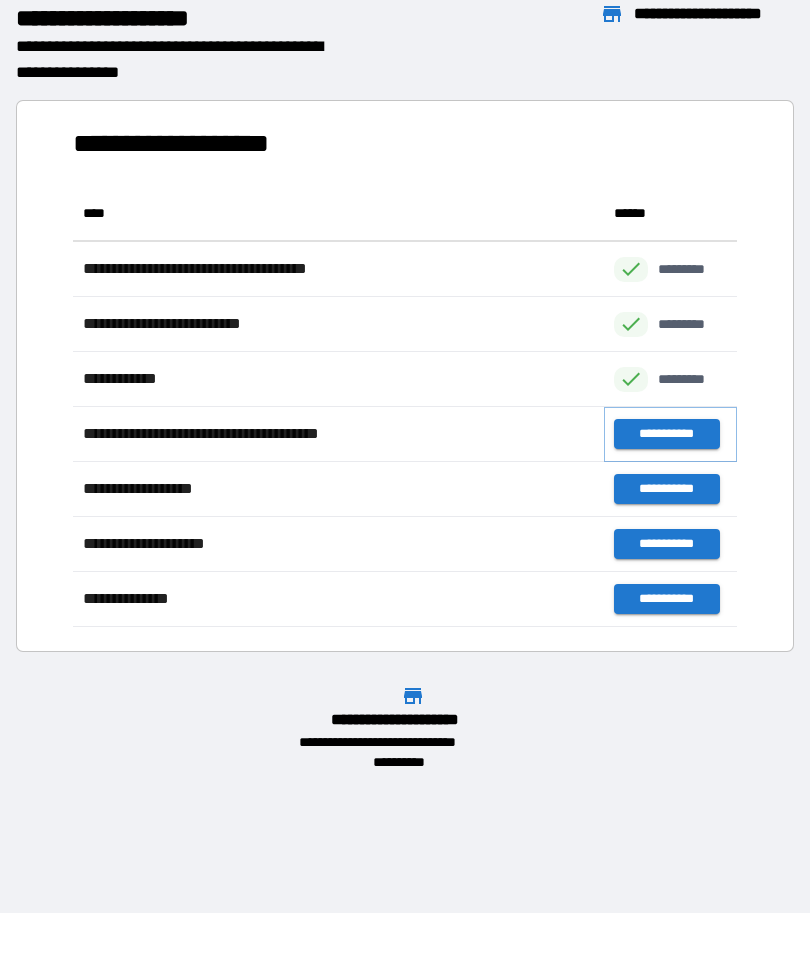 click on "**********" at bounding box center [666, 434] 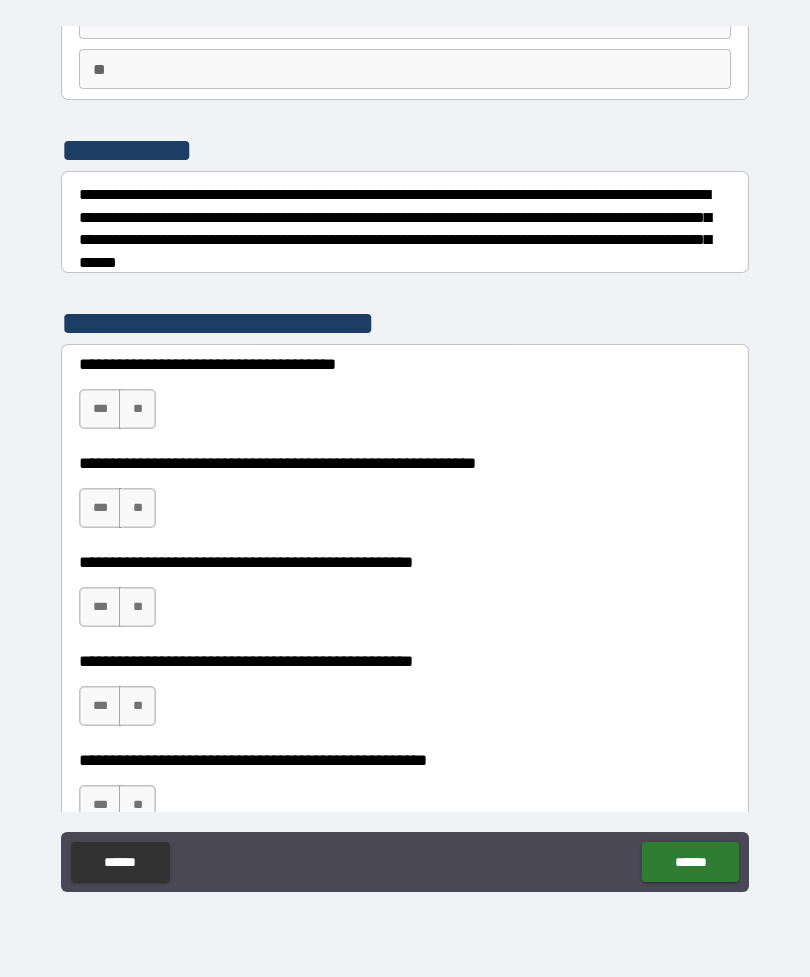 scroll, scrollTop: 181, scrollLeft: 0, axis: vertical 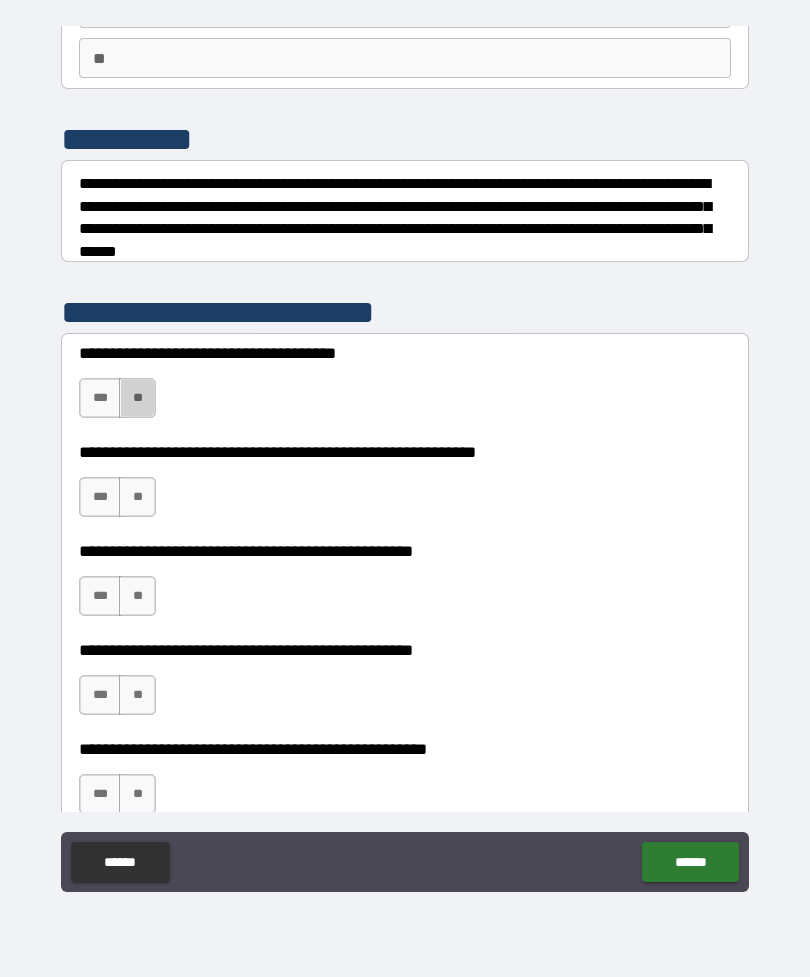 click on "**" at bounding box center [137, 398] 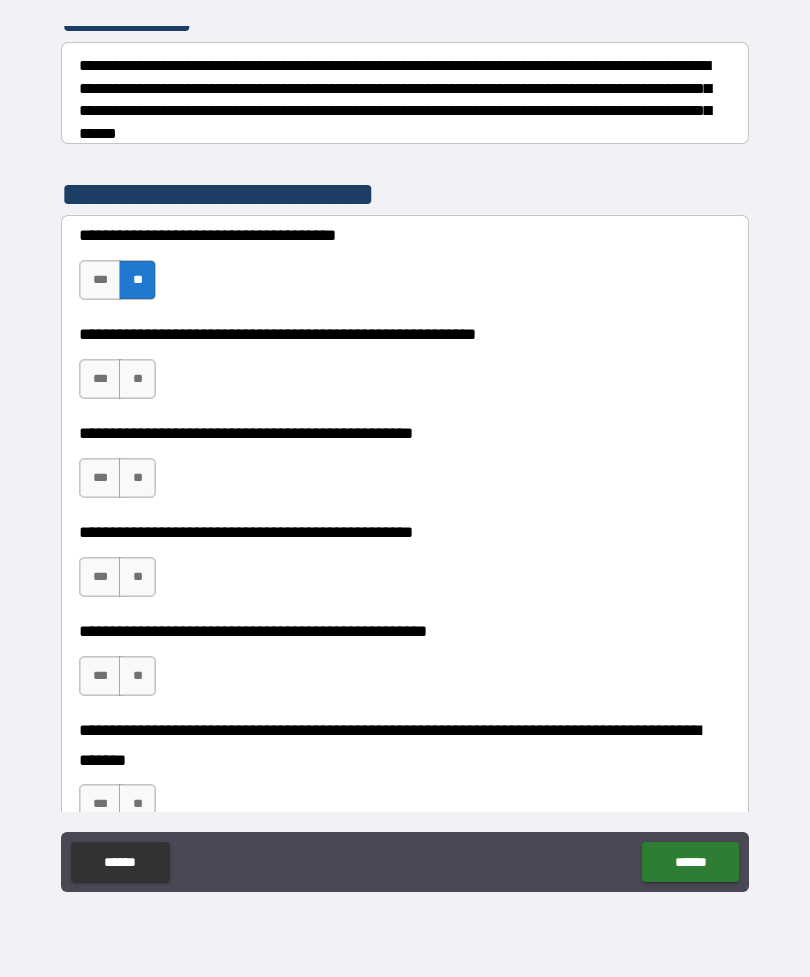 scroll, scrollTop: 340, scrollLeft: 0, axis: vertical 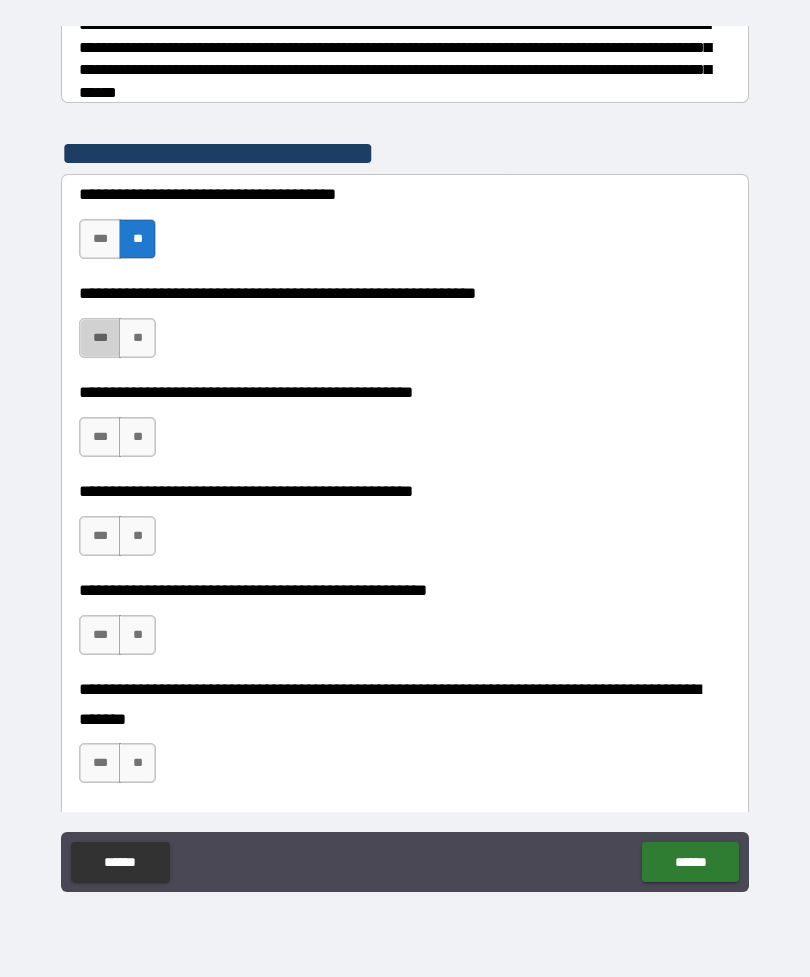 click on "***" at bounding box center (100, 338) 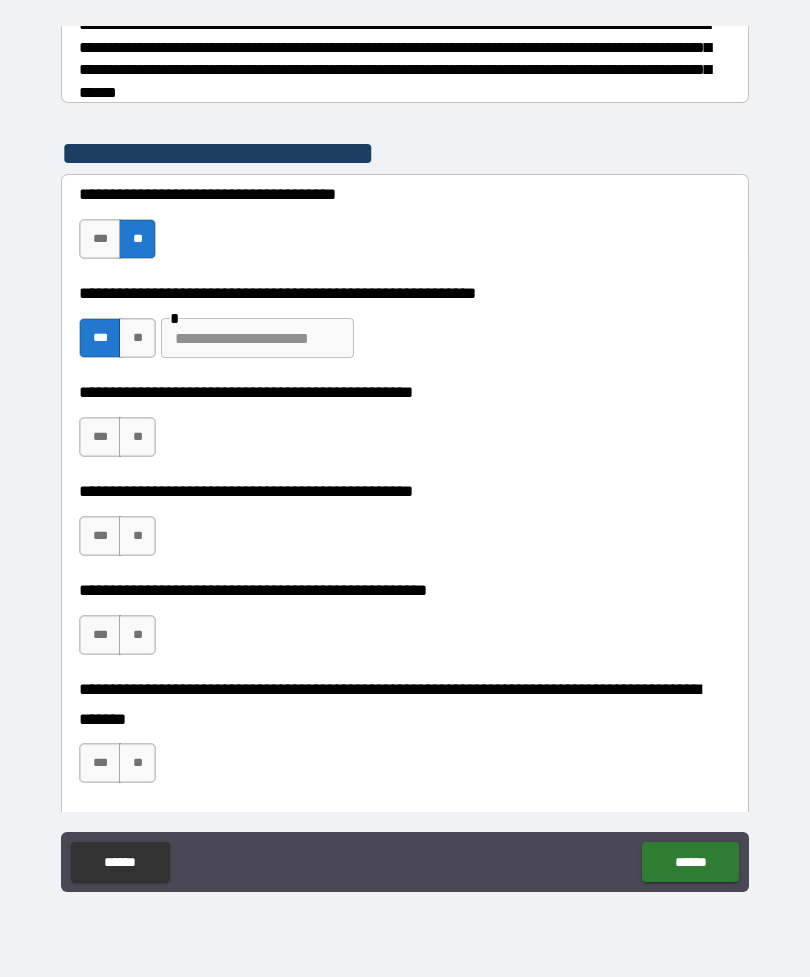 click at bounding box center (257, 338) 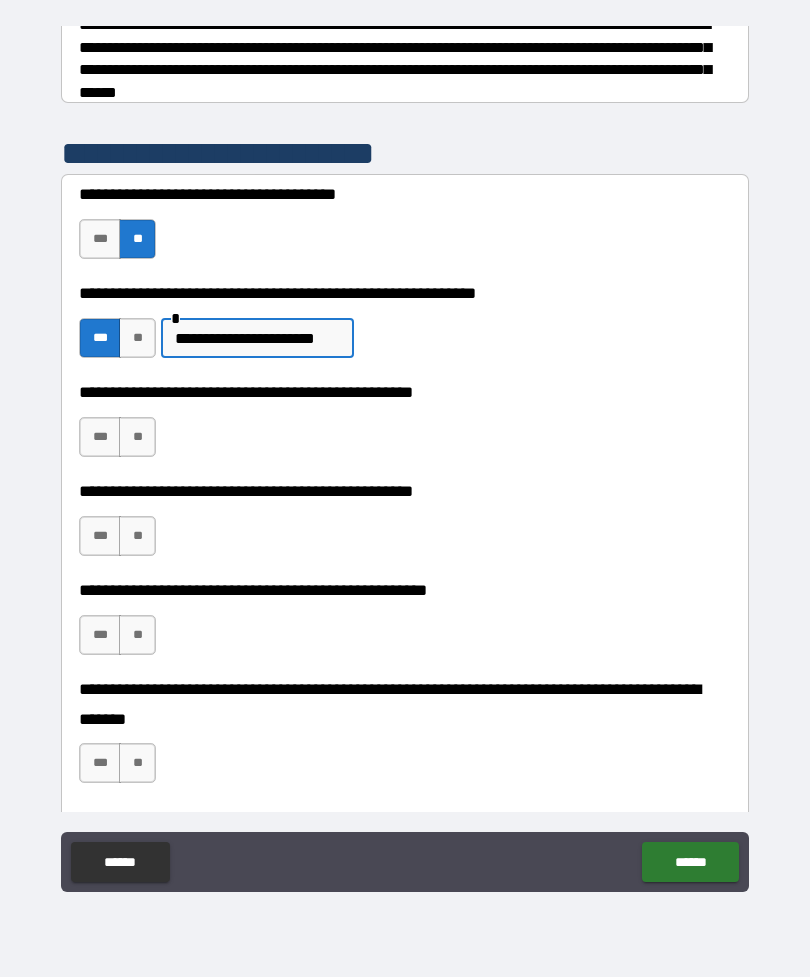 click on "**" at bounding box center [137, 437] 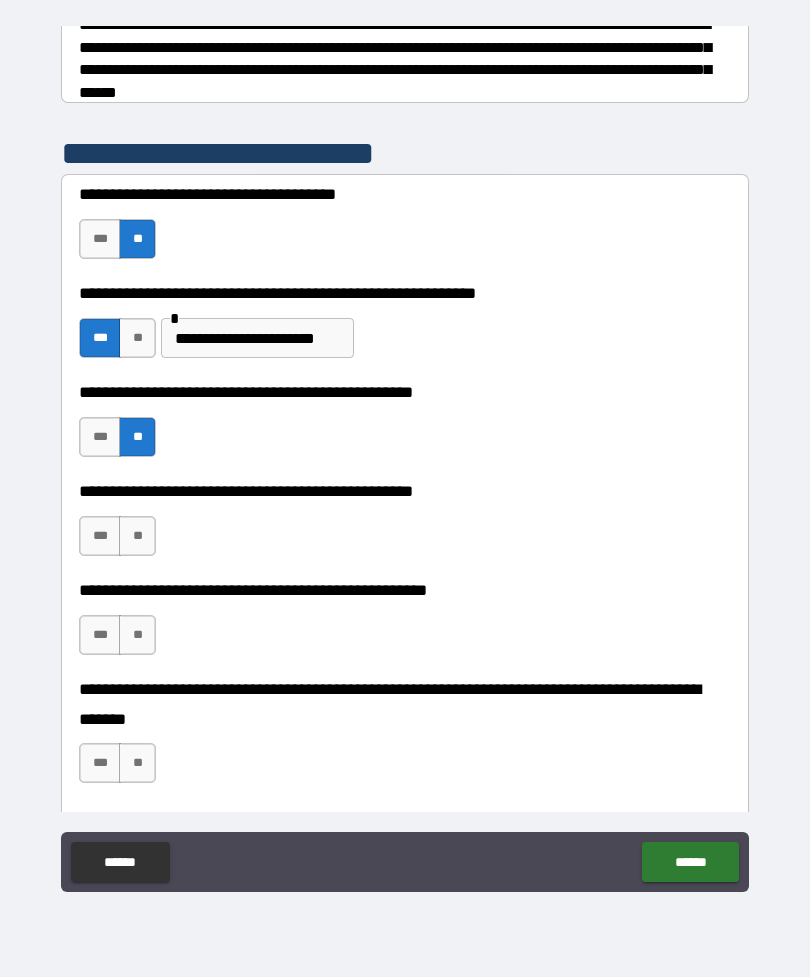 click on "***" at bounding box center (100, 536) 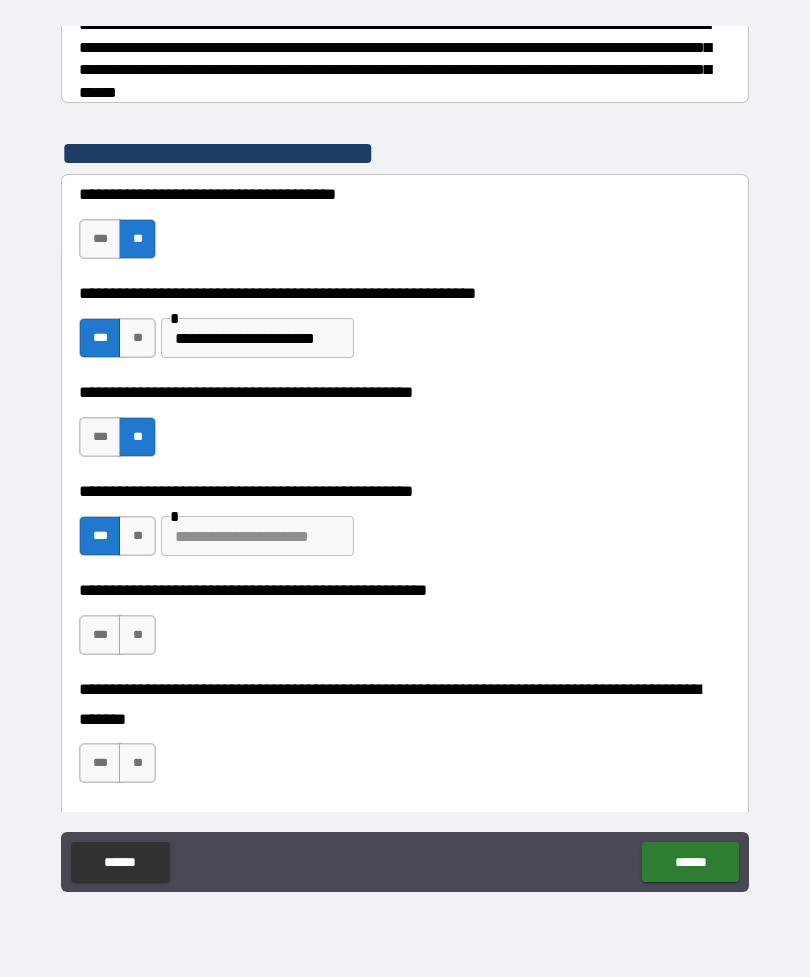 click at bounding box center (257, 536) 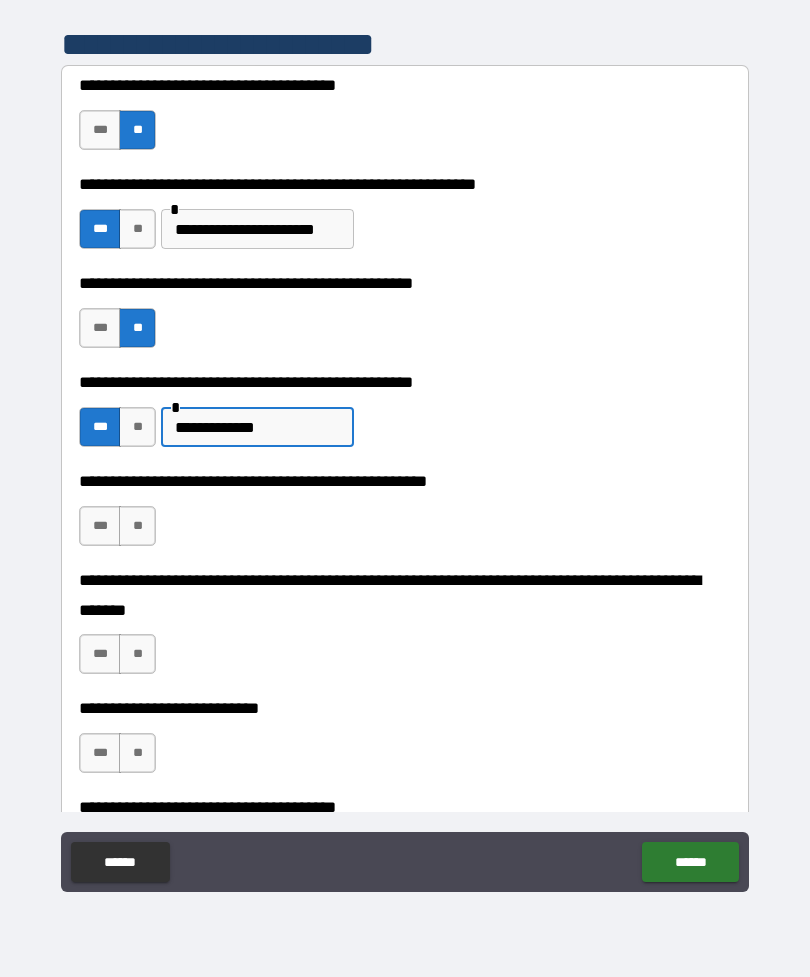 scroll, scrollTop: 484, scrollLeft: 0, axis: vertical 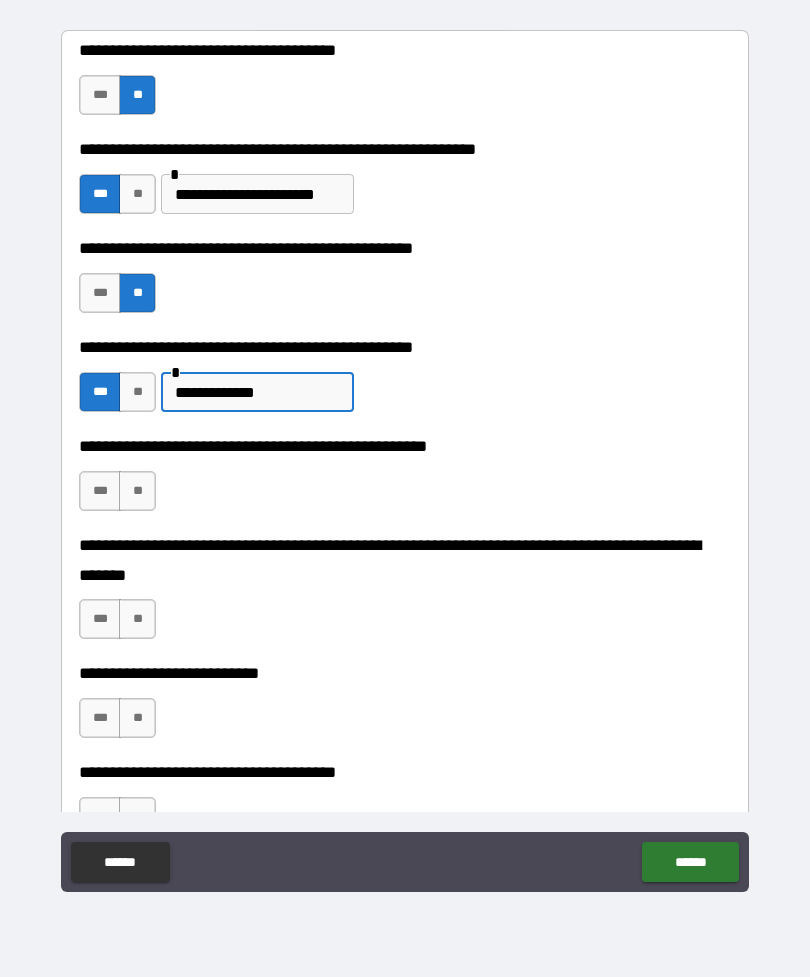 click on "**" at bounding box center (137, 491) 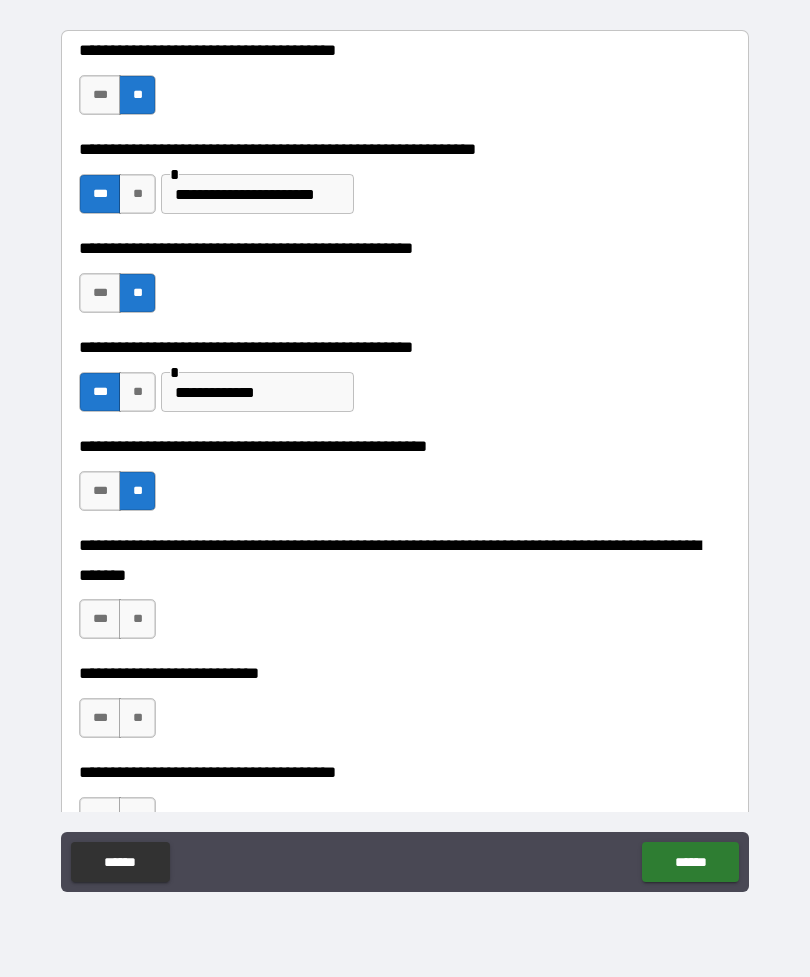 click on "**" at bounding box center (137, 619) 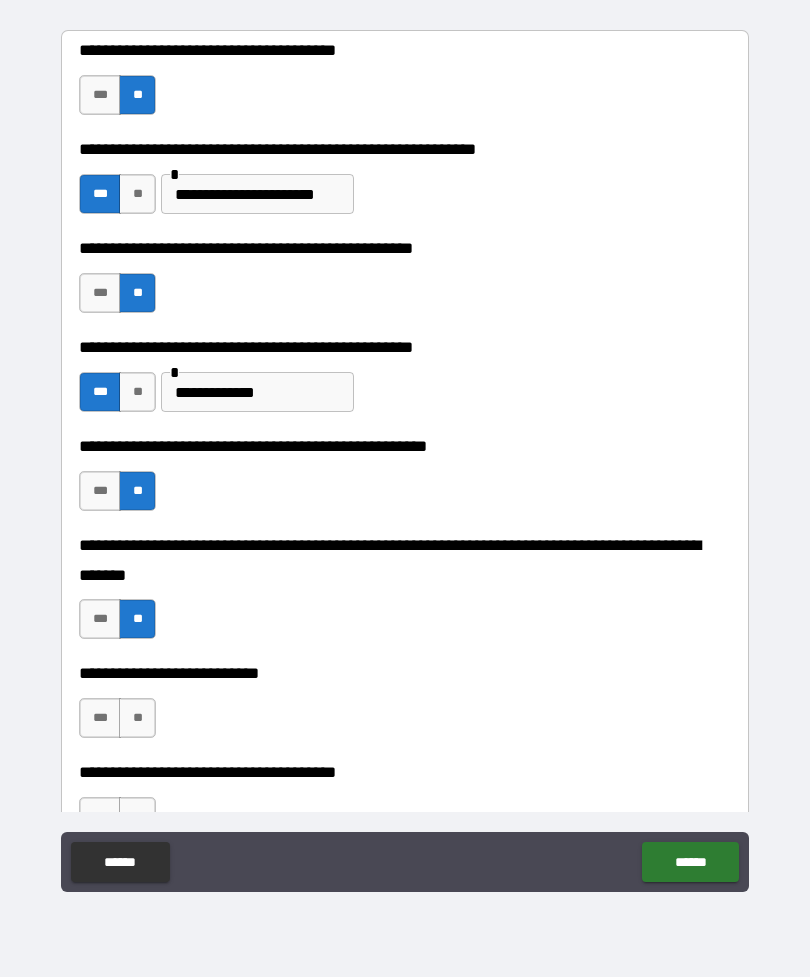 click on "***" at bounding box center (100, 718) 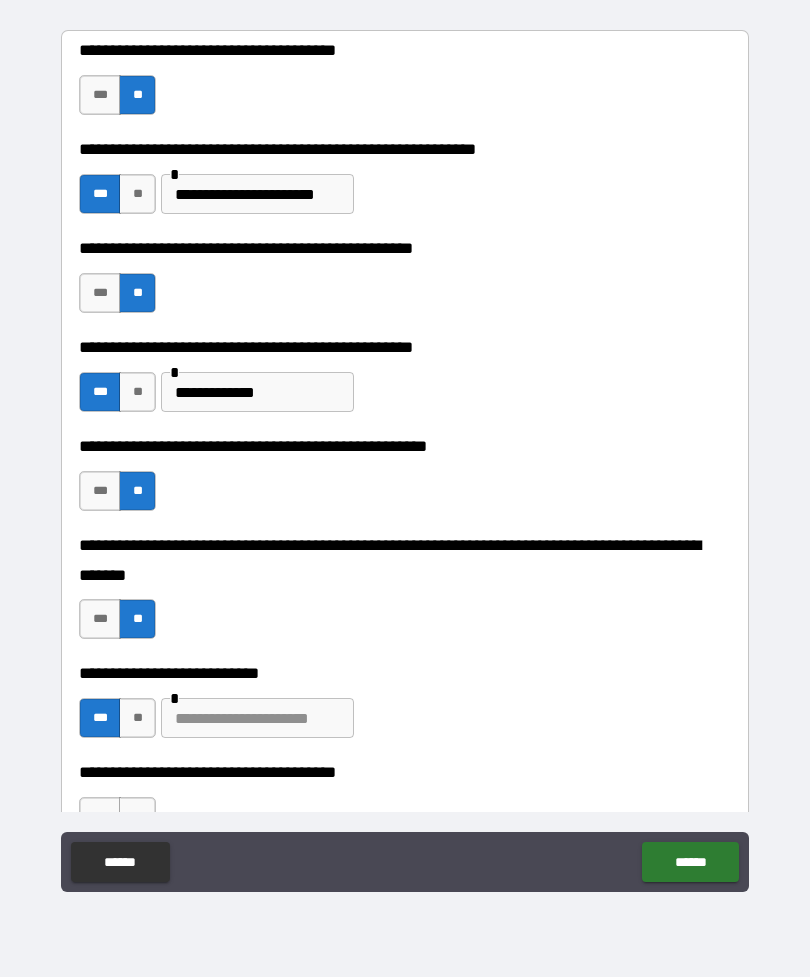 click on "**" at bounding box center [137, 718] 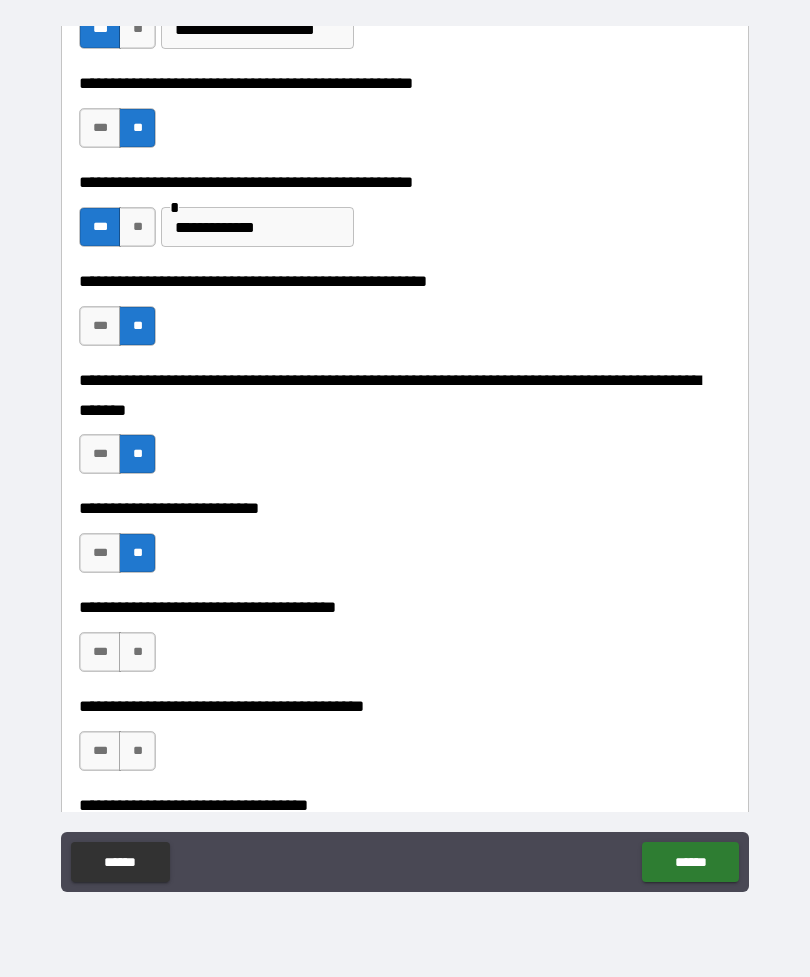 scroll, scrollTop: 652, scrollLeft: 0, axis: vertical 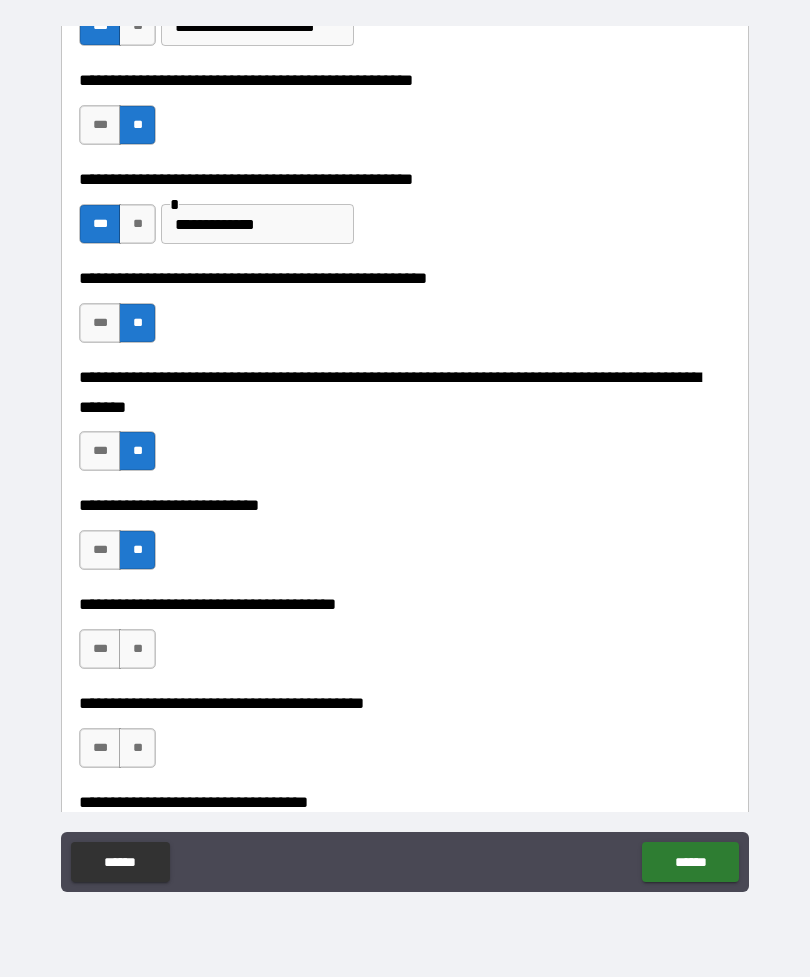 click on "**" at bounding box center (137, 649) 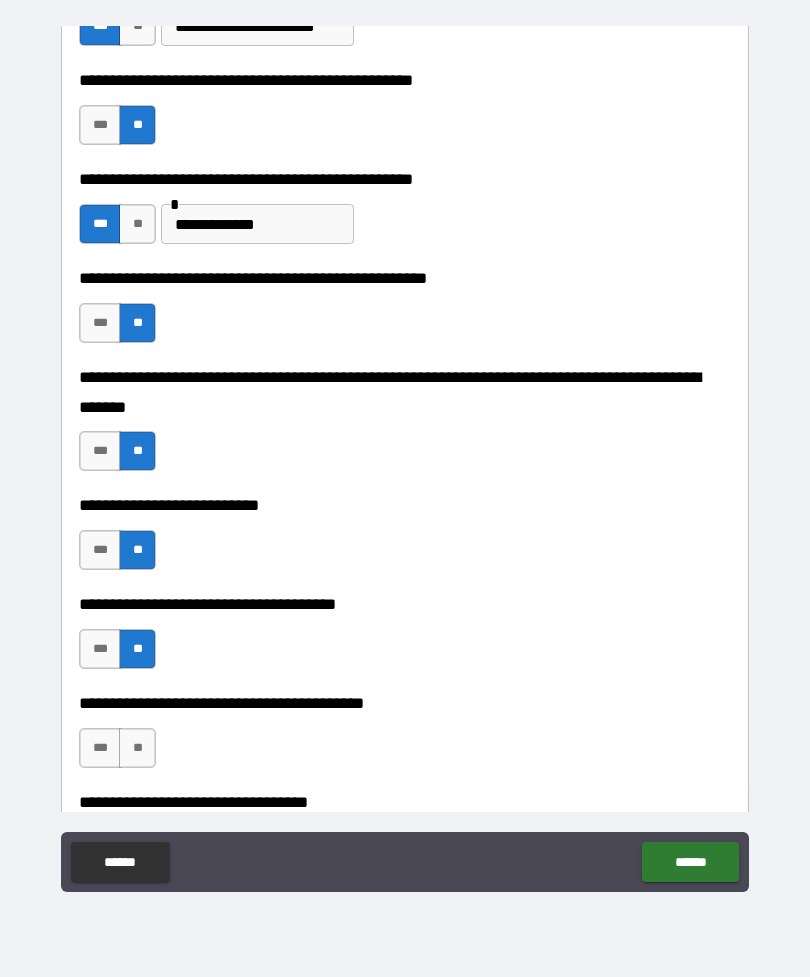 click on "**" at bounding box center (137, 748) 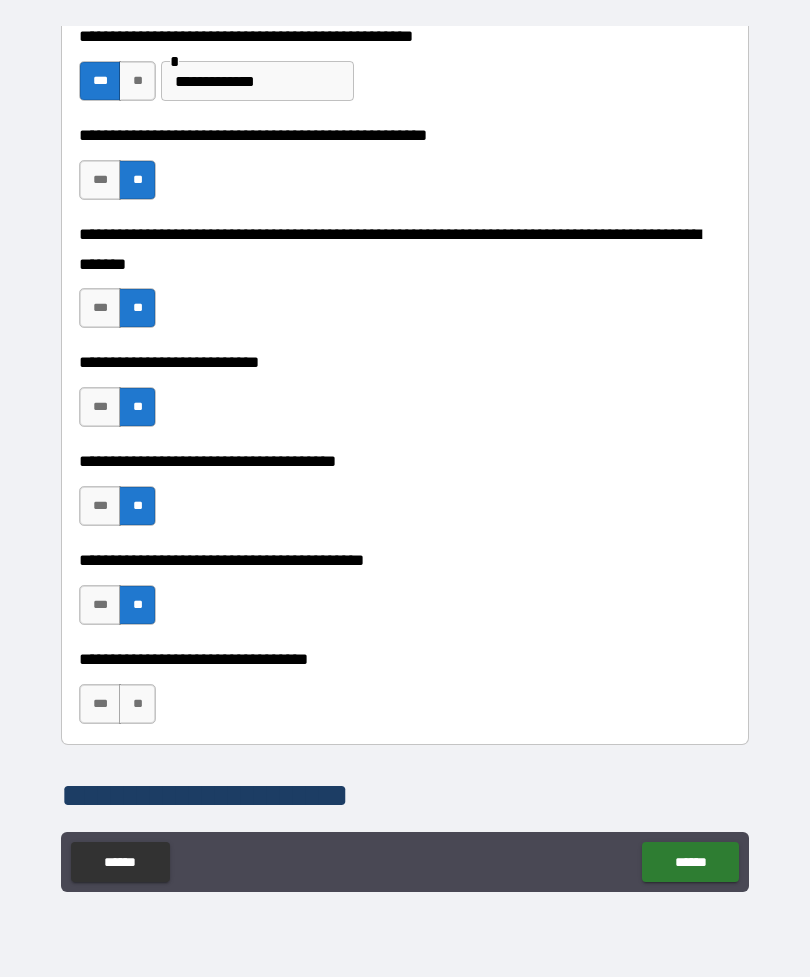 scroll, scrollTop: 798, scrollLeft: 0, axis: vertical 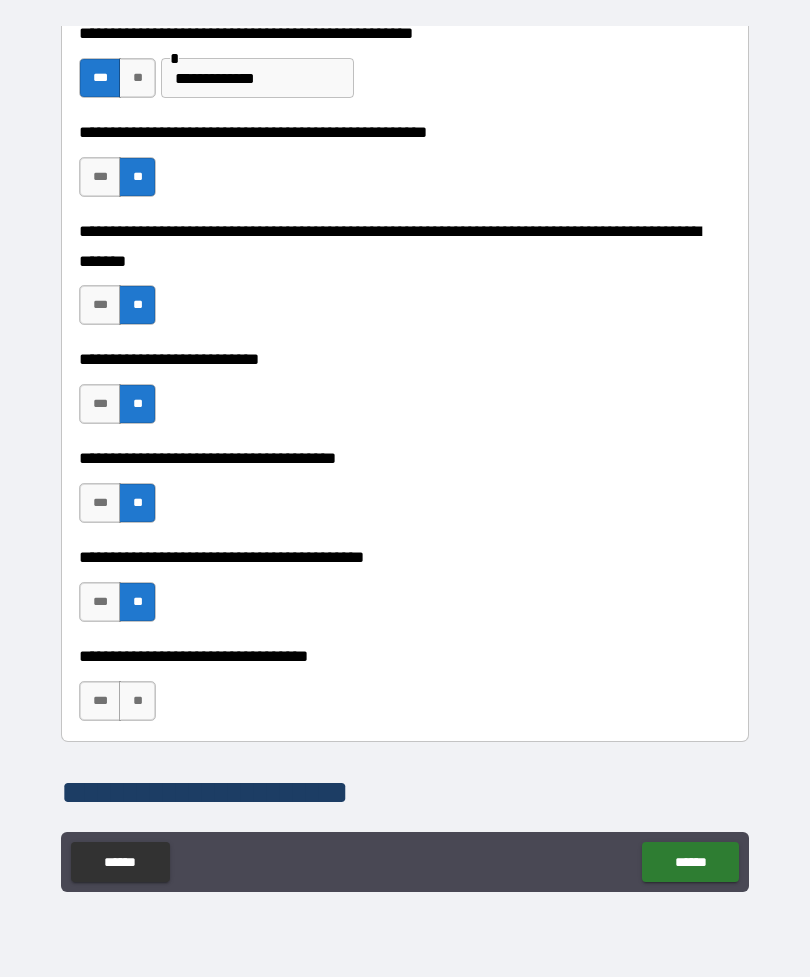 click on "**" at bounding box center [137, 701] 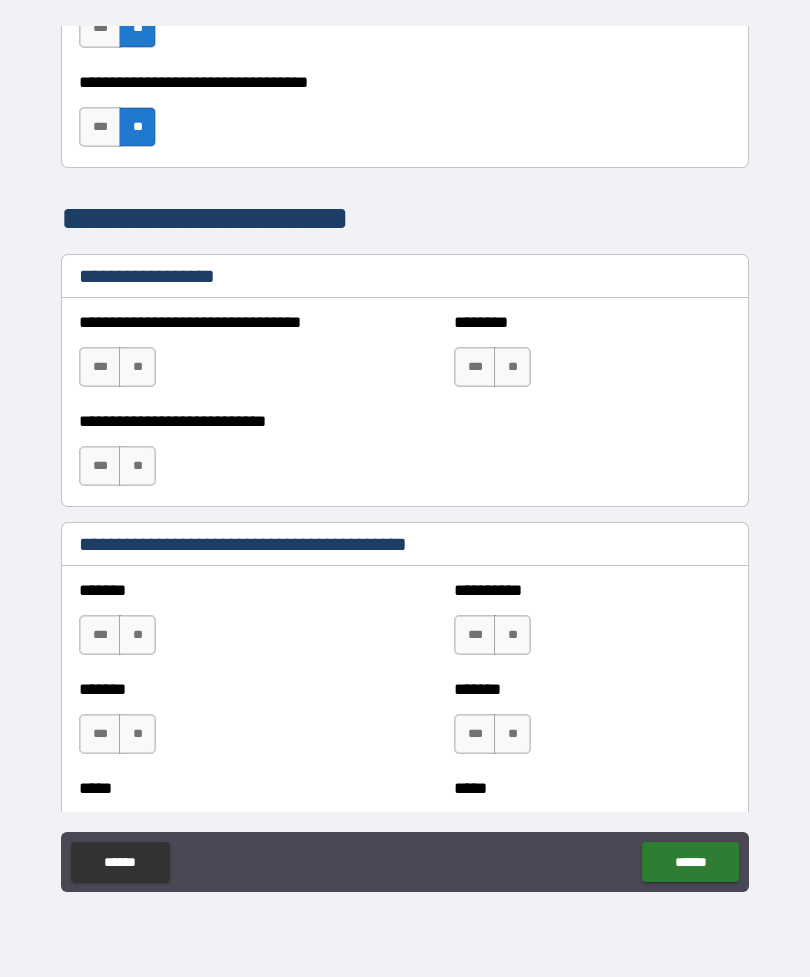 scroll, scrollTop: 1379, scrollLeft: 0, axis: vertical 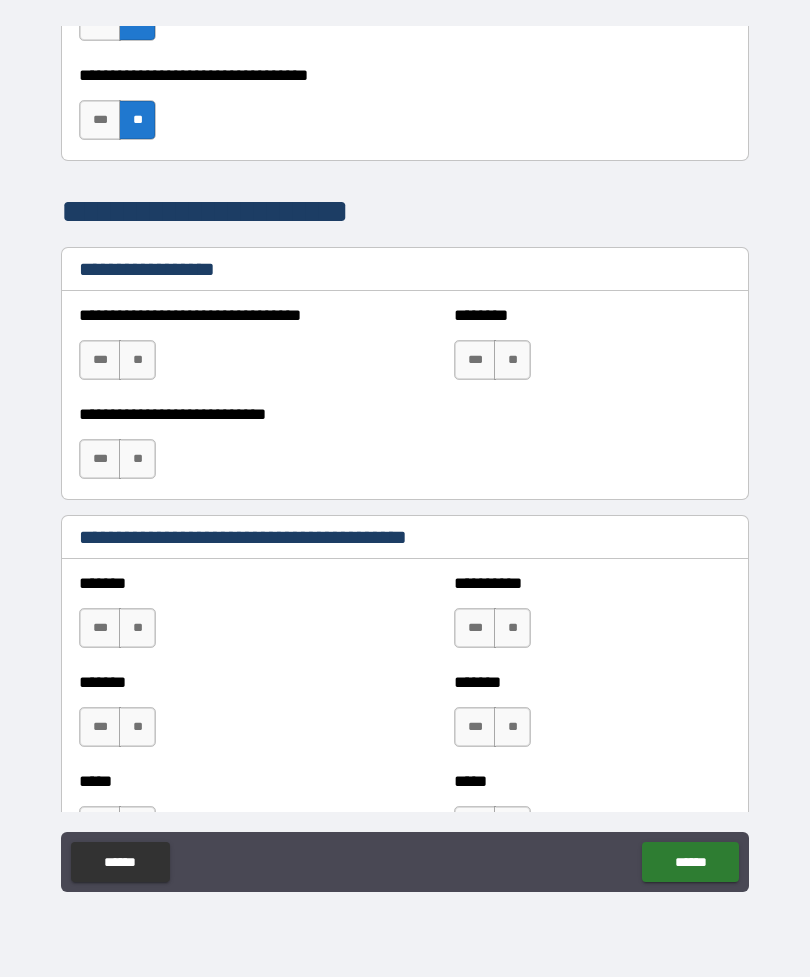 click on "**" at bounding box center [137, 360] 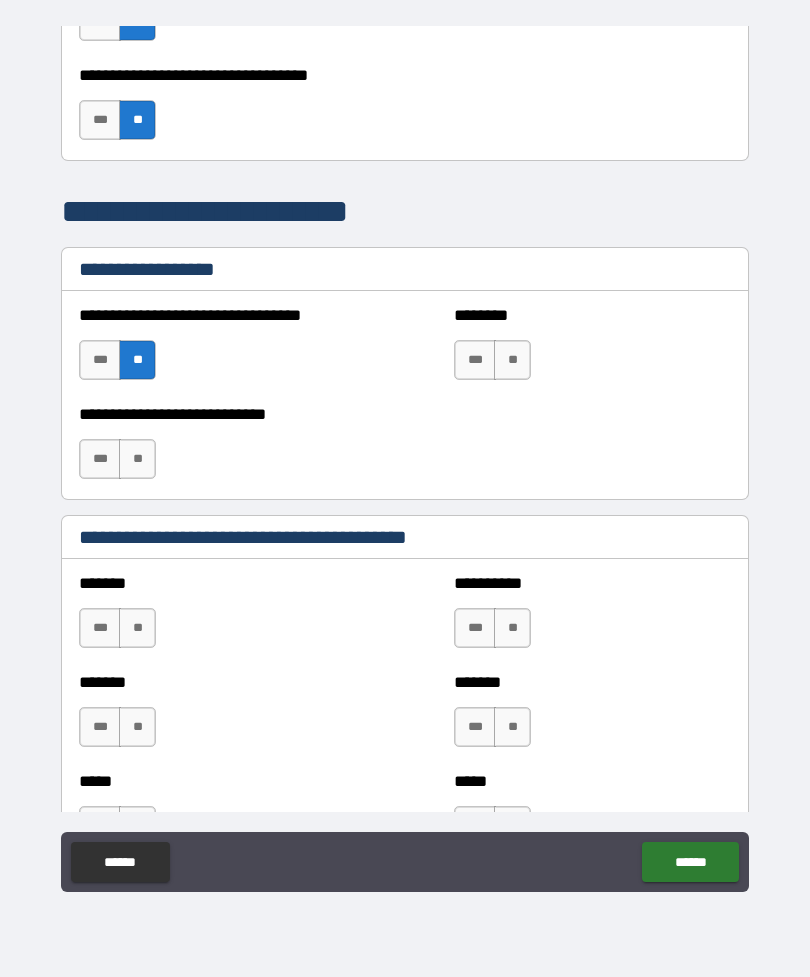 click on "***" at bounding box center (100, 459) 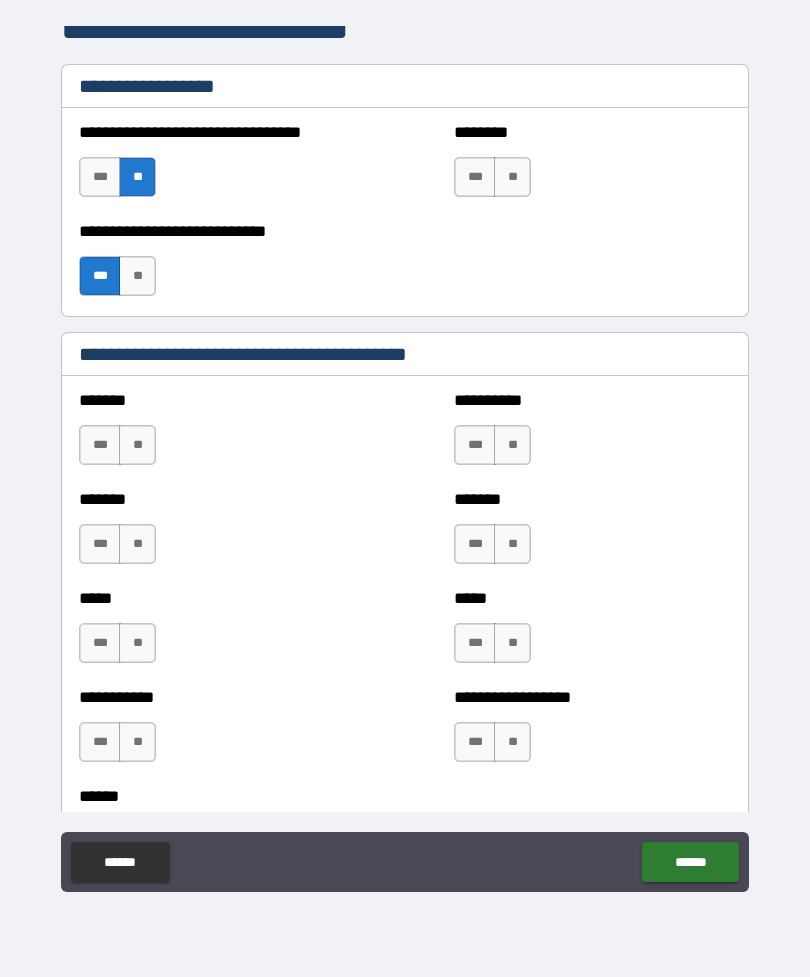 scroll, scrollTop: 1563, scrollLeft: 0, axis: vertical 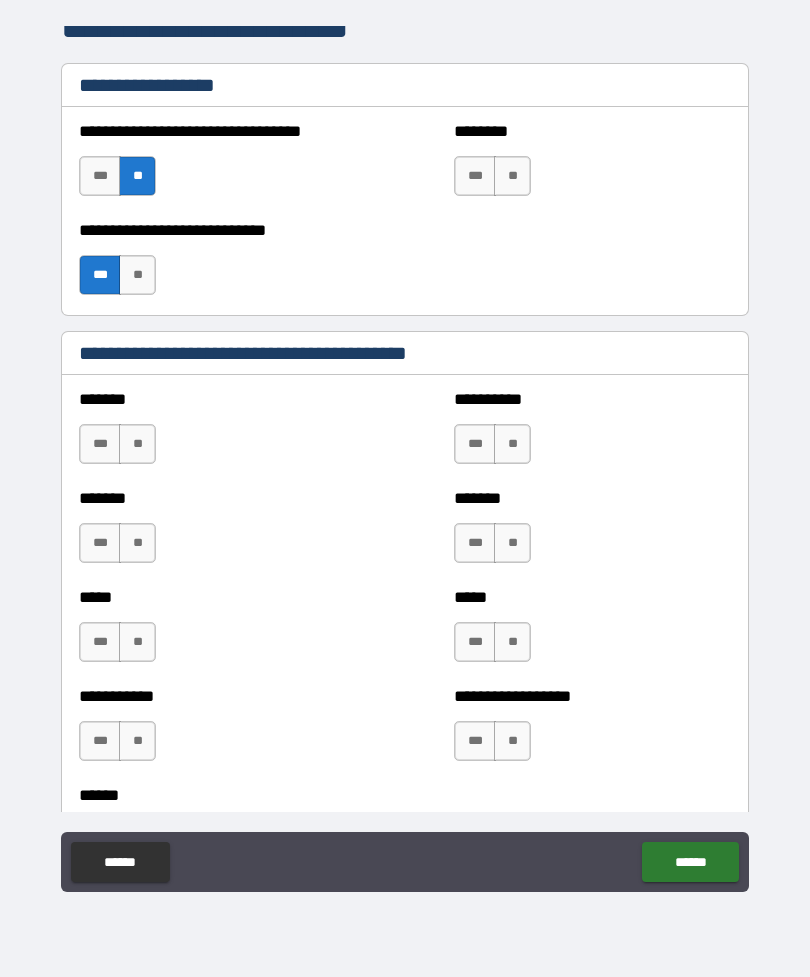 click on "**" at bounding box center [512, 176] 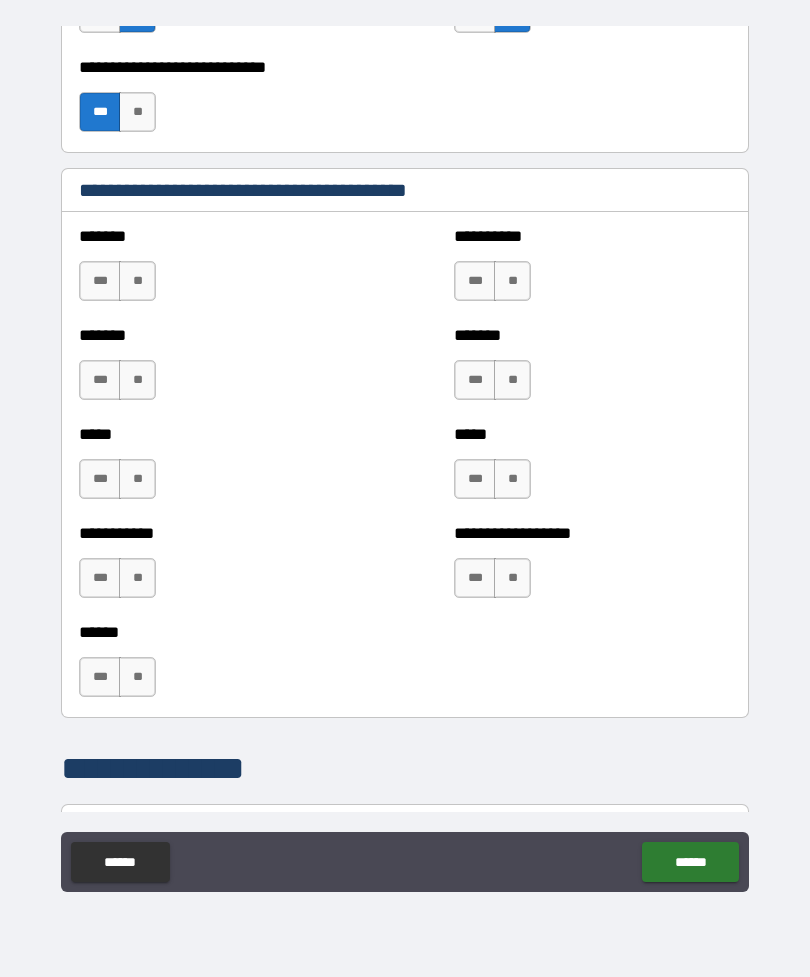 scroll, scrollTop: 1734, scrollLeft: 0, axis: vertical 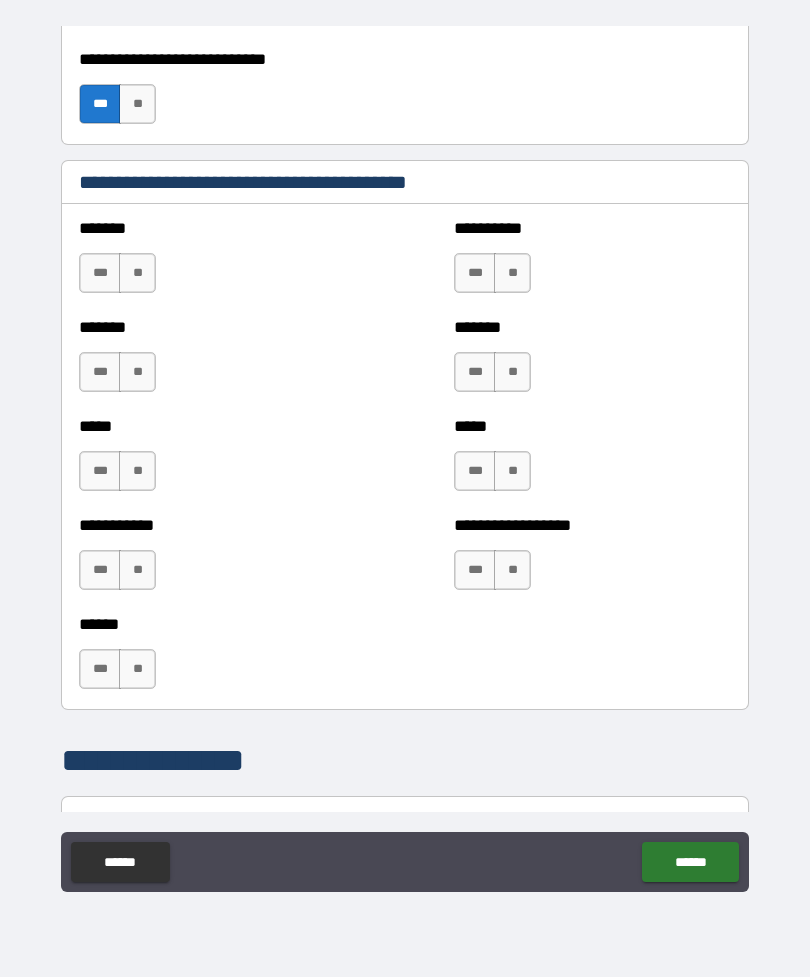 click on "**" at bounding box center [137, 273] 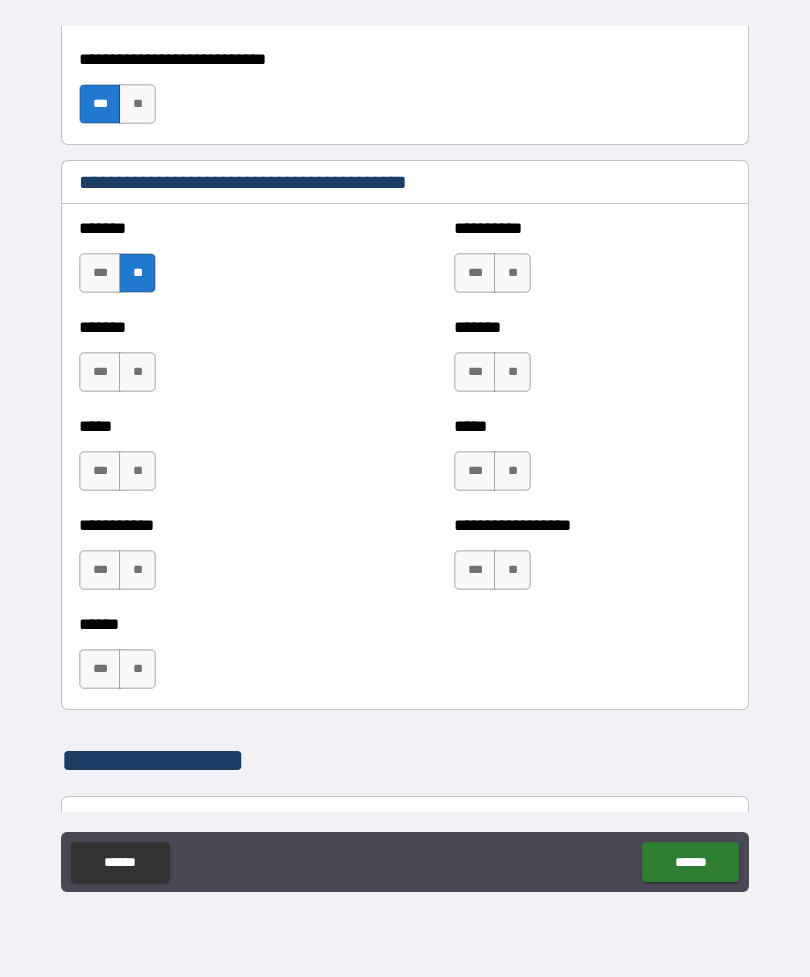 click on "**" at bounding box center [137, 372] 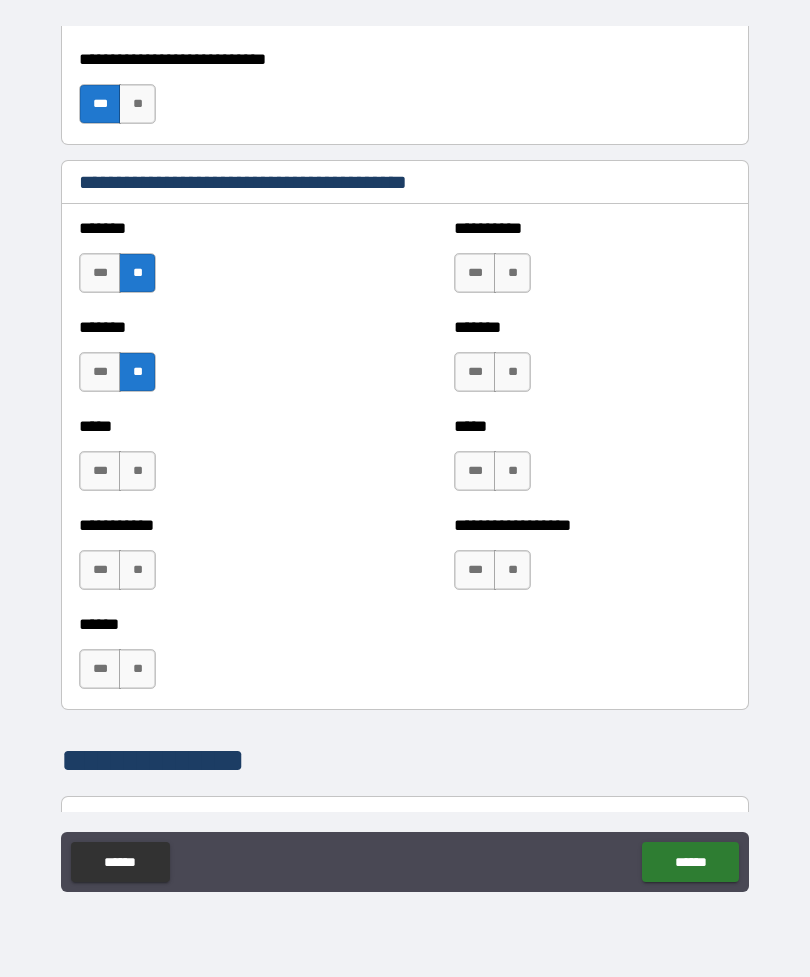 click on "**" at bounding box center [137, 471] 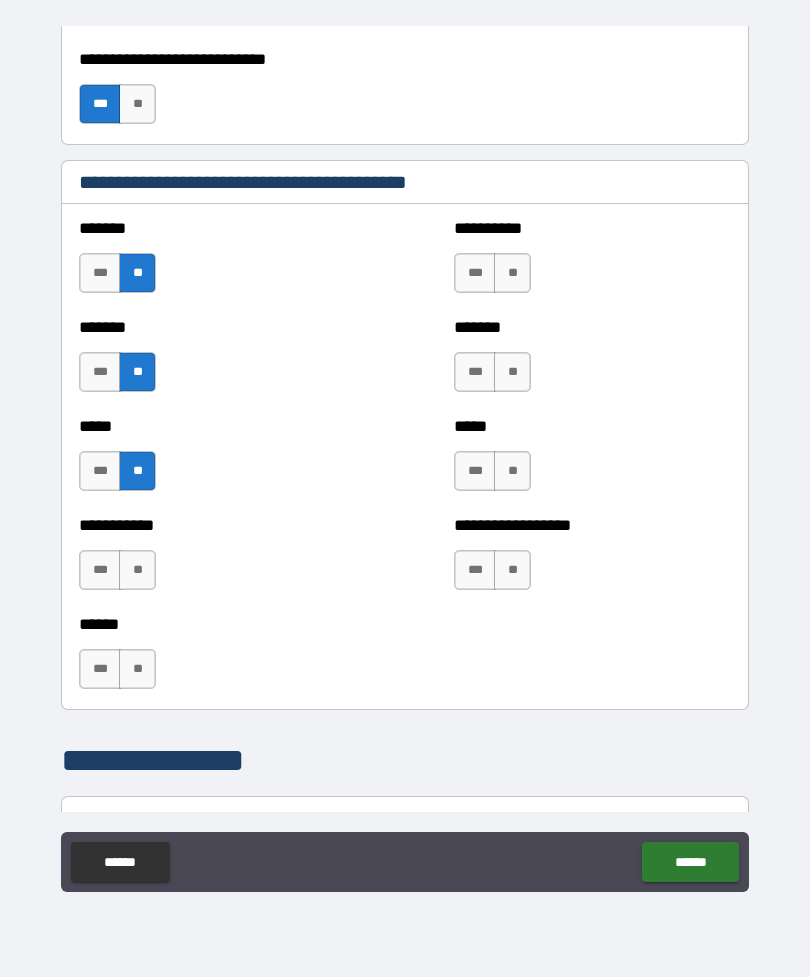 click on "**" at bounding box center (137, 570) 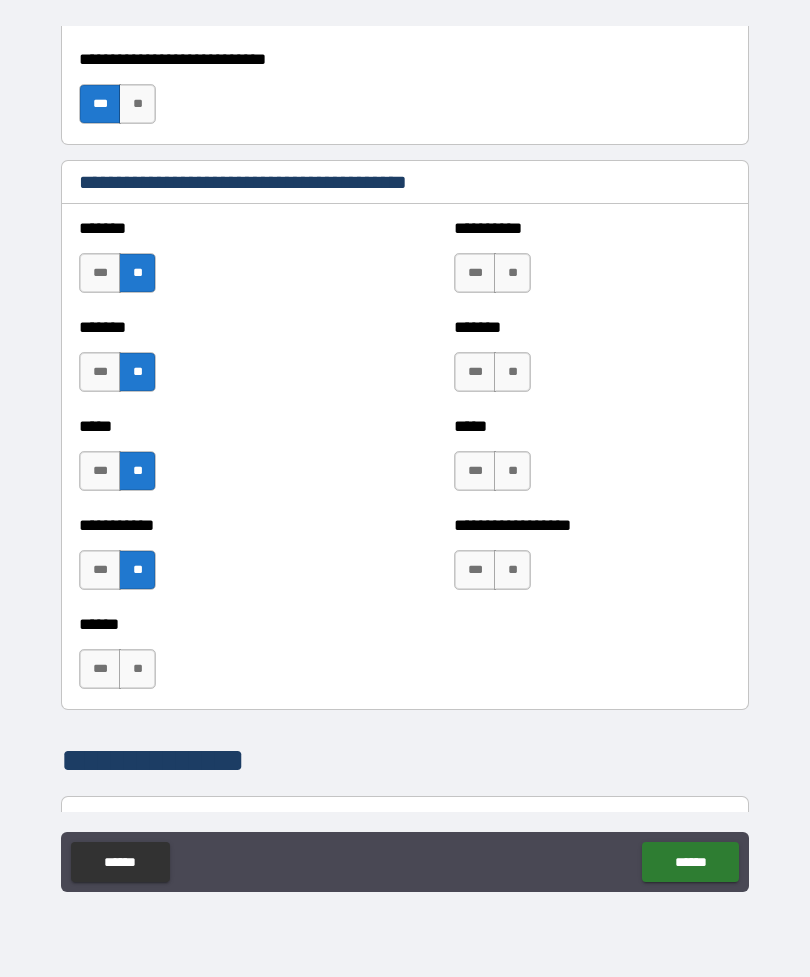 click on "***" at bounding box center [100, 570] 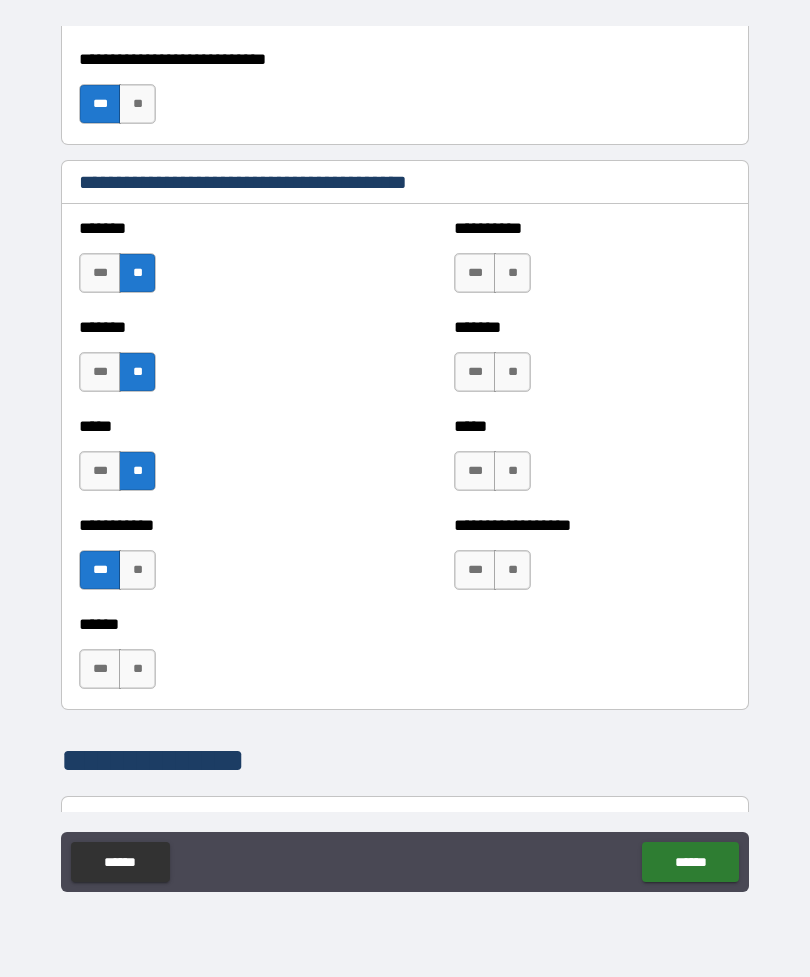 click on "**" at bounding box center (137, 669) 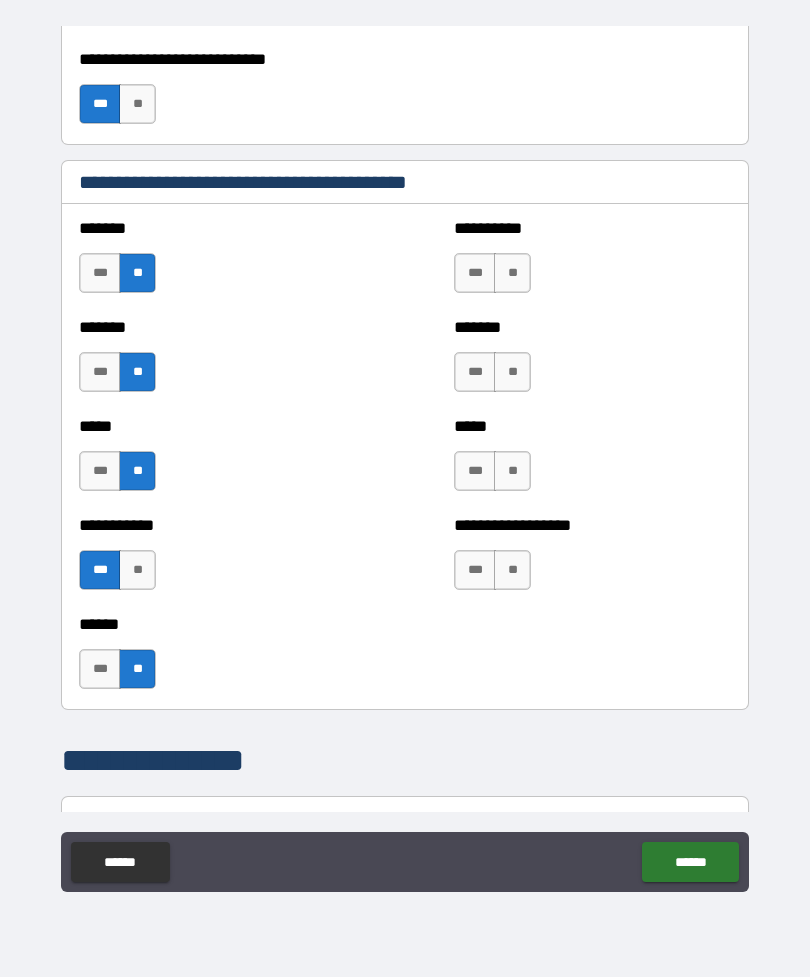 click on "**" at bounding box center [512, 273] 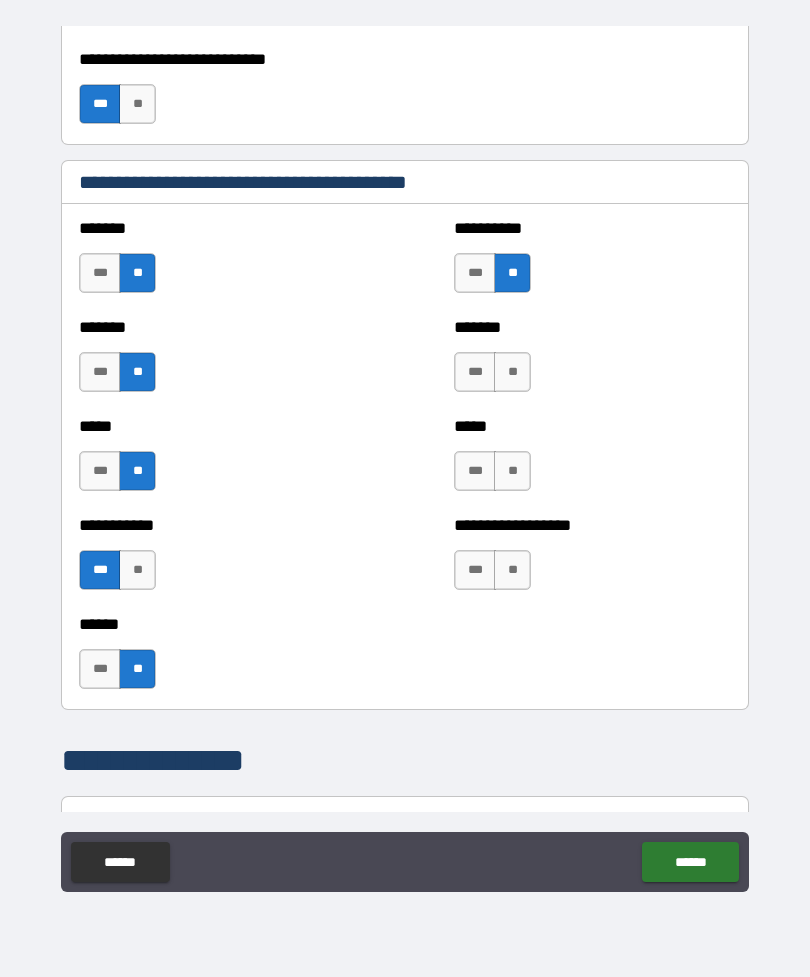 click on "**" at bounding box center (512, 372) 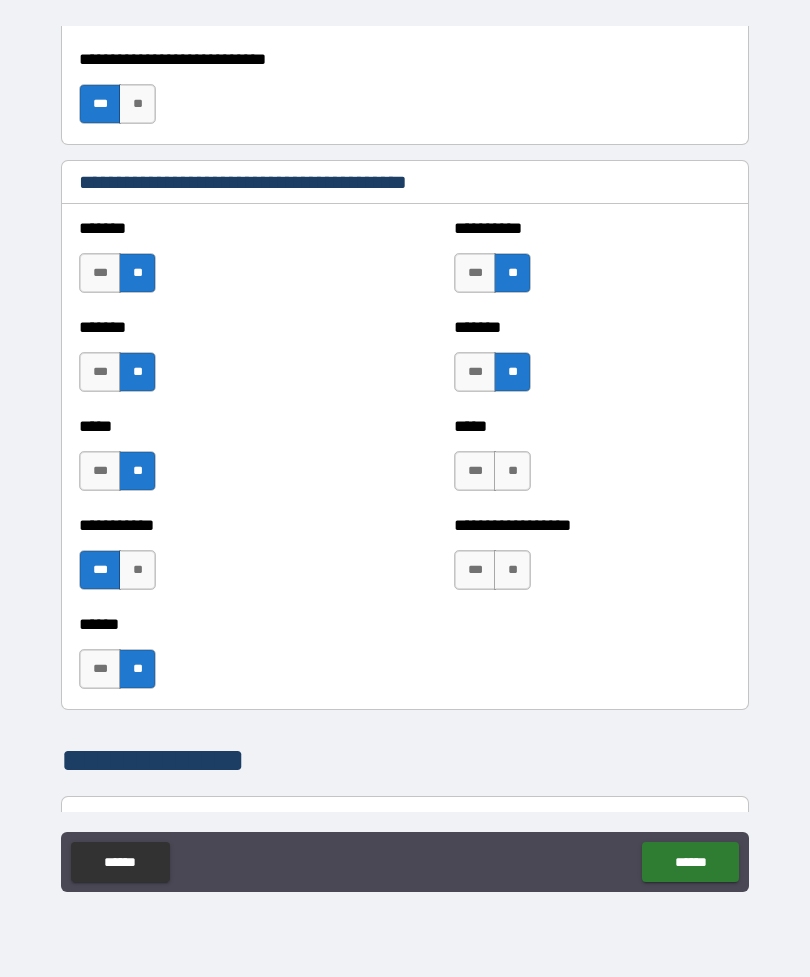 click on "**" at bounding box center [512, 471] 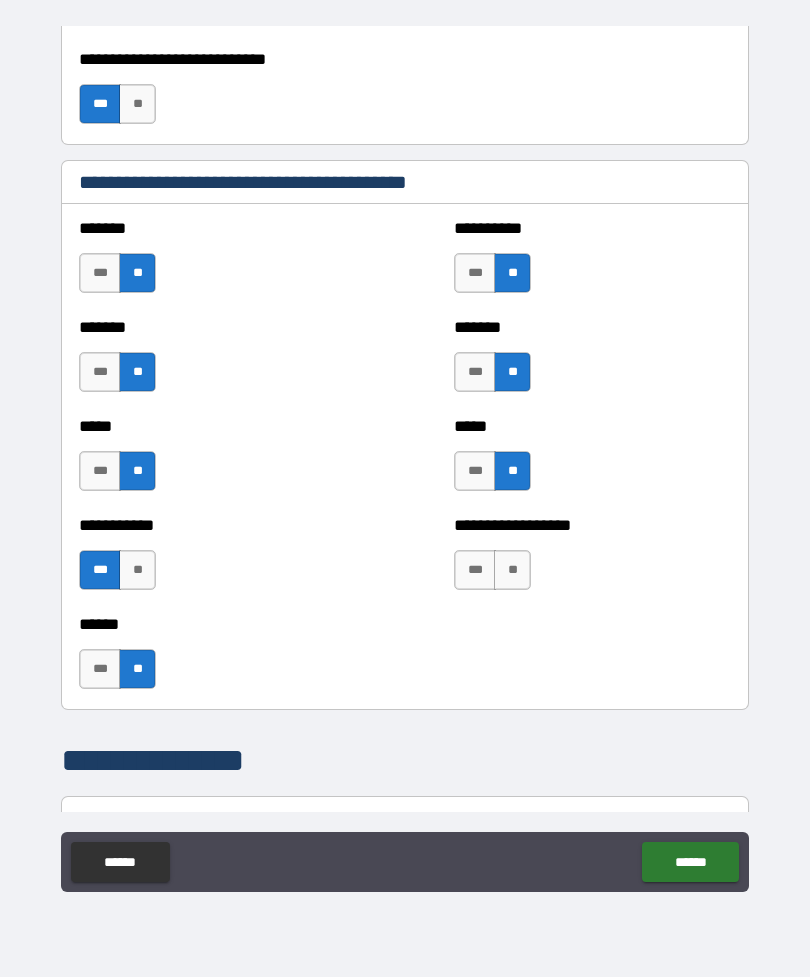 click on "**" at bounding box center [512, 570] 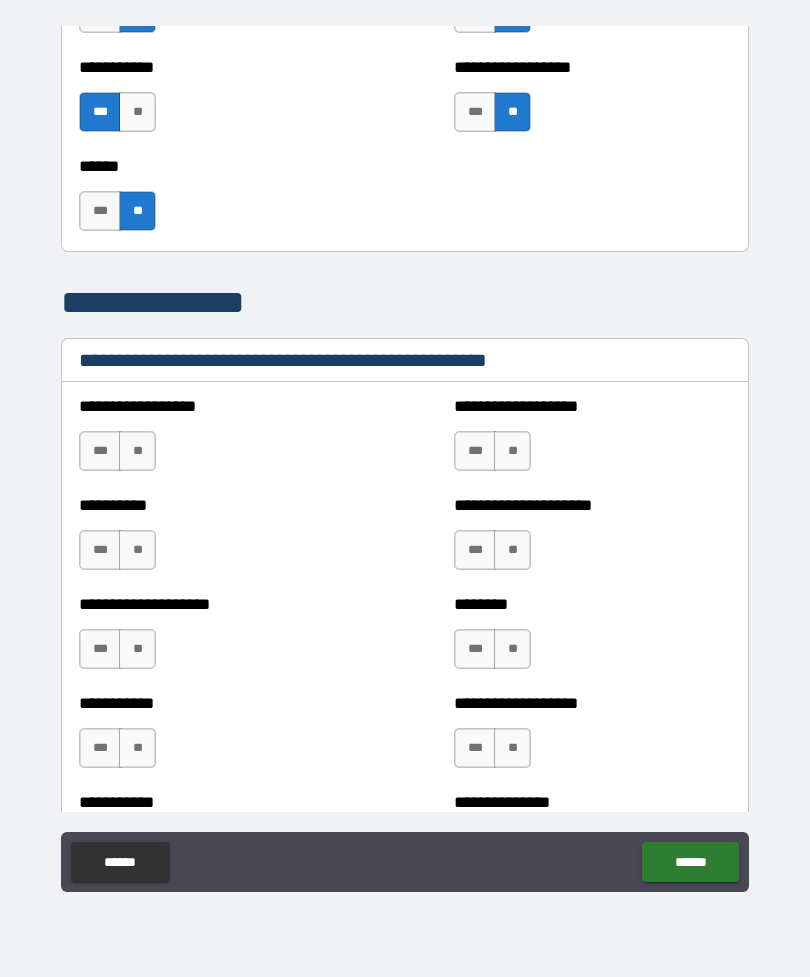 scroll, scrollTop: 2207, scrollLeft: 0, axis: vertical 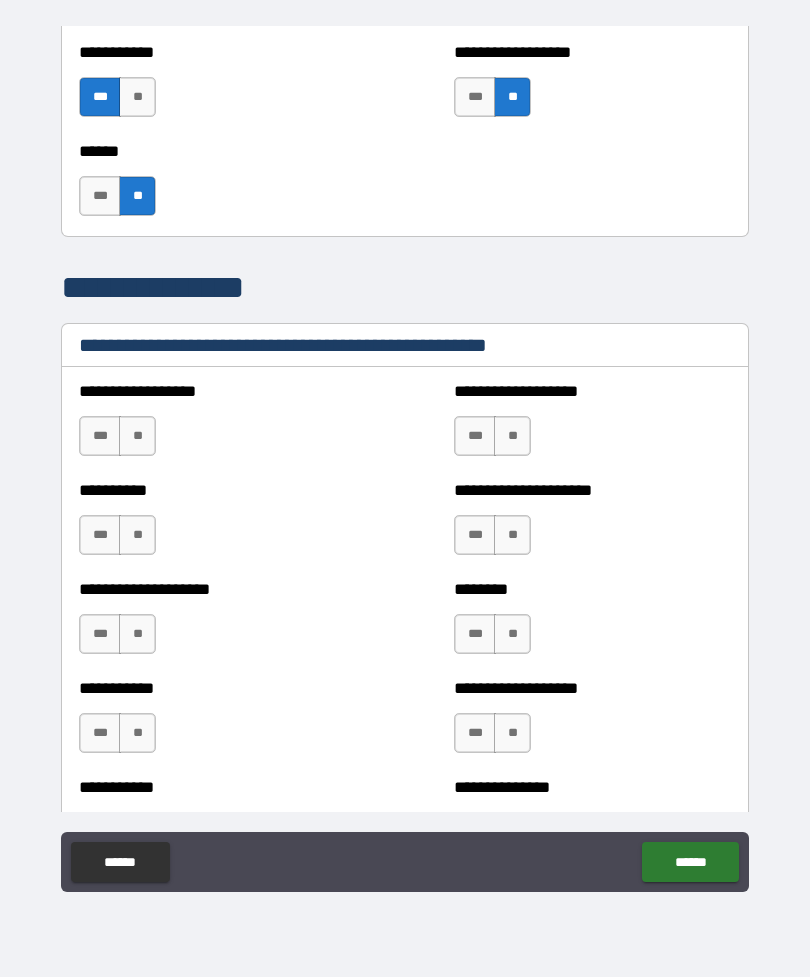 click on "**" at bounding box center (137, 436) 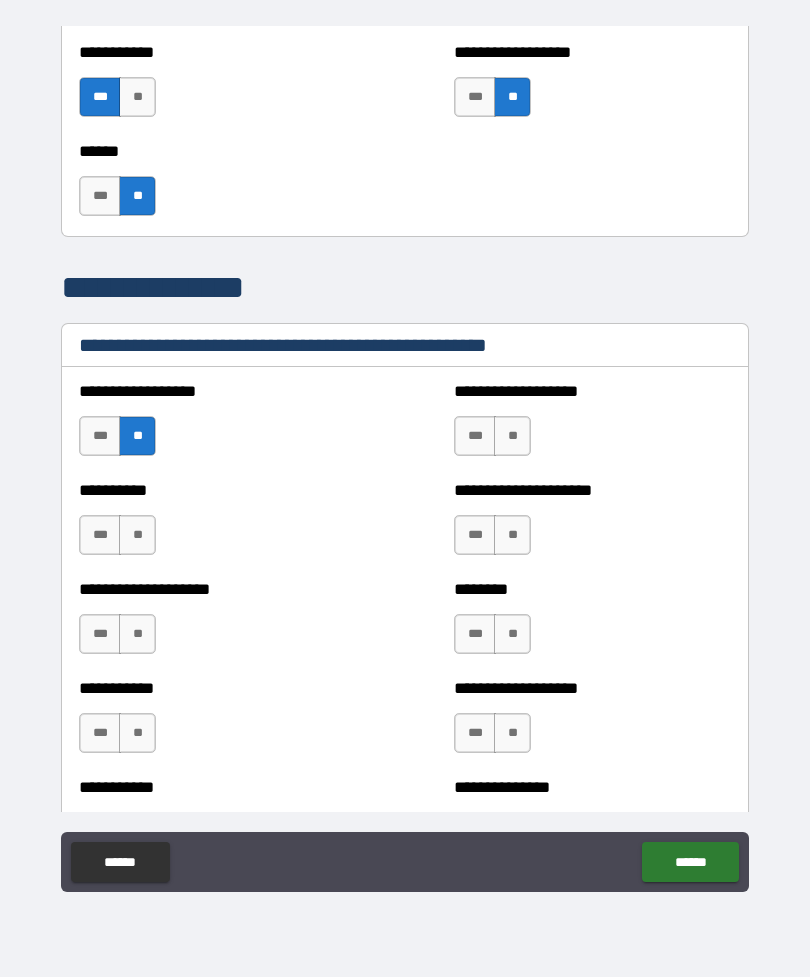 click on "**" at bounding box center [512, 436] 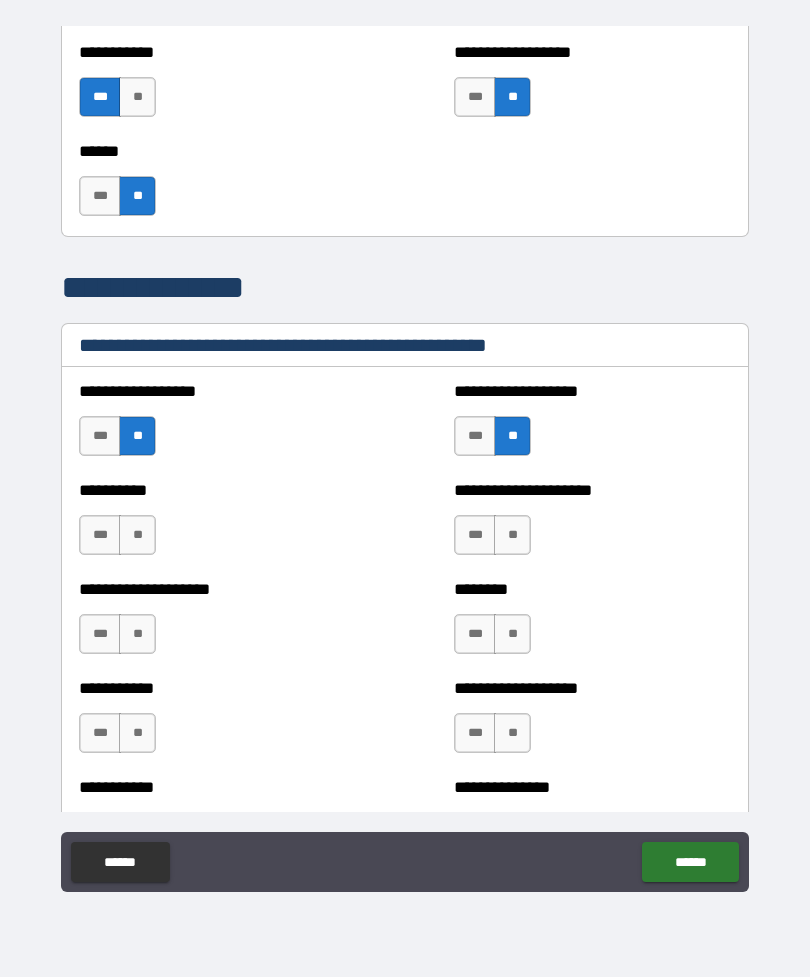 click on "**" at bounding box center [512, 535] 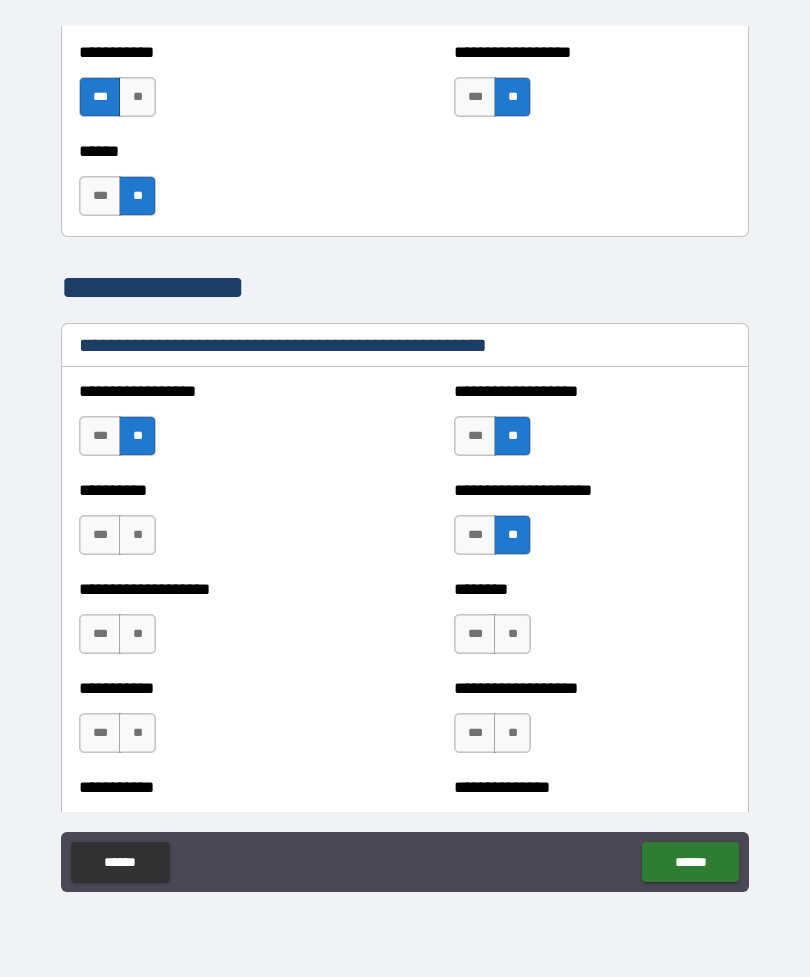 click on "**" at bounding box center (137, 535) 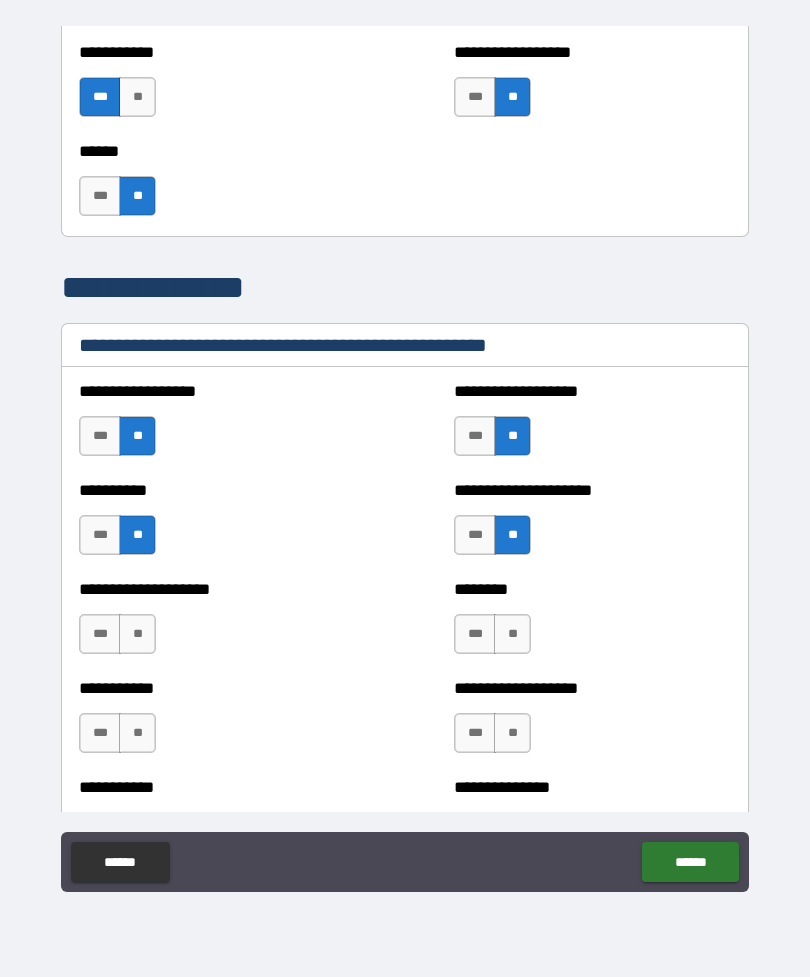 click on "**" at bounding box center (137, 634) 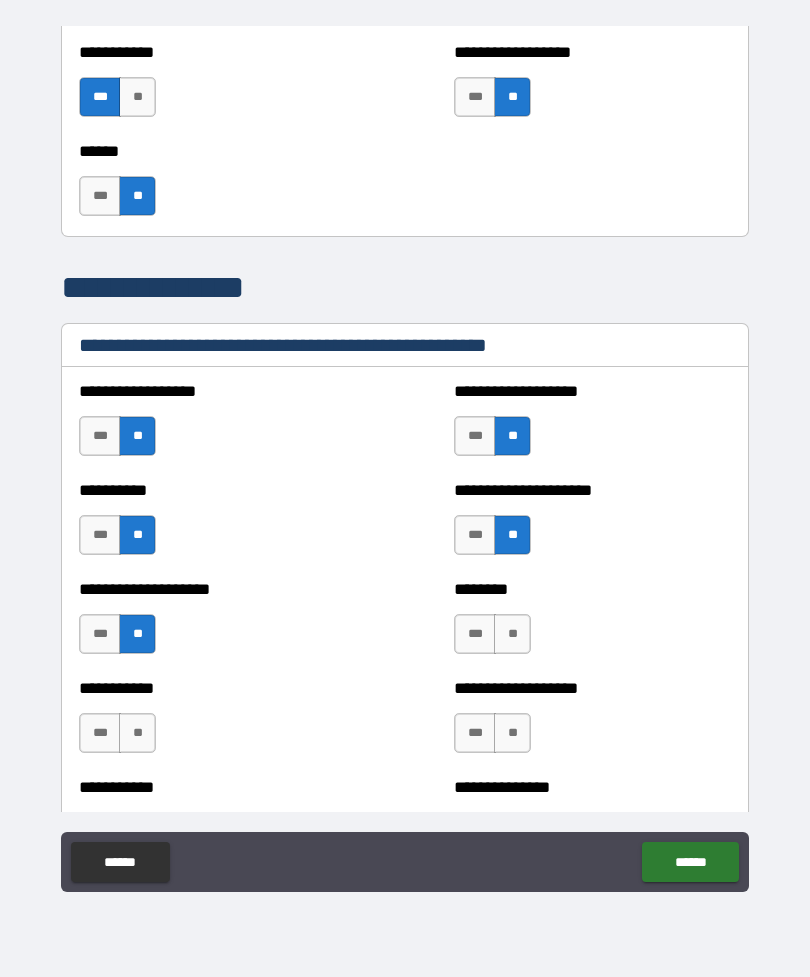 click on "**" at bounding box center (512, 634) 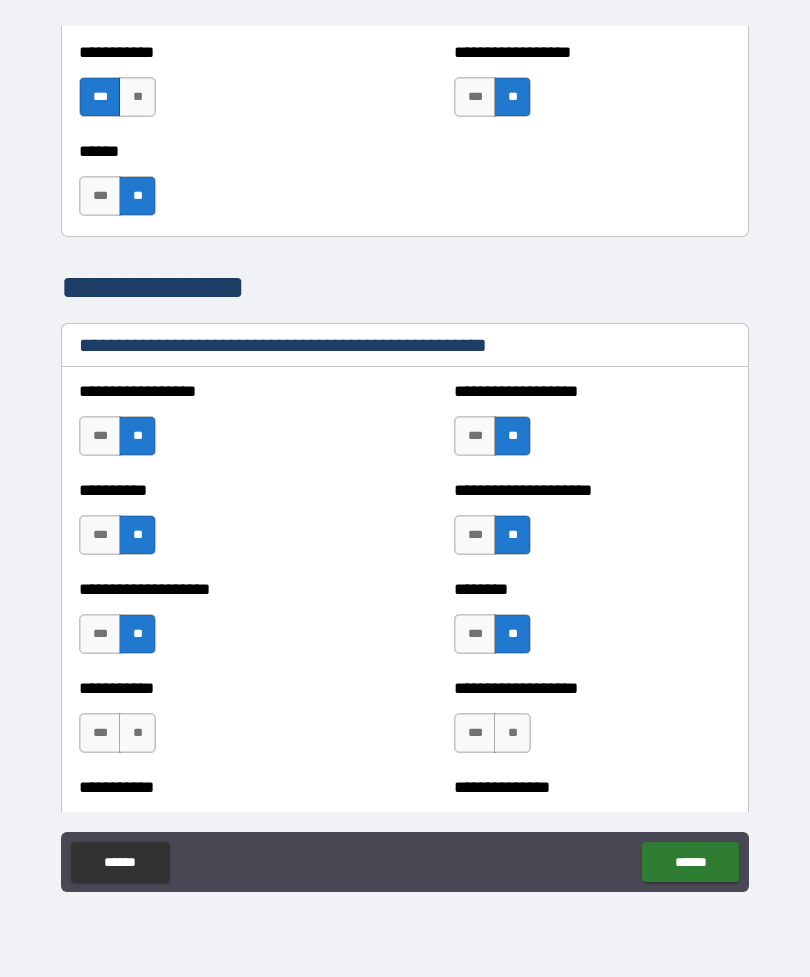 click on "**" at bounding box center (512, 733) 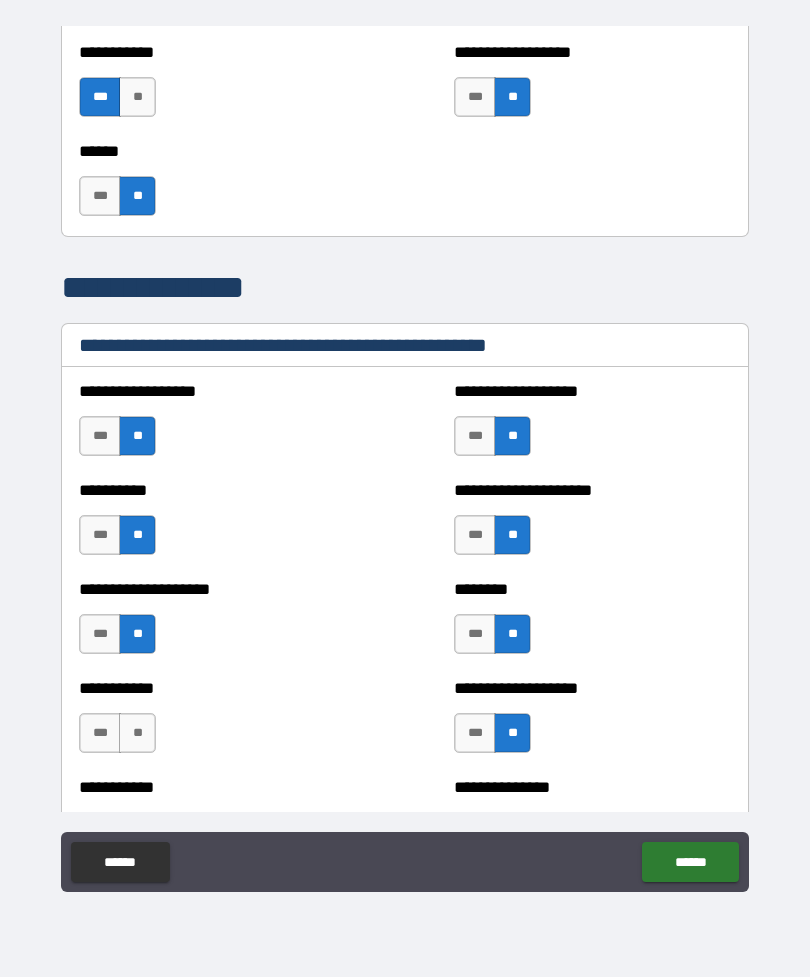 click on "**" at bounding box center (137, 733) 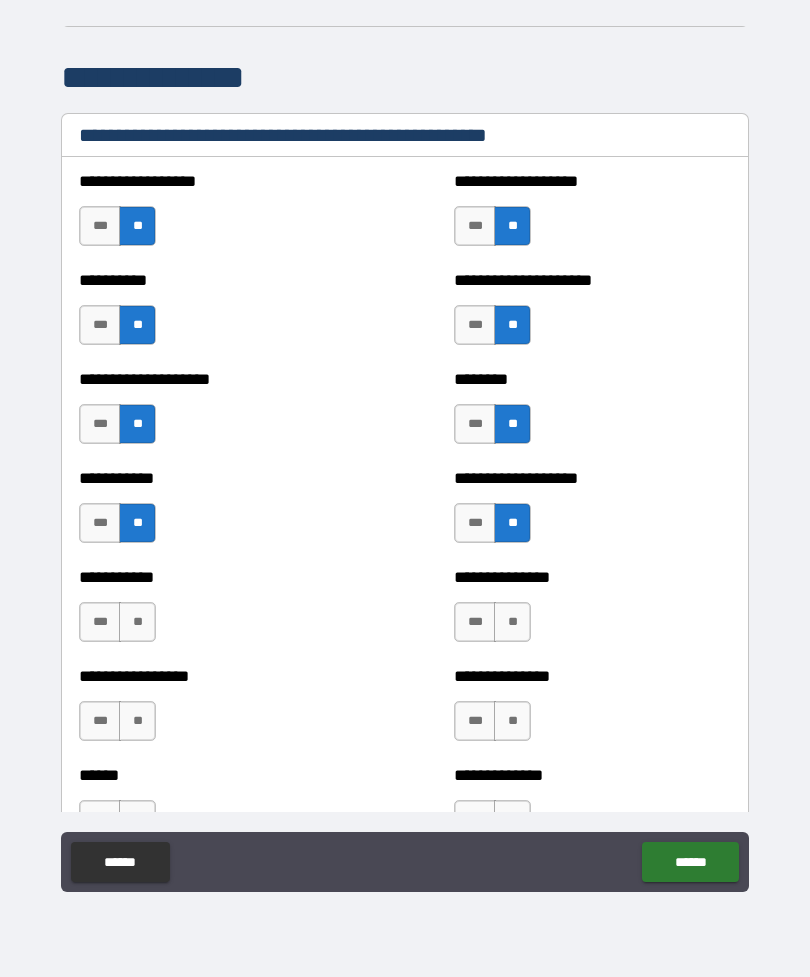 scroll, scrollTop: 2458, scrollLeft: 0, axis: vertical 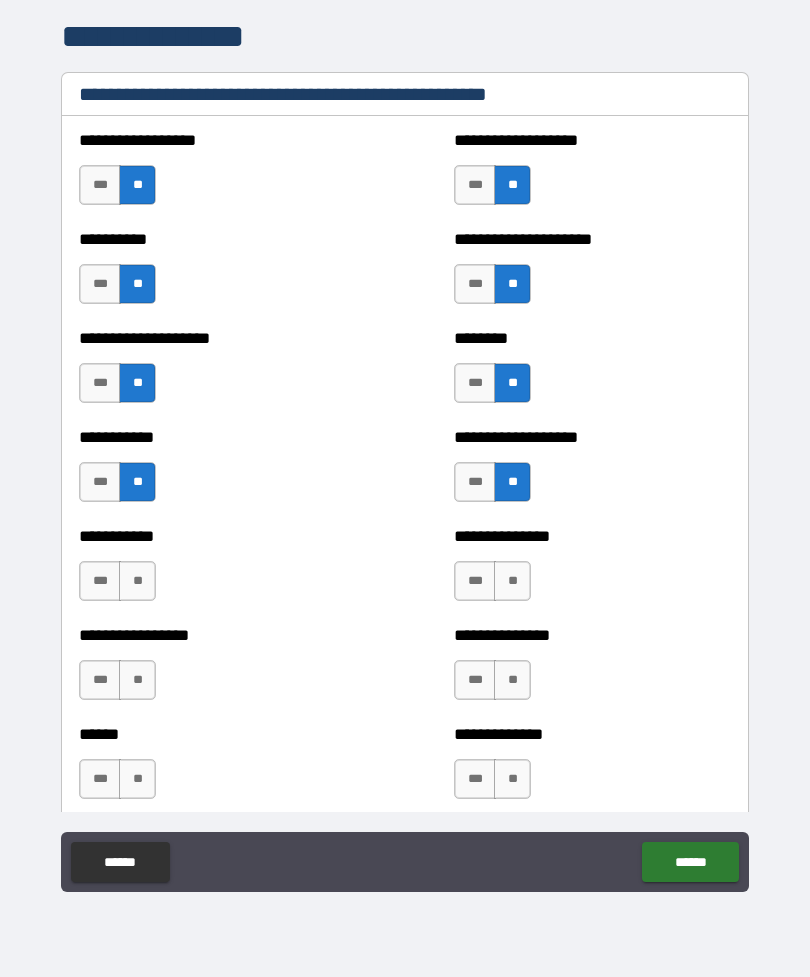click on "**" at bounding box center (137, 581) 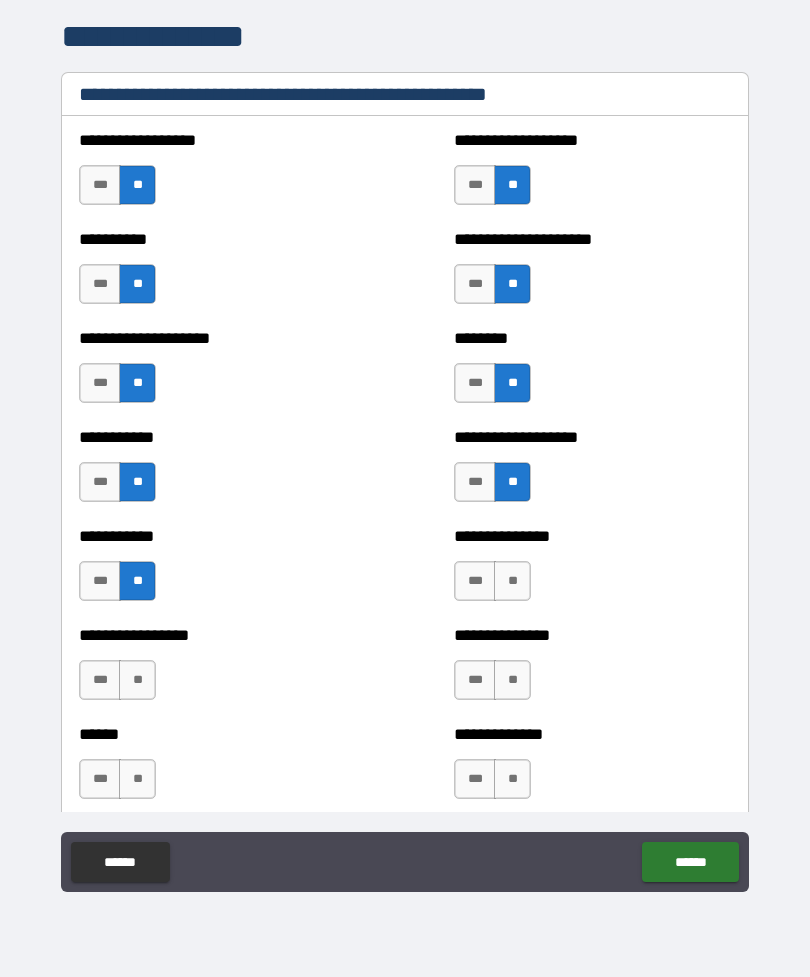 click on "**" at bounding box center [137, 680] 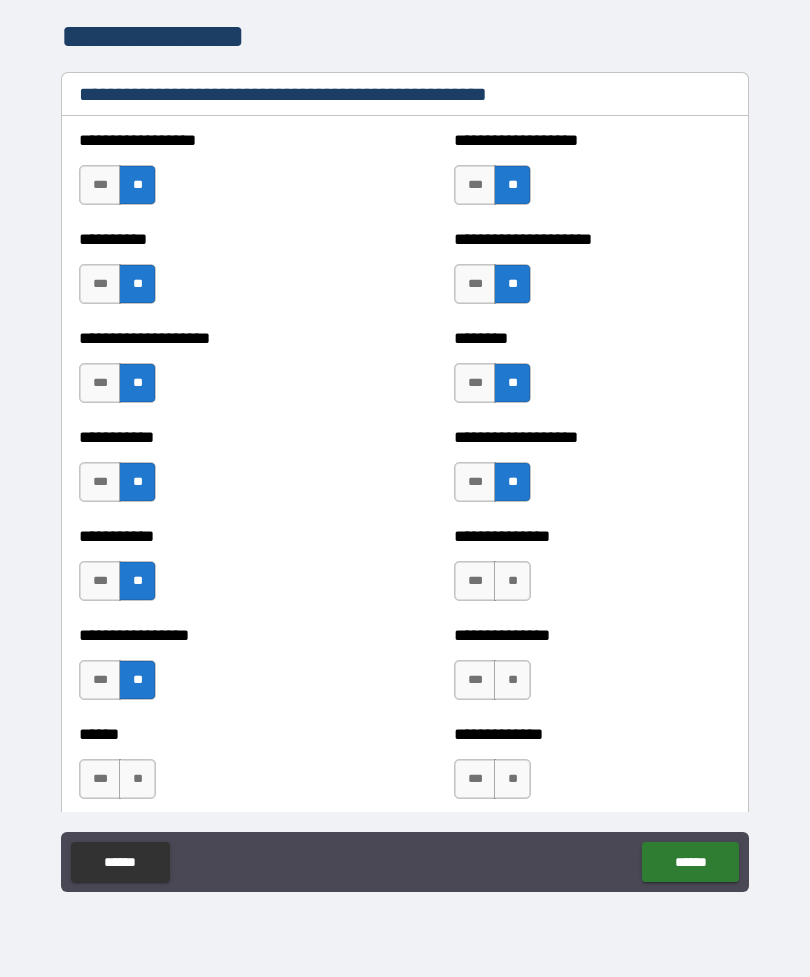 click on "**" at bounding box center (137, 779) 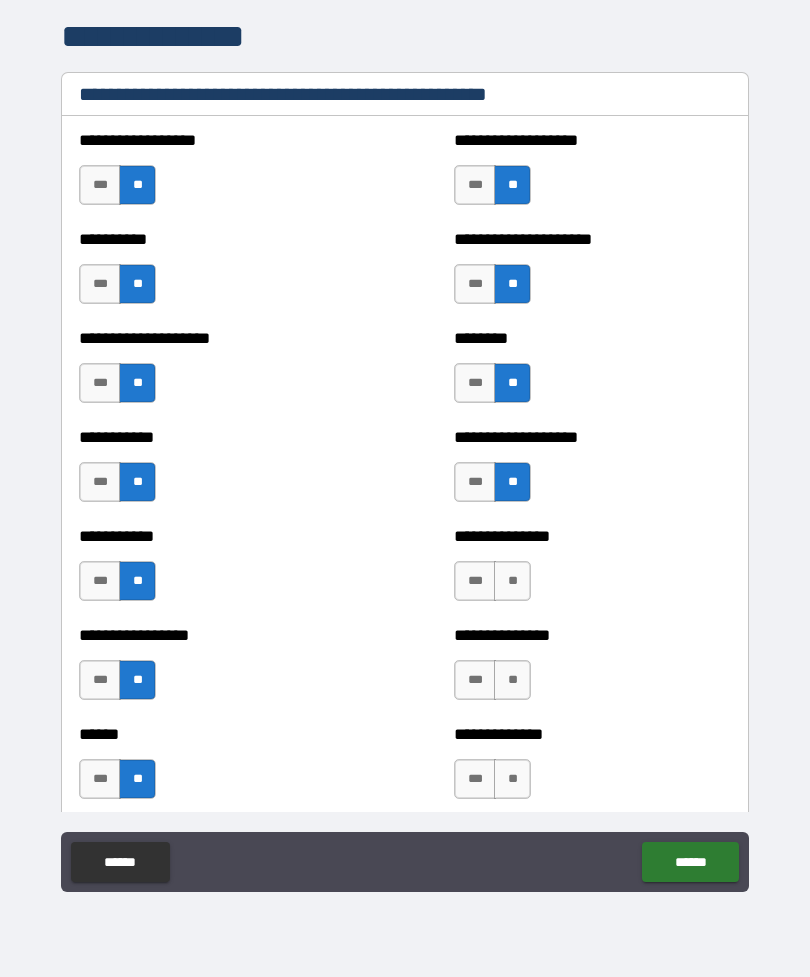 click on "**" at bounding box center [512, 581] 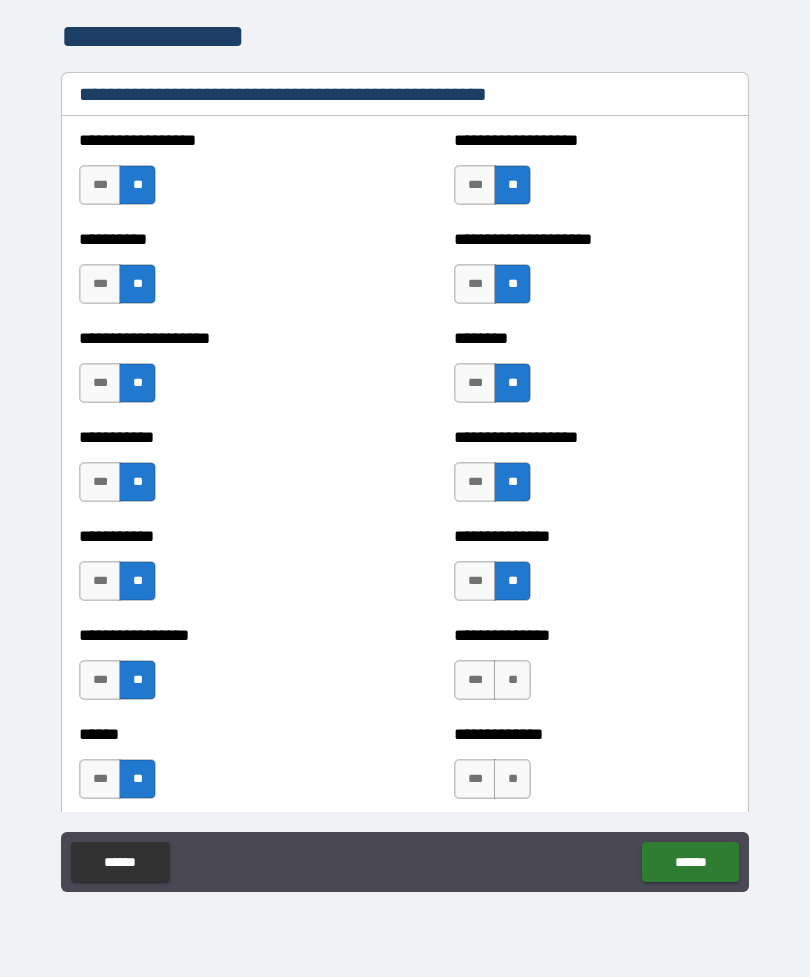 click on "**" at bounding box center (512, 680) 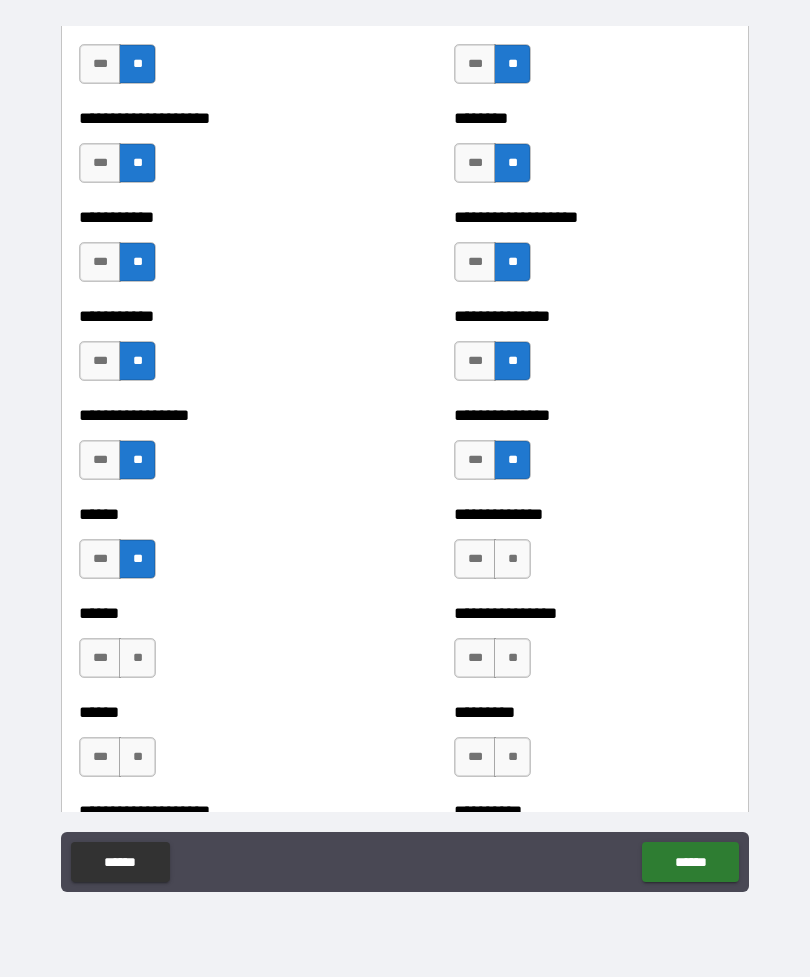 scroll, scrollTop: 2689, scrollLeft: 0, axis: vertical 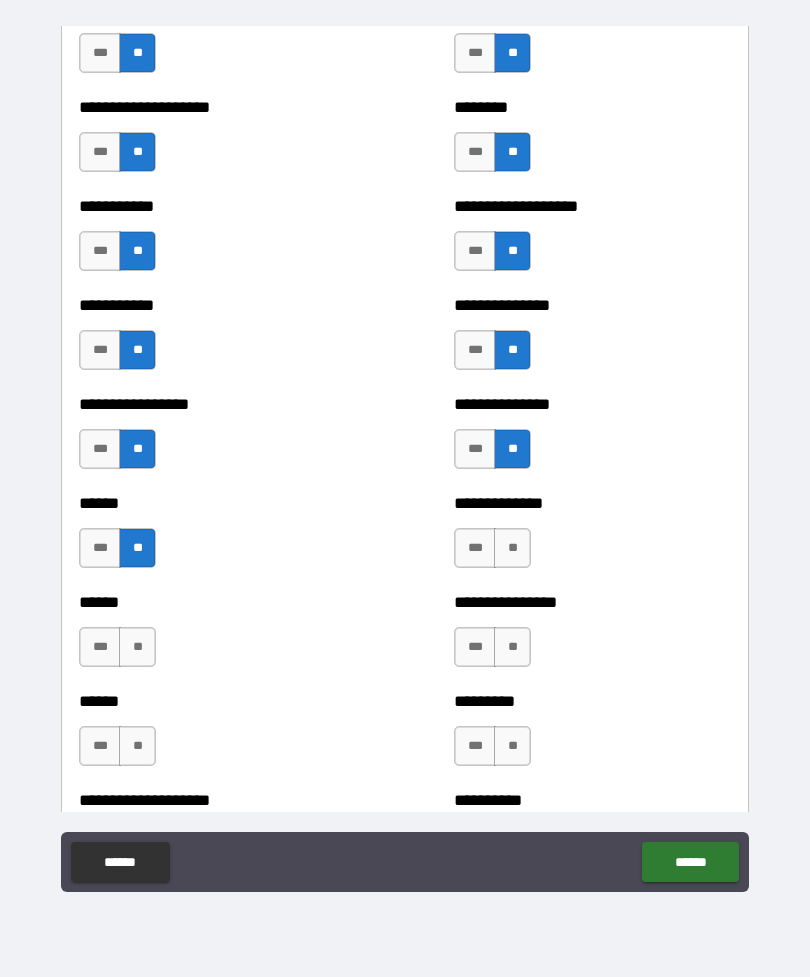 click on "**" at bounding box center [512, 548] 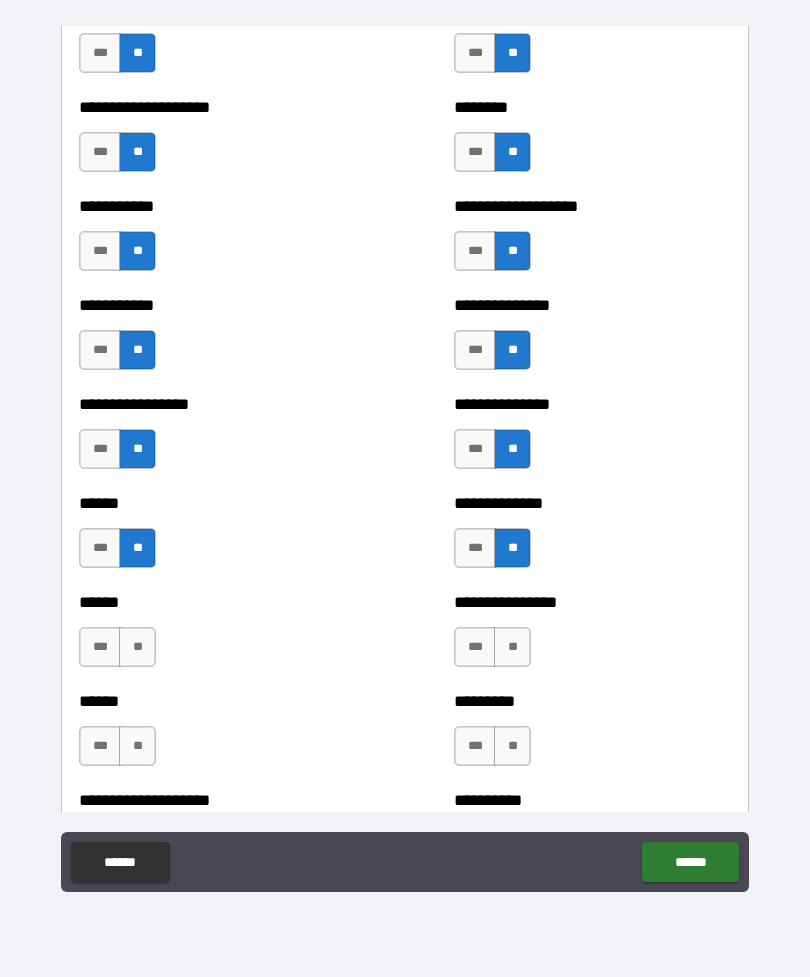 click on "**" at bounding box center (512, 647) 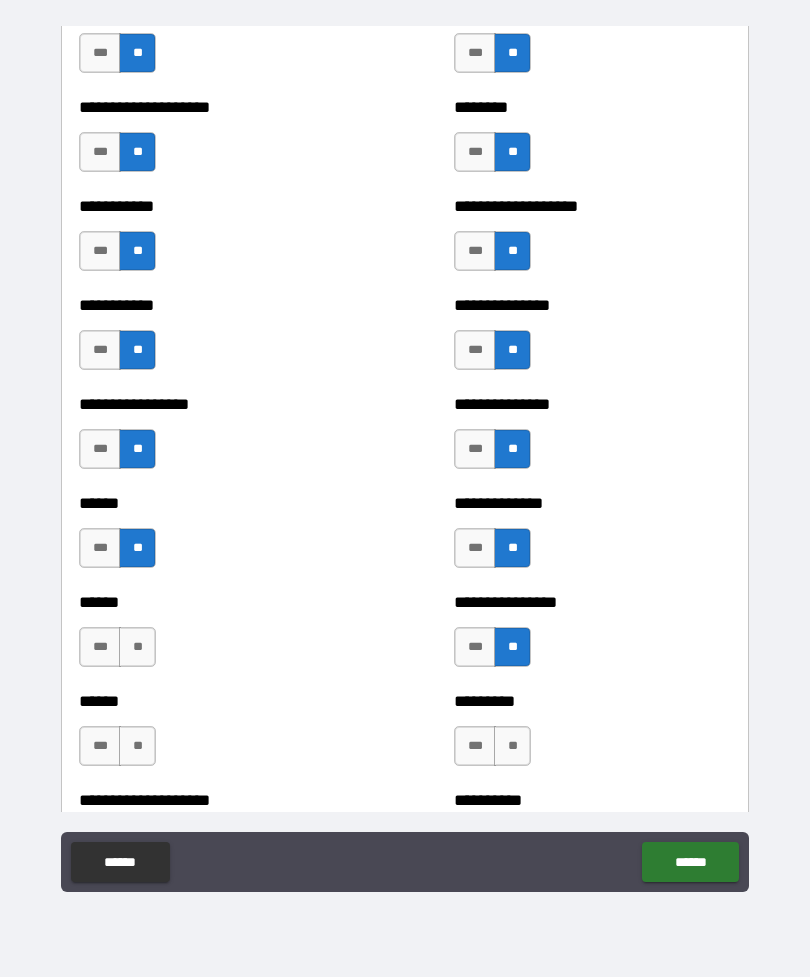 click on "**" at bounding box center [512, 746] 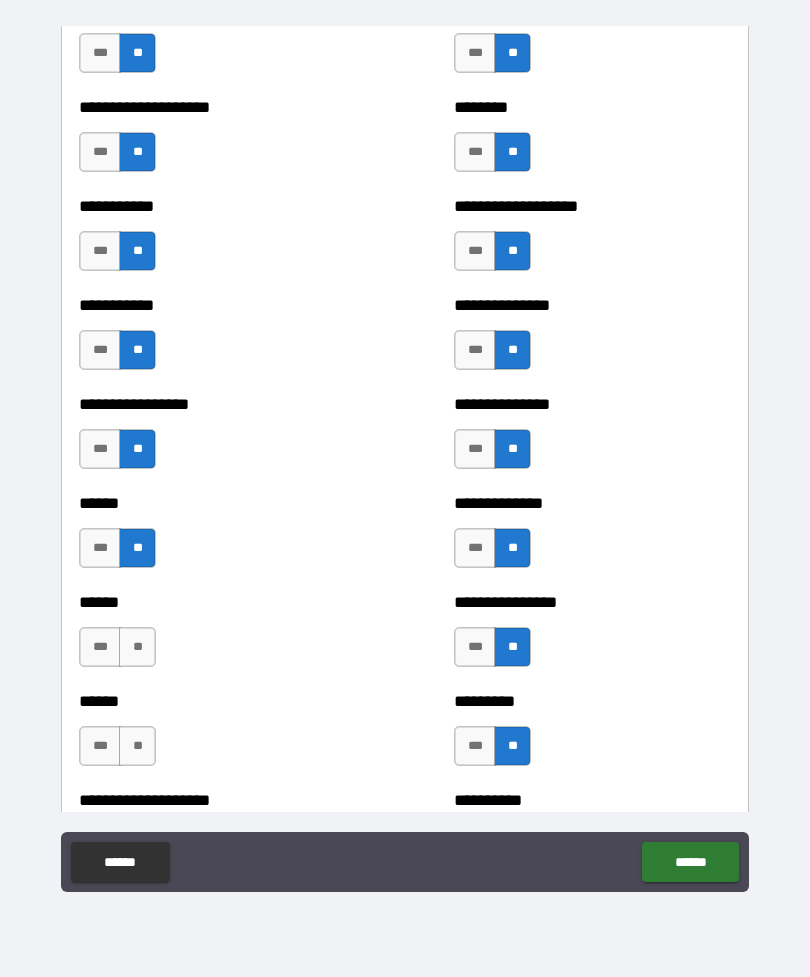 click on "**" at bounding box center [137, 647] 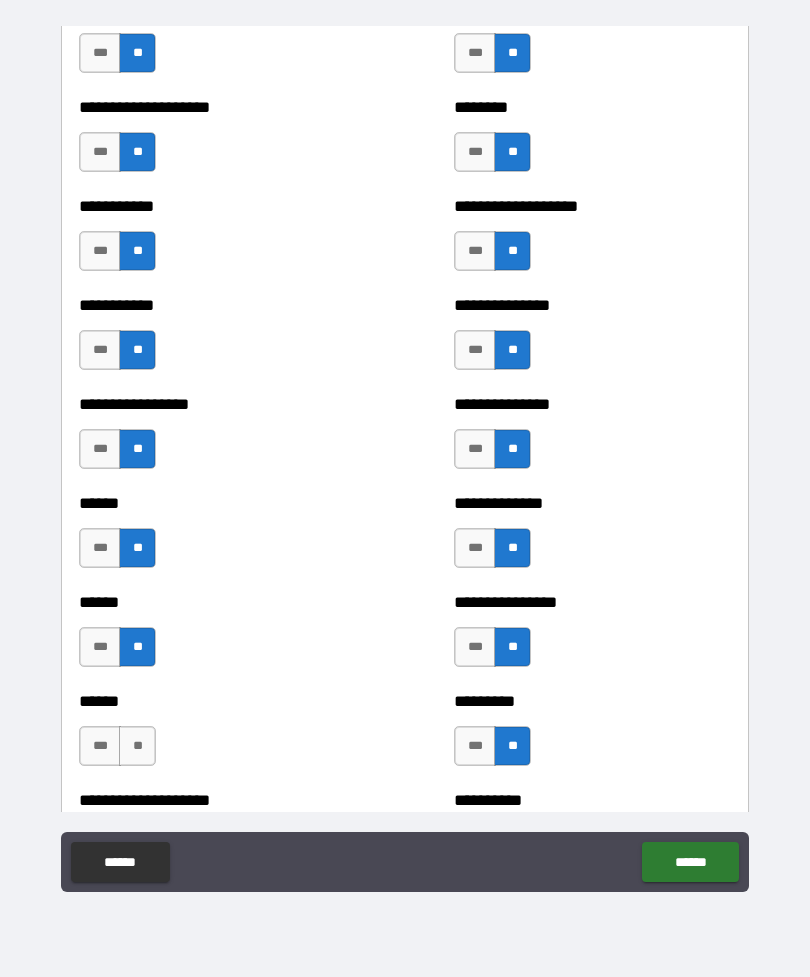 click on "**" at bounding box center (137, 746) 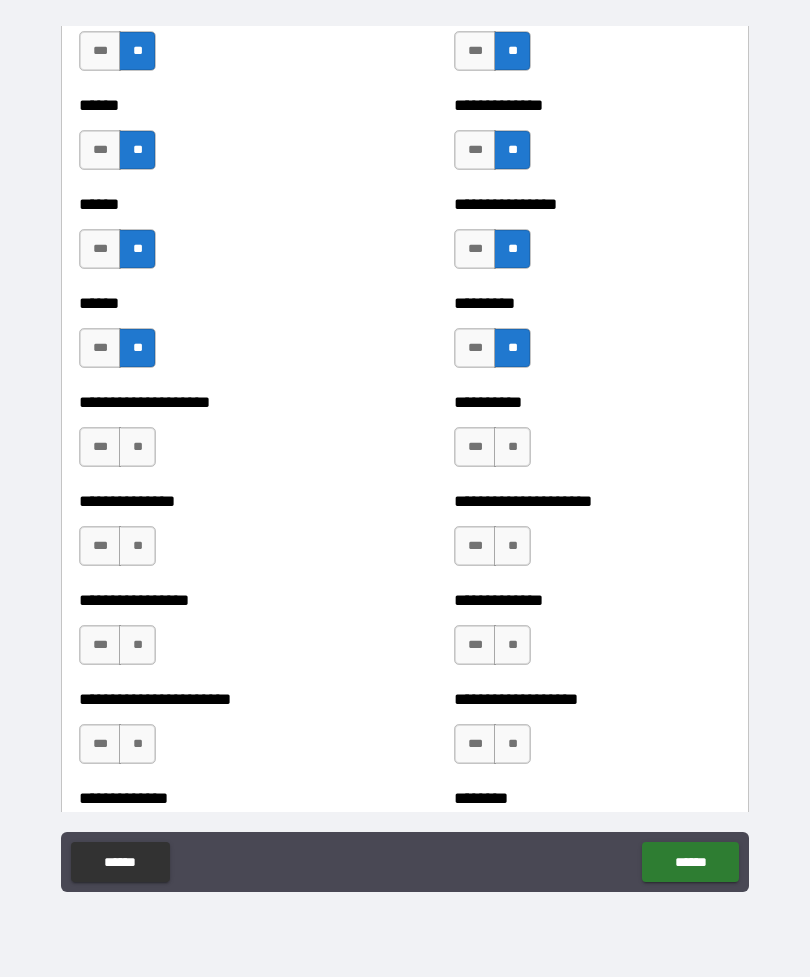 scroll, scrollTop: 3109, scrollLeft: 0, axis: vertical 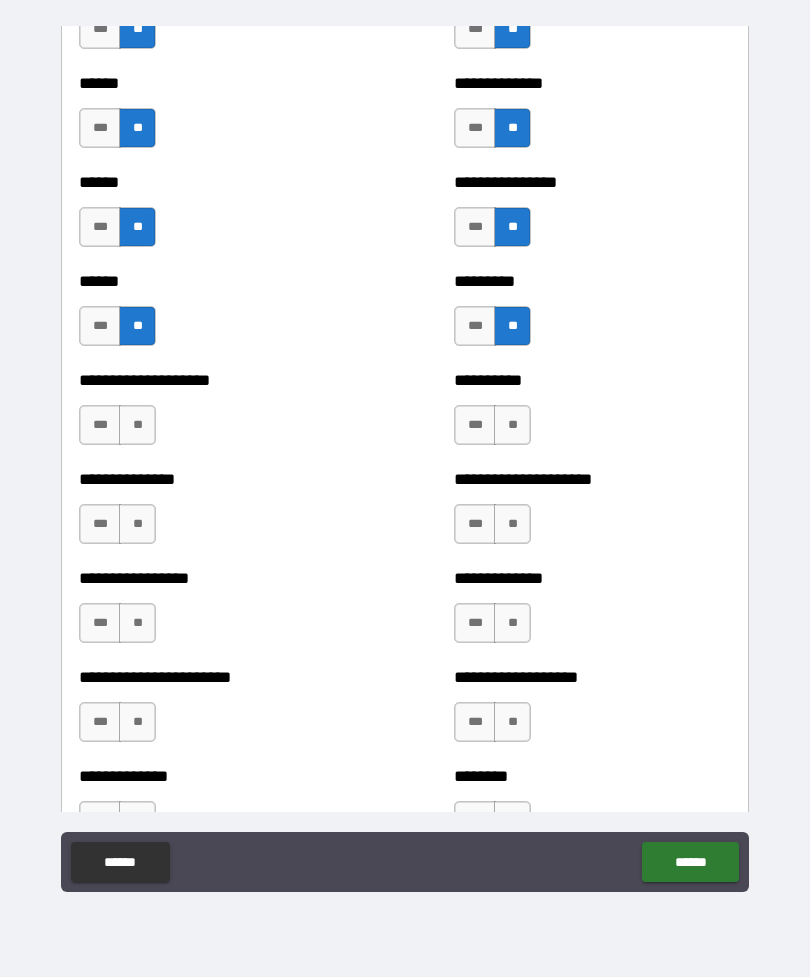 click on "**" at bounding box center (137, 425) 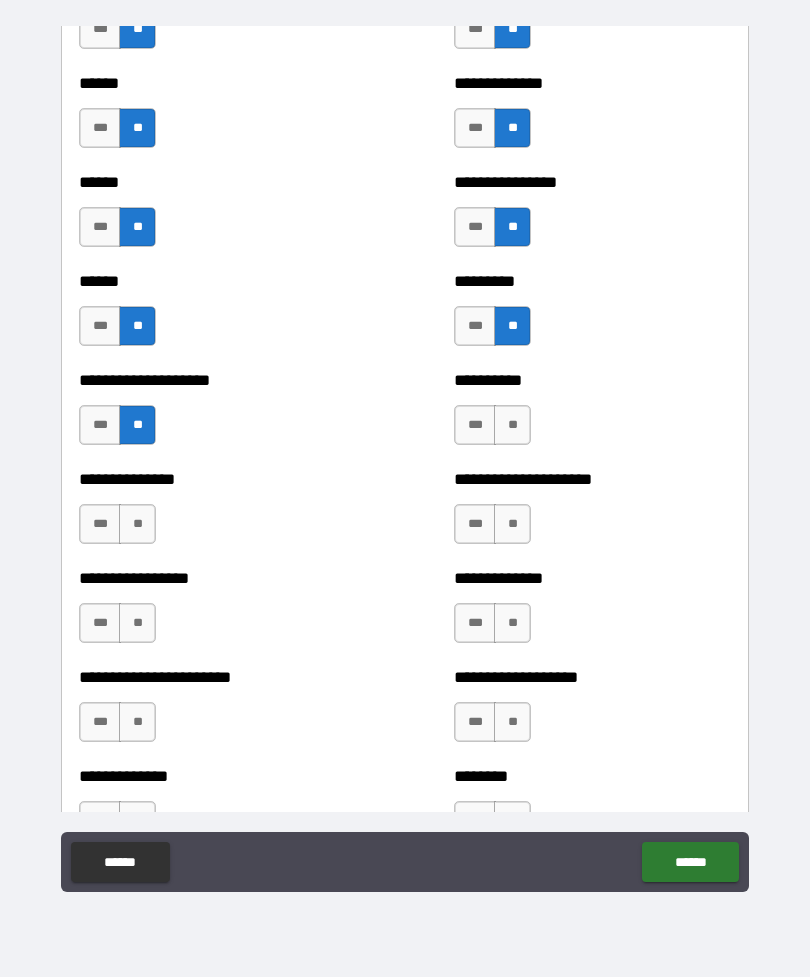 click on "**" at bounding box center [137, 524] 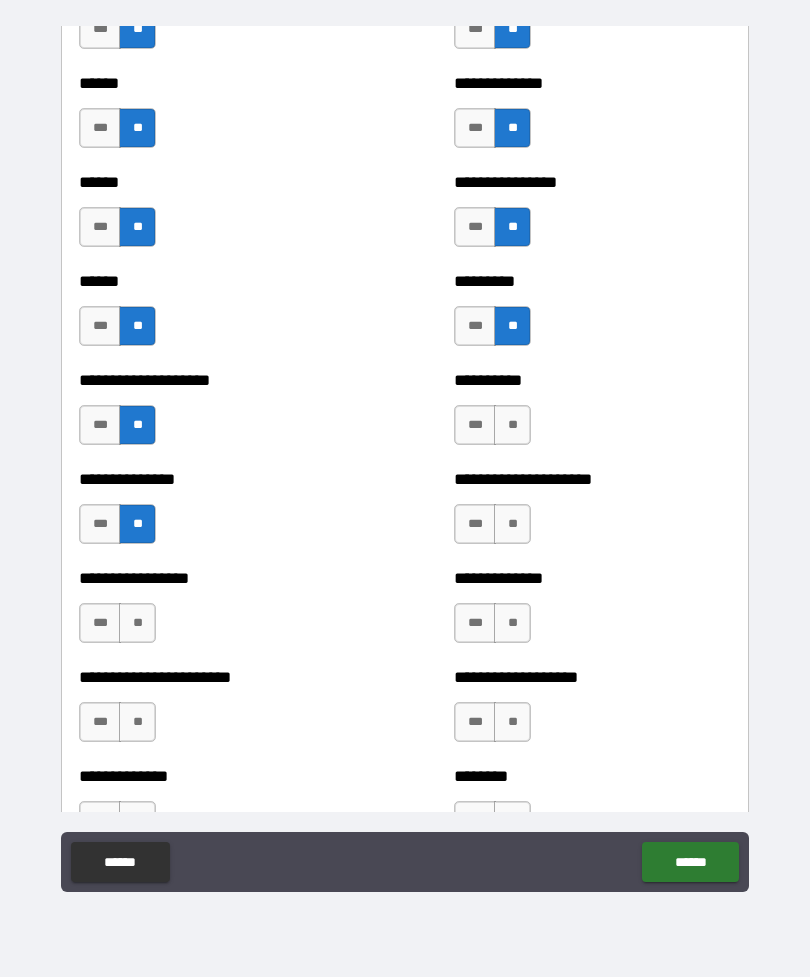 click on "**" at bounding box center [137, 623] 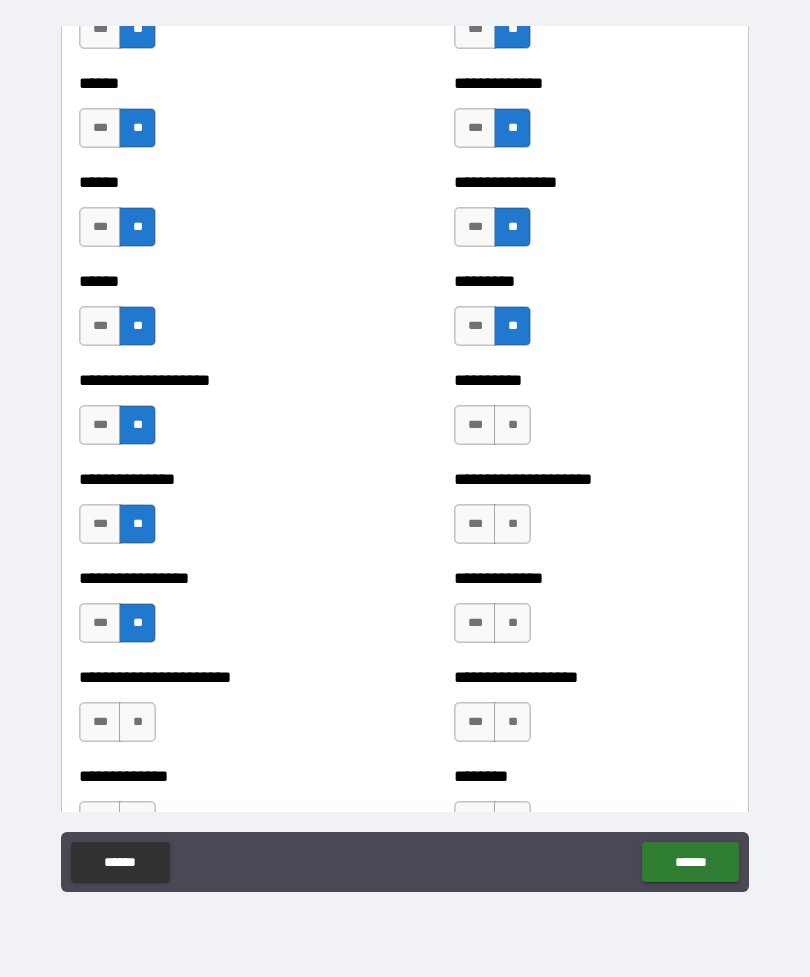 click on "**" at bounding box center (137, 722) 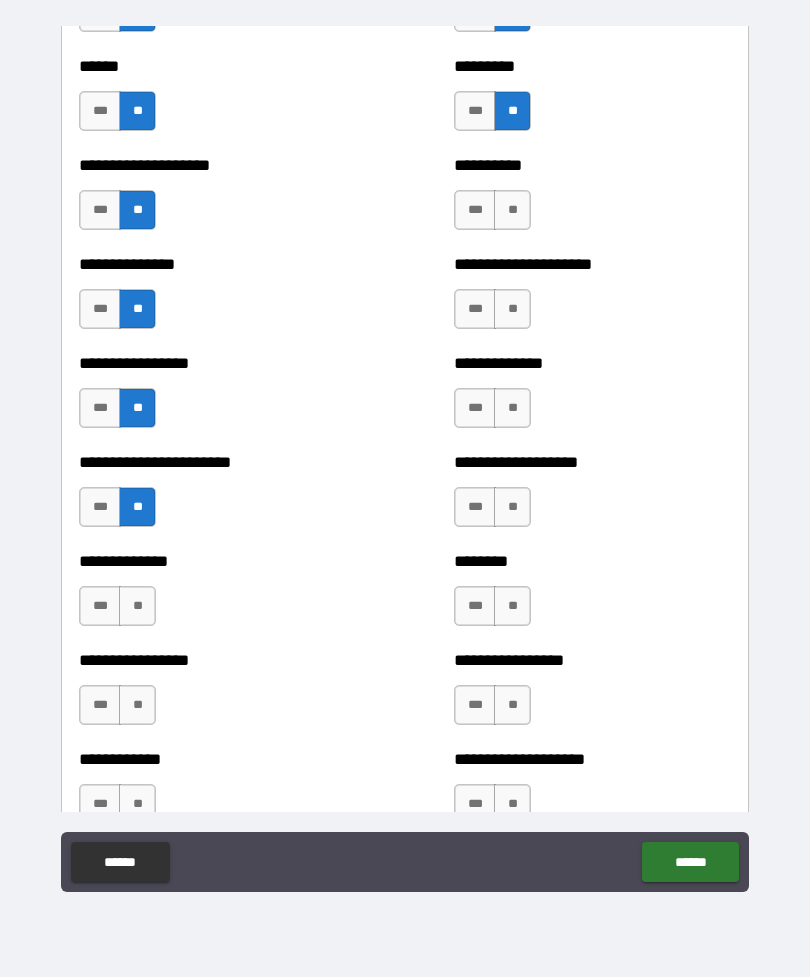 scroll, scrollTop: 3340, scrollLeft: 0, axis: vertical 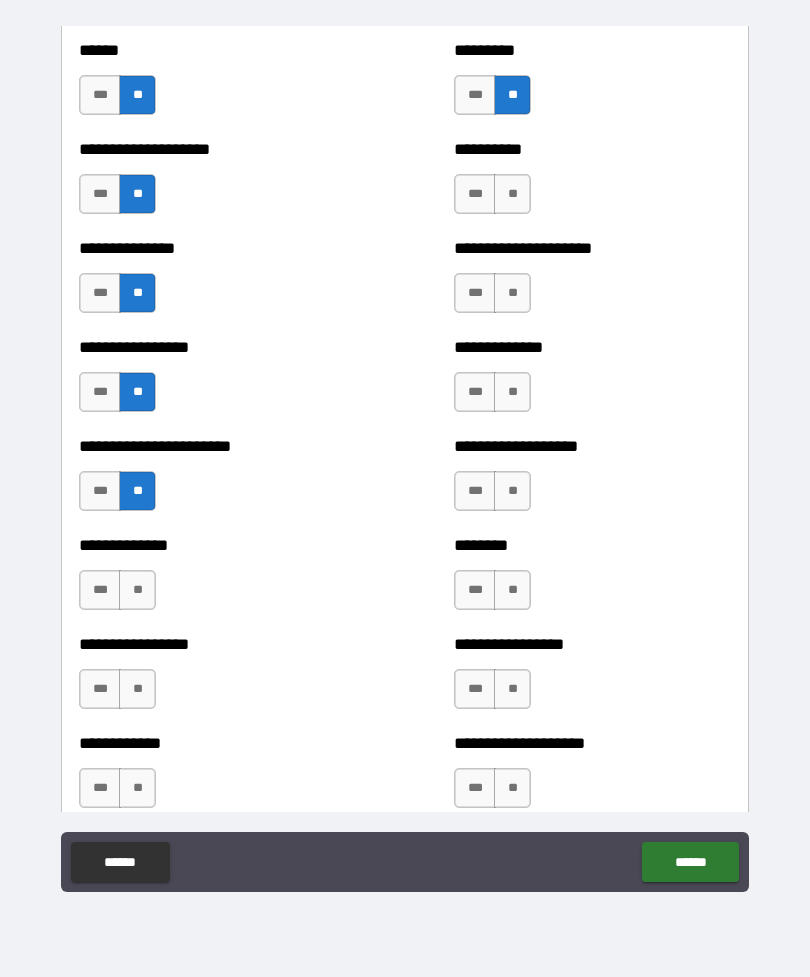 click on "**" at bounding box center (137, 590) 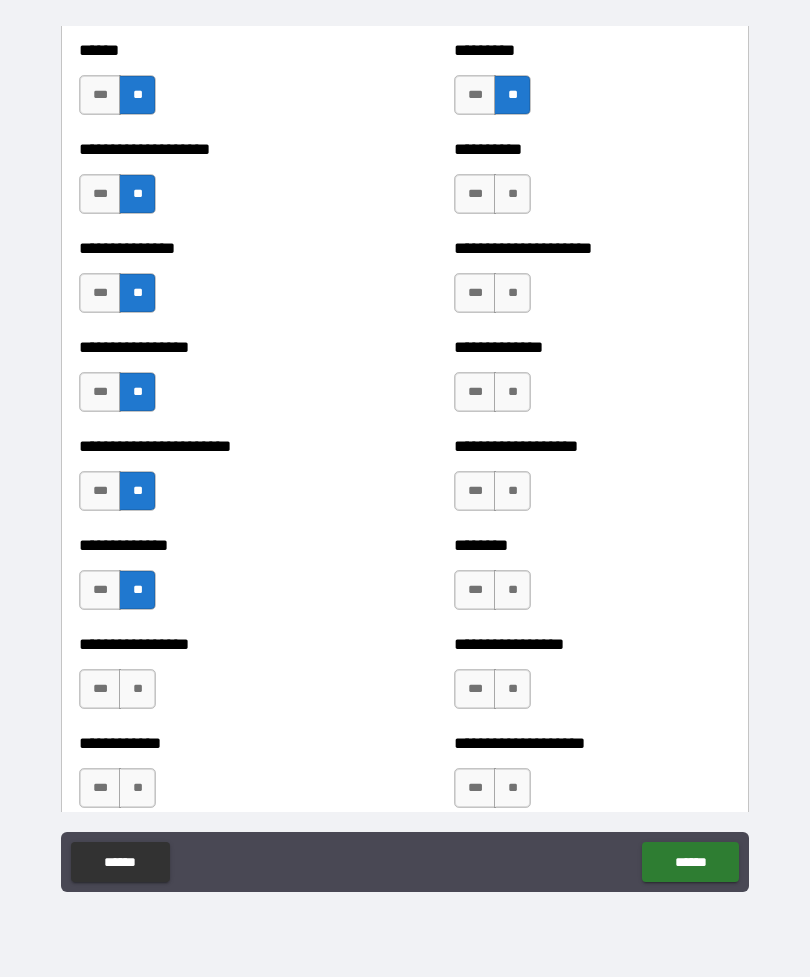 click on "**" at bounding box center [137, 689] 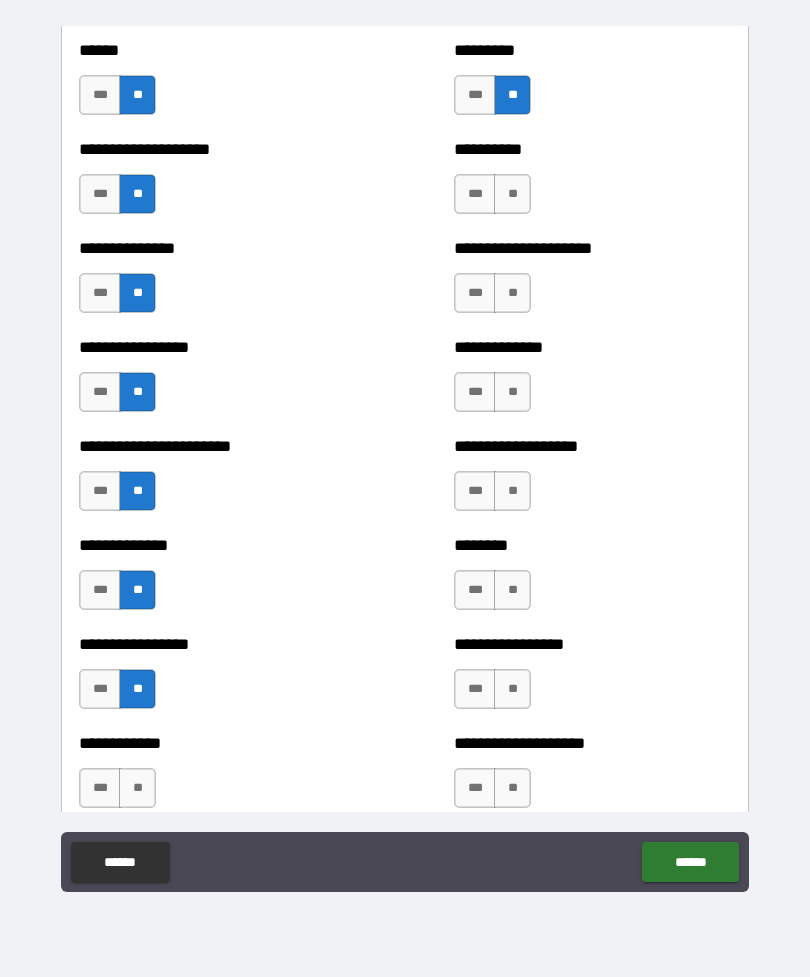 click on "**" at bounding box center [137, 788] 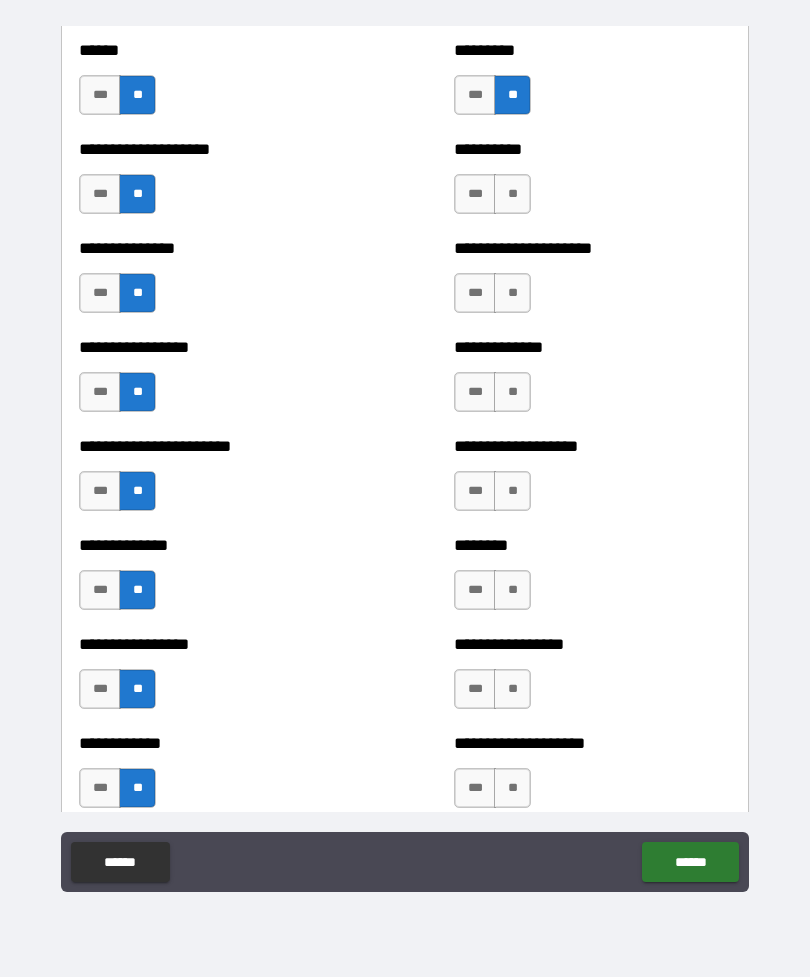 click on "**" at bounding box center [512, 194] 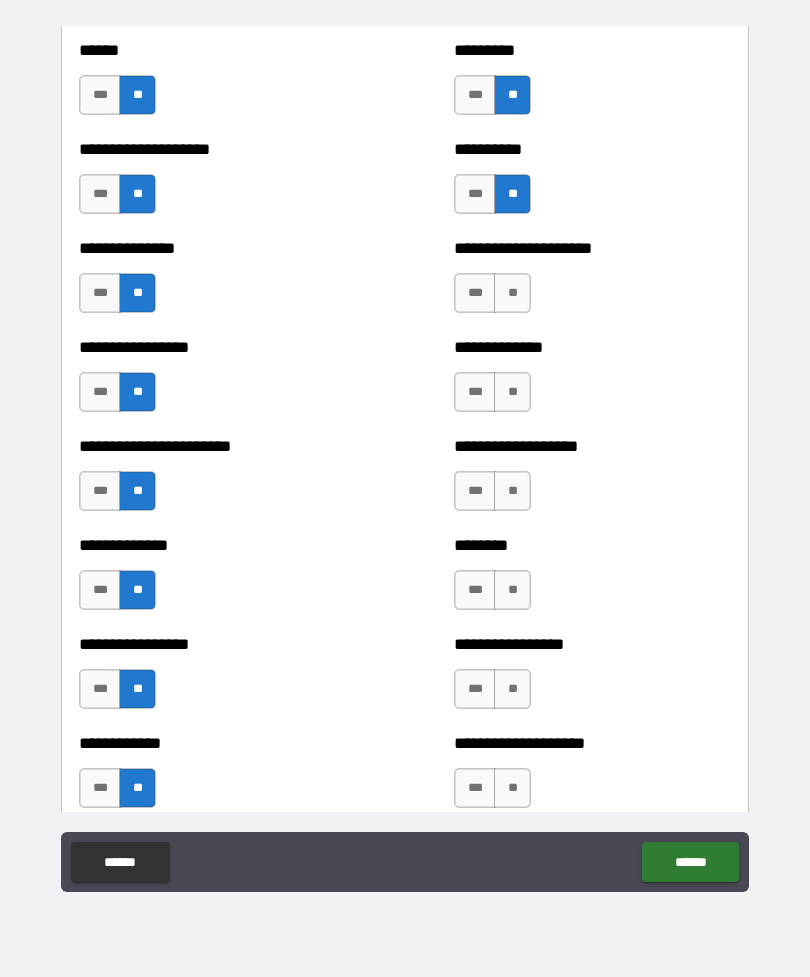 click on "**" at bounding box center (512, 293) 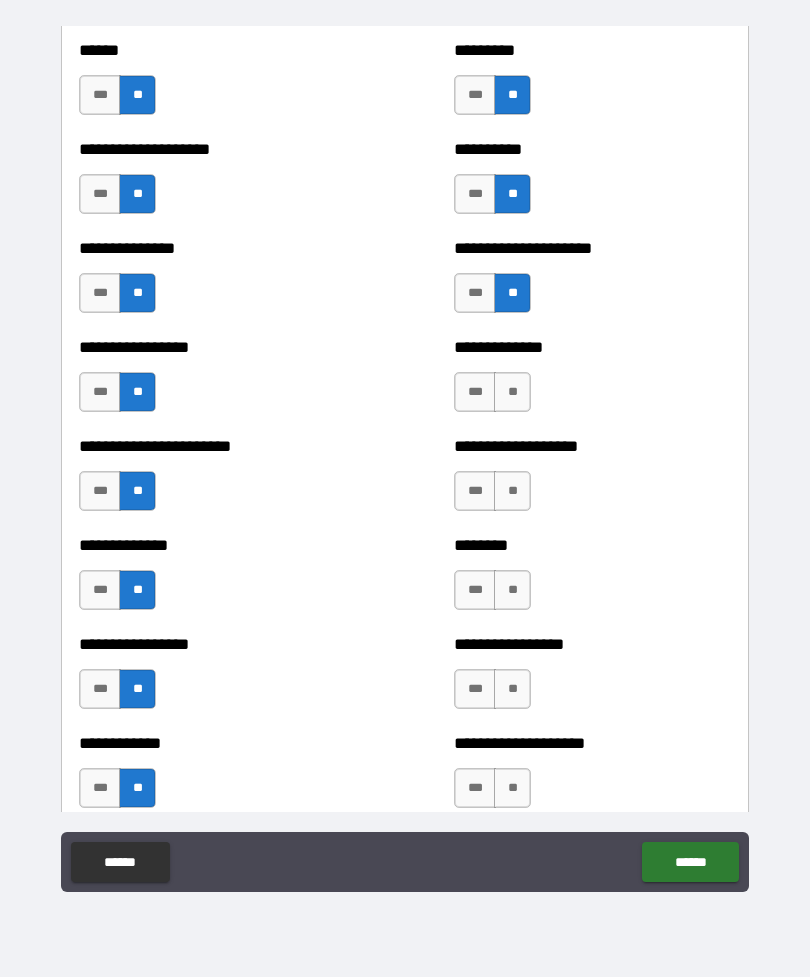click on "**" at bounding box center (512, 392) 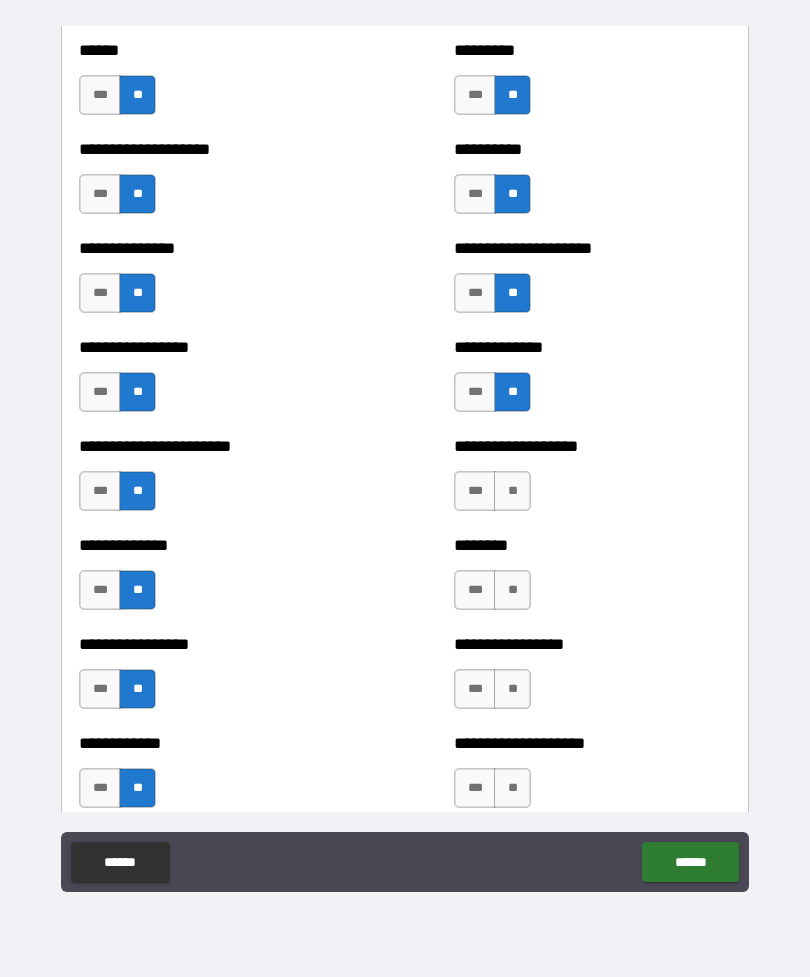 click on "**" at bounding box center (512, 491) 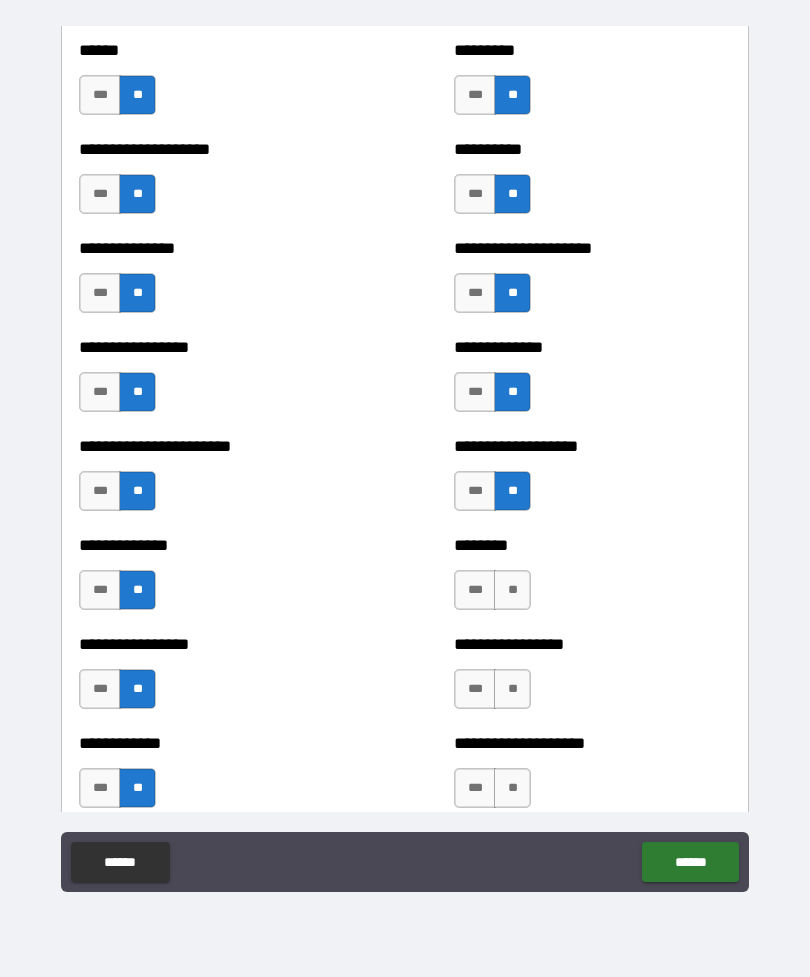 click on "**" at bounding box center (512, 590) 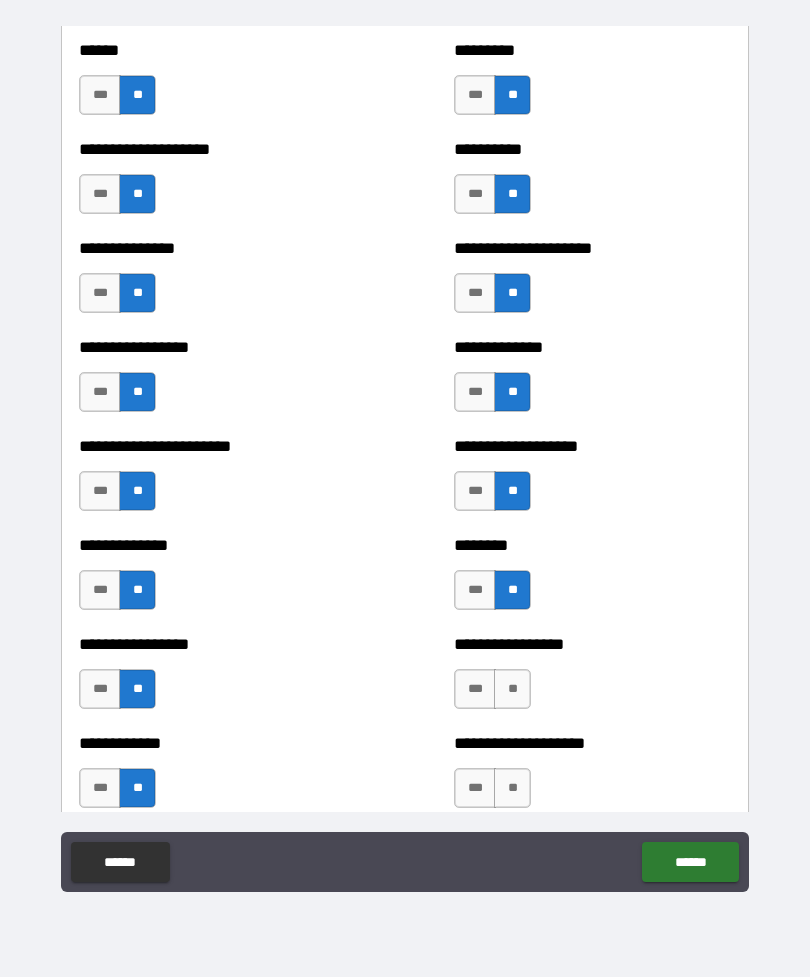 click on "**" at bounding box center [512, 689] 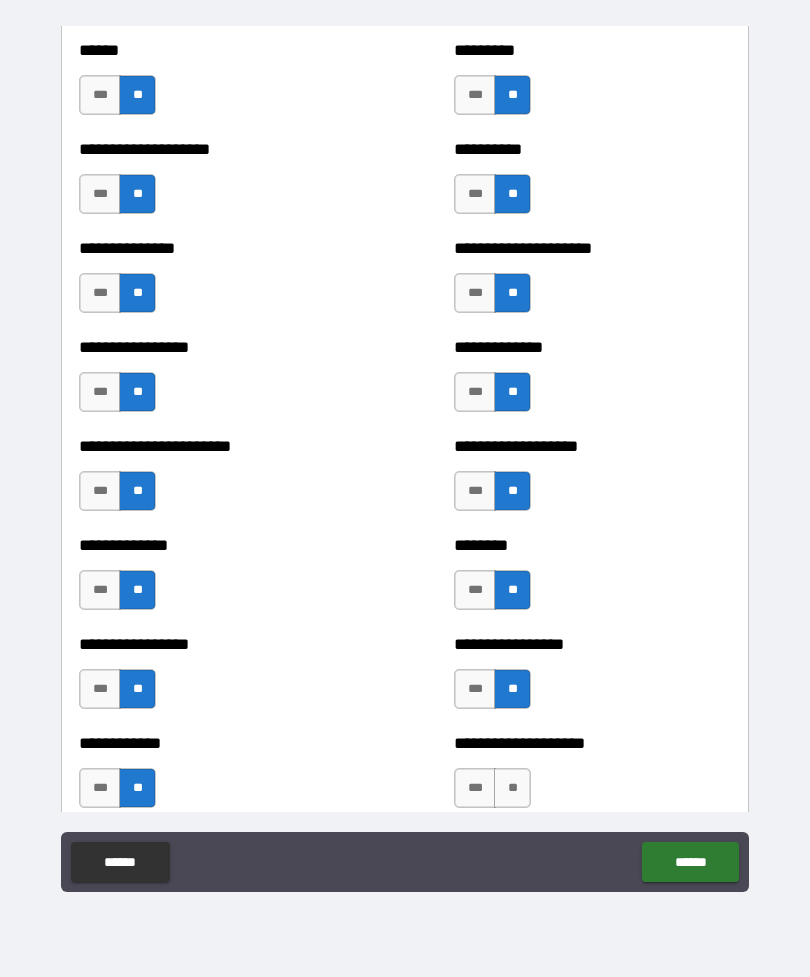 click on "**" at bounding box center [512, 788] 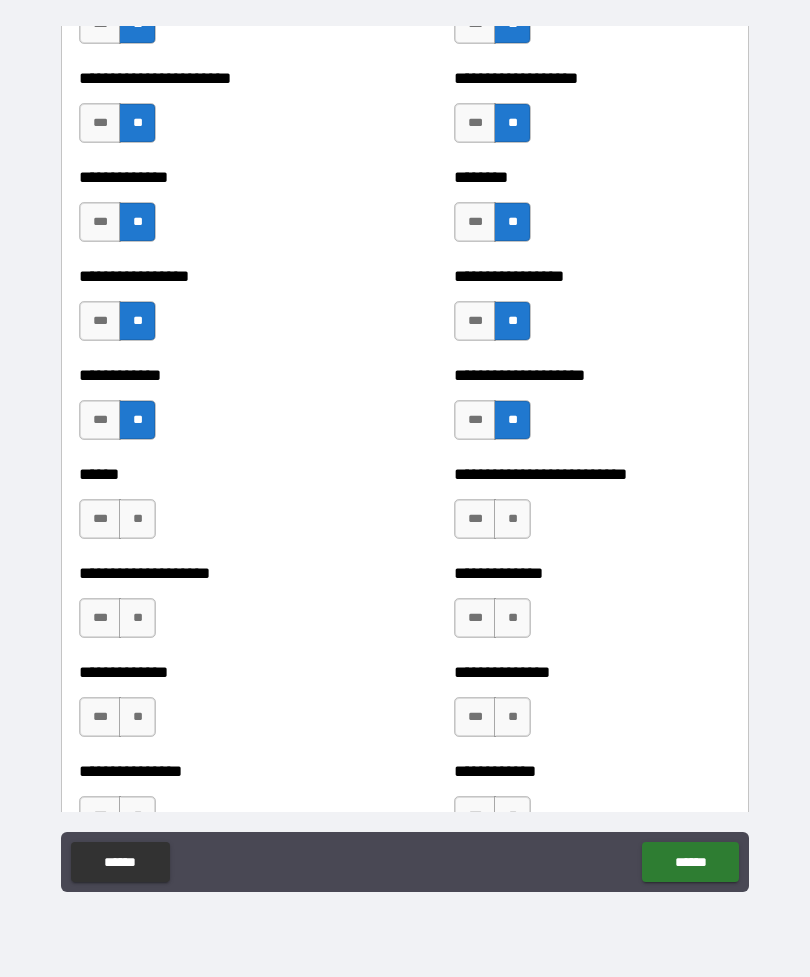 scroll, scrollTop: 3737, scrollLeft: 0, axis: vertical 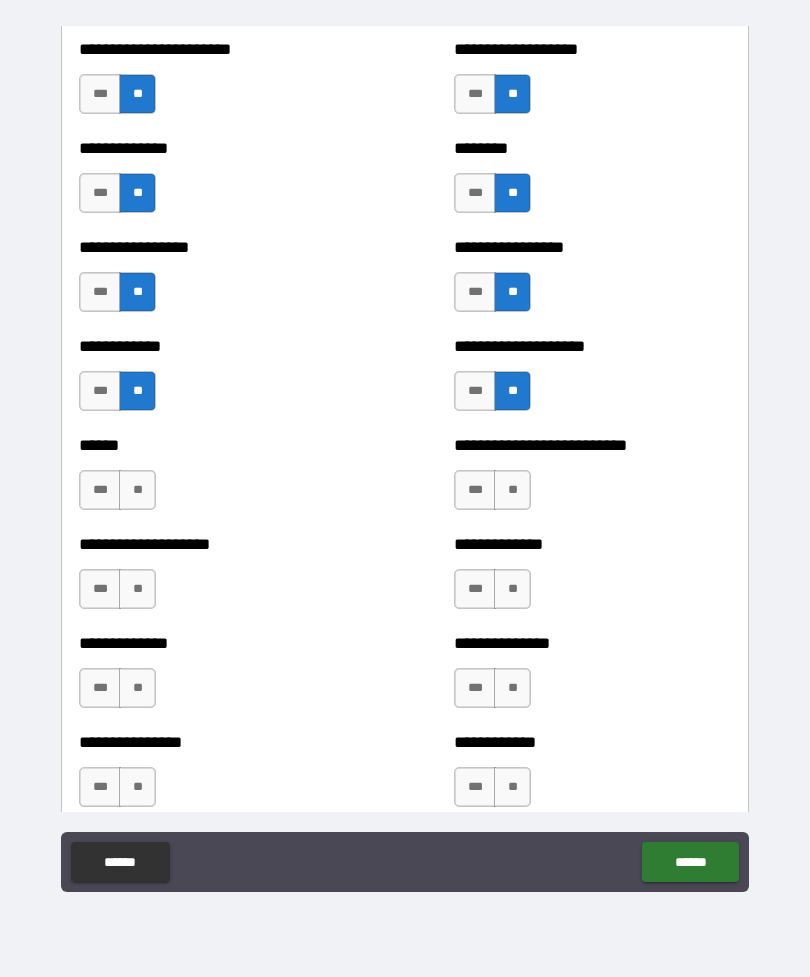 click on "**" at bounding box center (137, 490) 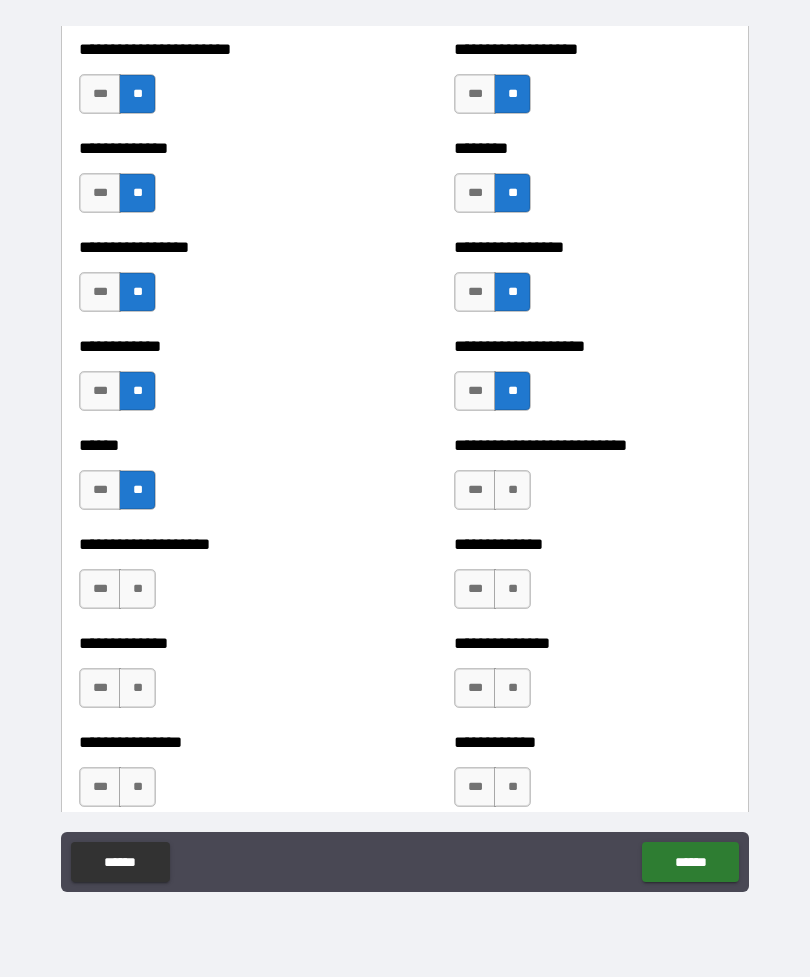 click on "**" at bounding box center (137, 589) 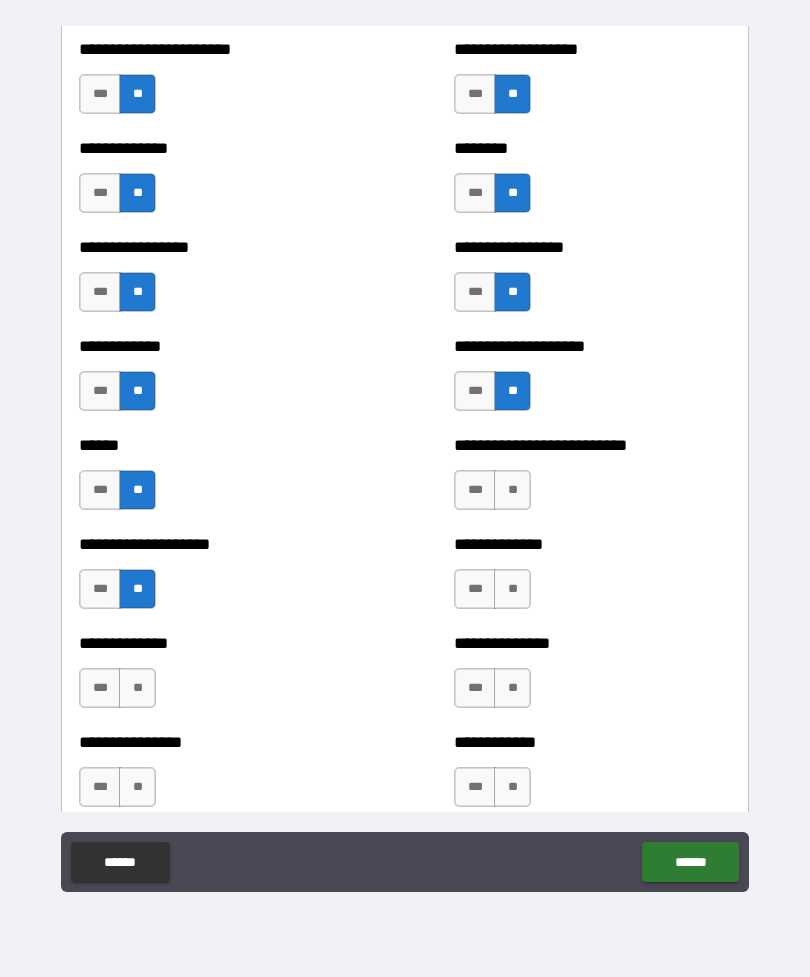 click on "**" at bounding box center (137, 688) 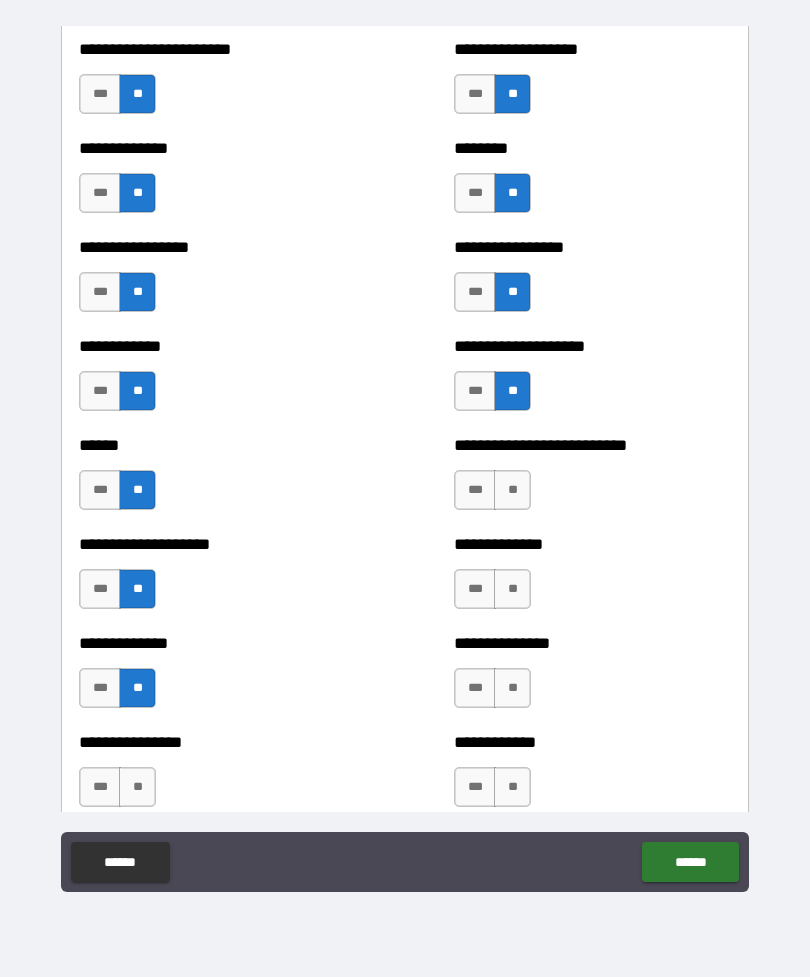 click on "**" at bounding box center [512, 490] 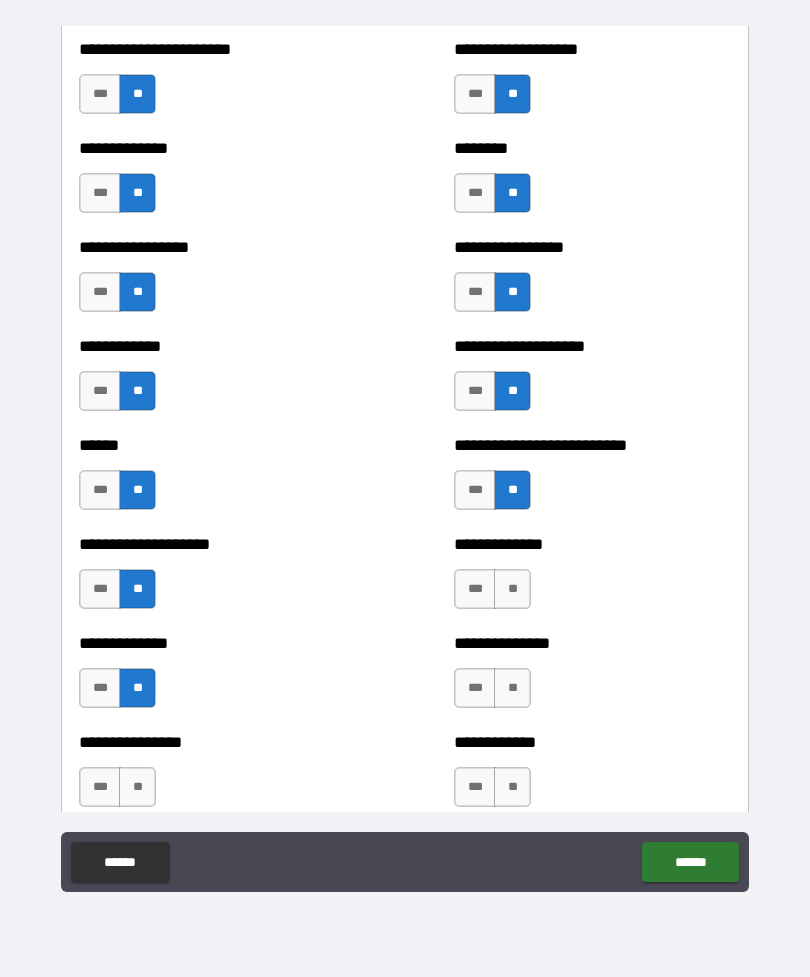 click on "**" at bounding box center (512, 589) 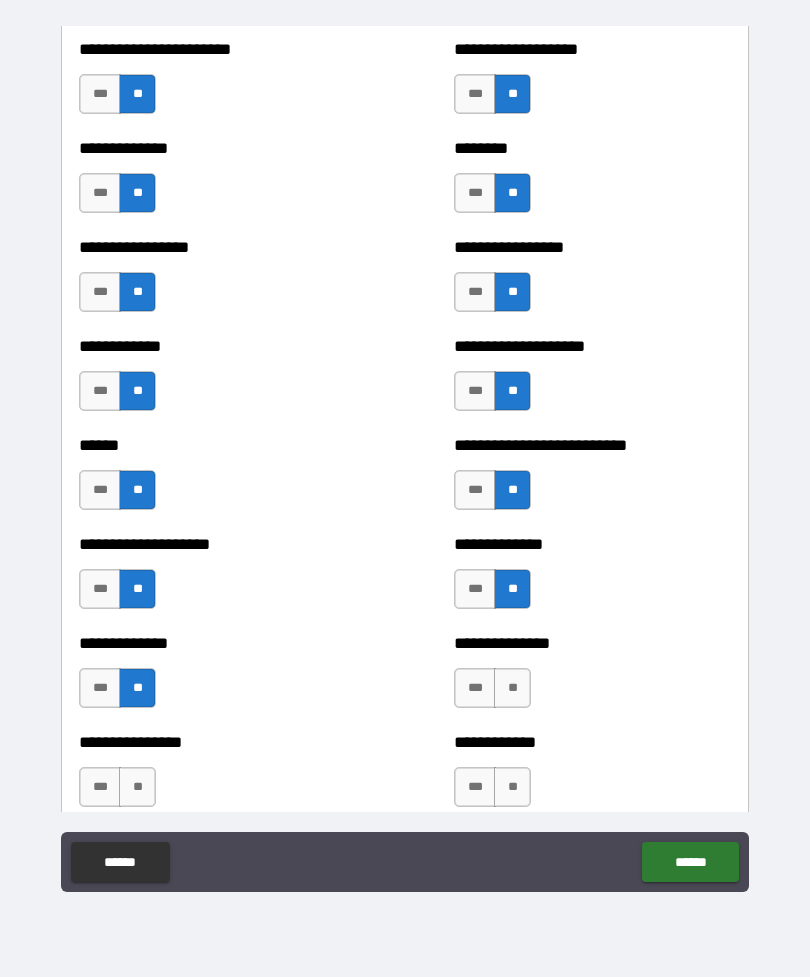 click on "**" at bounding box center [512, 688] 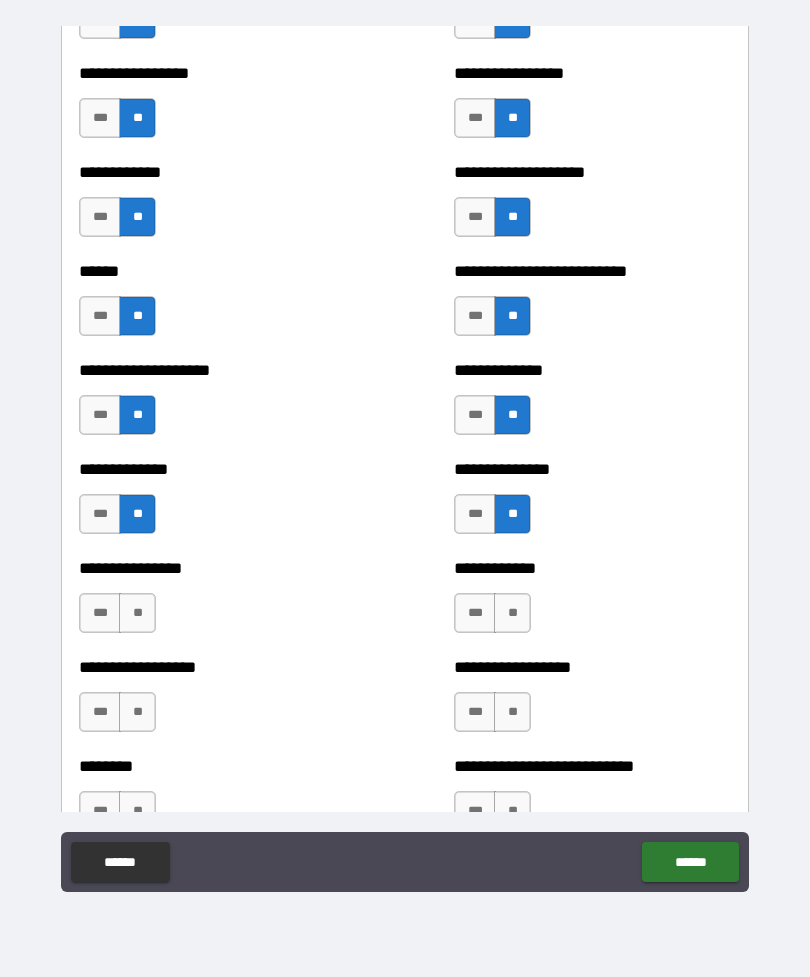 scroll, scrollTop: 3934, scrollLeft: 0, axis: vertical 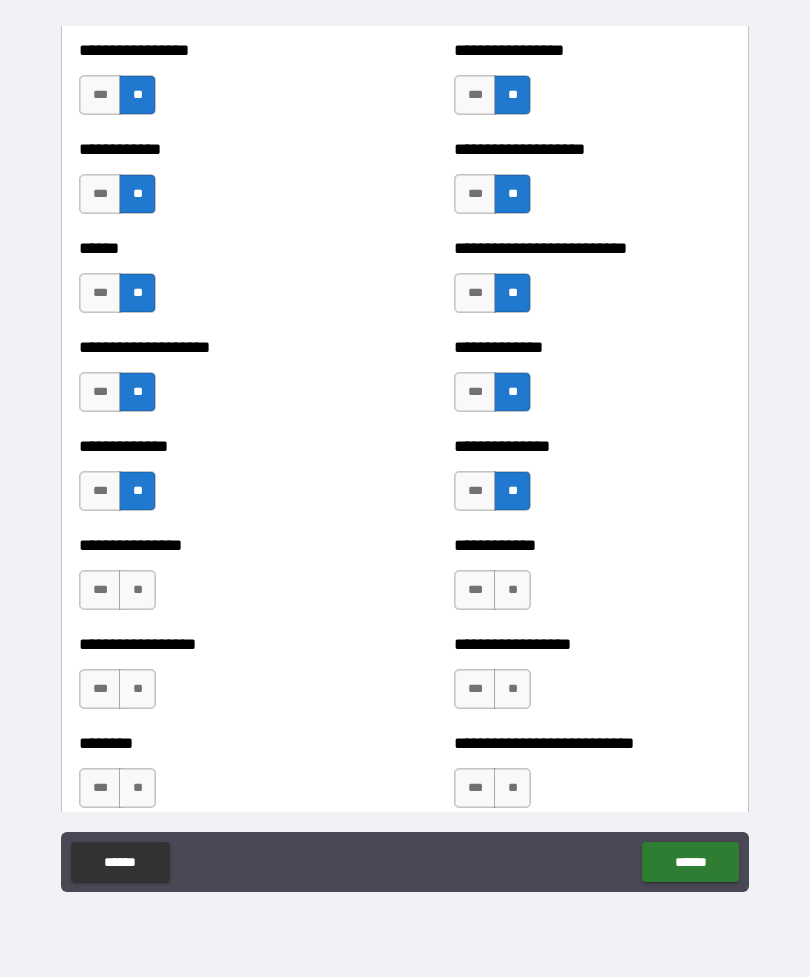 click on "**" at bounding box center (512, 590) 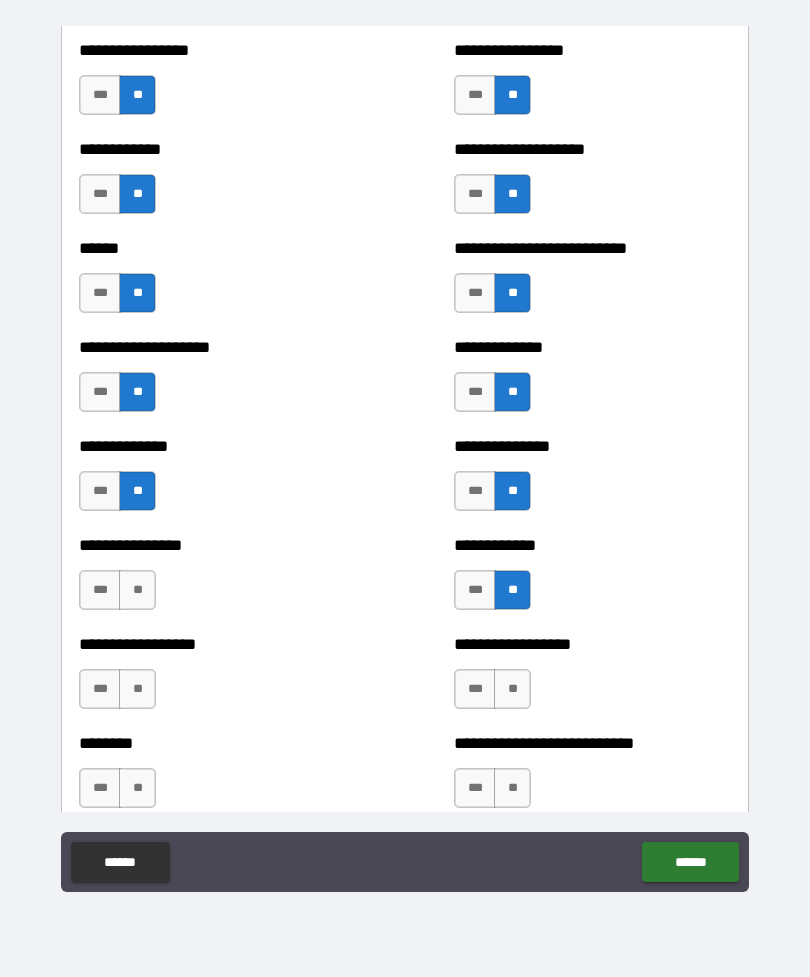 click on "**" at bounding box center [137, 590] 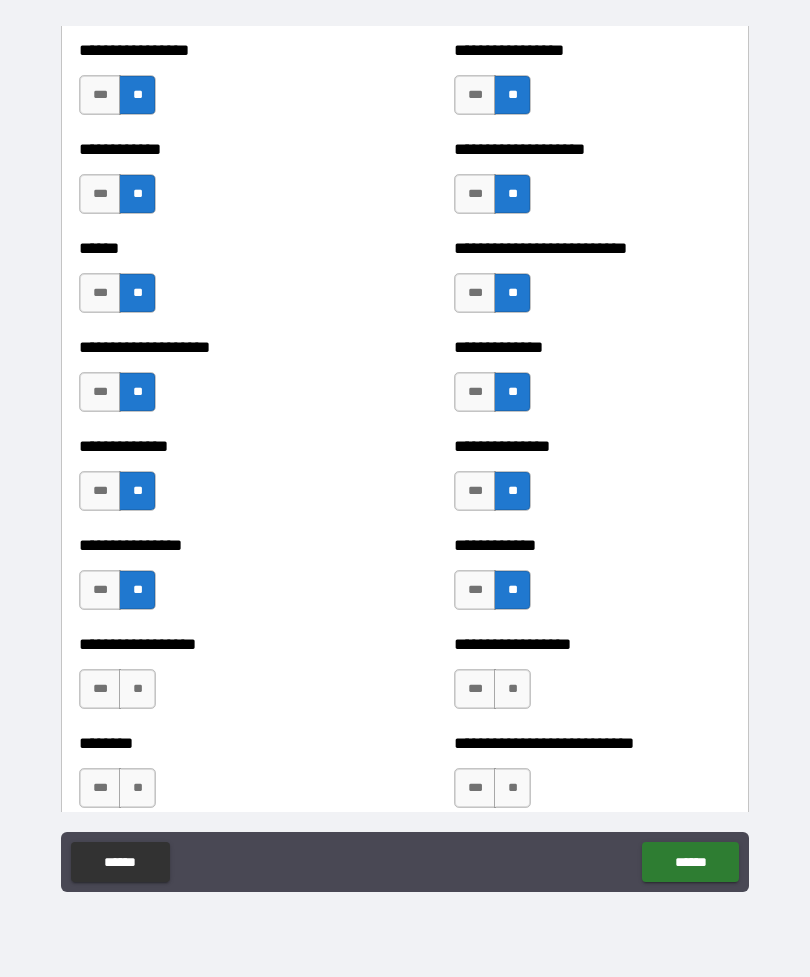 click on "**" at bounding box center (137, 689) 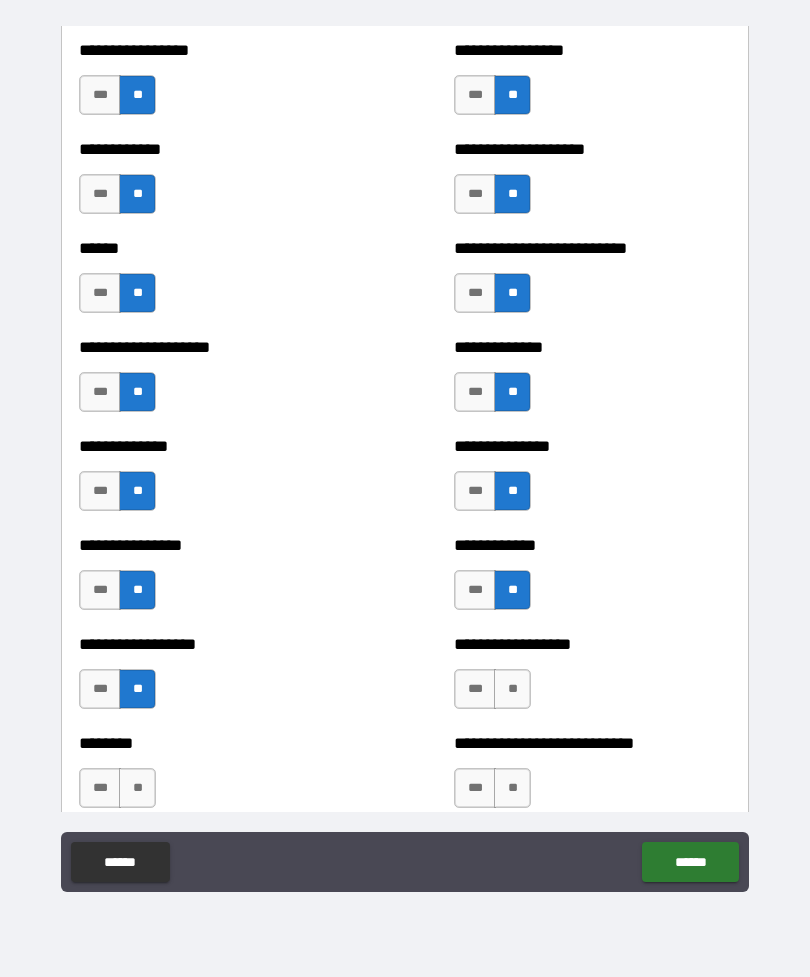 click on "**" at bounding box center (512, 689) 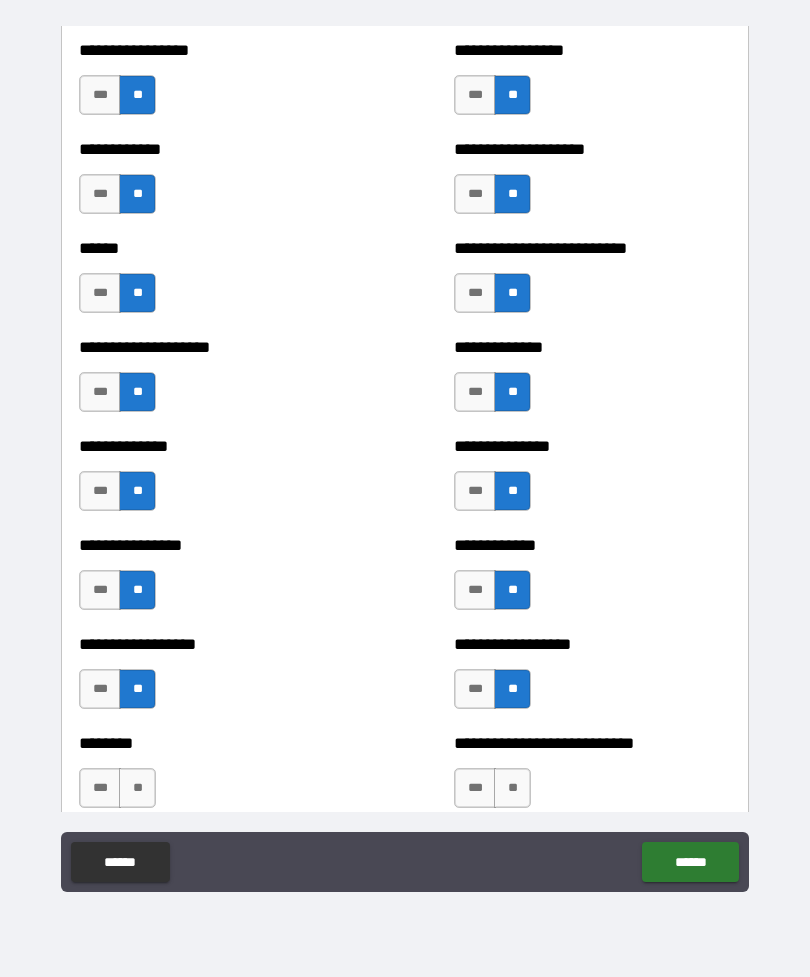 click on "**" at bounding box center (512, 788) 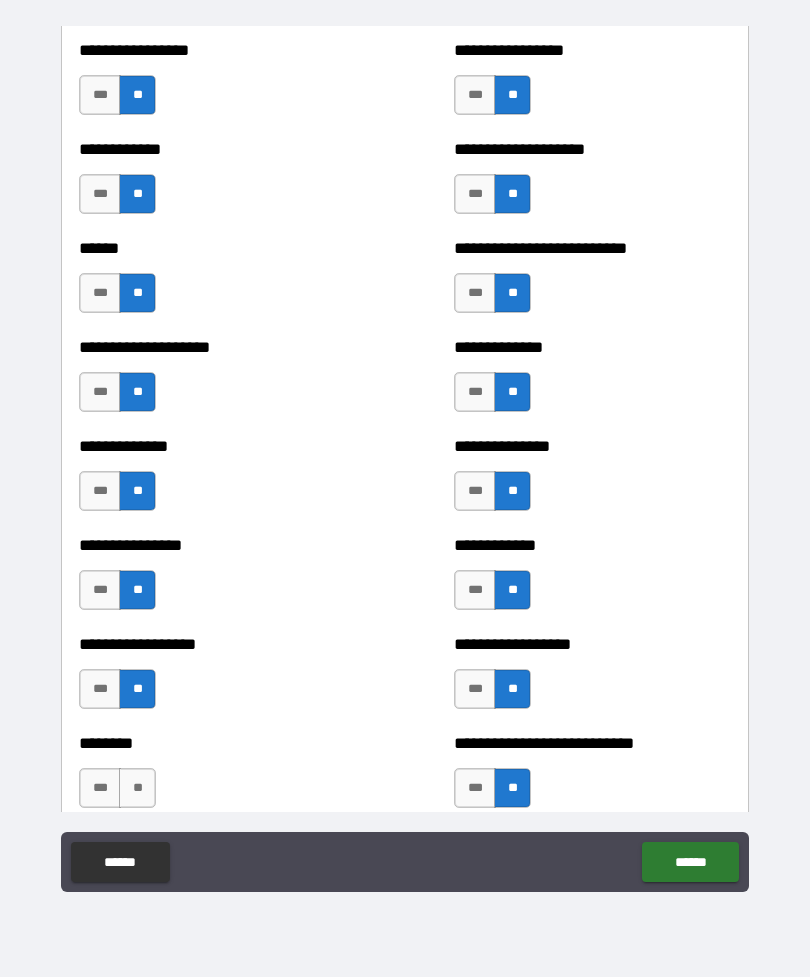 click on "**" at bounding box center (137, 788) 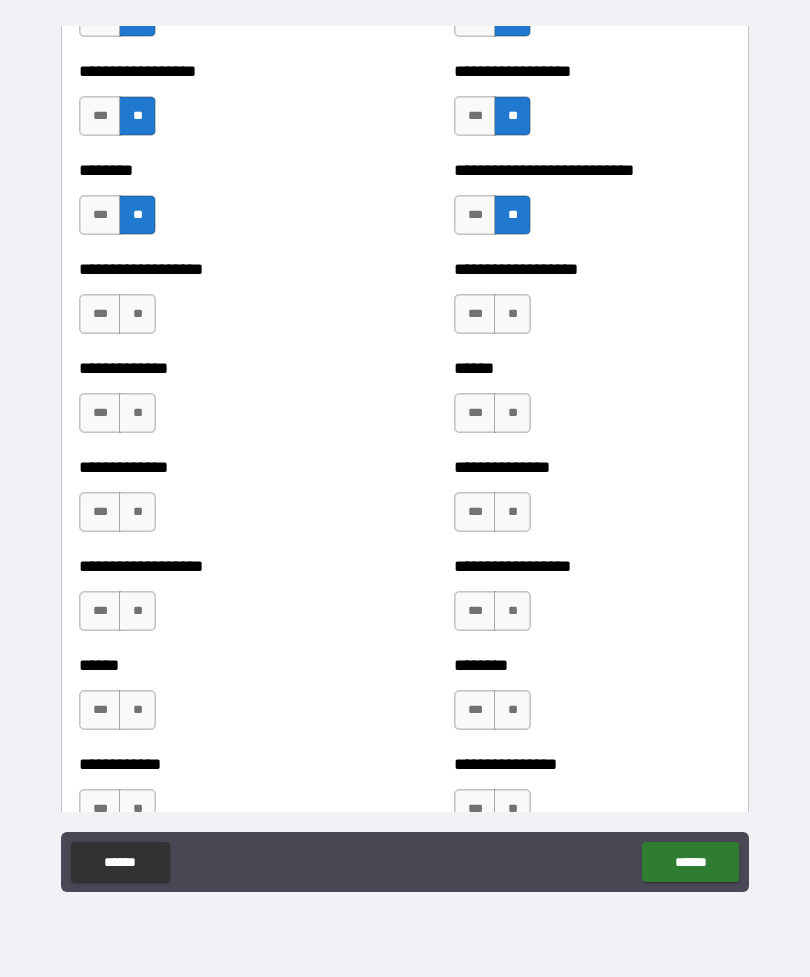 scroll, scrollTop: 4502, scrollLeft: 0, axis: vertical 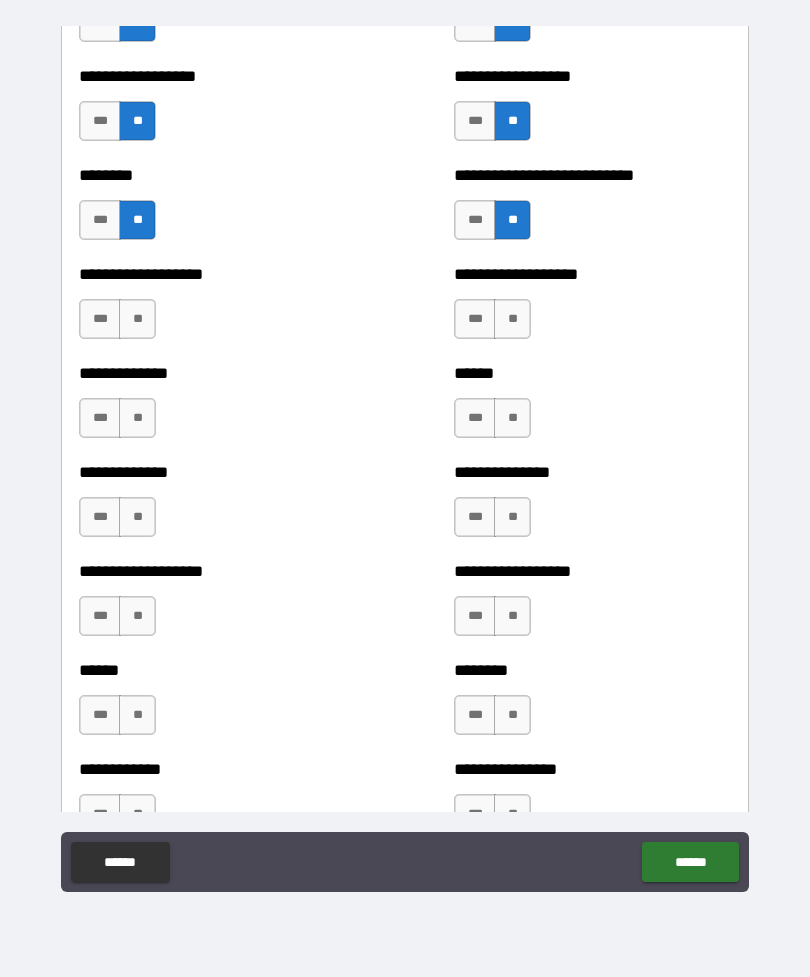 click on "**" at bounding box center [137, 319] 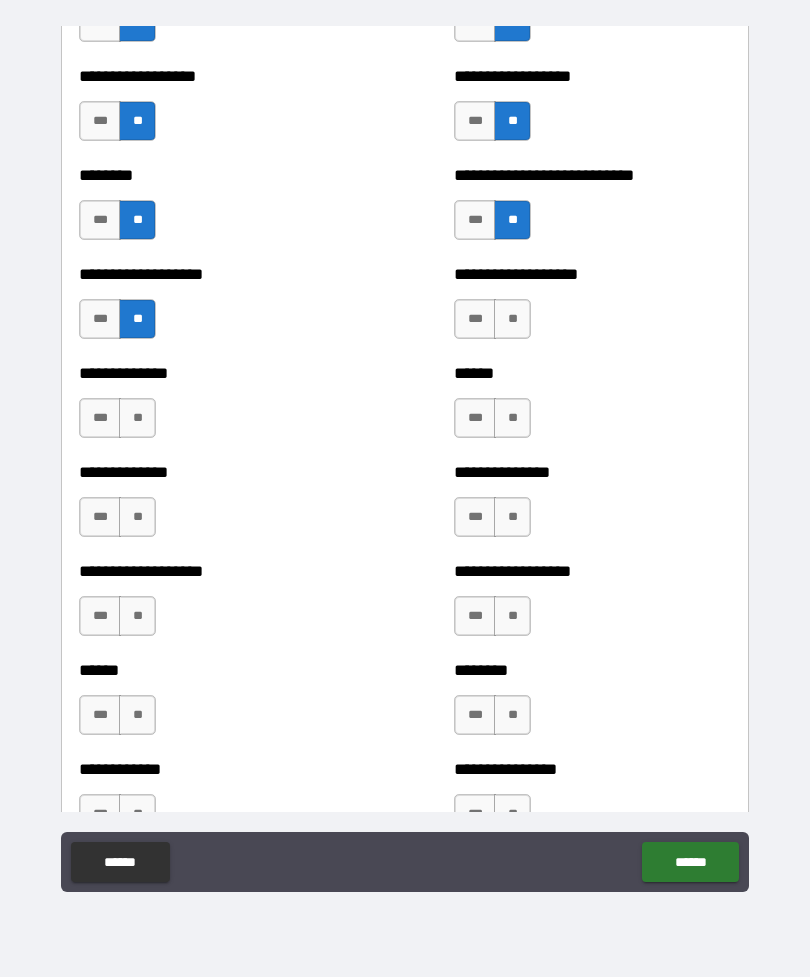 click on "**" at bounding box center [512, 319] 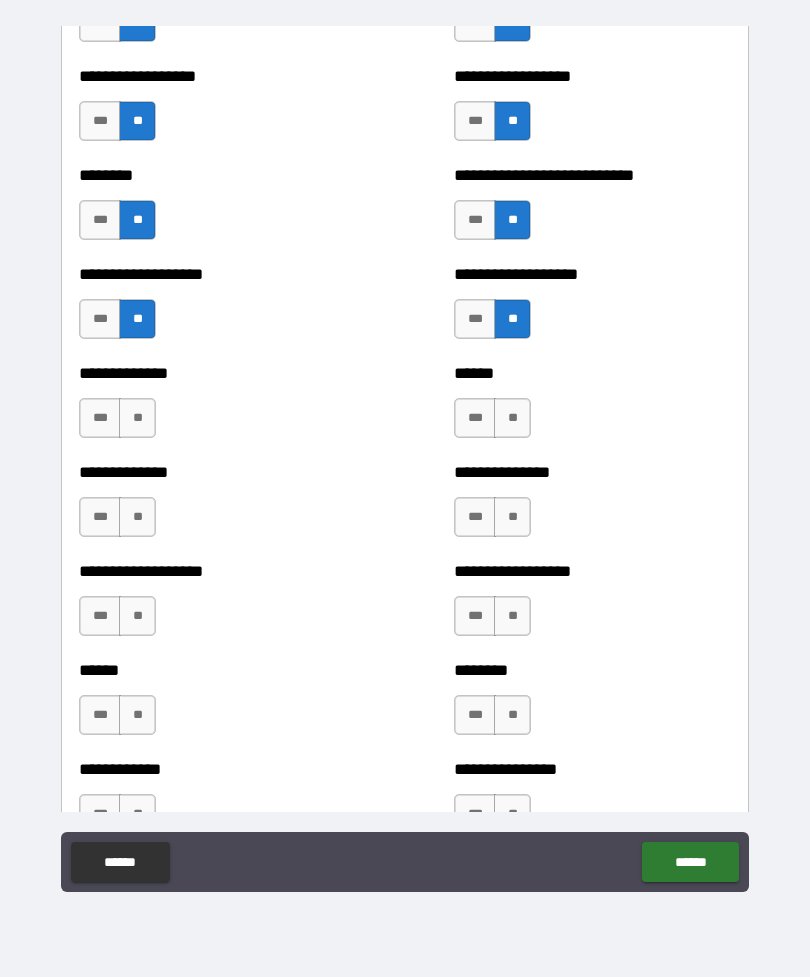 click on "**" at bounding box center [512, 418] 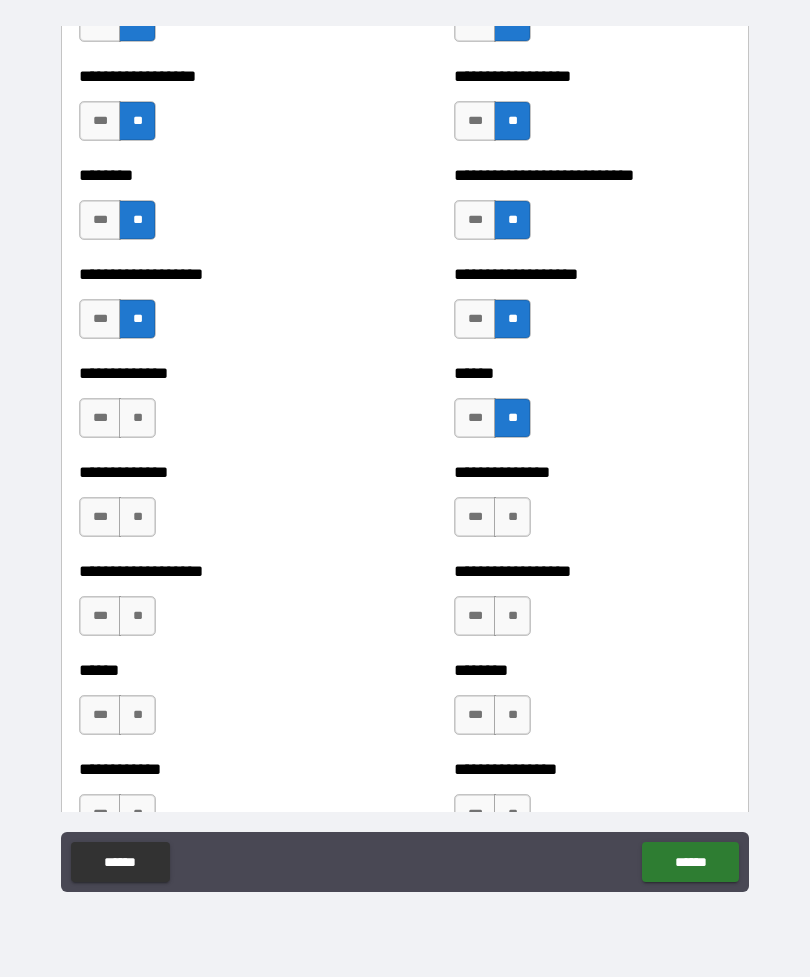 click on "**" at bounding box center (137, 418) 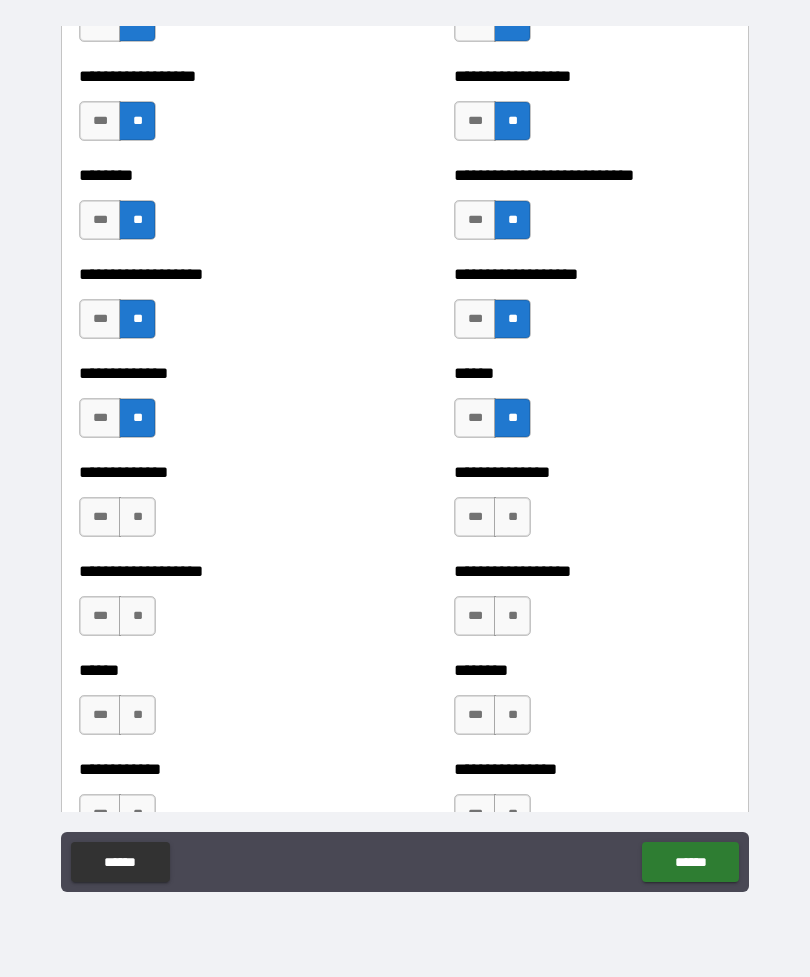 click on "**" at bounding box center (137, 517) 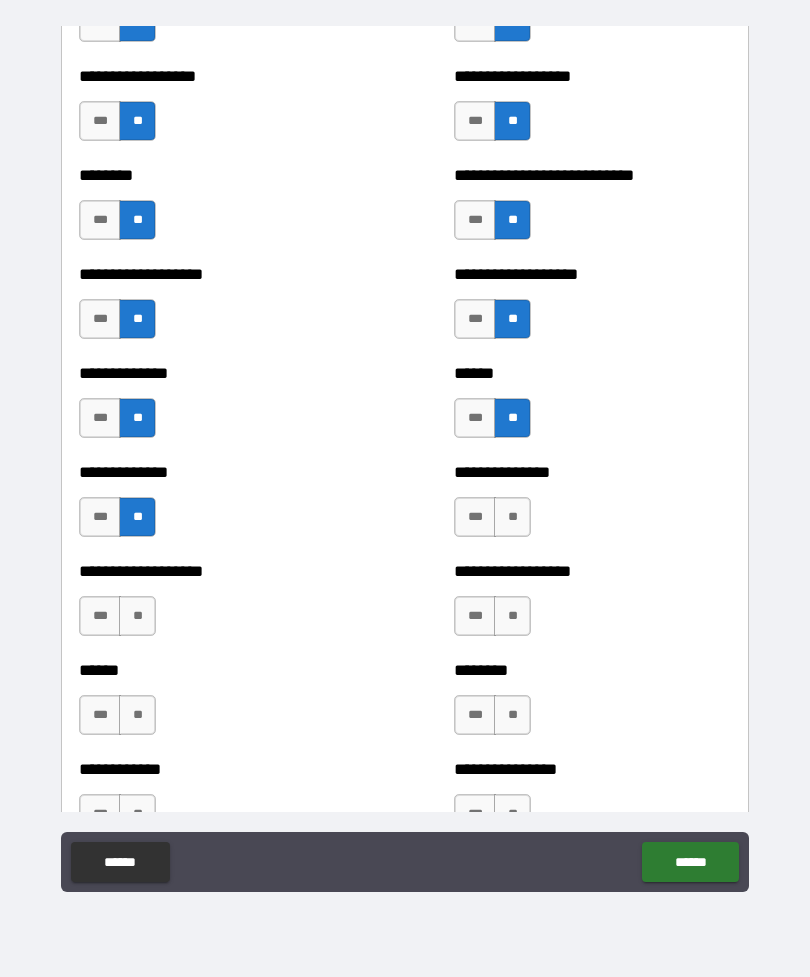 click on "**" at bounding box center [512, 517] 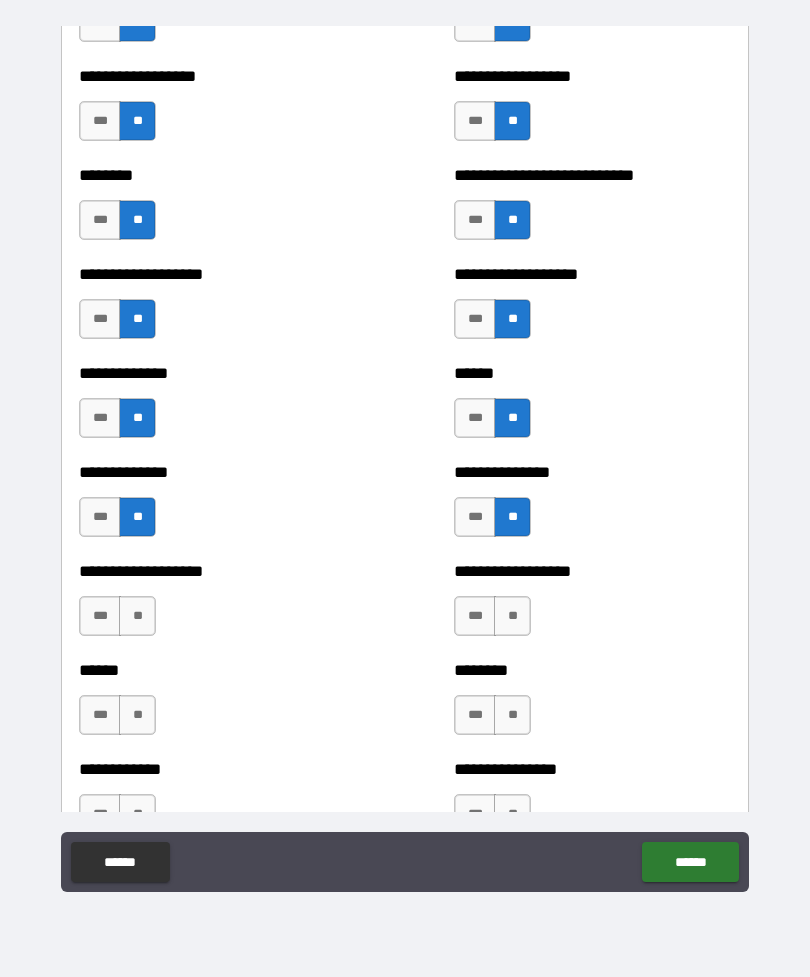click on "**" at bounding box center (512, 616) 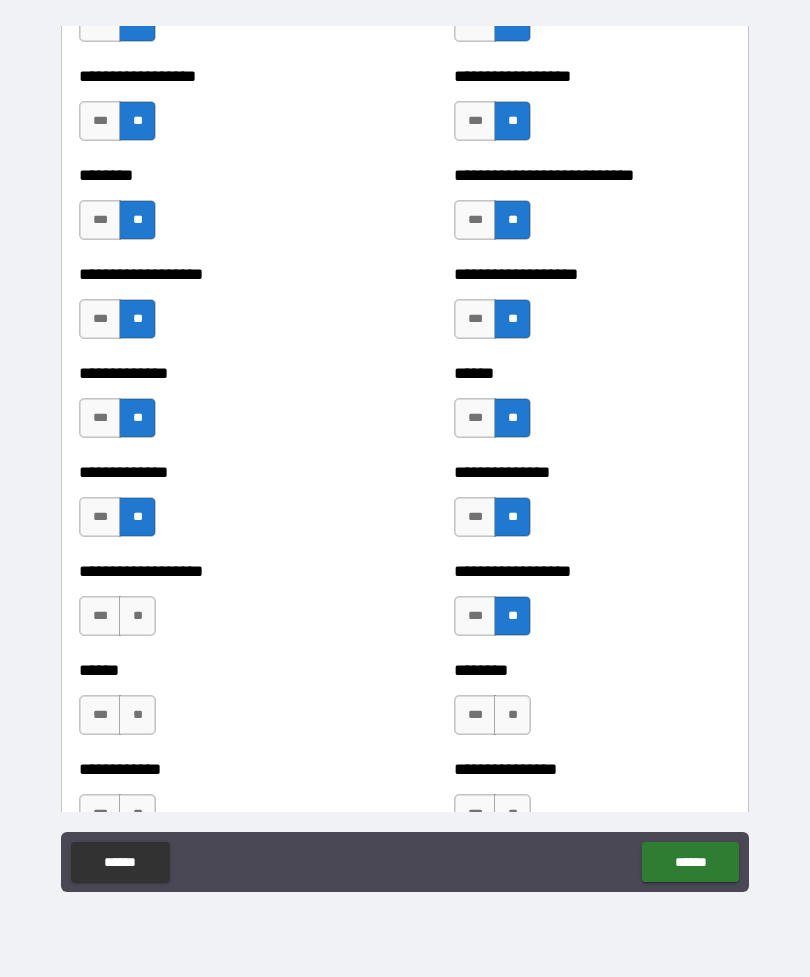 click on "**" at bounding box center (137, 616) 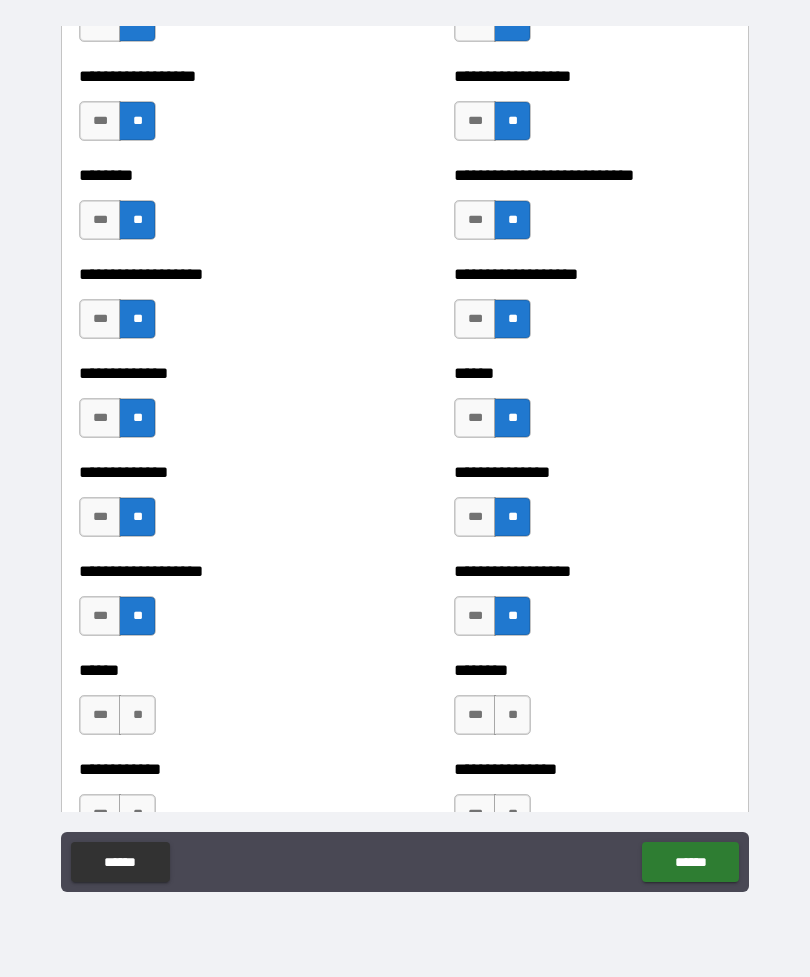 click on "**" at bounding box center [137, 715] 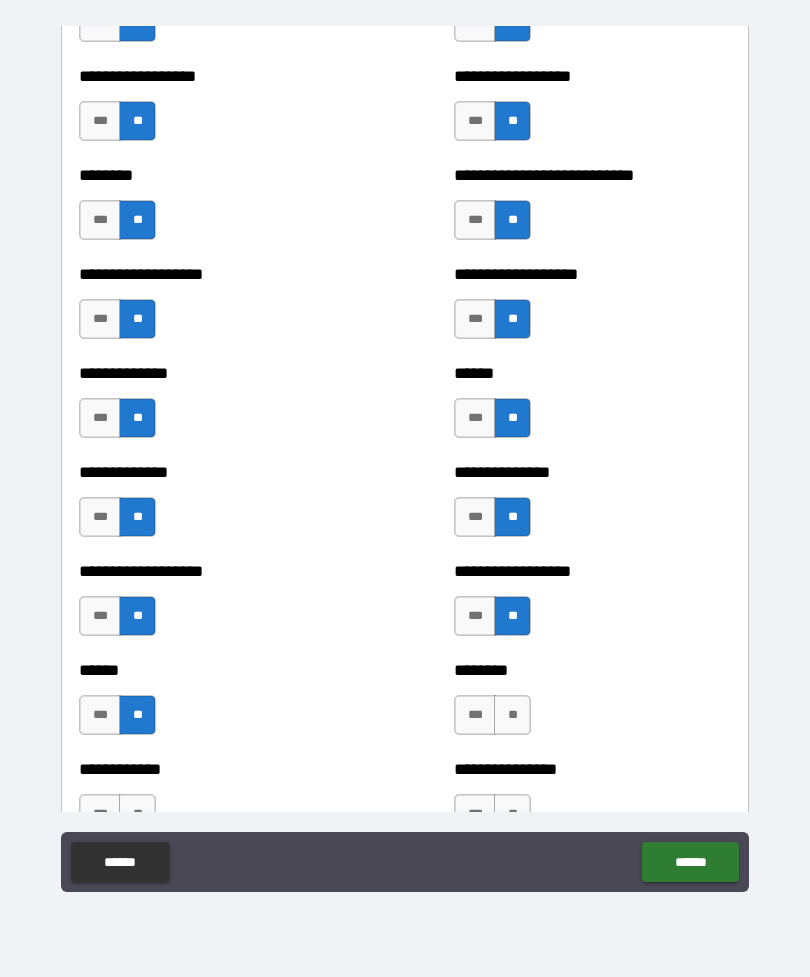 click on "**" at bounding box center [512, 715] 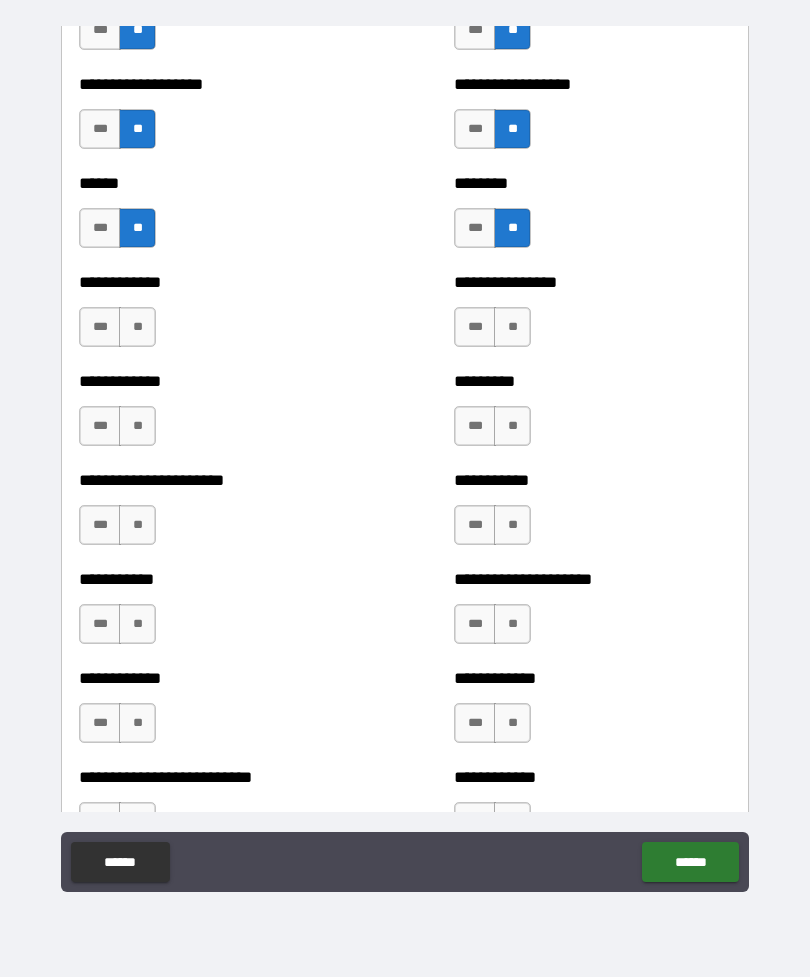 scroll, scrollTop: 4997, scrollLeft: 0, axis: vertical 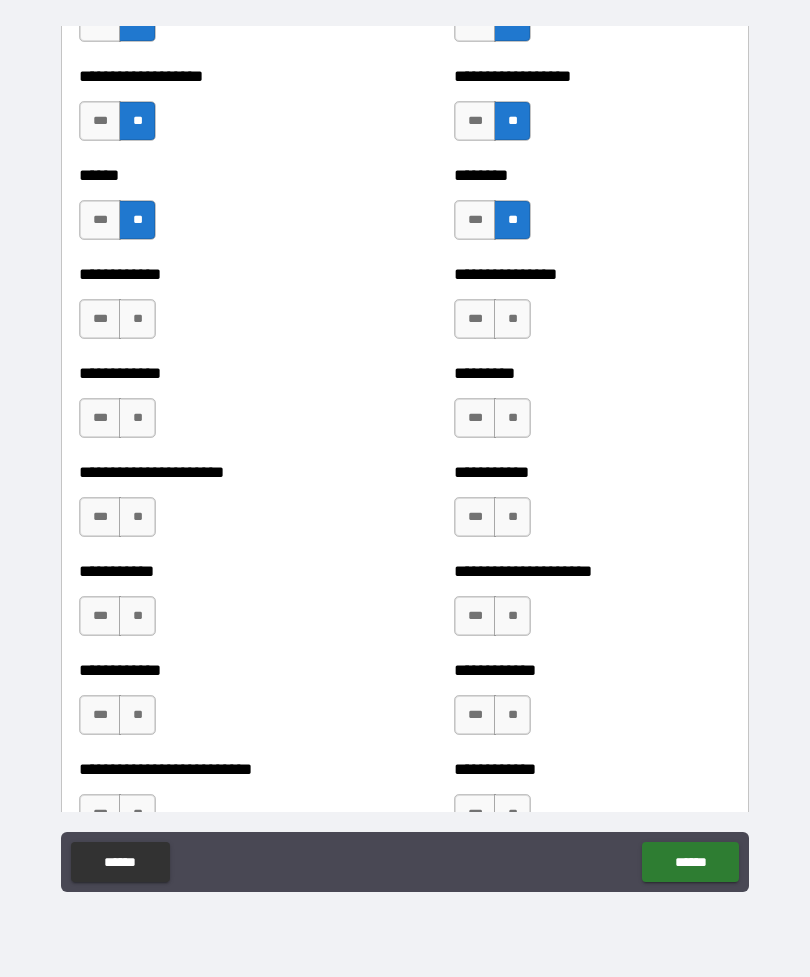 click on "**" at bounding box center (512, 319) 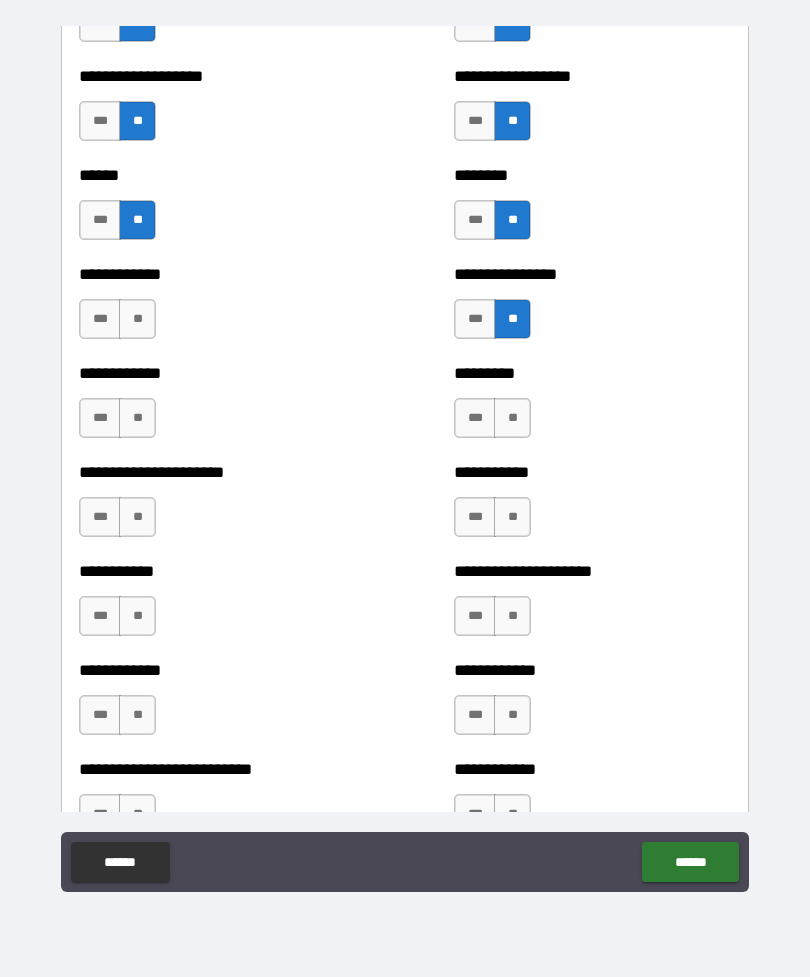 click on "**" at bounding box center (137, 319) 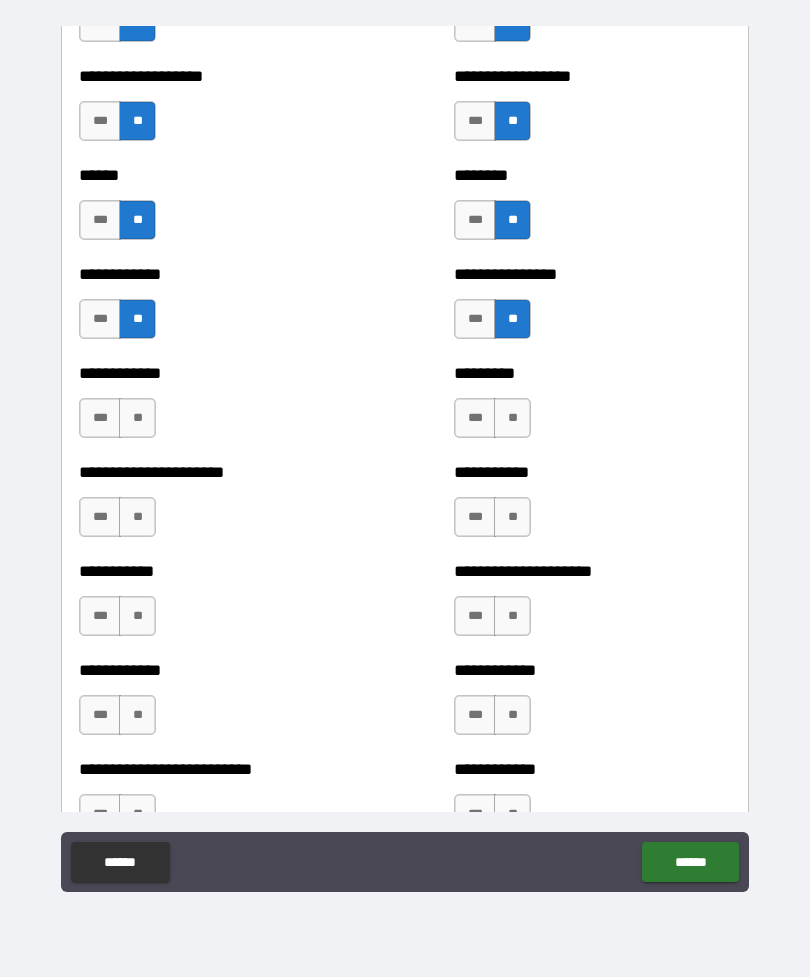click on "**" at bounding box center (137, 418) 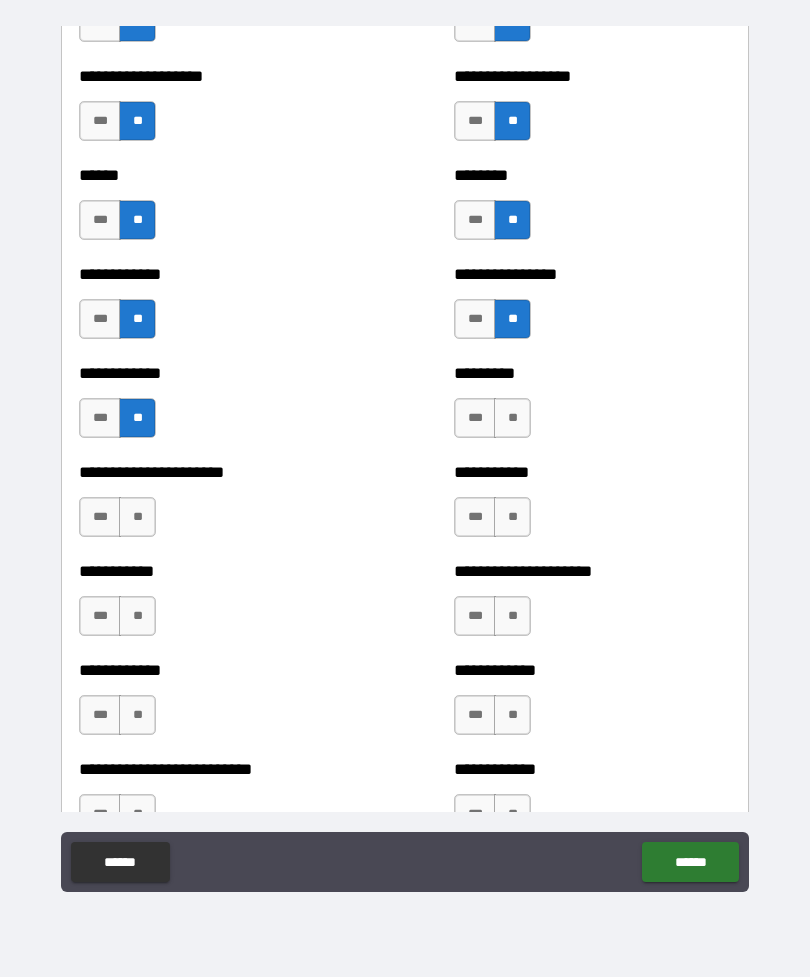 click on "**" at bounding box center [137, 517] 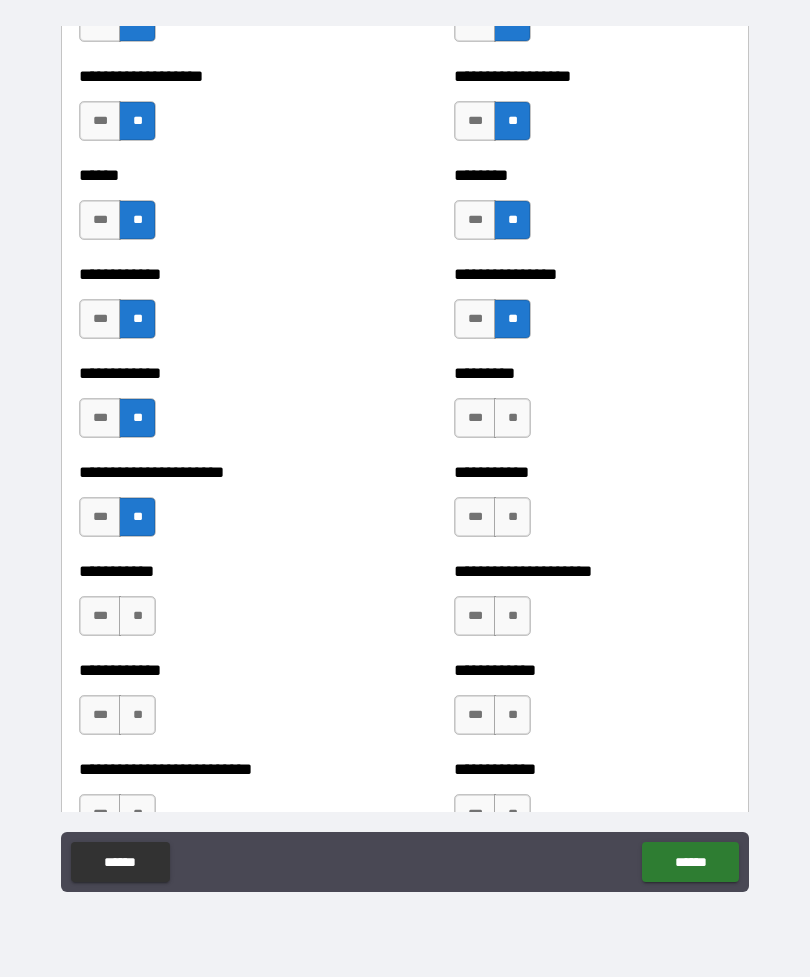 click on "**" at bounding box center [137, 616] 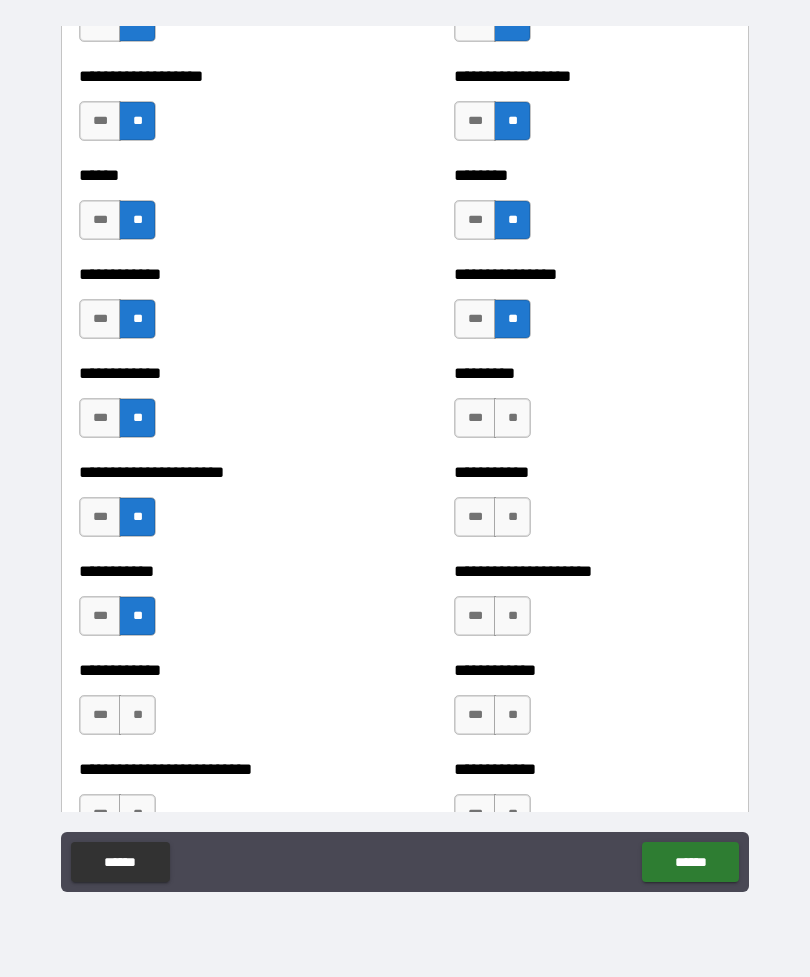 click on "**" at bounding box center (137, 715) 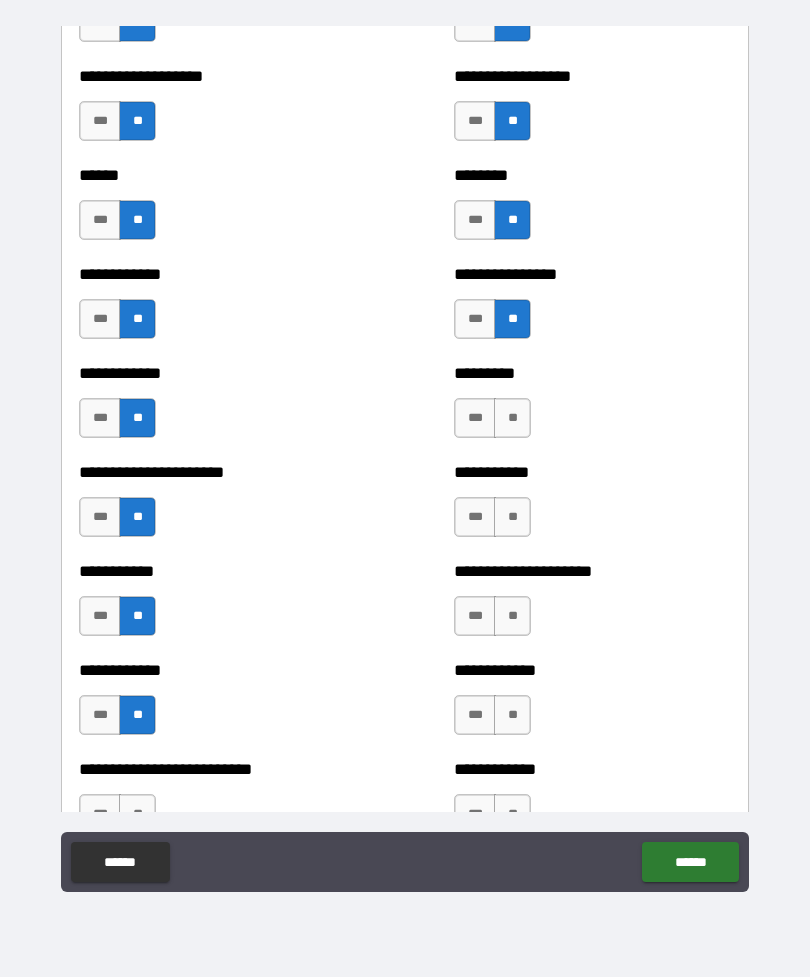 click on "**" at bounding box center [512, 418] 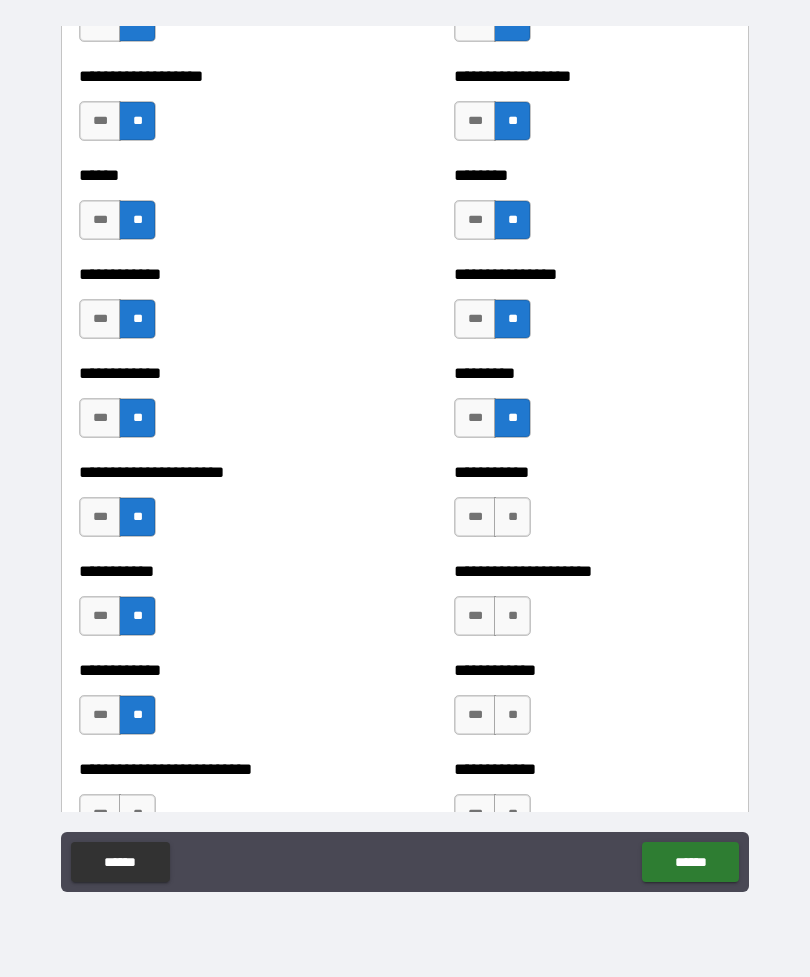 click on "**" at bounding box center (512, 517) 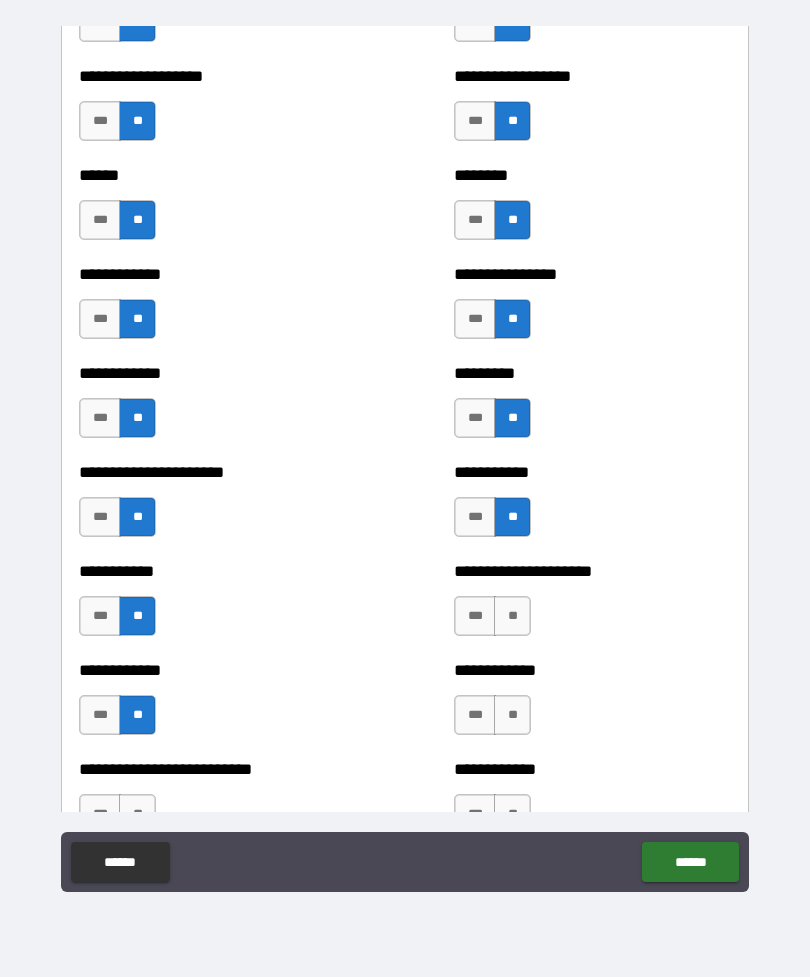 click on "**" at bounding box center (512, 616) 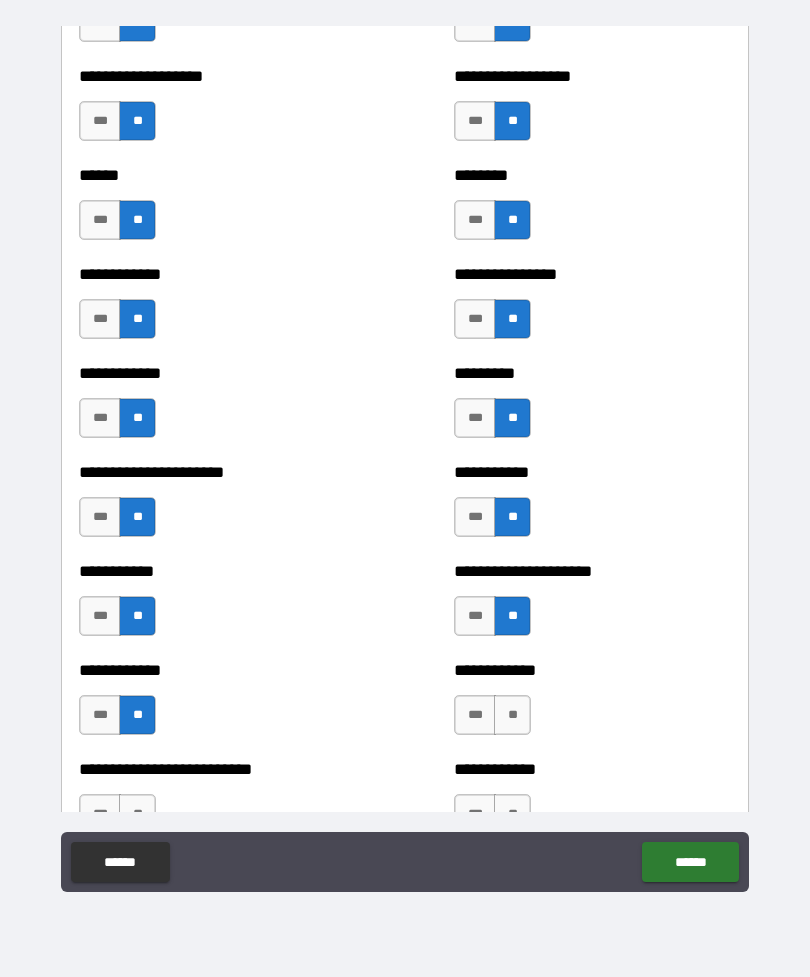 click on "**" at bounding box center [512, 715] 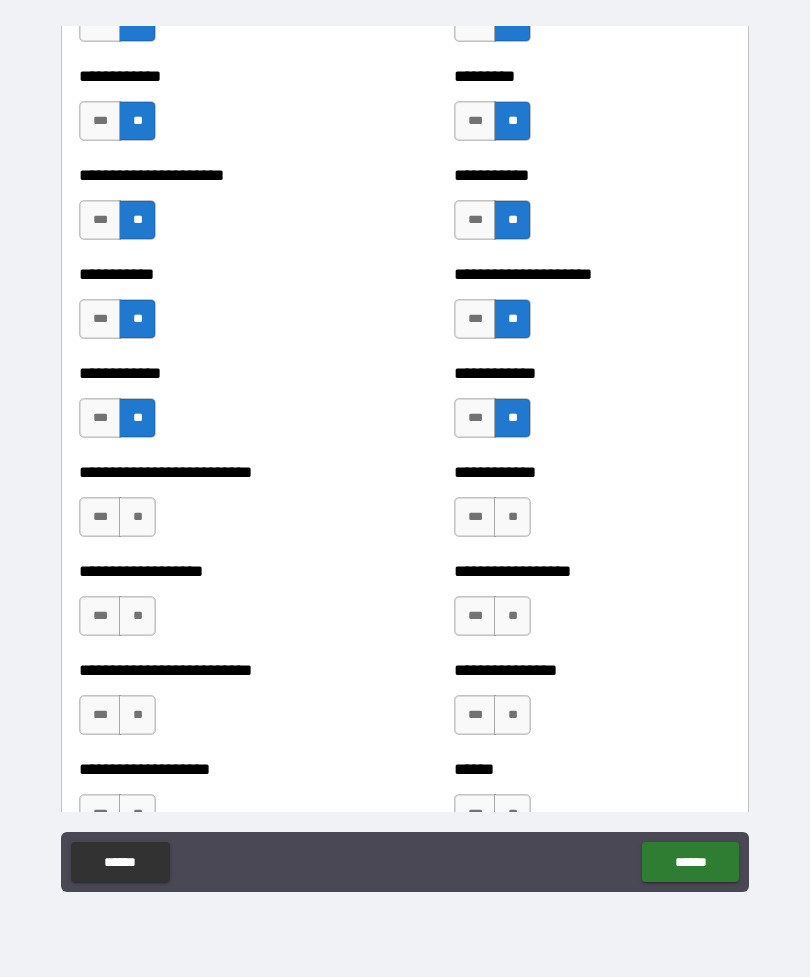 scroll, scrollTop: 5334, scrollLeft: 0, axis: vertical 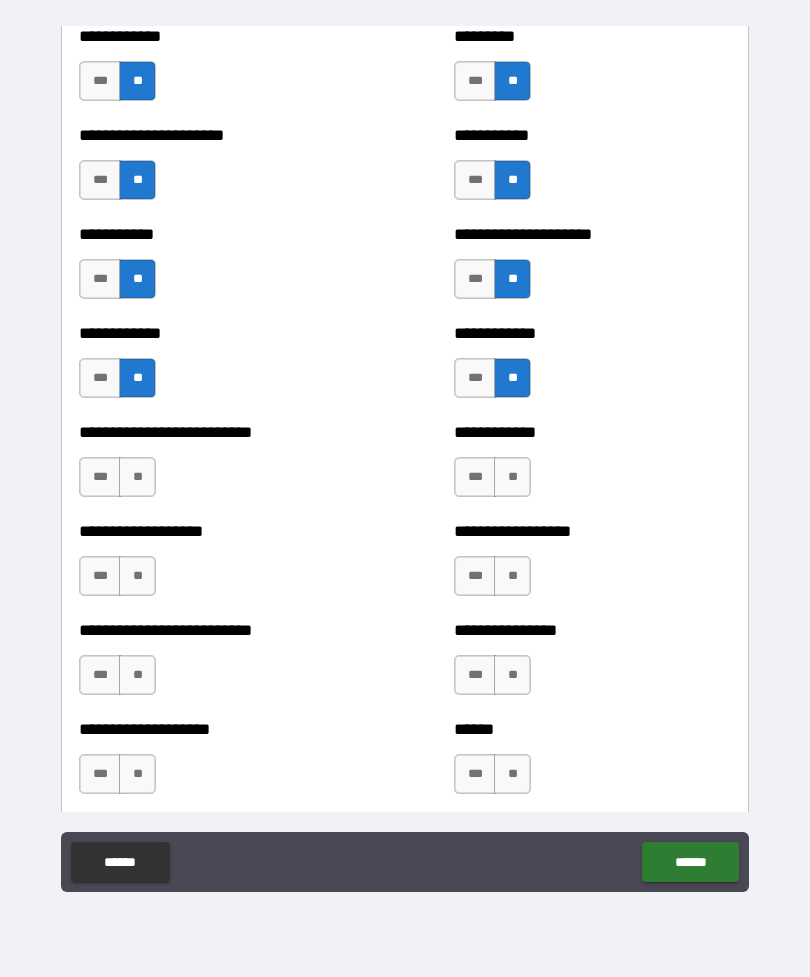 click on "**" at bounding box center [137, 477] 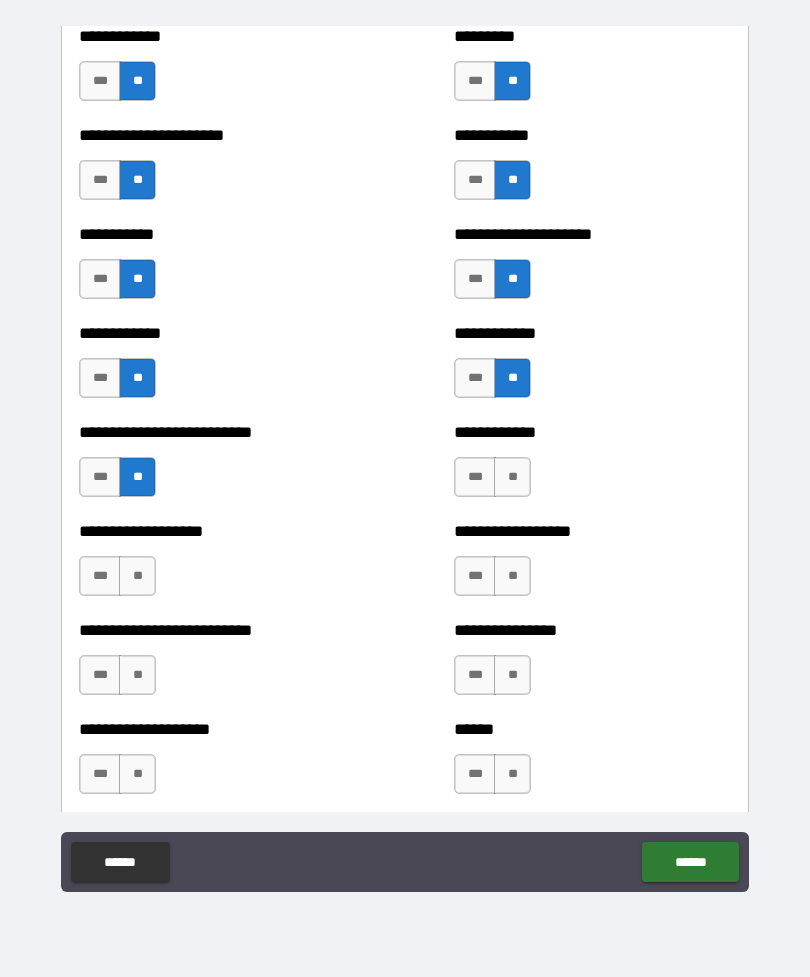 click on "**" at bounding box center [137, 576] 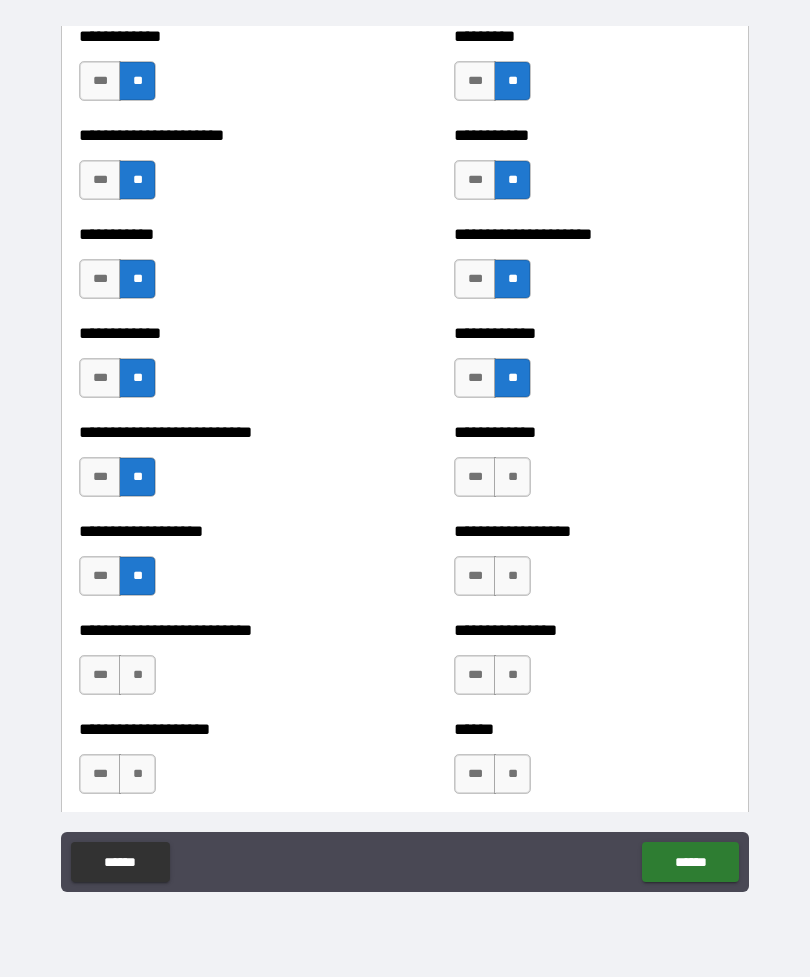 click on "**" at bounding box center (137, 675) 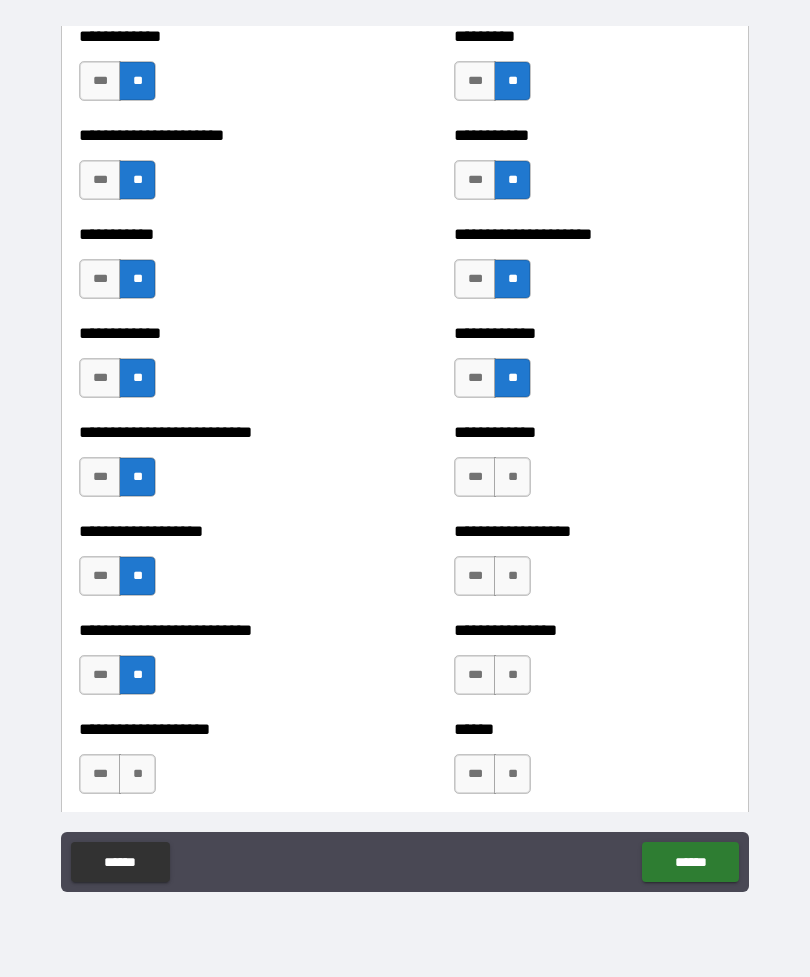 click on "**" at bounding box center [137, 774] 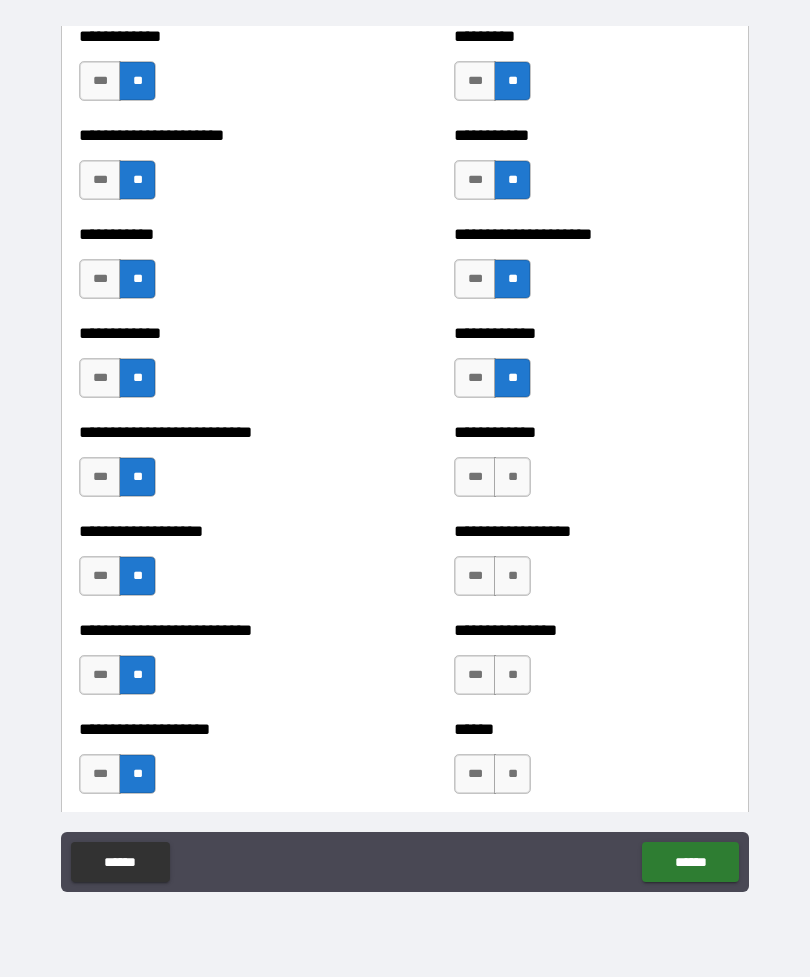 click on "**" at bounding box center [512, 477] 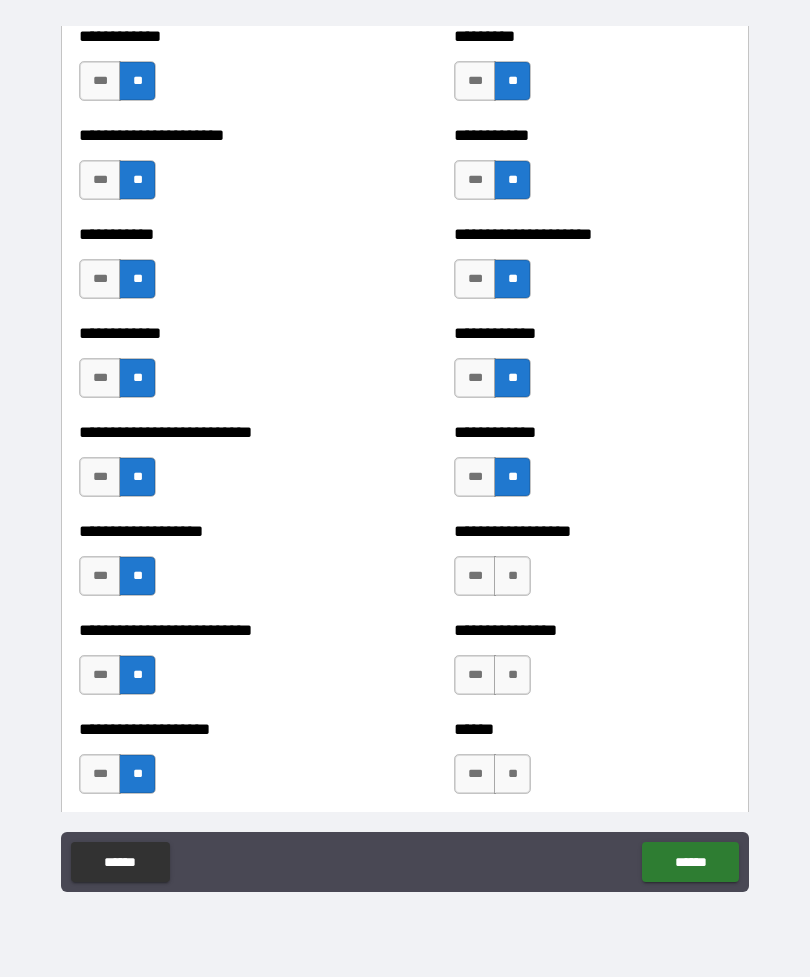 click on "**" at bounding box center [512, 576] 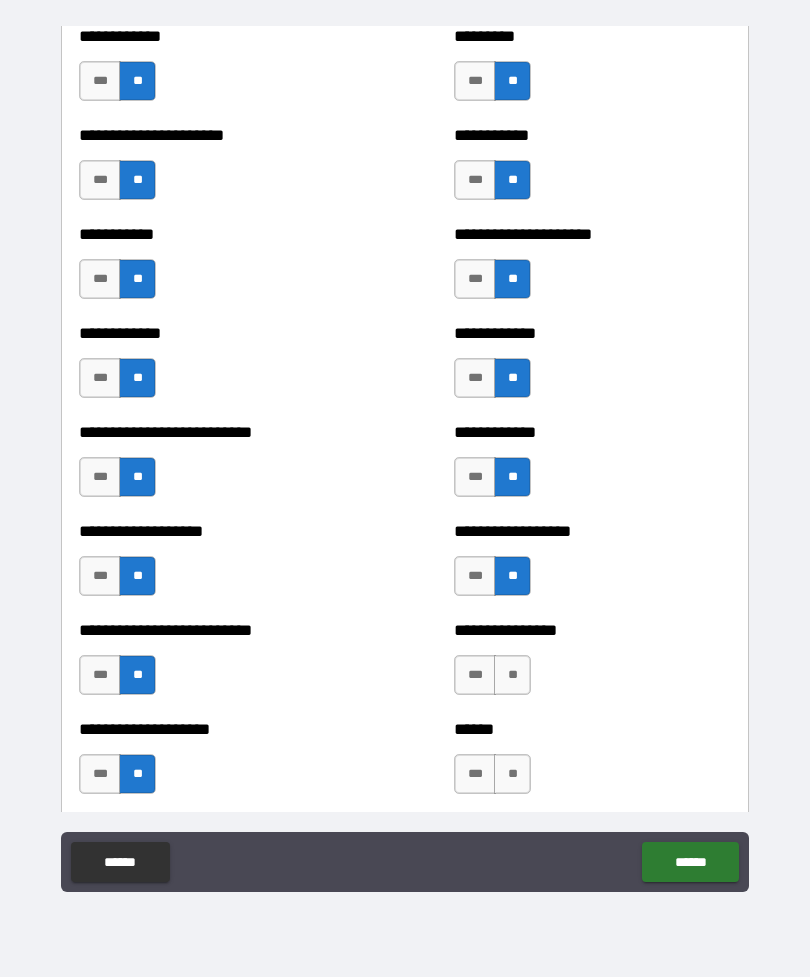 click on "**" at bounding box center [512, 675] 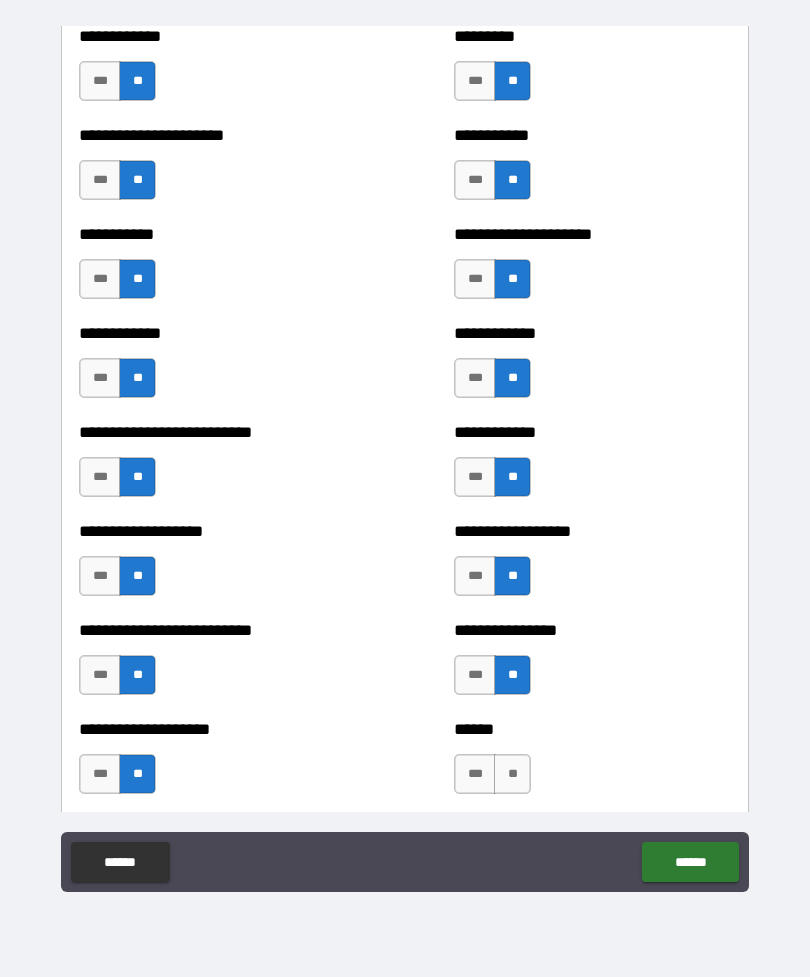 click on "**" at bounding box center (512, 774) 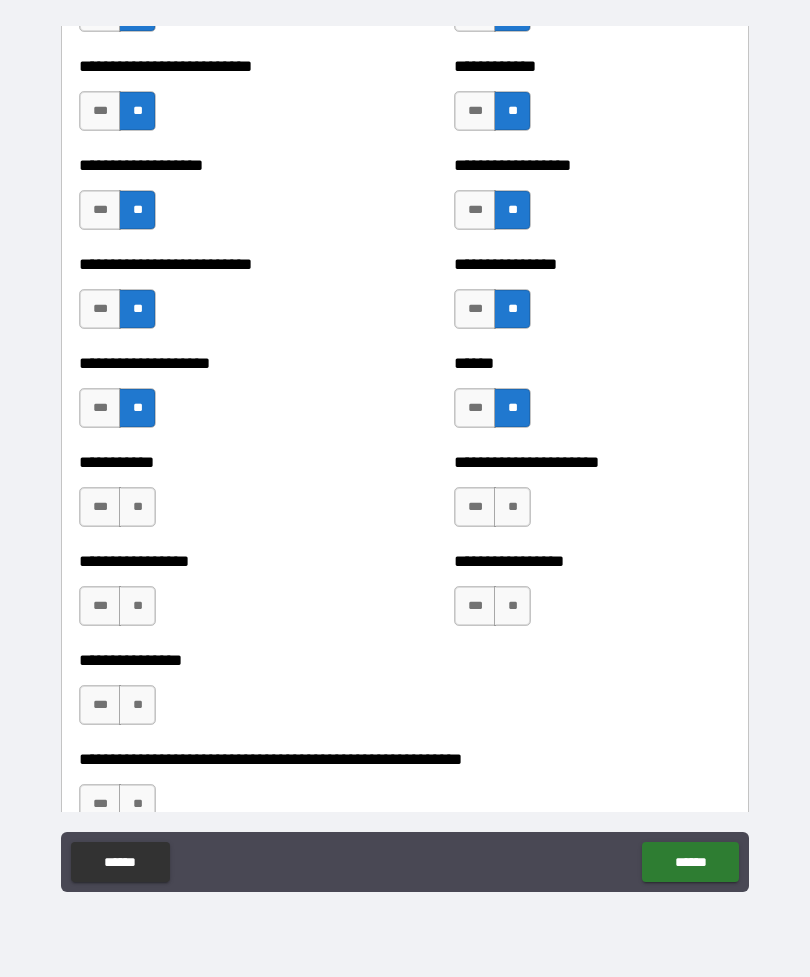 scroll, scrollTop: 5708, scrollLeft: 0, axis: vertical 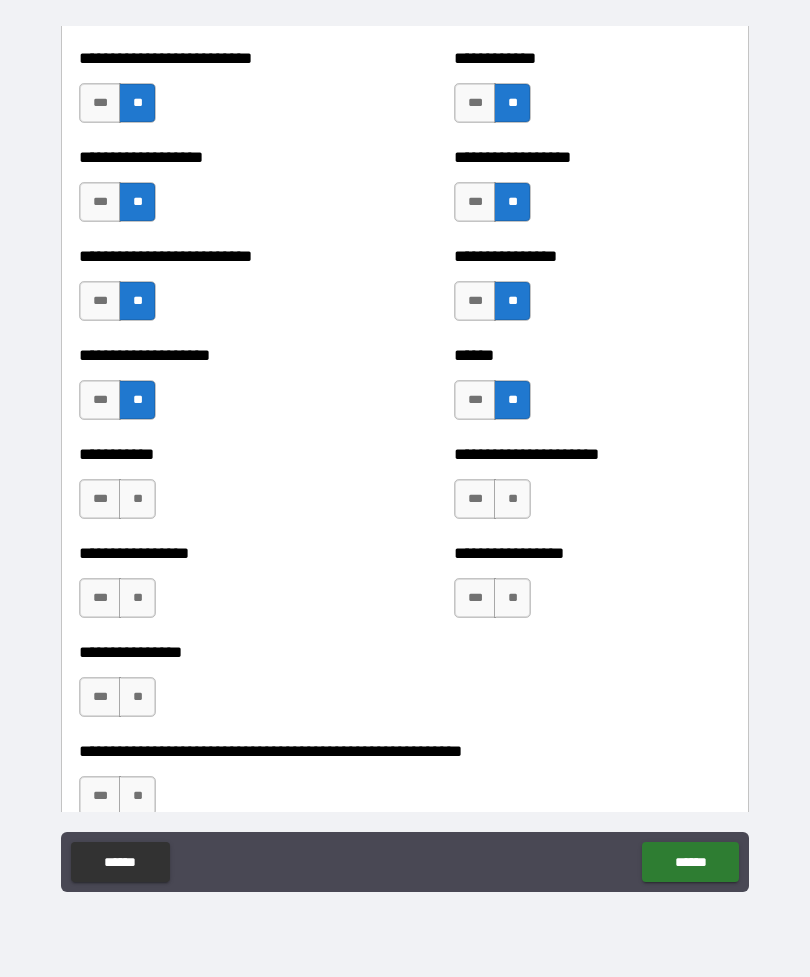 click on "**" at bounding box center (137, 499) 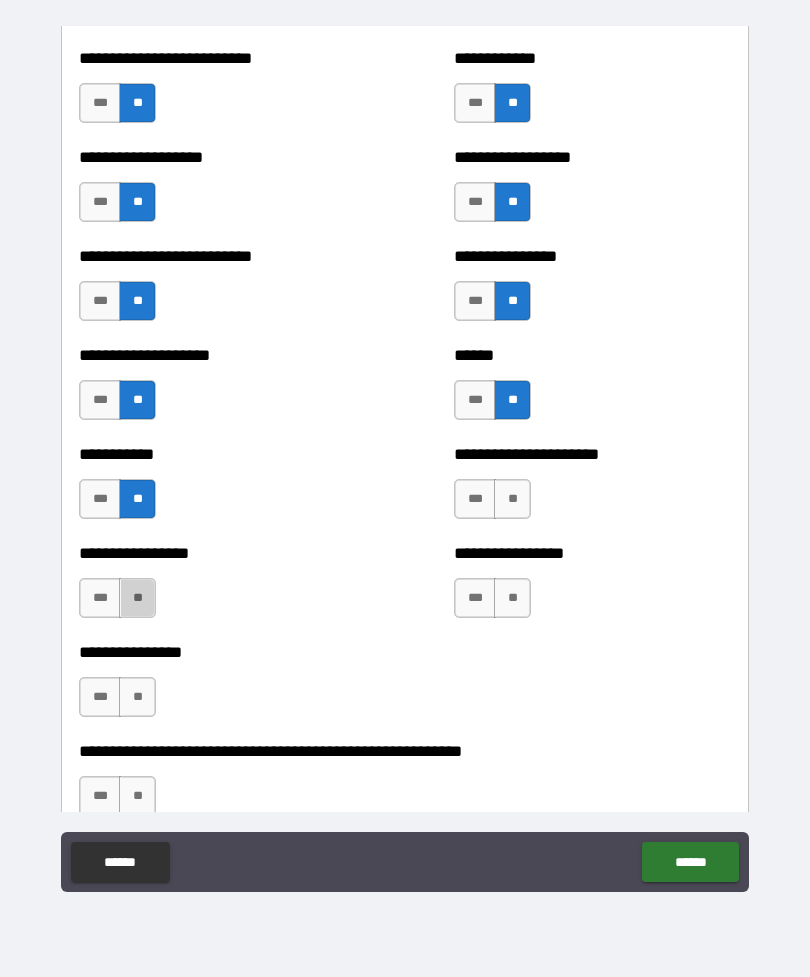 click on "**" at bounding box center (137, 598) 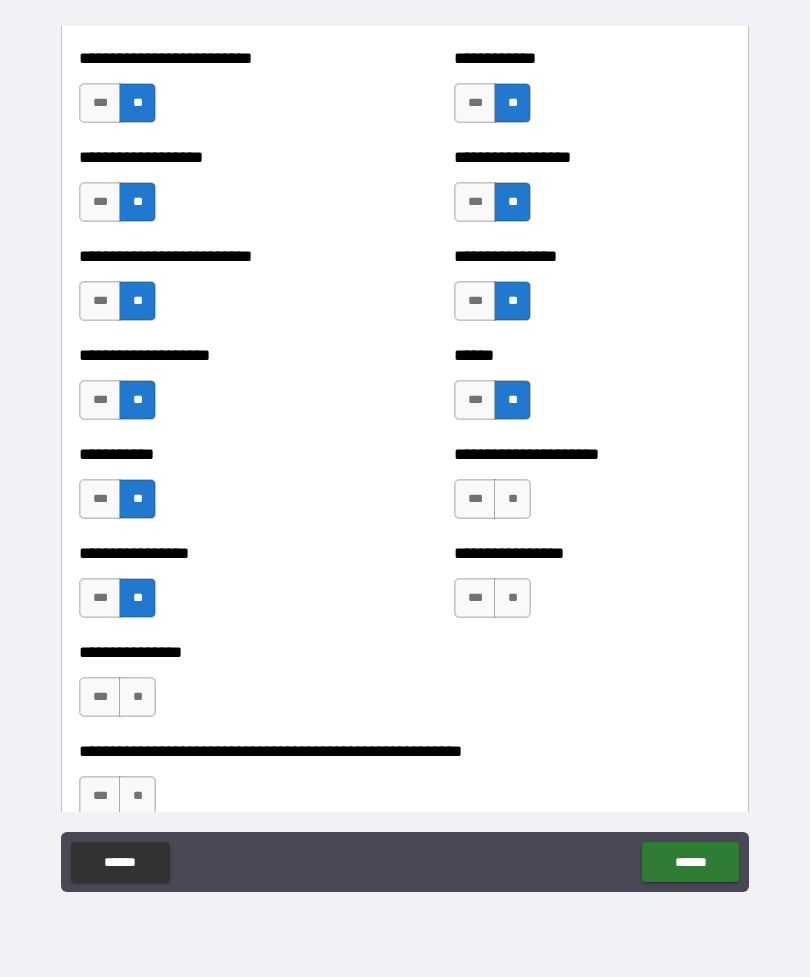 click on "**" at bounding box center (137, 697) 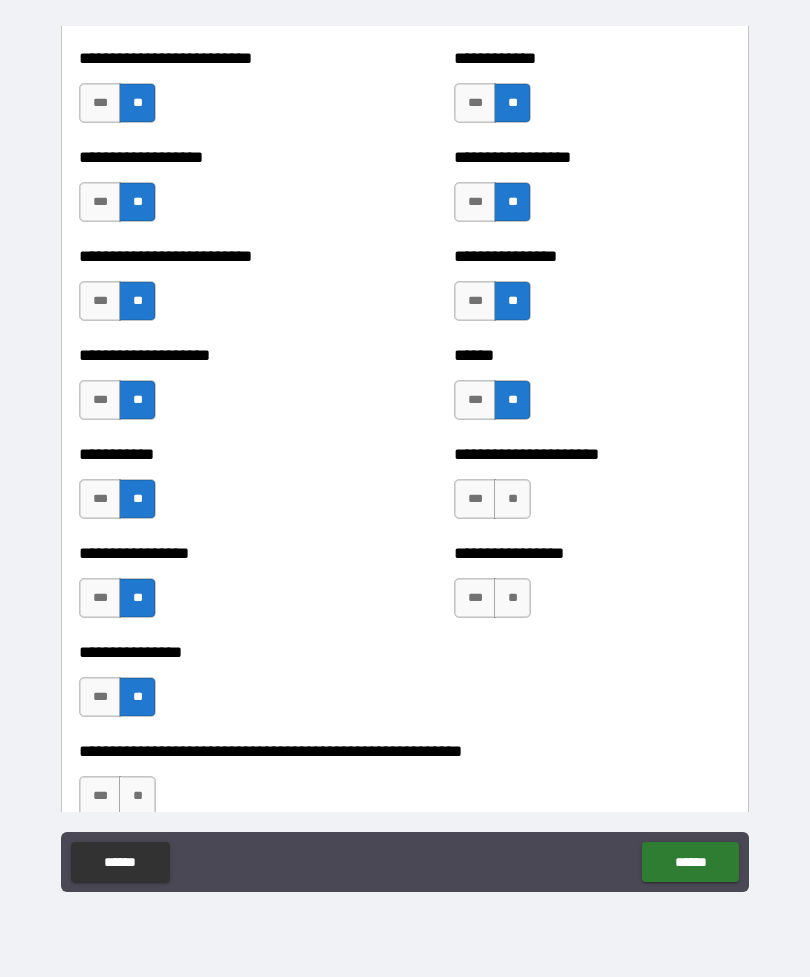 click on "**" at bounding box center [512, 499] 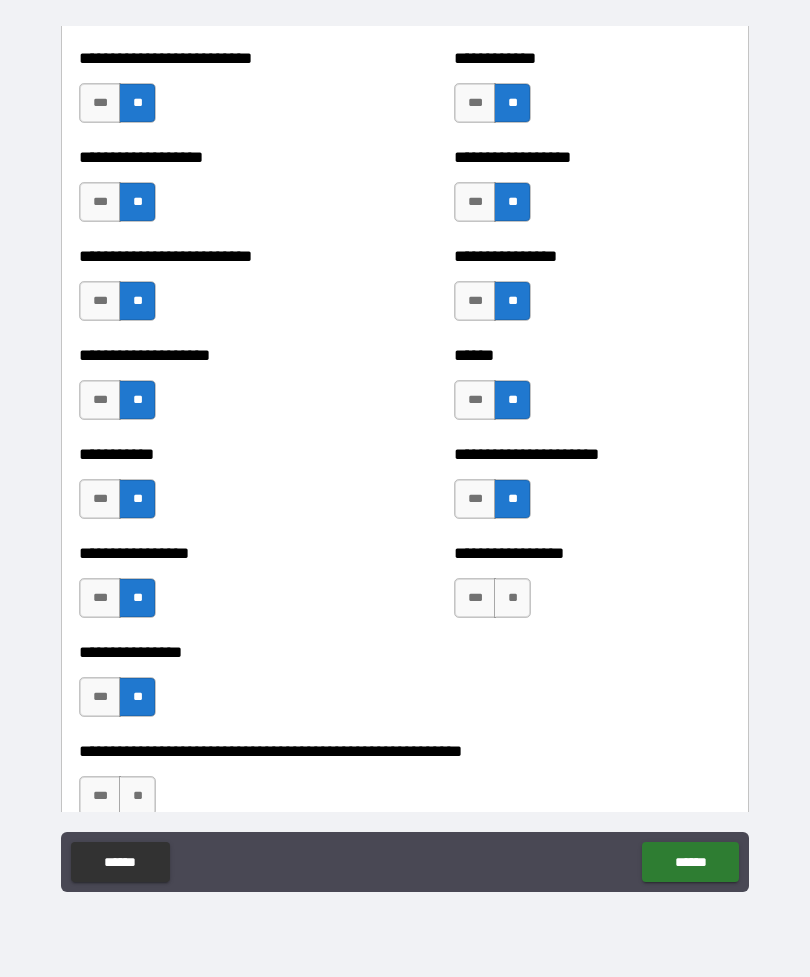 click on "**" at bounding box center (512, 598) 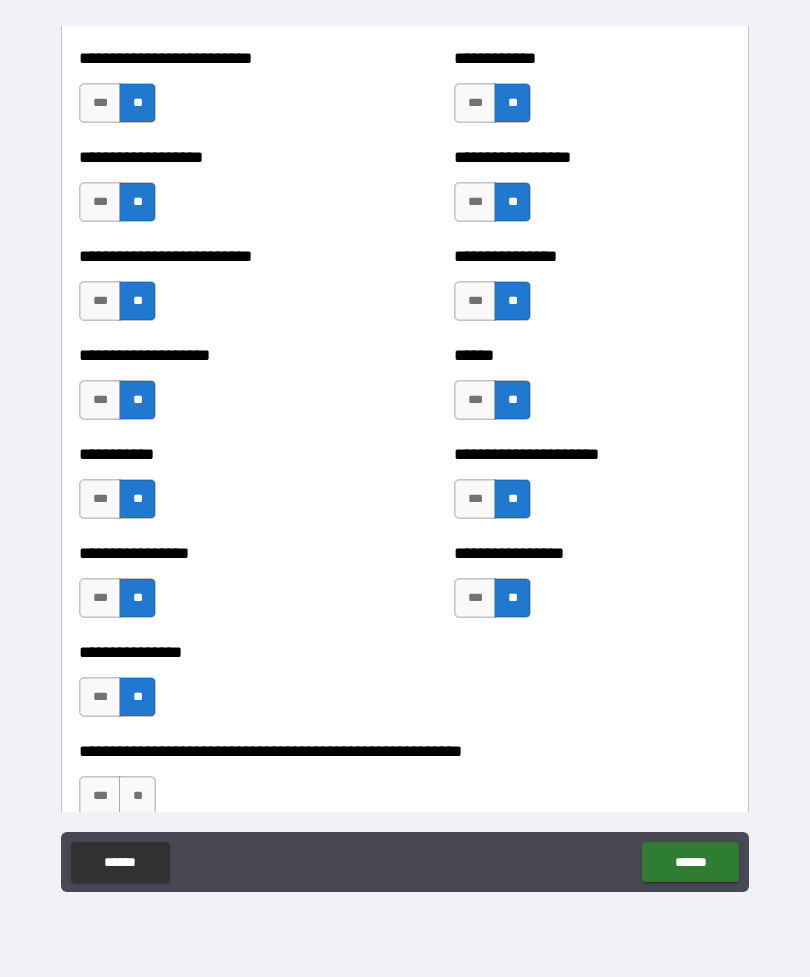 click on "**" at bounding box center [137, 796] 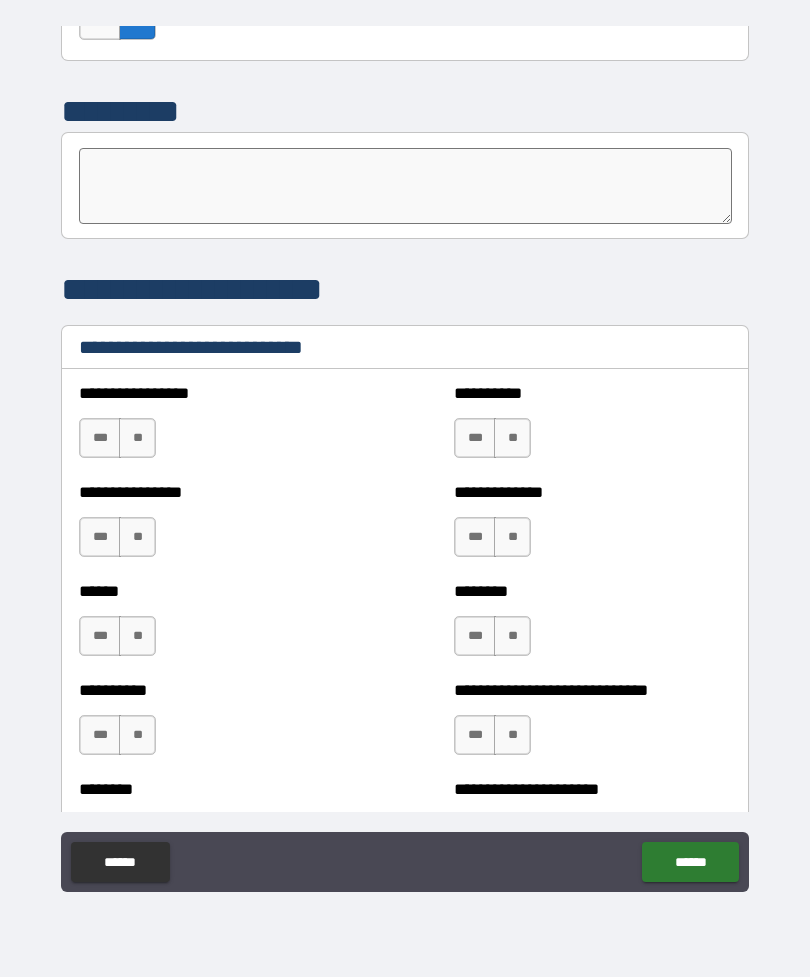 scroll, scrollTop: 6486, scrollLeft: 0, axis: vertical 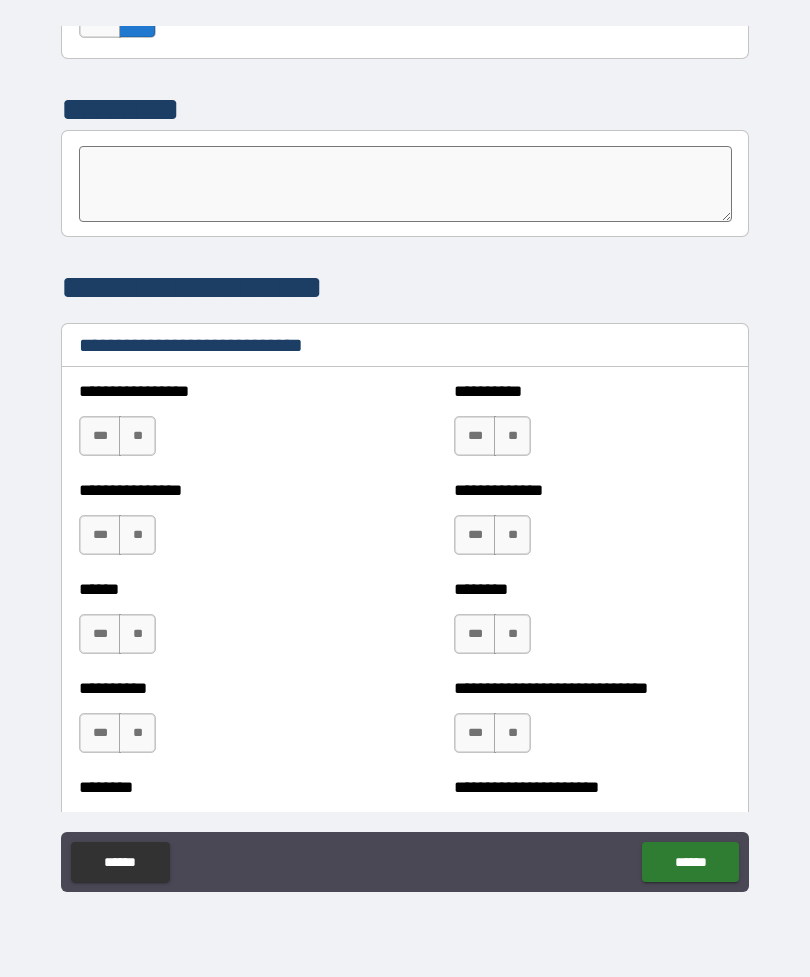 click on "***" at bounding box center (100, 436) 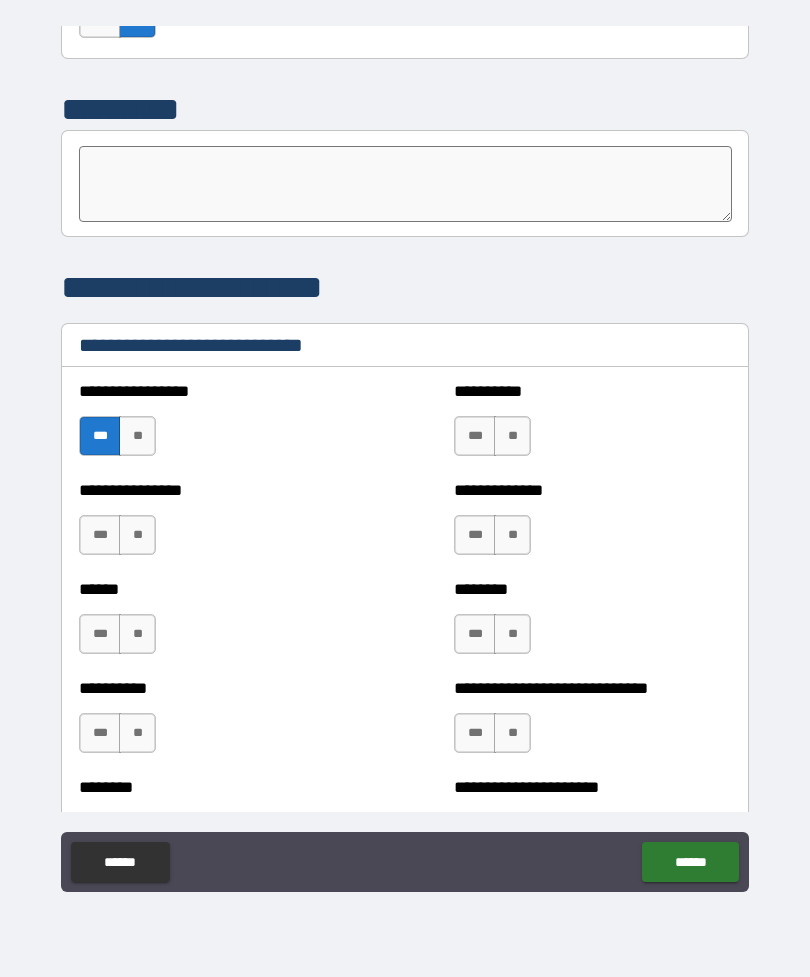 click on "**" at bounding box center (512, 436) 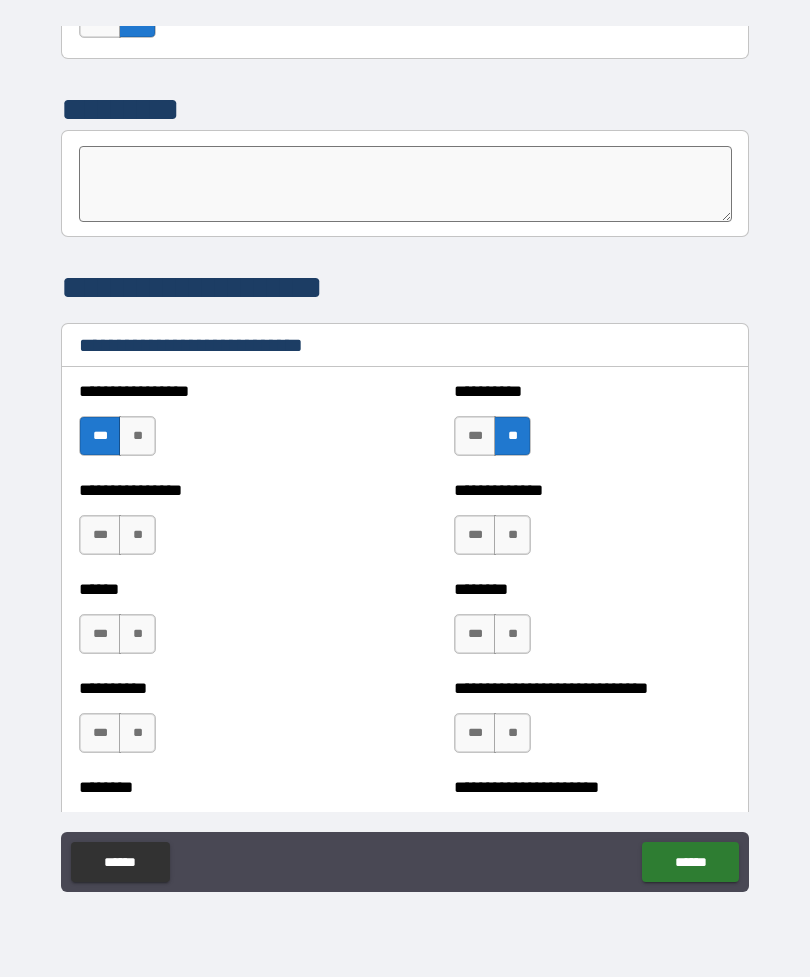 click on "**" at bounding box center [137, 535] 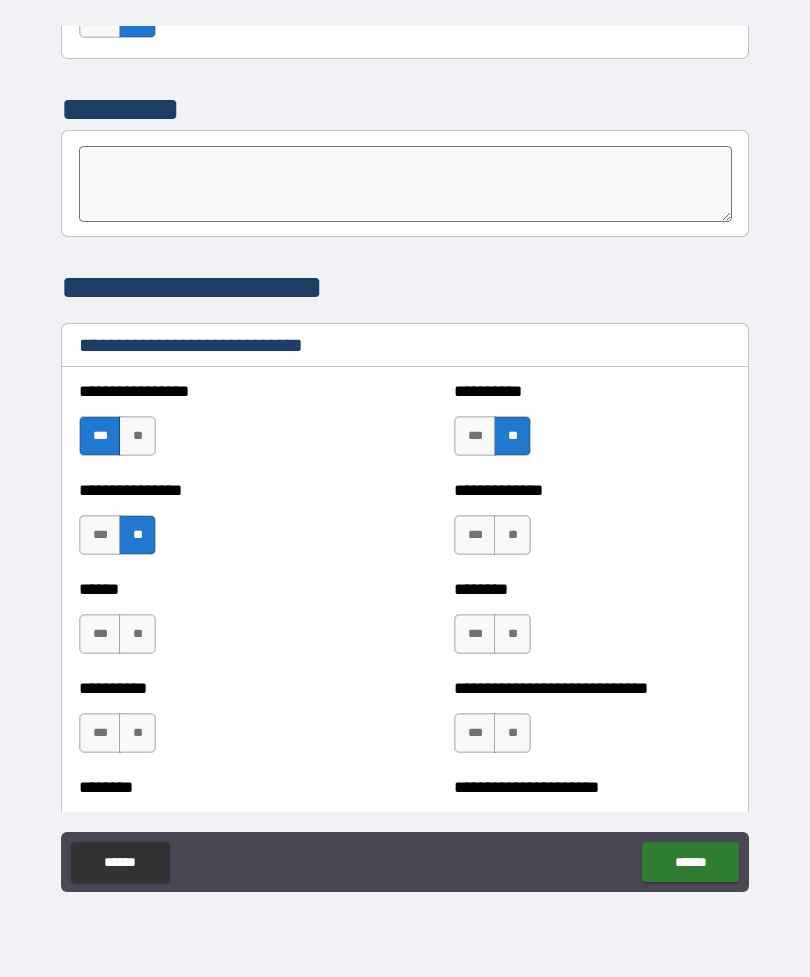 click on "***" at bounding box center (475, 535) 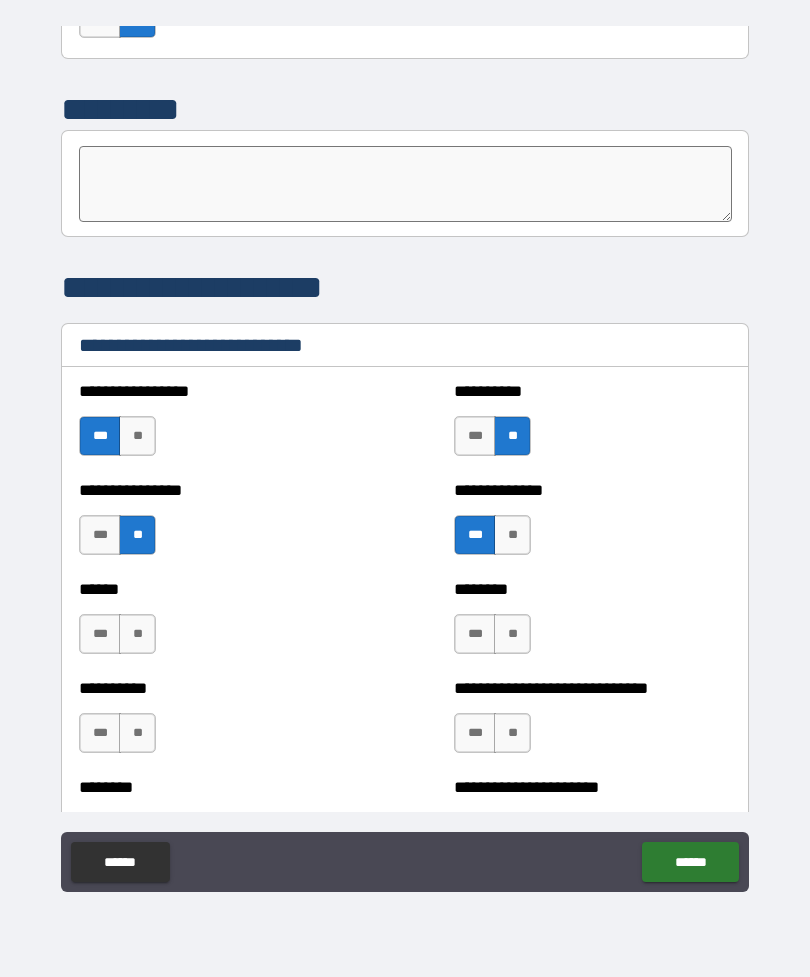 click on "**" at bounding box center (512, 634) 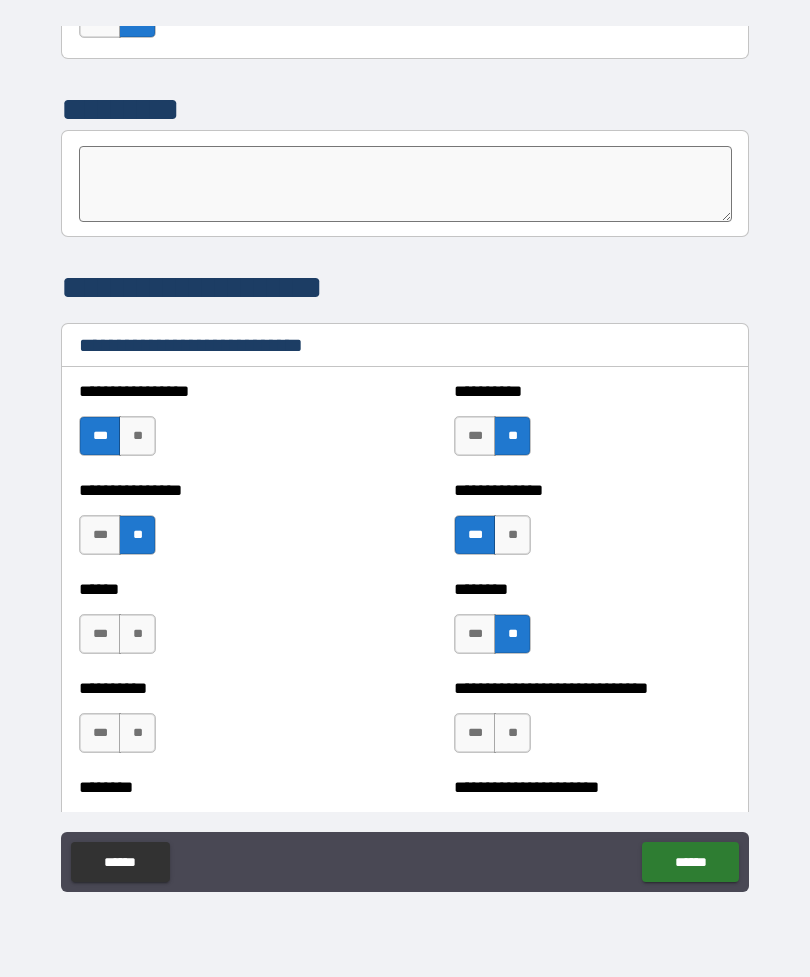 click on "**" at bounding box center [137, 634] 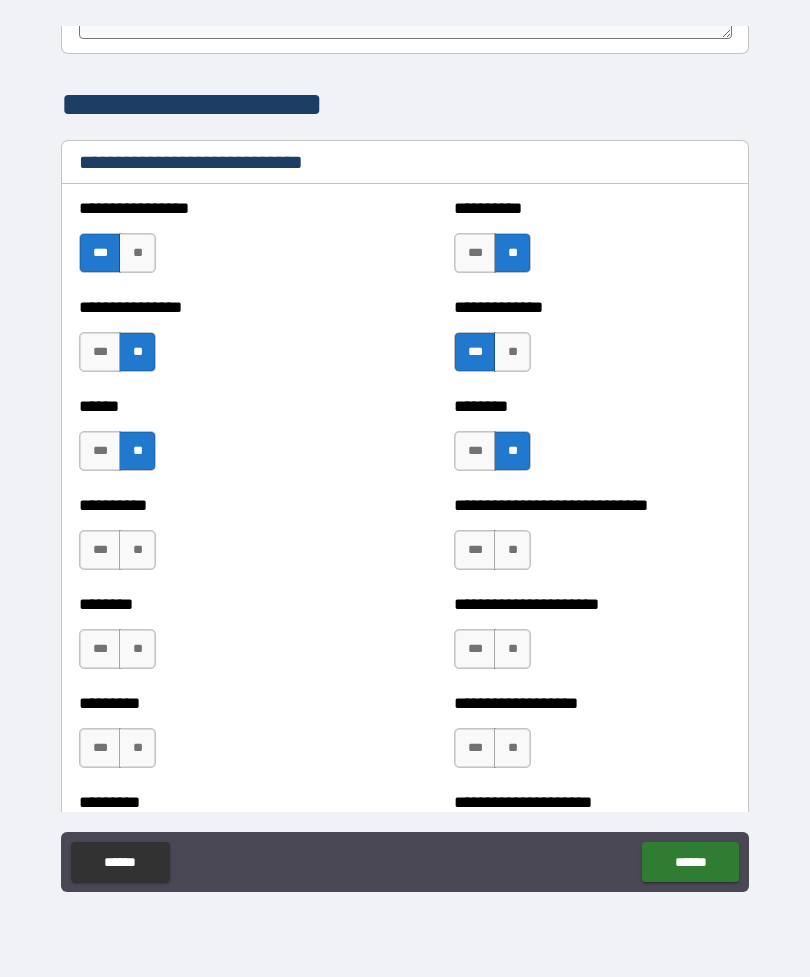 scroll, scrollTop: 6670, scrollLeft: 0, axis: vertical 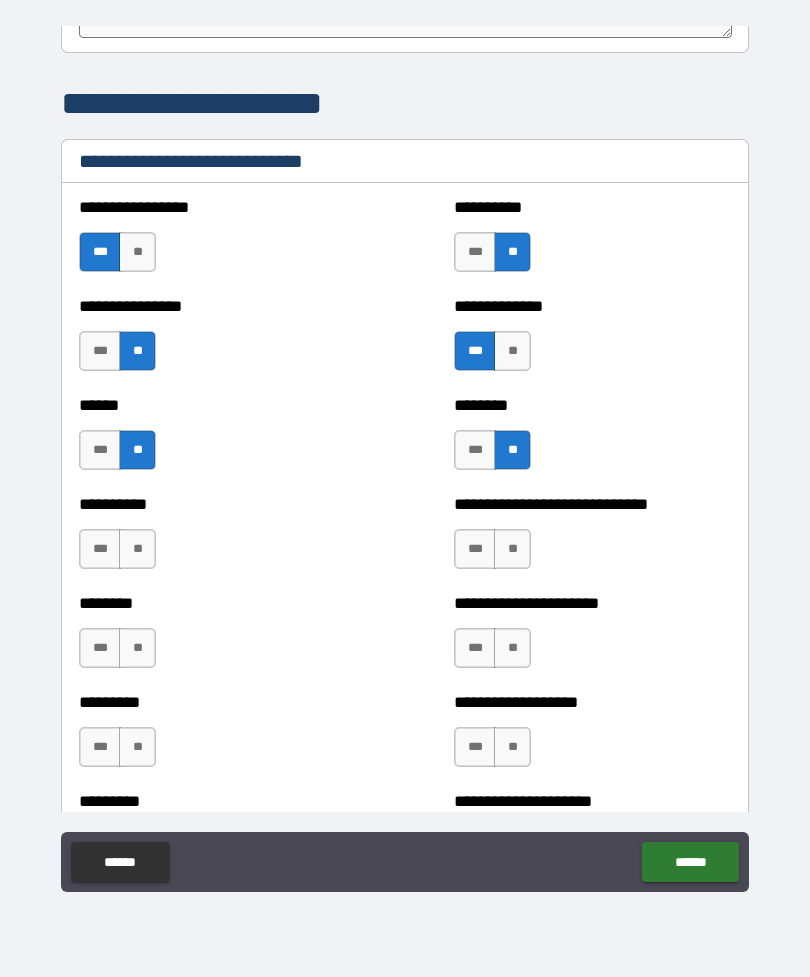 click on "***" at bounding box center (100, 450) 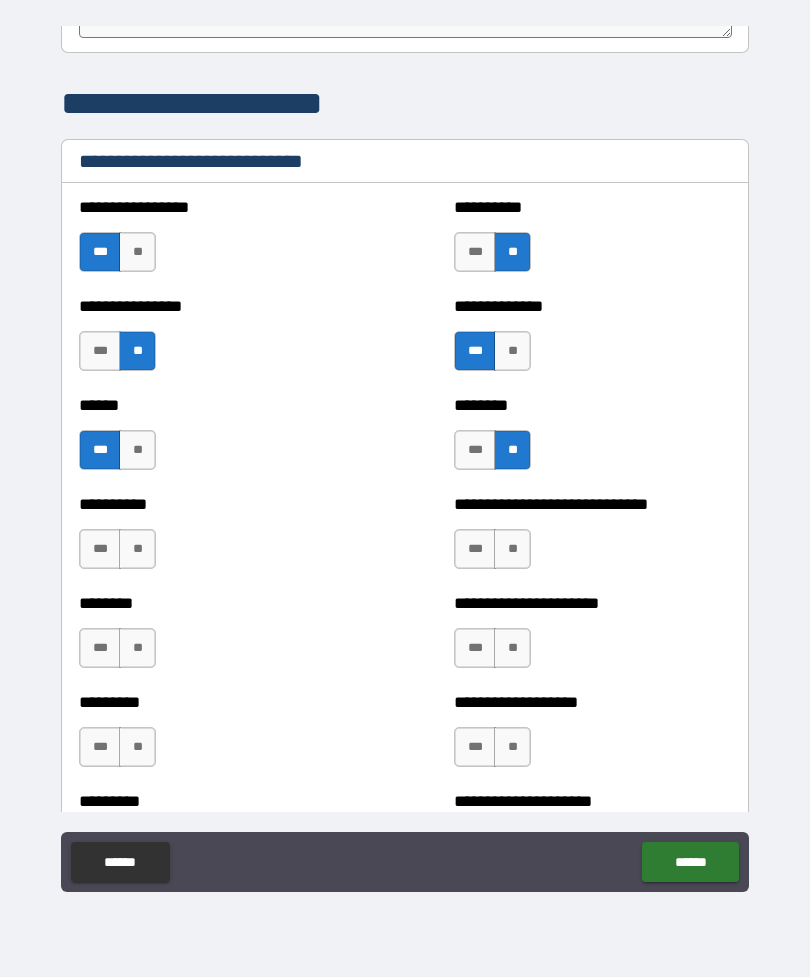 click on "***" at bounding box center (475, 549) 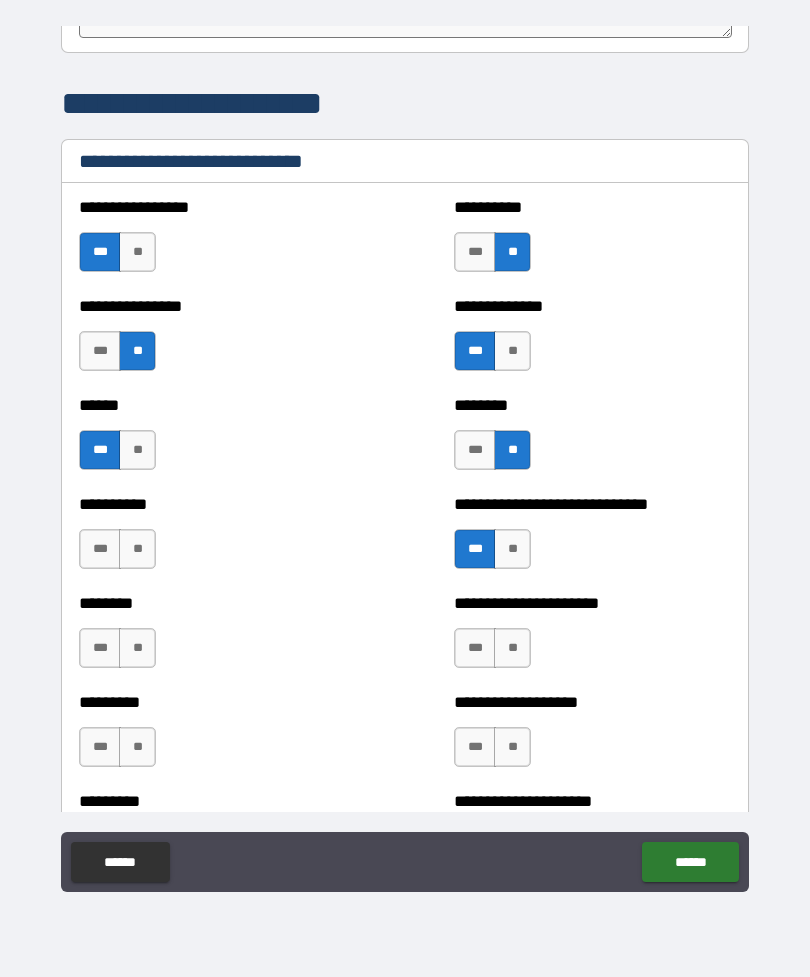 click on "**" at bounding box center (137, 549) 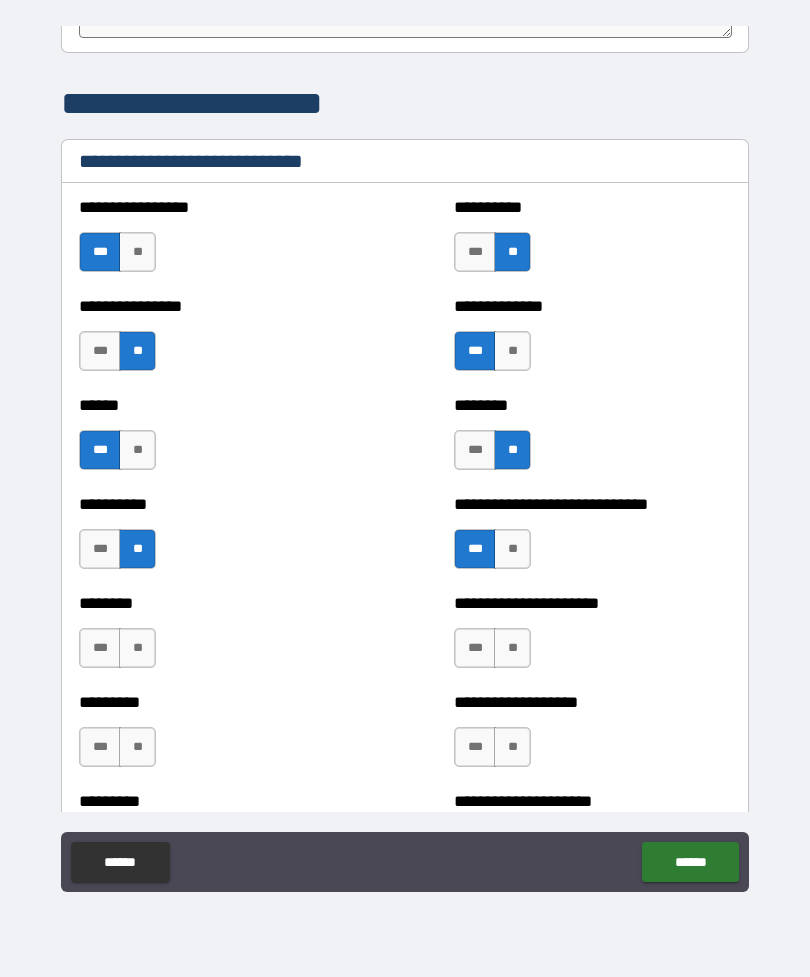 click on "**" at bounding box center (137, 648) 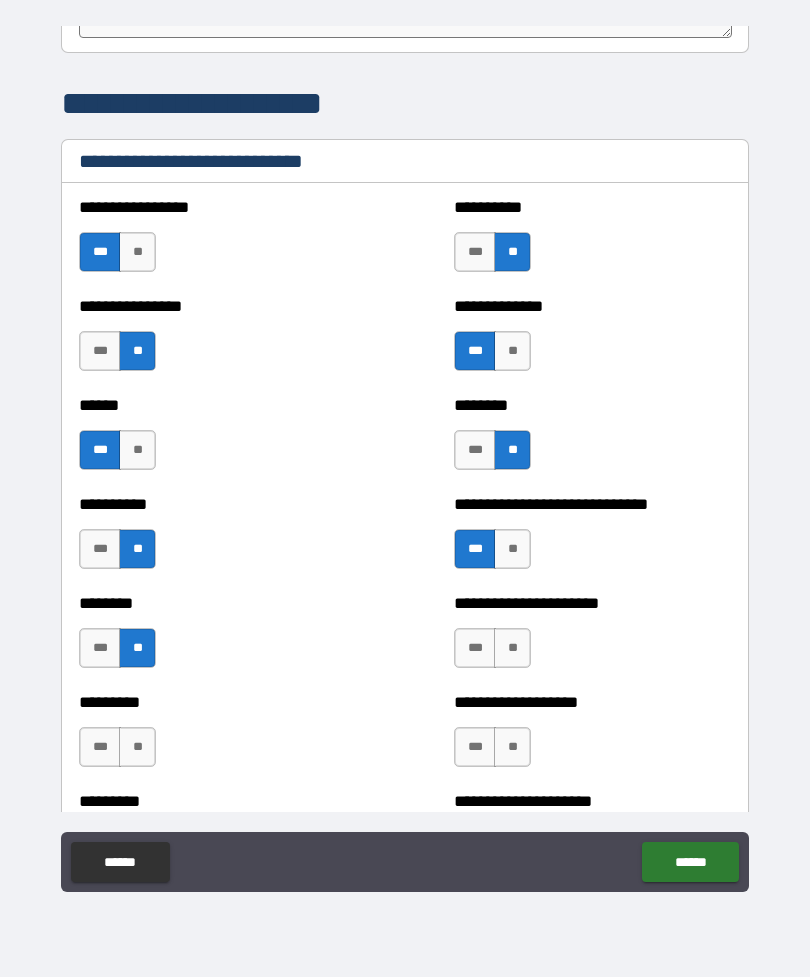 click on "***" at bounding box center (475, 648) 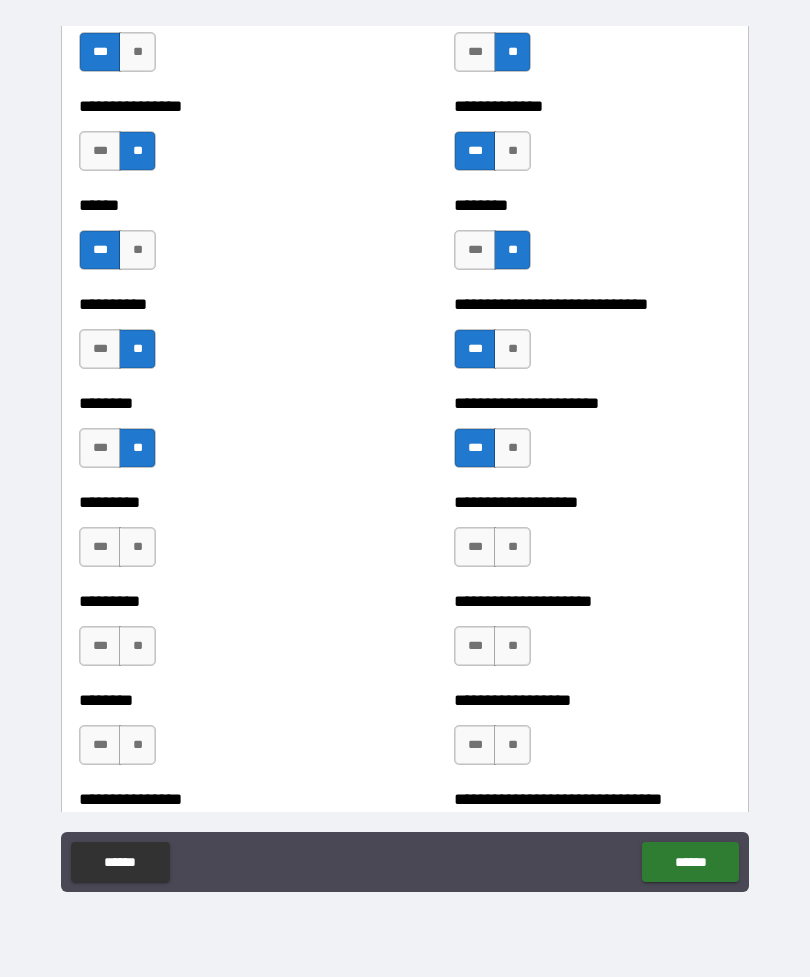 scroll, scrollTop: 6871, scrollLeft: 0, axis: vertical 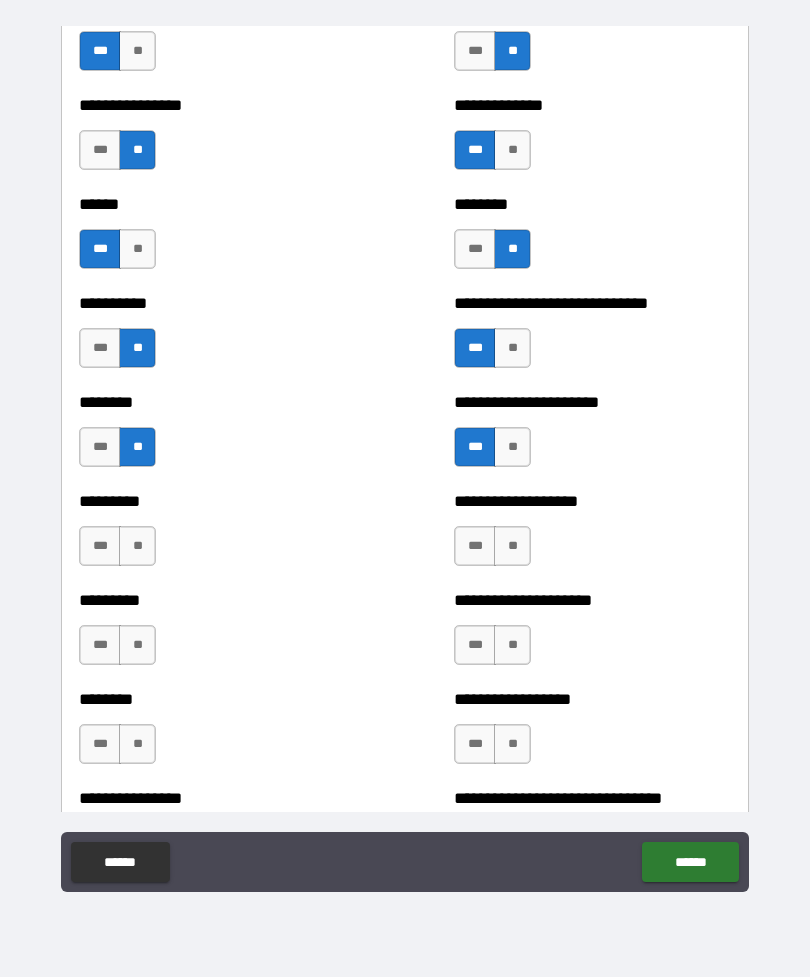 click on "**" at bounding box center (137, 546) 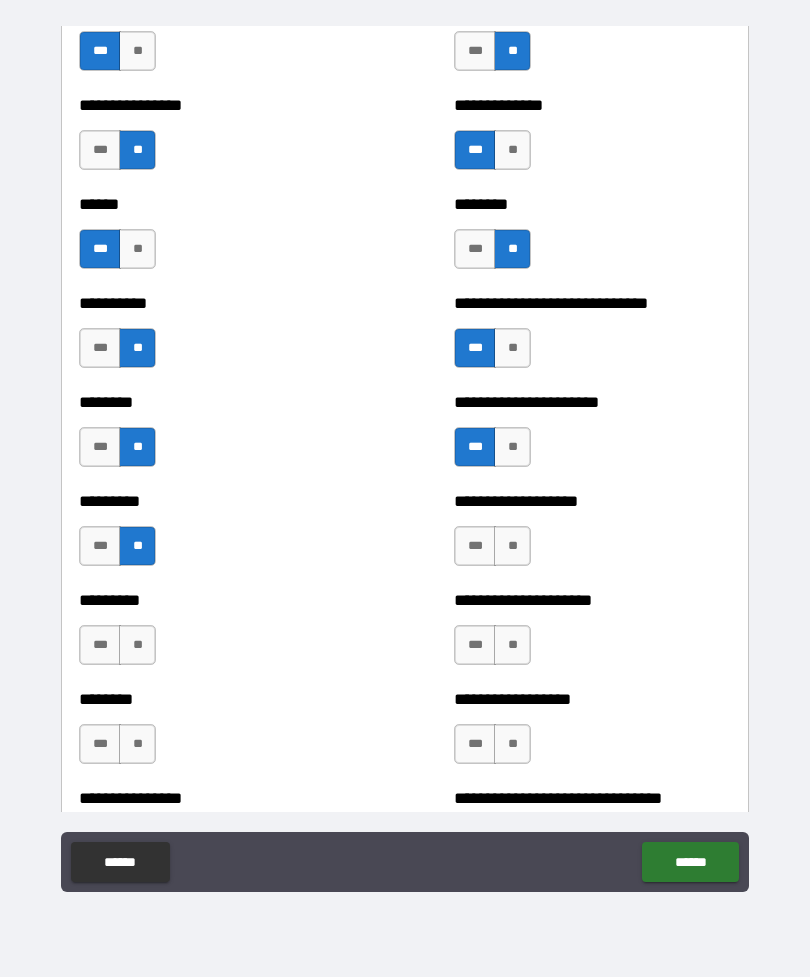 click on "**" at bounding box center [512, 546] 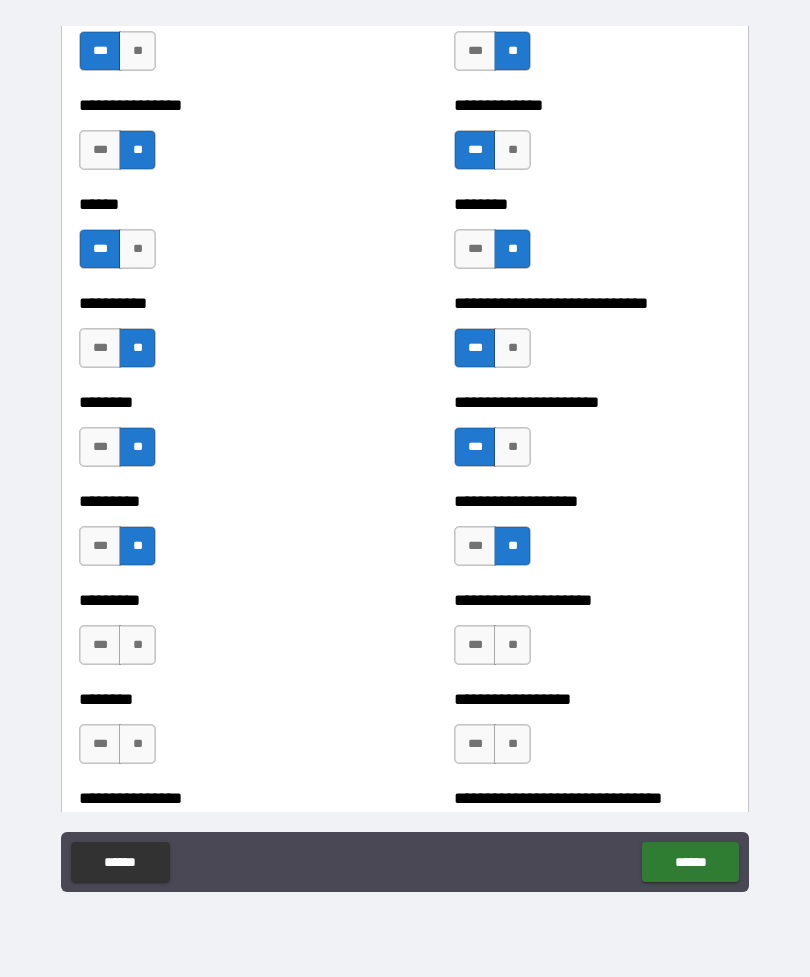 click on "**" at bounding box center (512, 645) 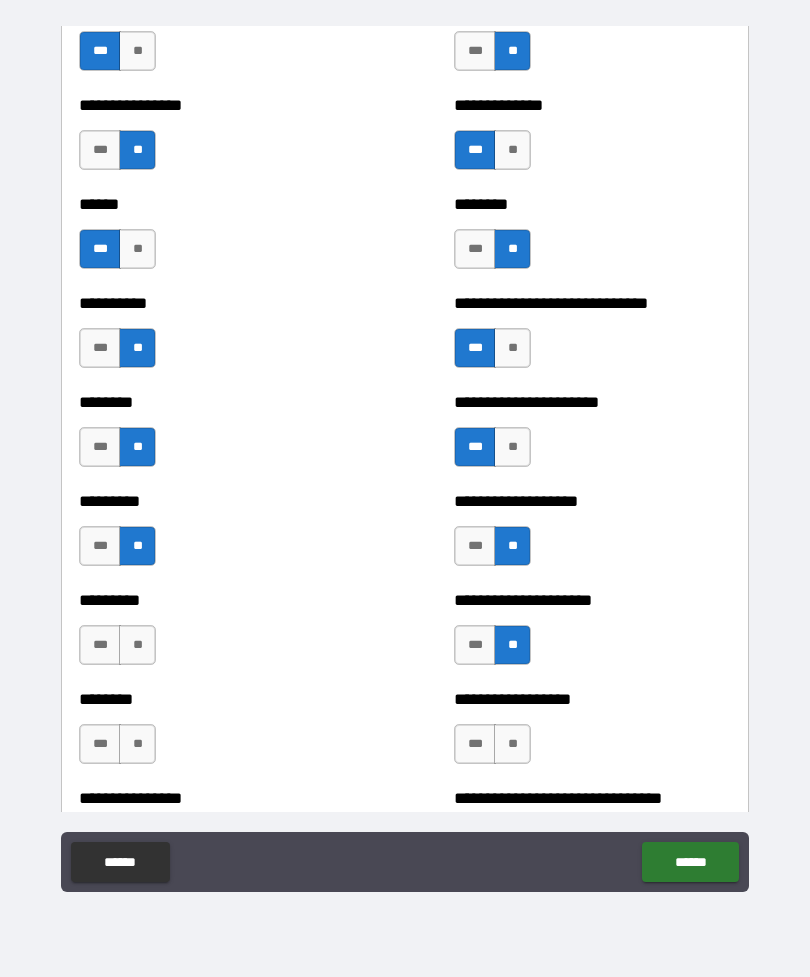 click on "***" at bounding box center (100, 645) 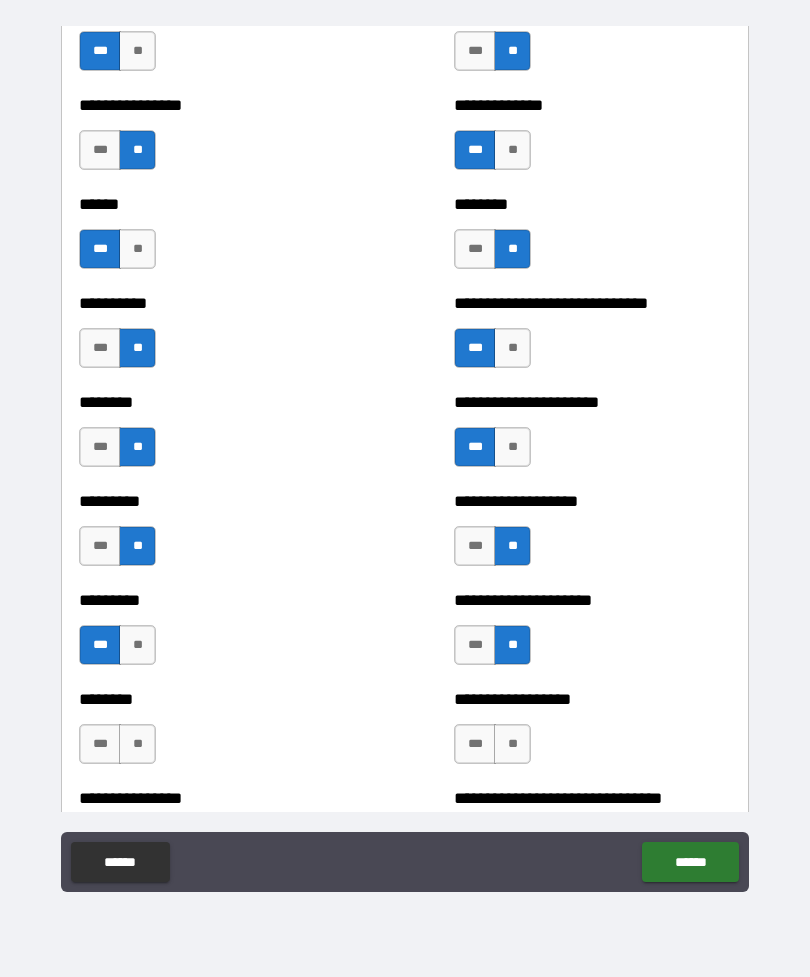 click on "**" at bounding box center (137, 744) 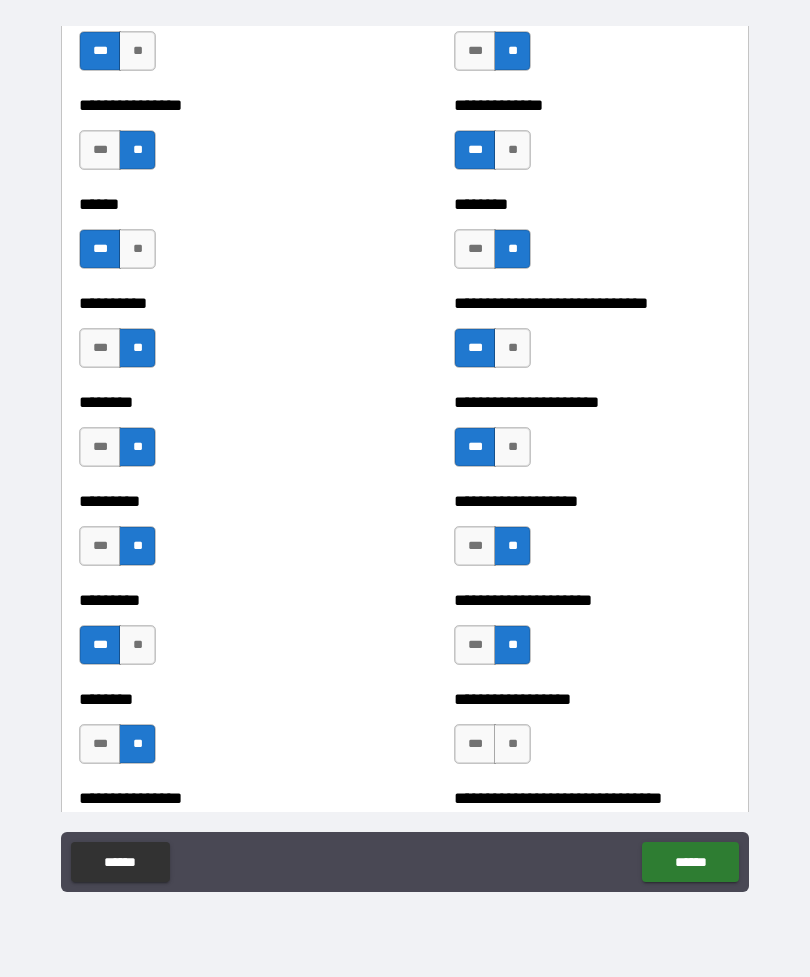 click on "**" at bounding box center [512, 744] 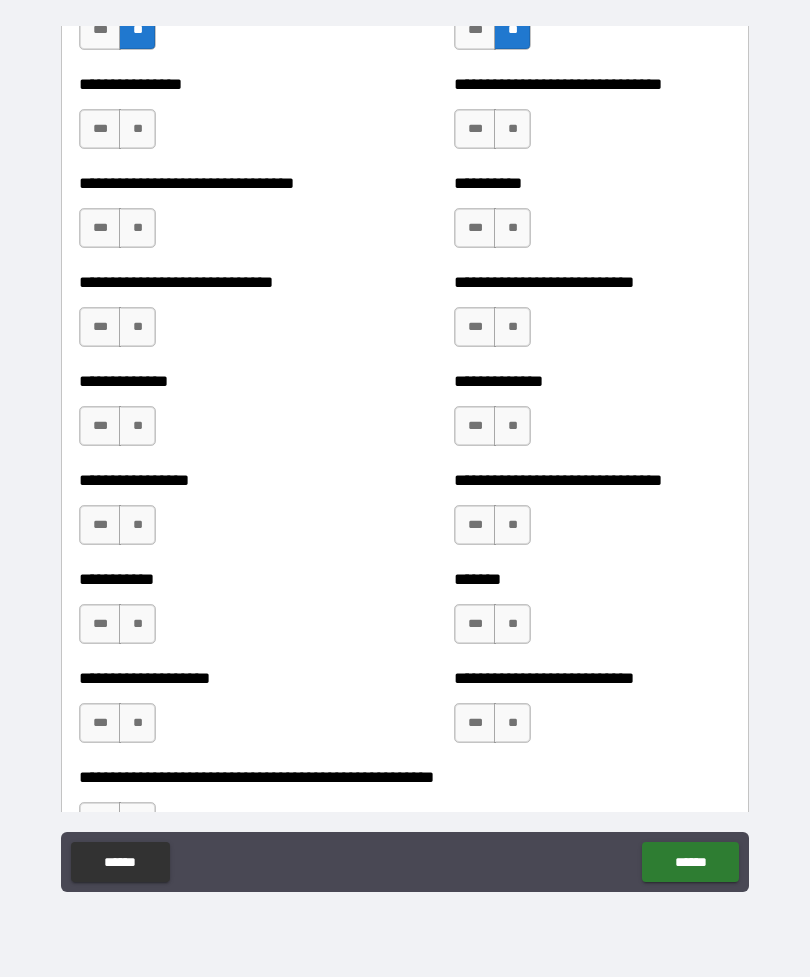 scroll, scrollTop: 7584, scrollLeft: 0, axis: vertical 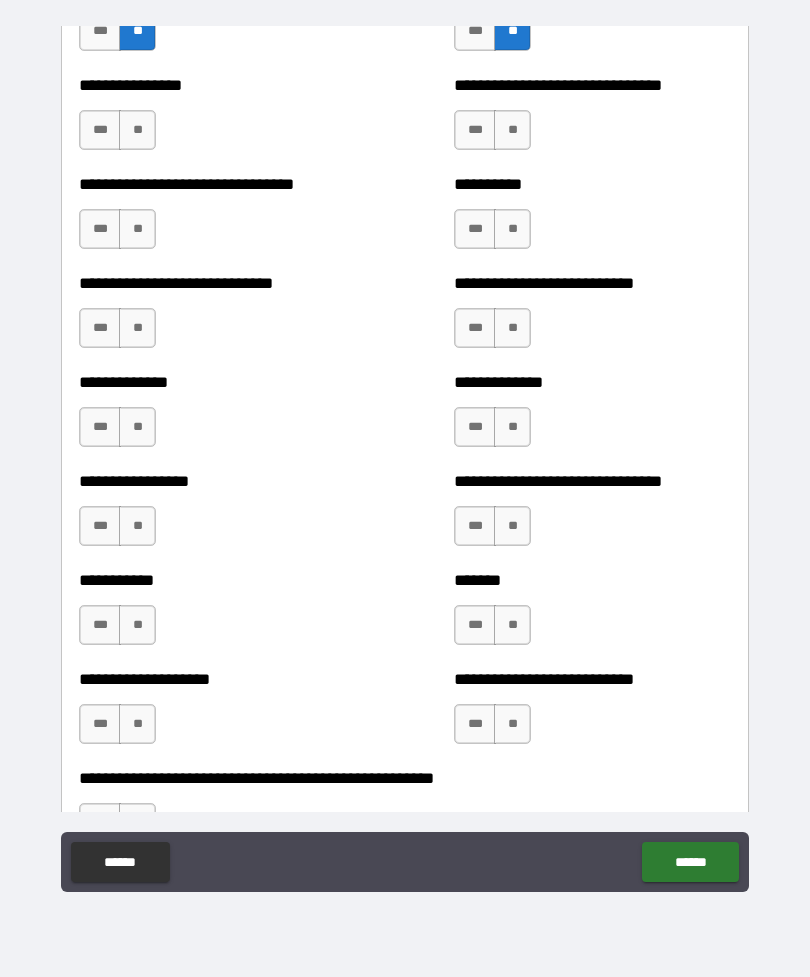 click on "**" at bounding box center [137, 130] 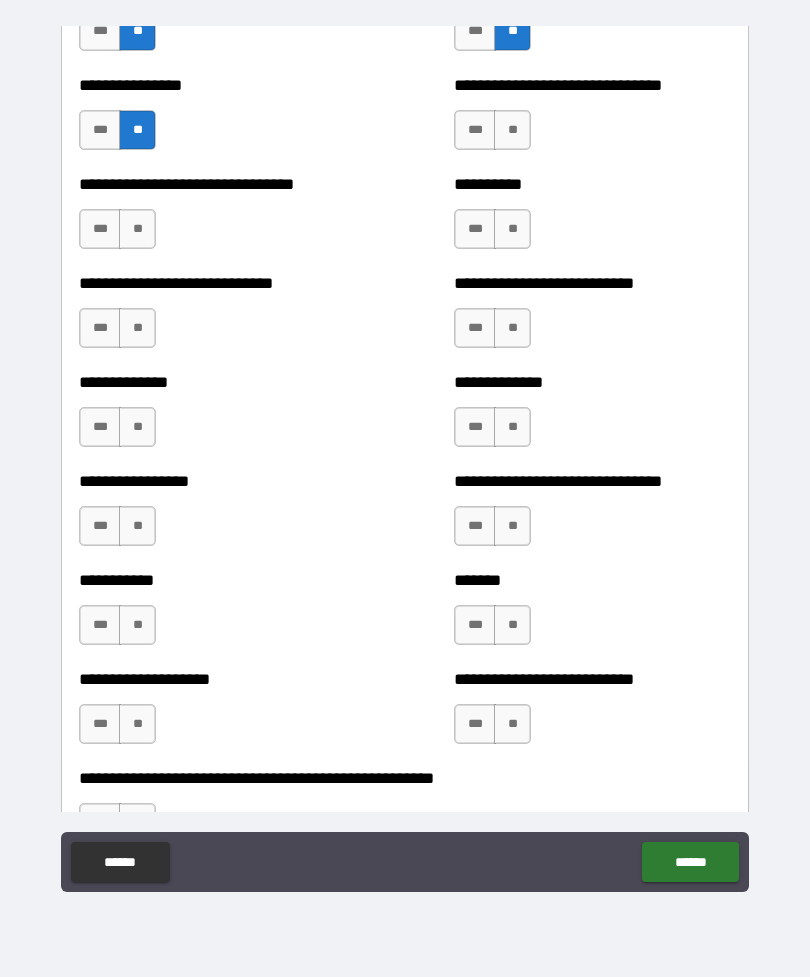 click on "**" at bounding box center (137, 229) 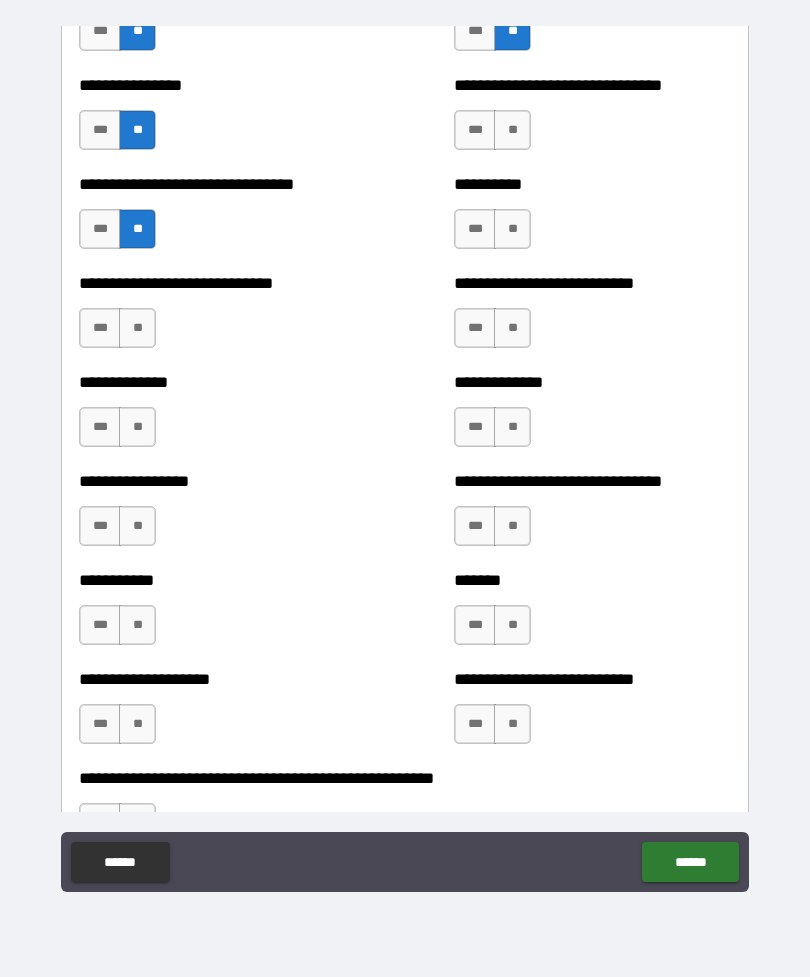click on "**" at bounding box center (137, 328) 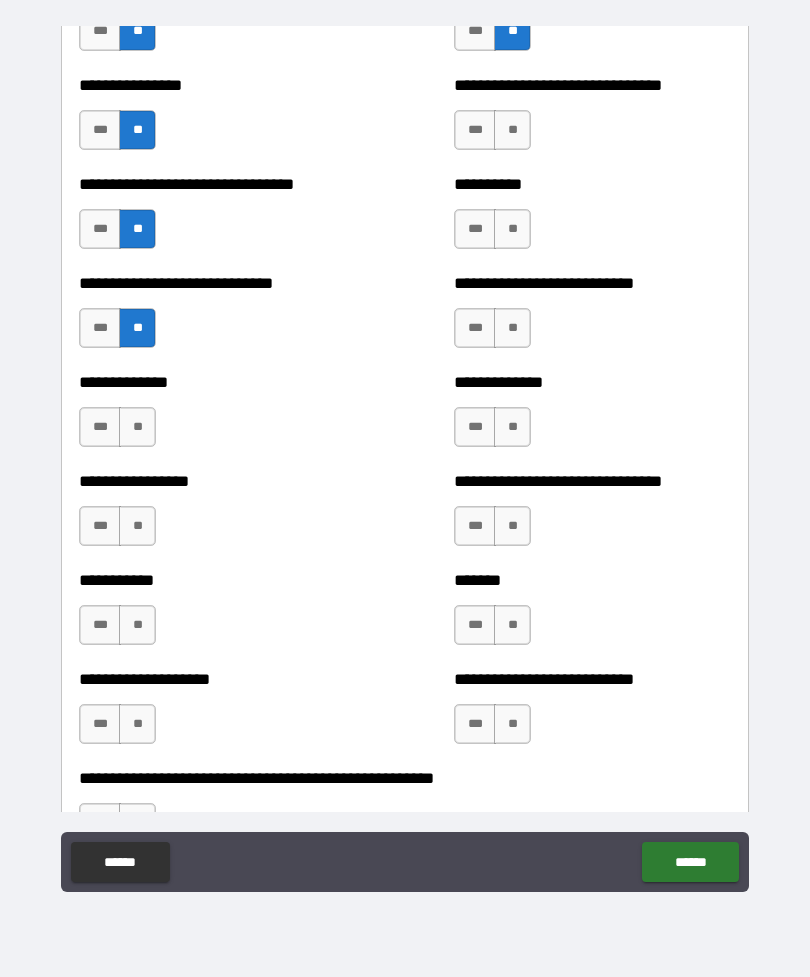 click on "**" at bounding box center [512, 130] 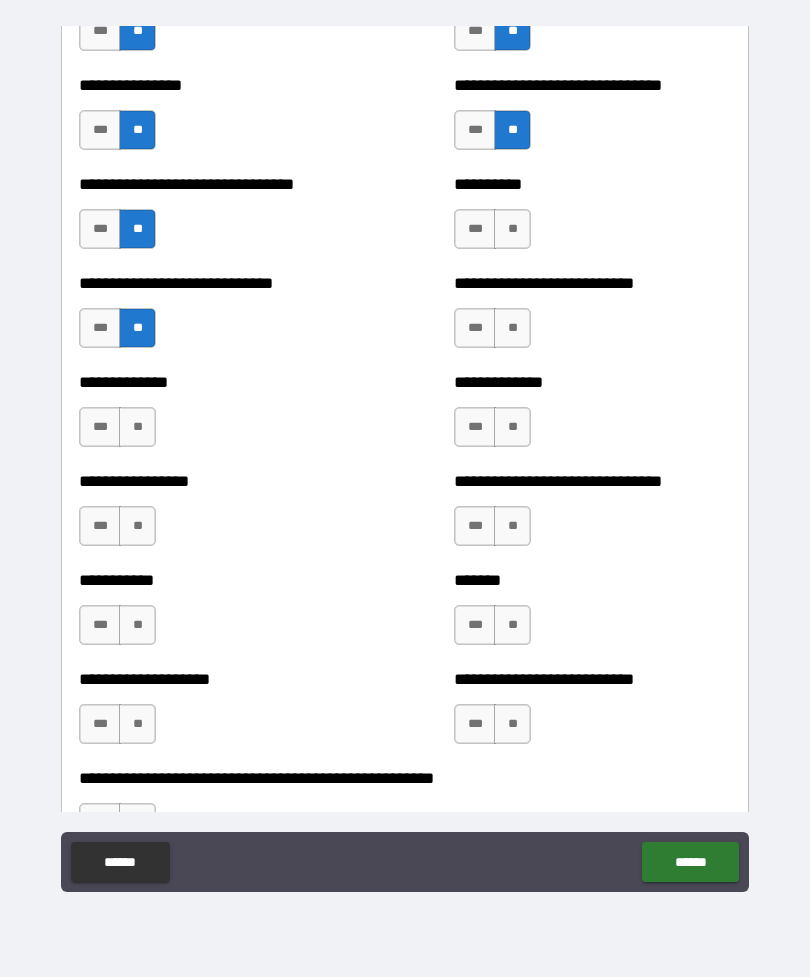 click on "**" at bounding box center [512, 229] 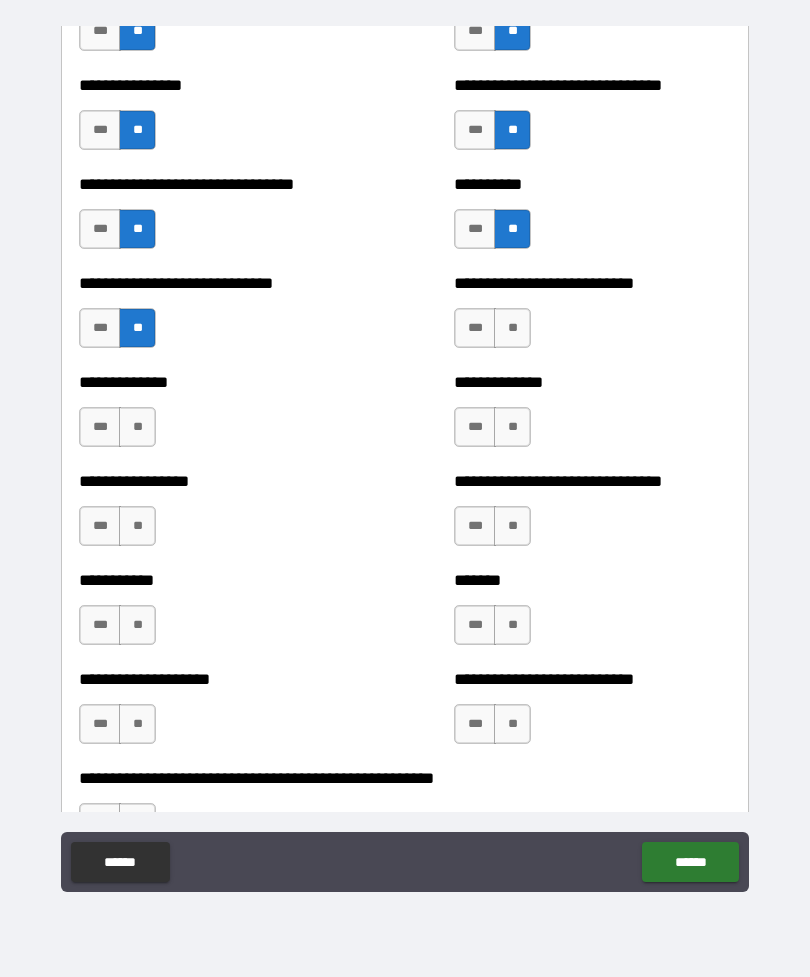 click on "**" at bounding box center [512, 328] 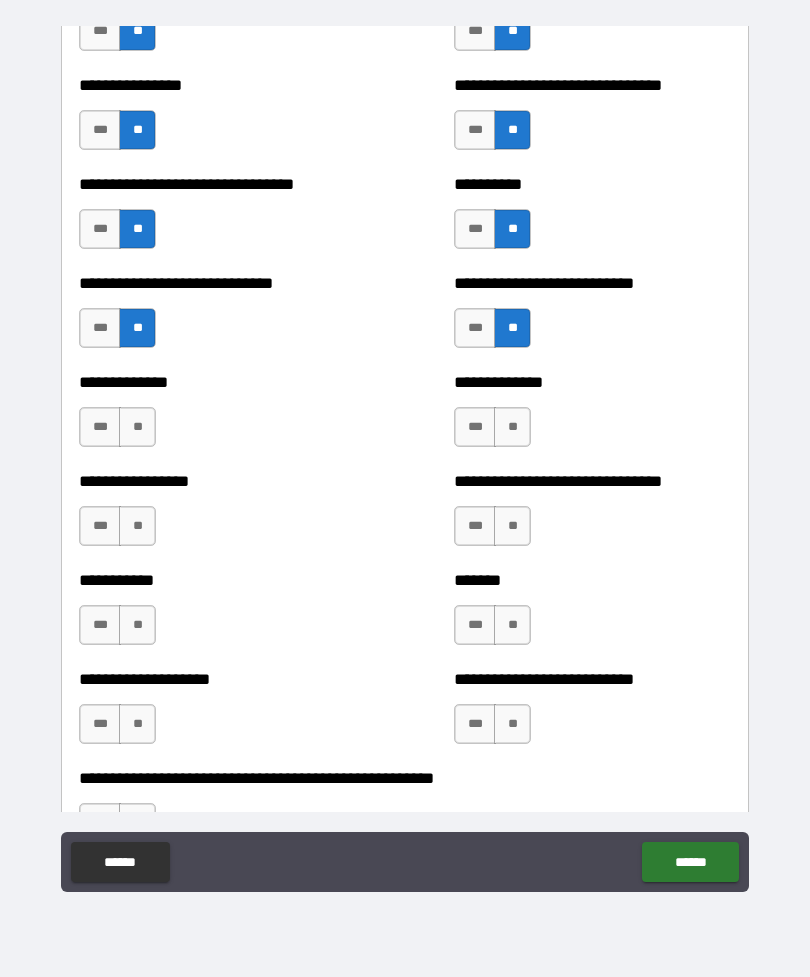 click on "**" at bounding box center [512, 427] 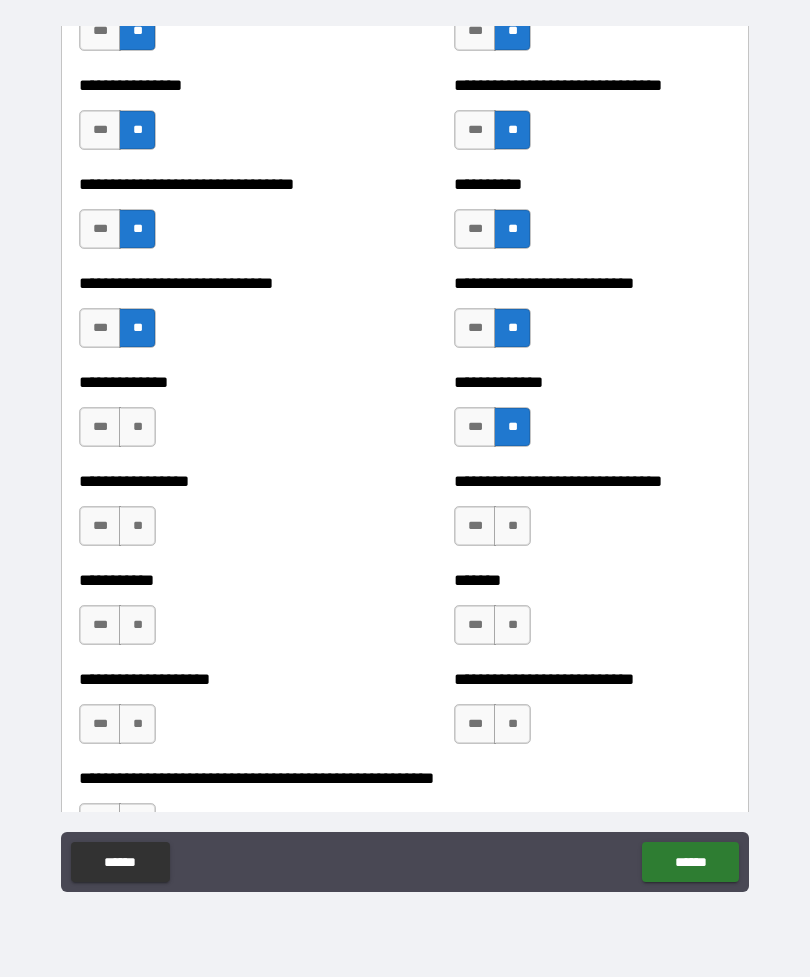 click on "***" at bounding box center (475, 526) 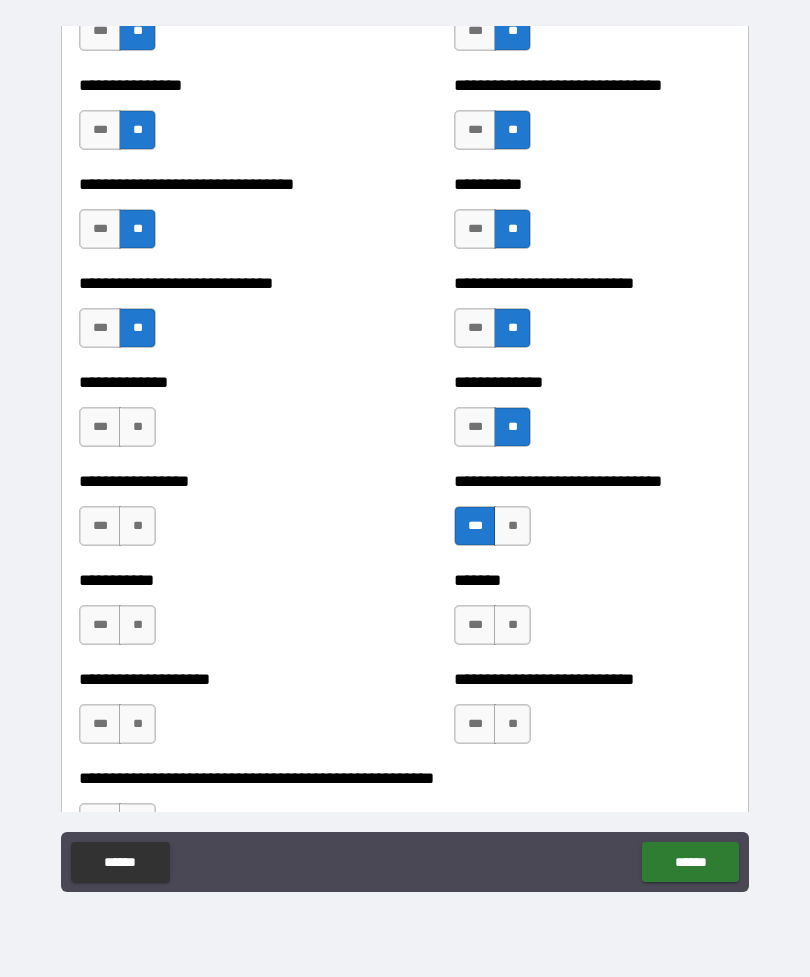 click on "**" at bounding box center (137, 427) 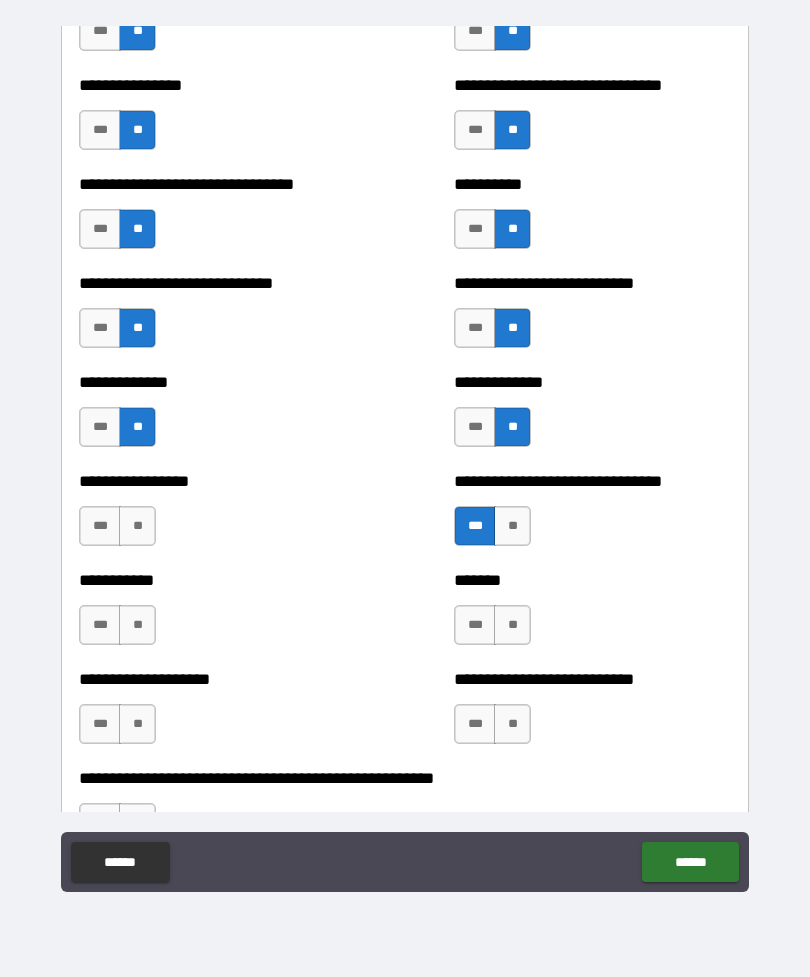 click on "**" at bounding box center [137, 526] 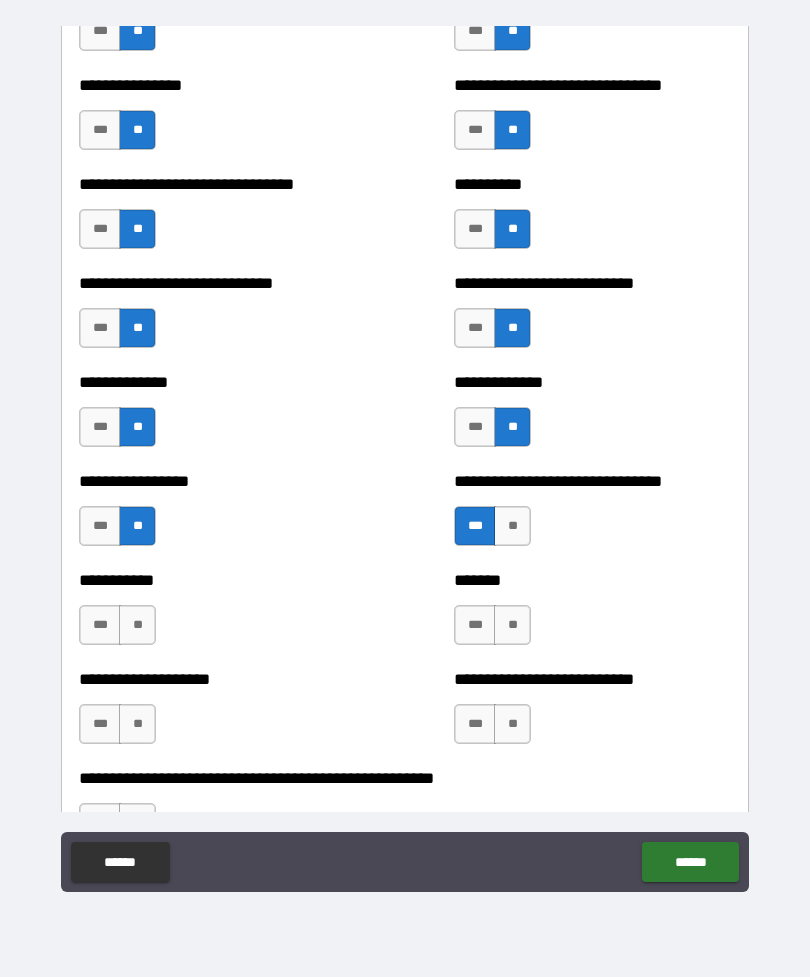 click on "**" at bounding box center (137, 625) 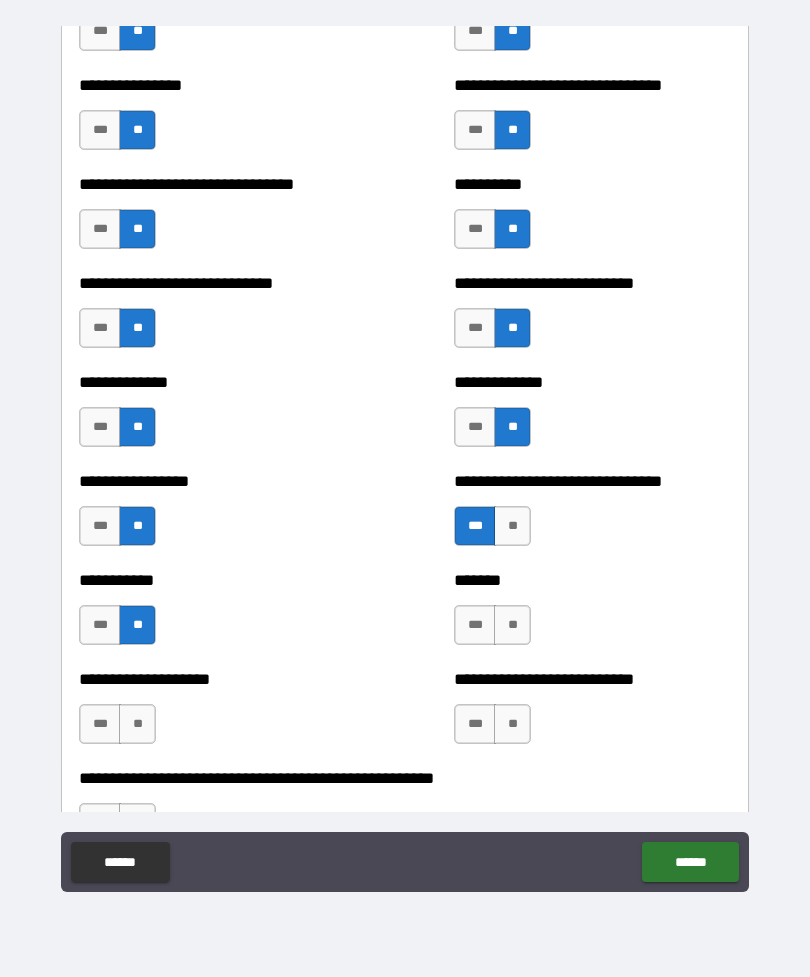 click on "**" at bounding box center (512, 625) 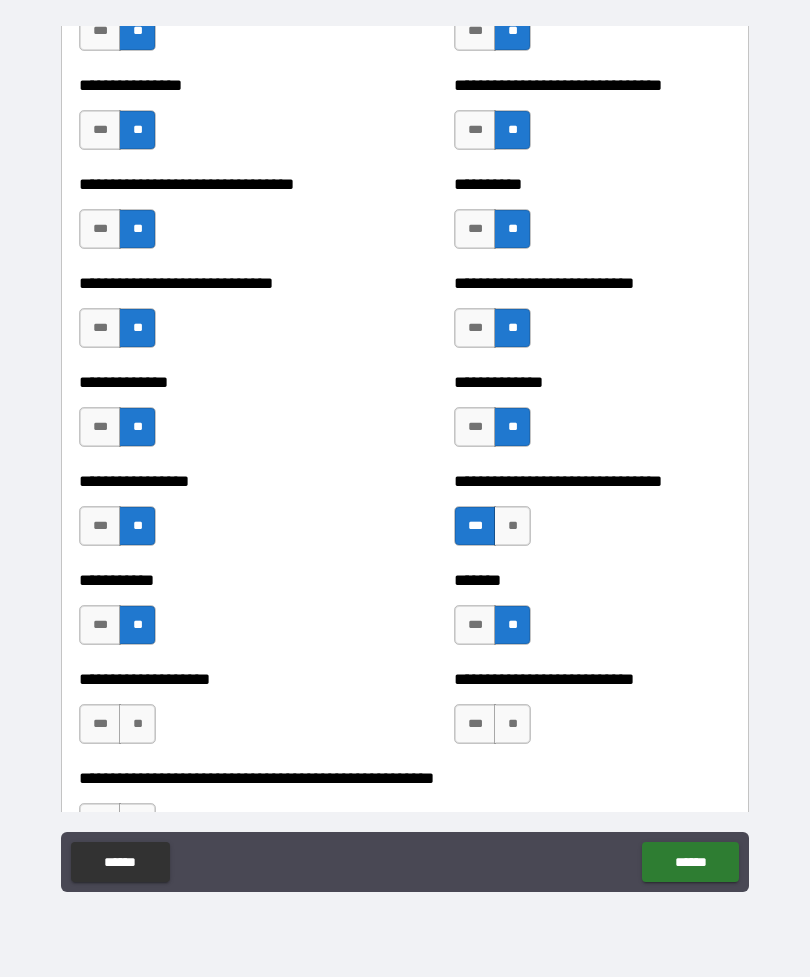 click on "**" at bounding box center [512, 724] 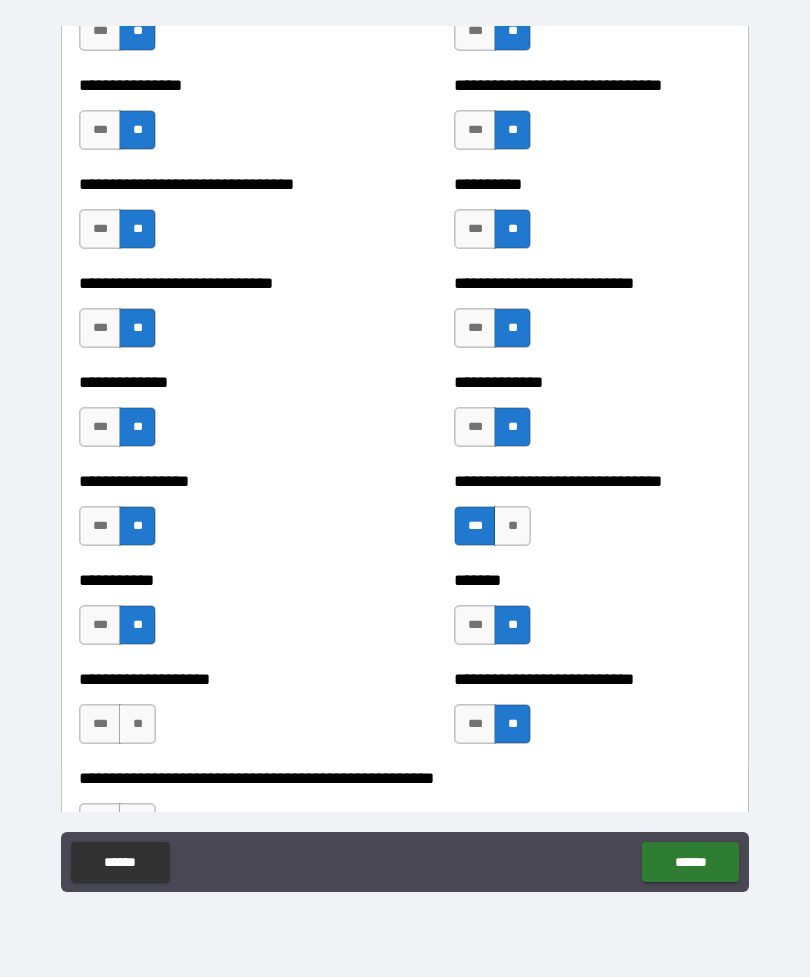 click on "**" at bounding box center [137, 724] 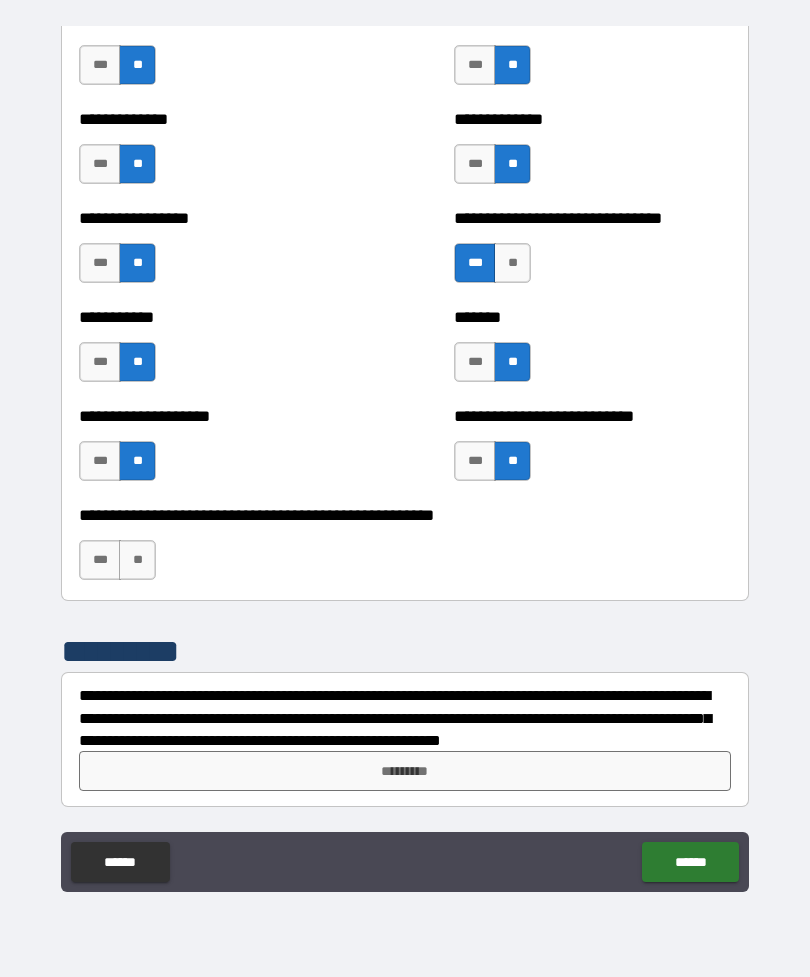 scroll, scrollTop: 7846, scrollLeft: 0, axis: vertical 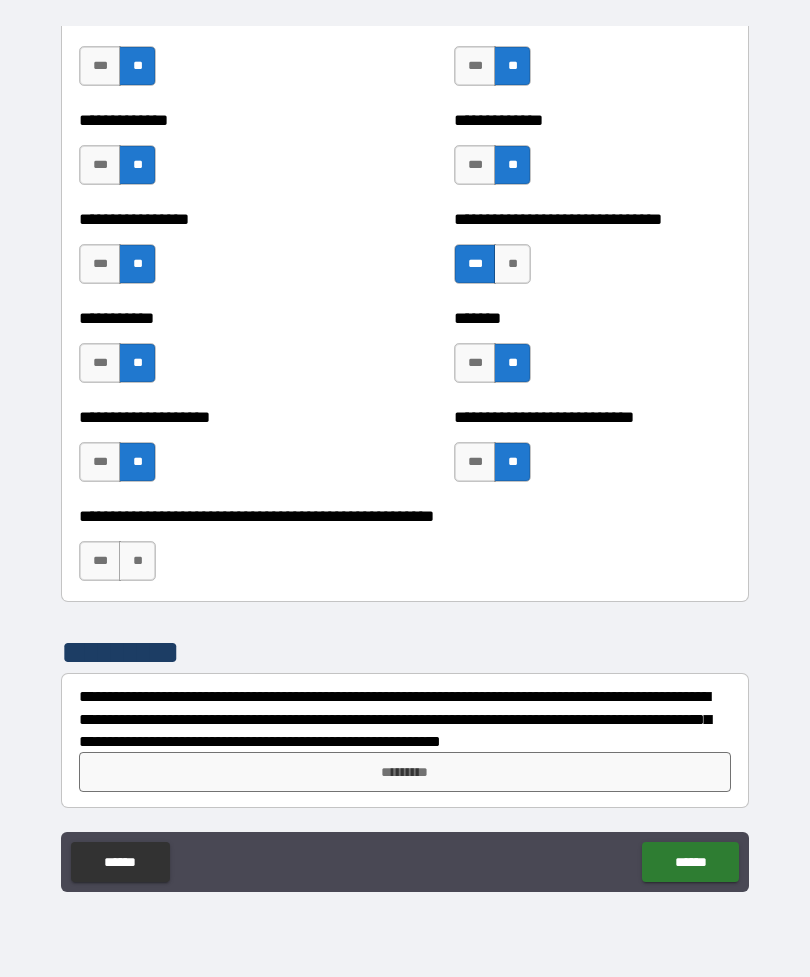 click on "**" at bounding box center [137, 561] 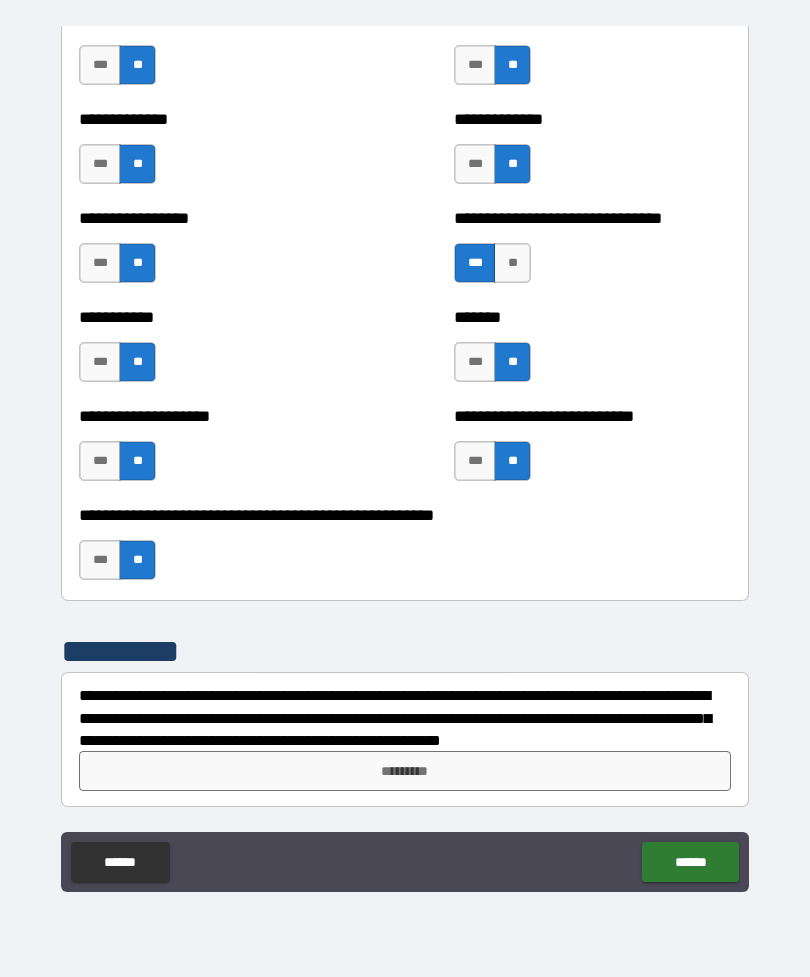 scroll, scrollTop: 7847, scrollLeft: 0, axis: vertical 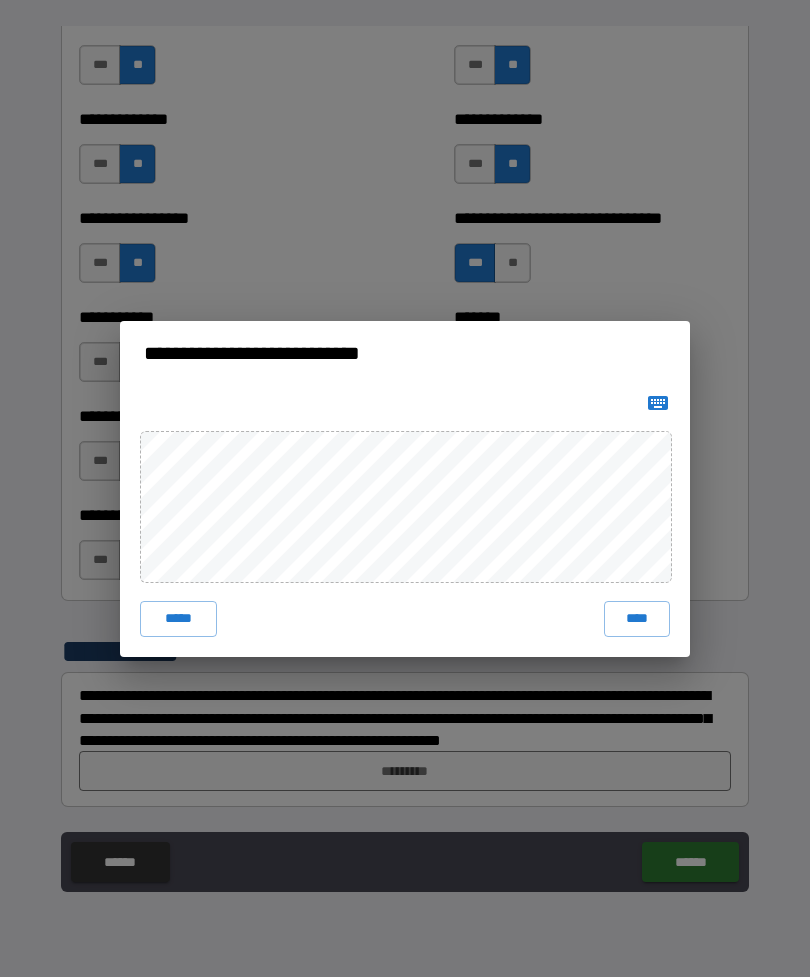 click on "****" at bounding box center [637, 619] 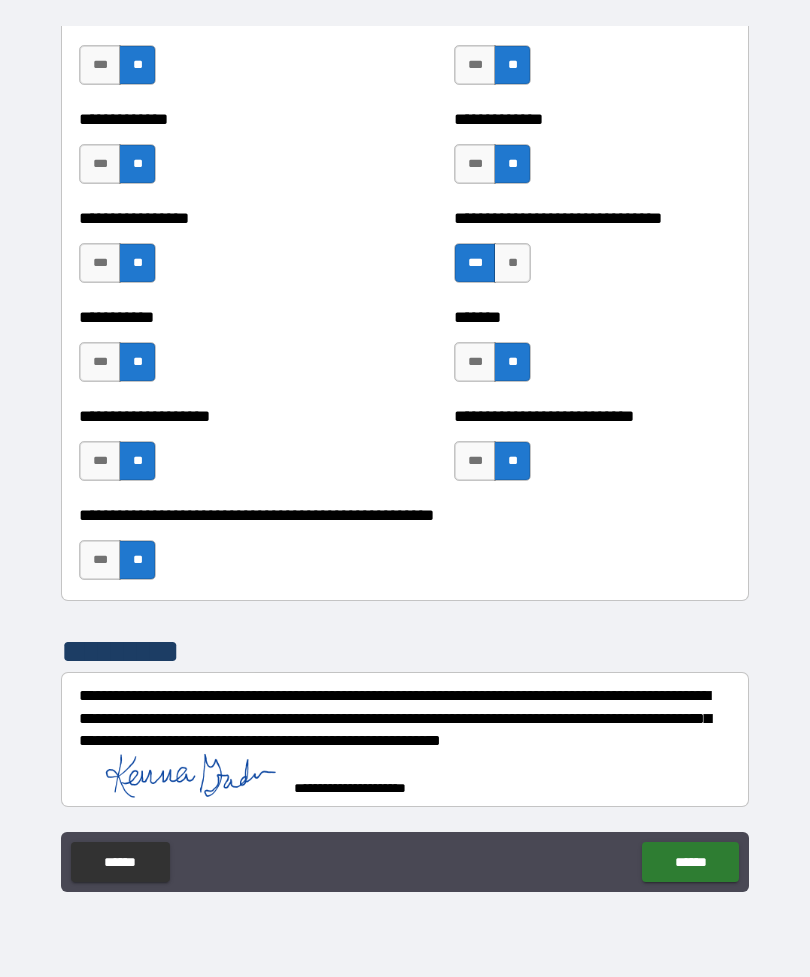 scroll, scrollTop: 7837, scrollLeft: 0, axis: vertical 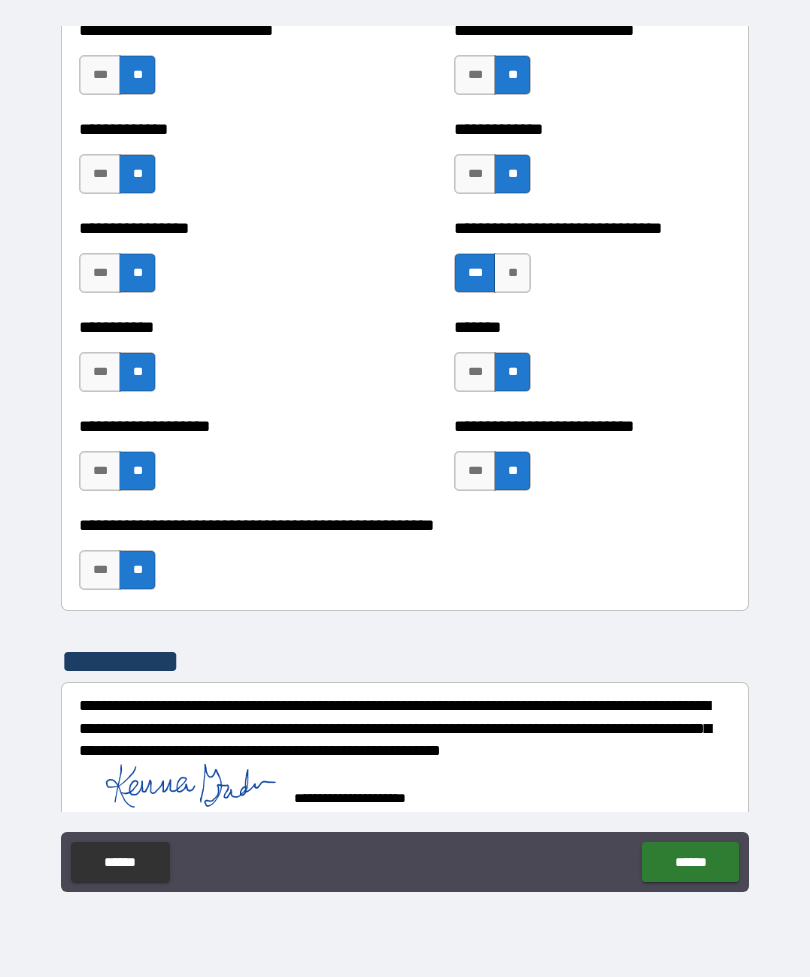 click on "******" at bounding box center [690, 862] 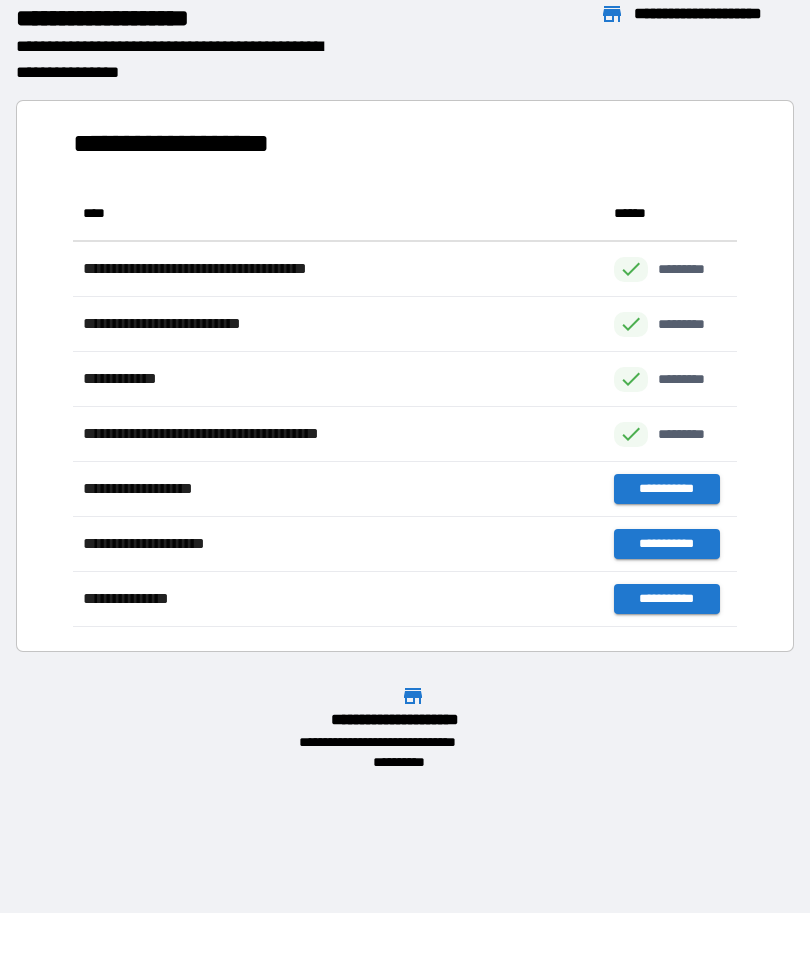 scroll, scrollTop: 1, scrollLeft: 1, axis: both 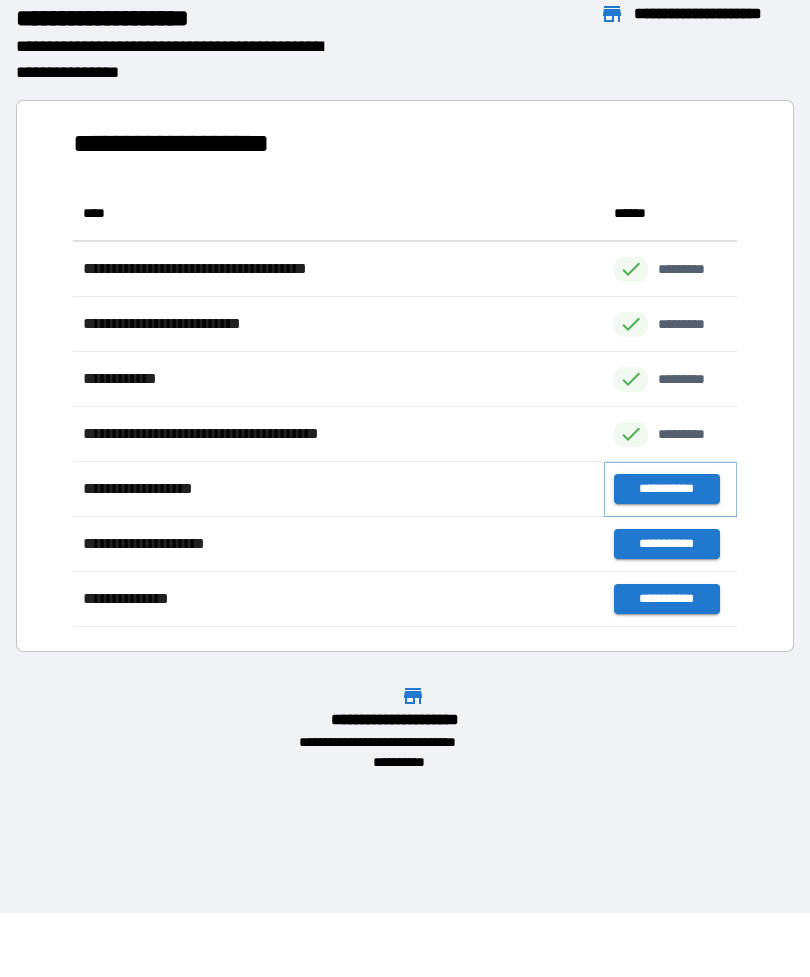 click on "**********" at bounding box center (666, 489) 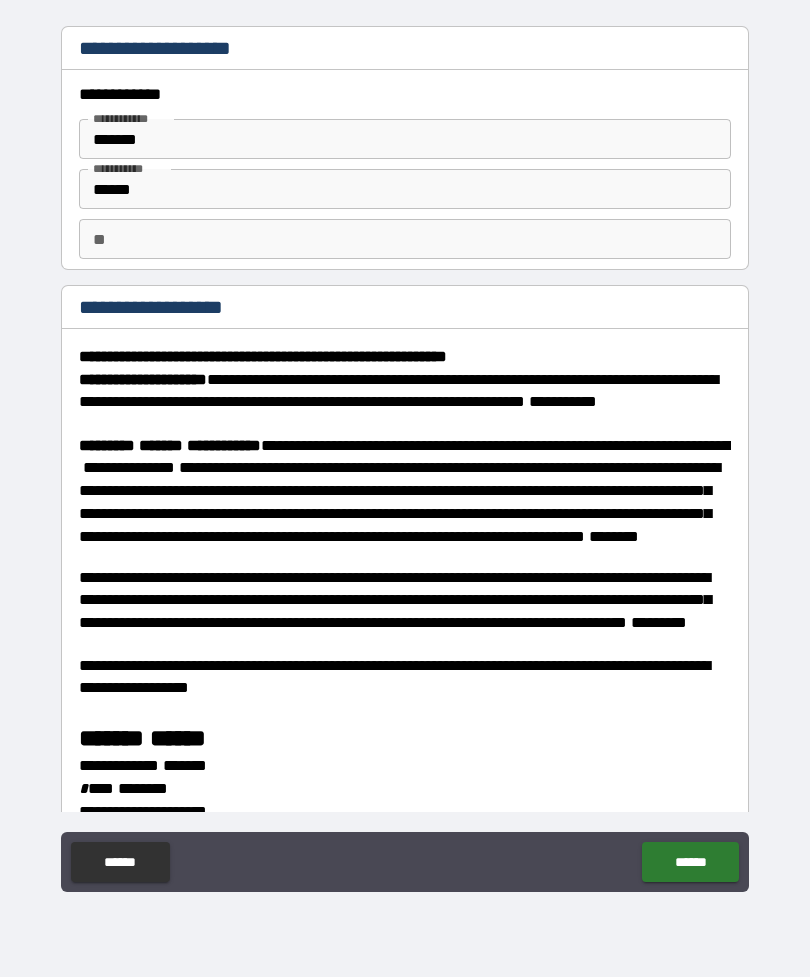 click on "**" at bounding box center (405, 239) 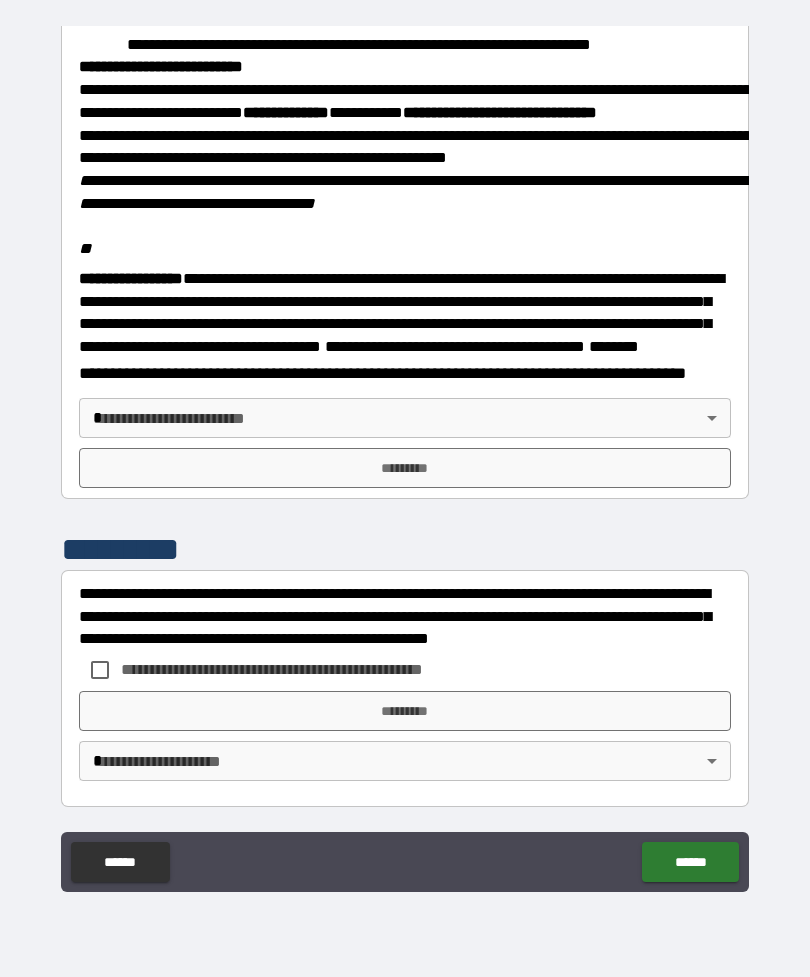 scroll, scrollTop: 2323, scrollLeft: 0, axis: vertical 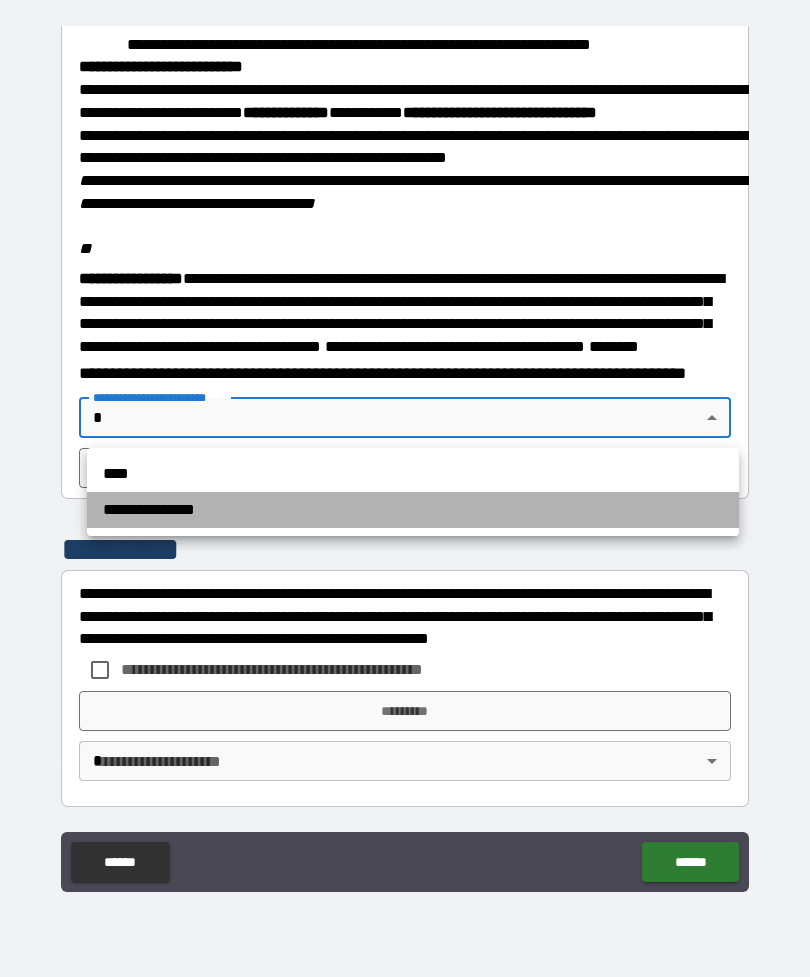 click on "**********" at bounding box center [413, 510] 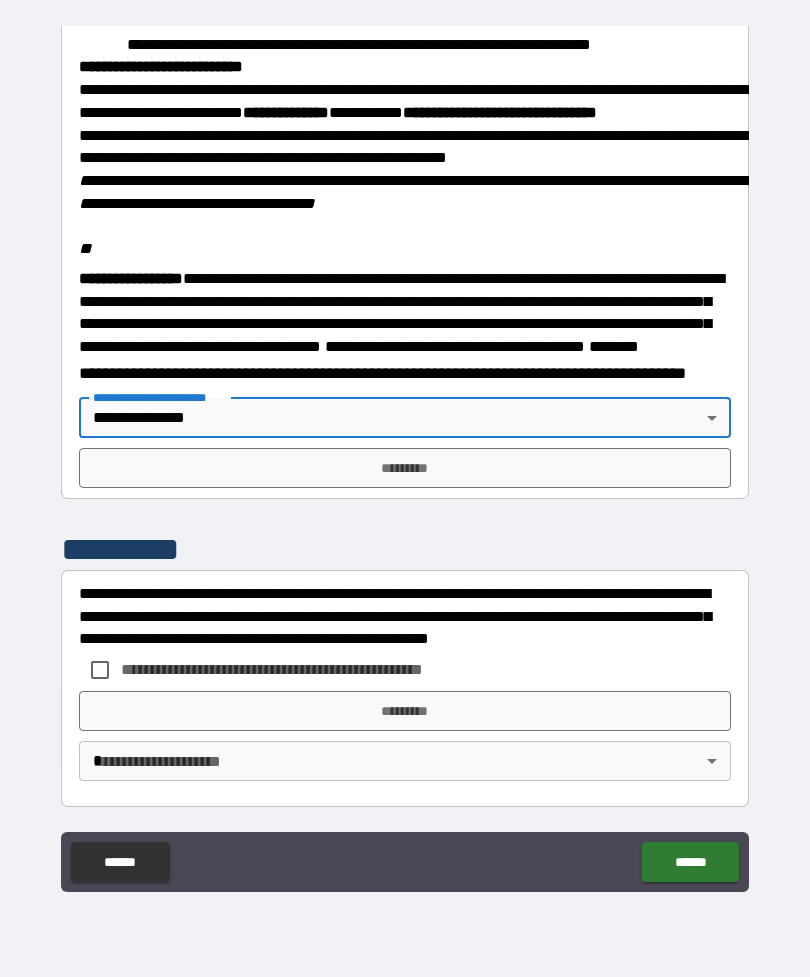 click on "*********" at bounding box center [405, 468] 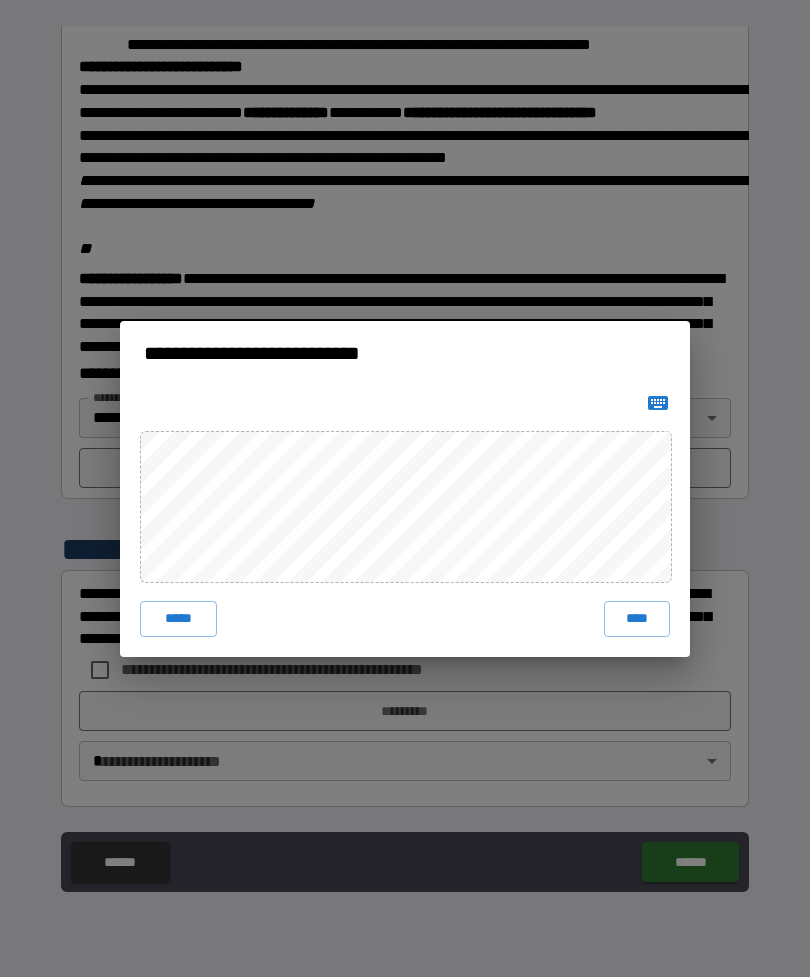 click on "****" at bounding box center [637, 619] 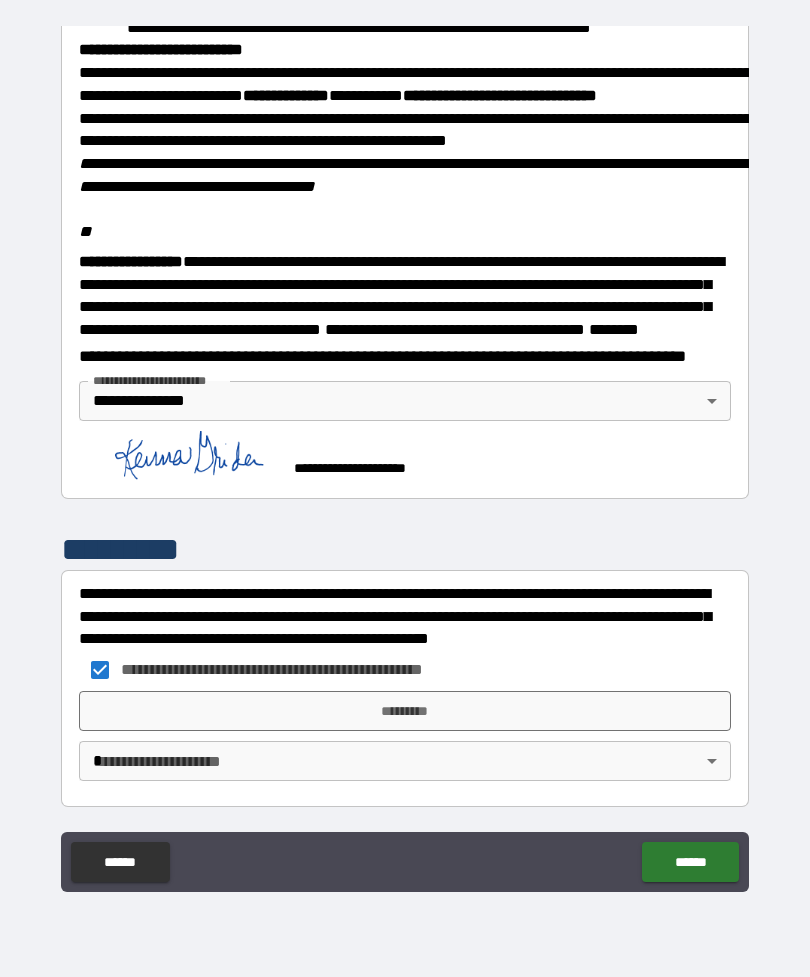 scroll, scrollTop: 2340, scrollLeft: 0, axis: vertical 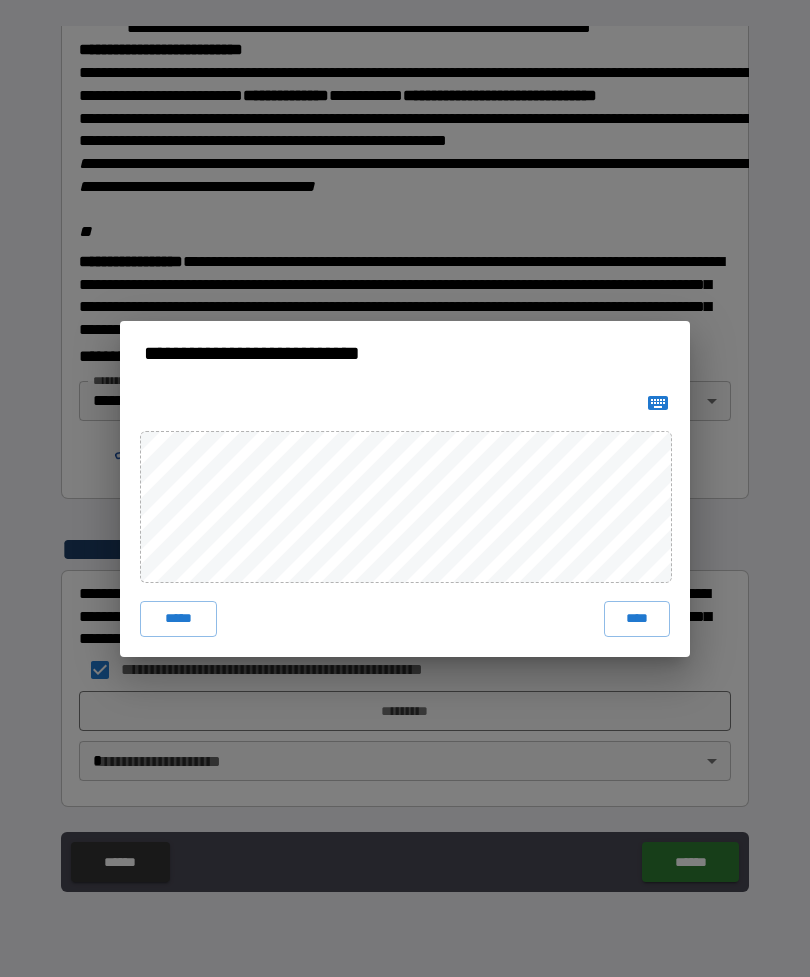 click on "****" at bounding box center (637, 619) 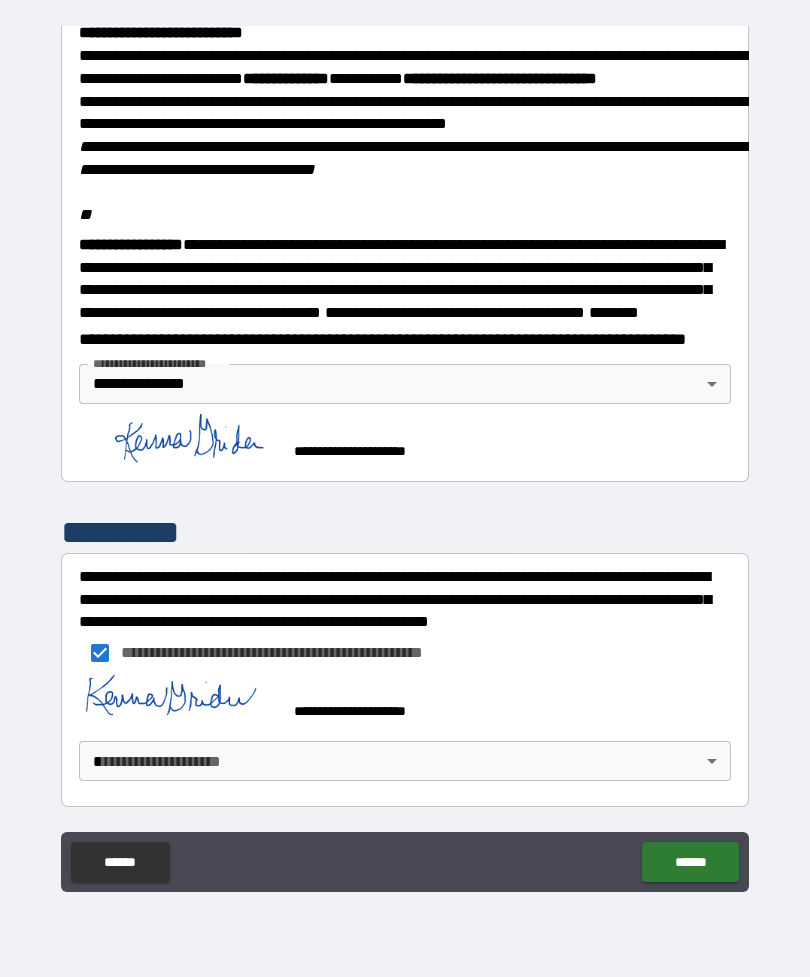 scroll, scrollTop: 2330, scrollLeft: 0, axis: vertical 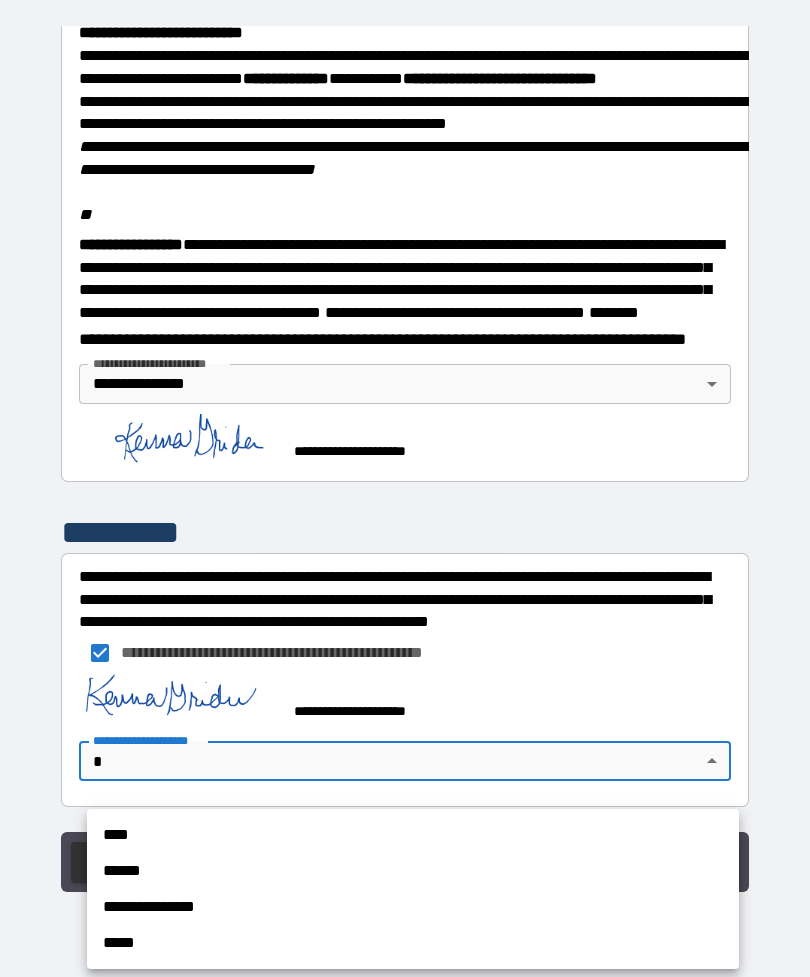 click on "**********" at bounding box center [413, 907] 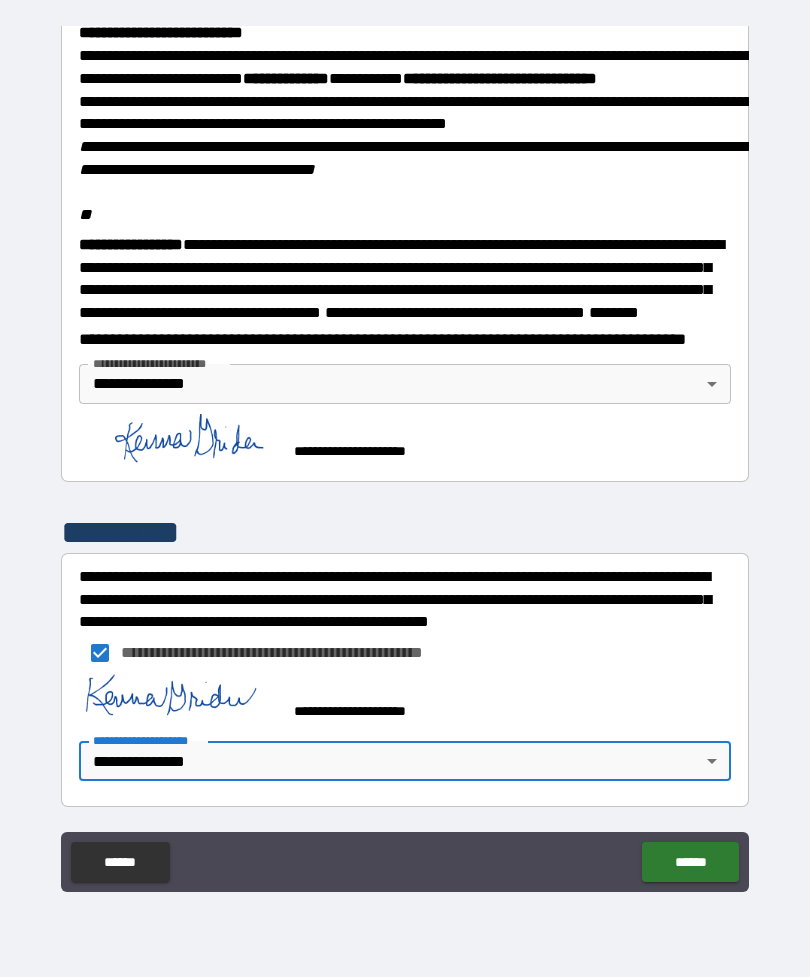 scroll, scrollTop: 2357, scrollLeft: 0, axis: vertical 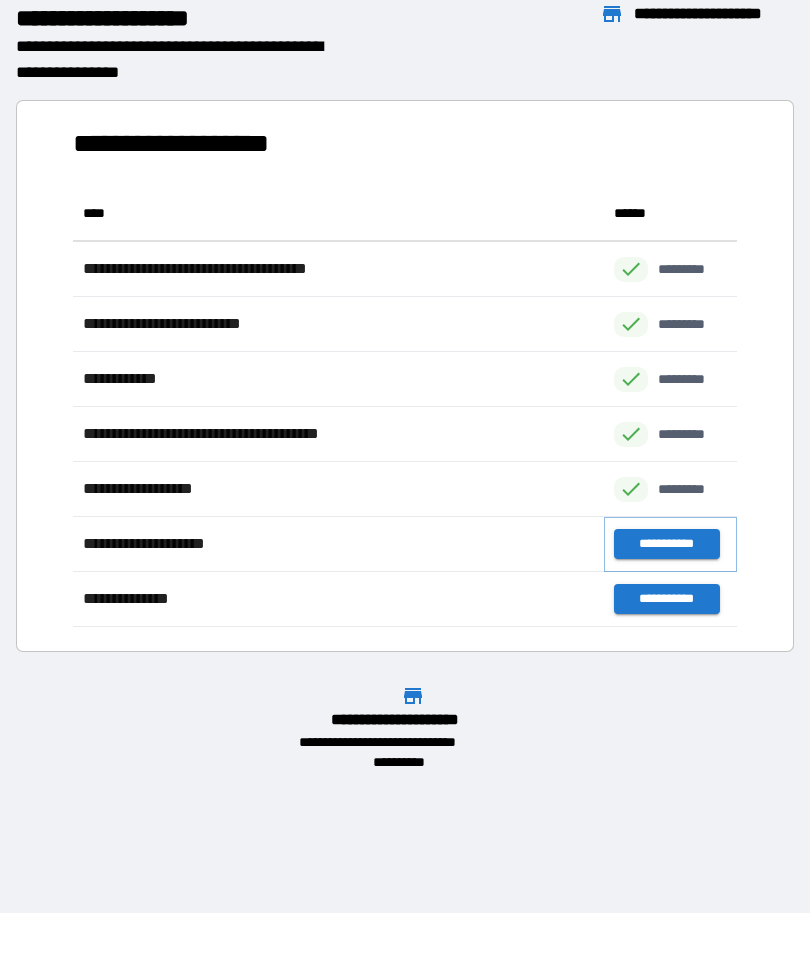 click on "**********" at bounding box center (666, 544) 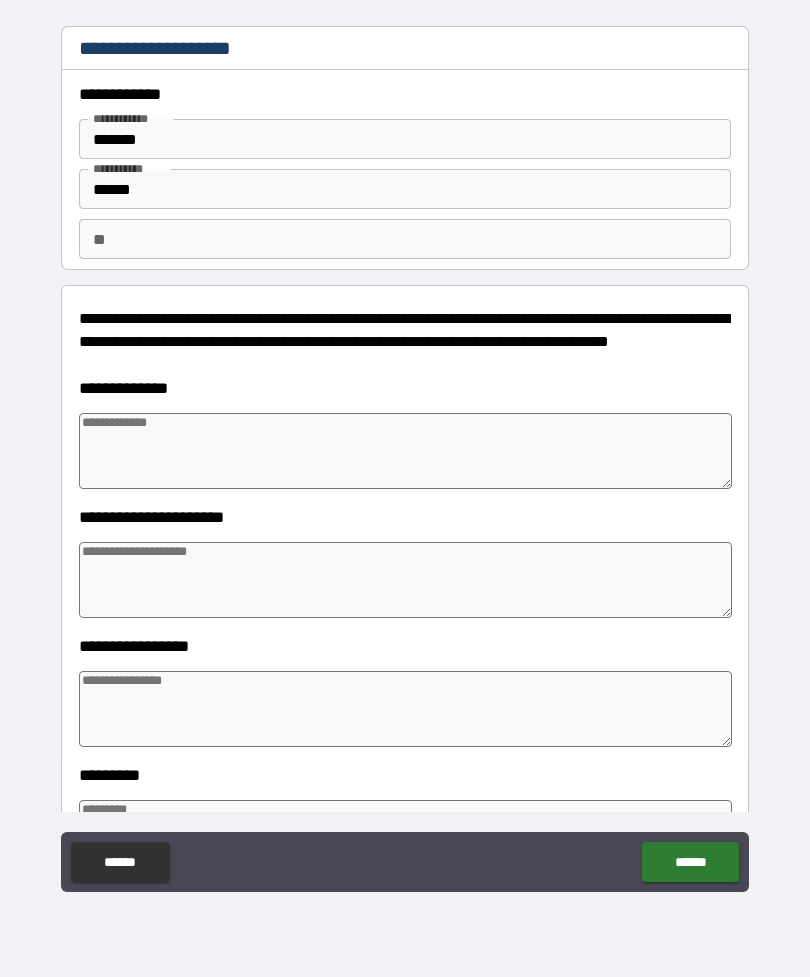 click at bounding box center (405, 451) 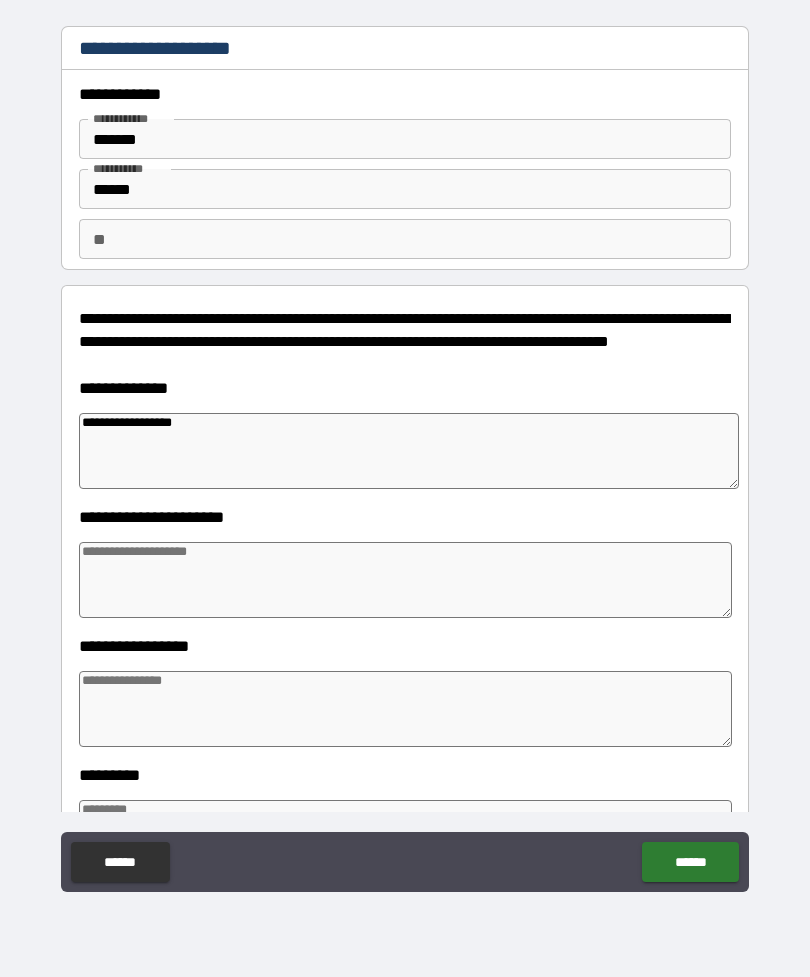 click on "**********" at bounding box center (409, 451) 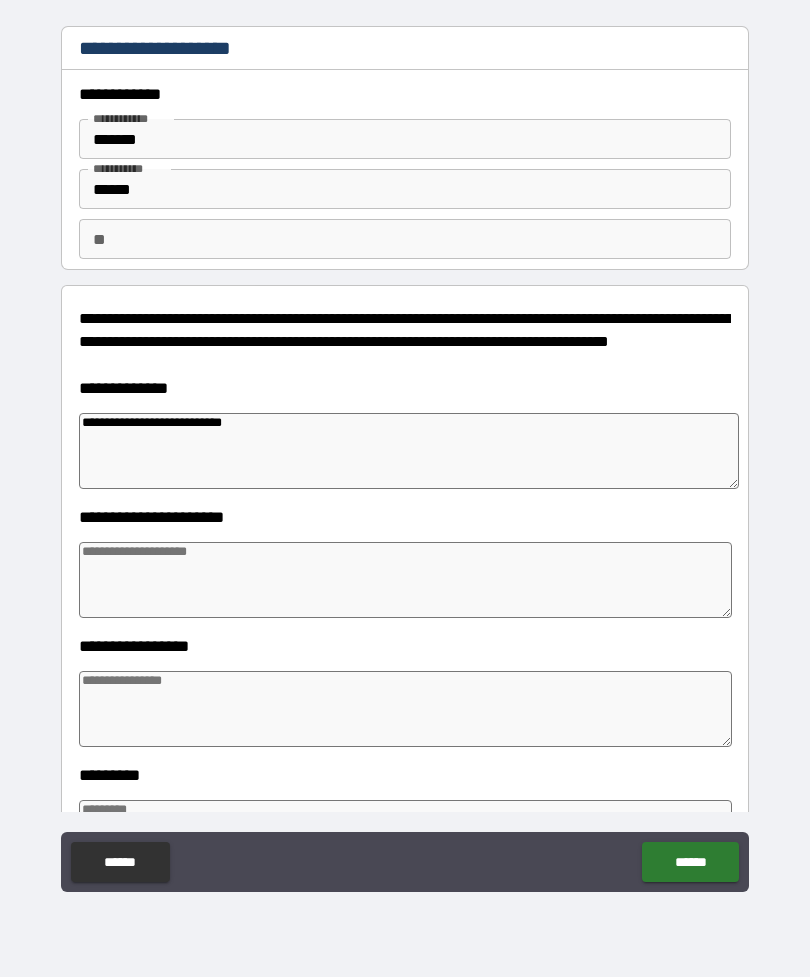 click at bounding box center (405, 580) 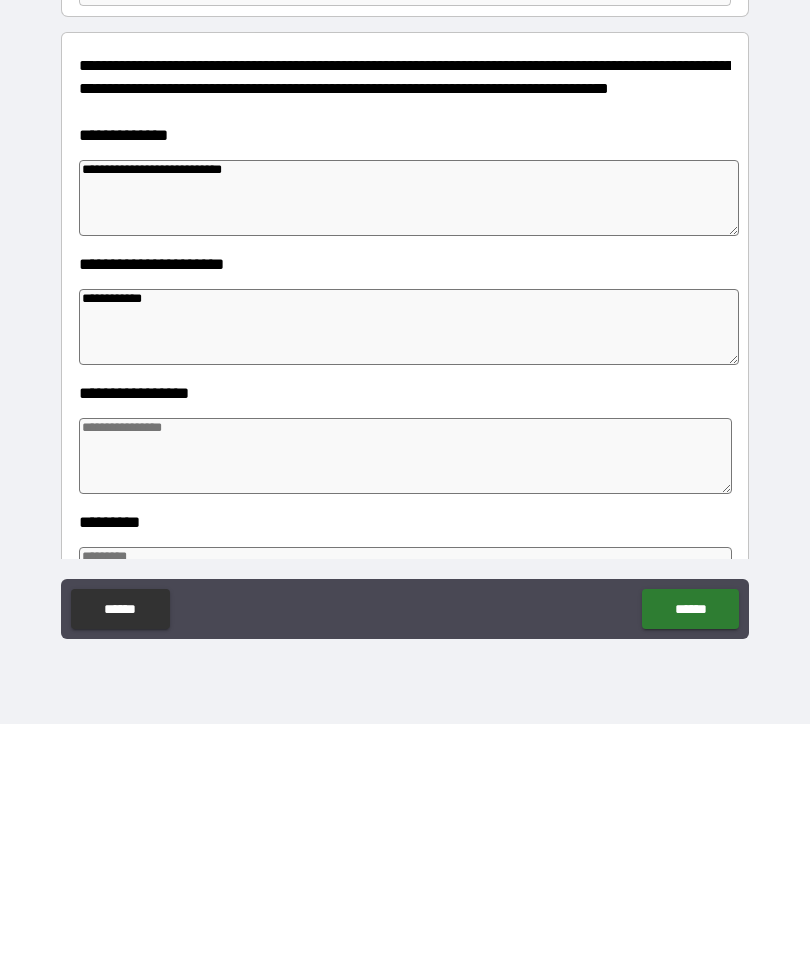 click at bounding box center [405, 709] 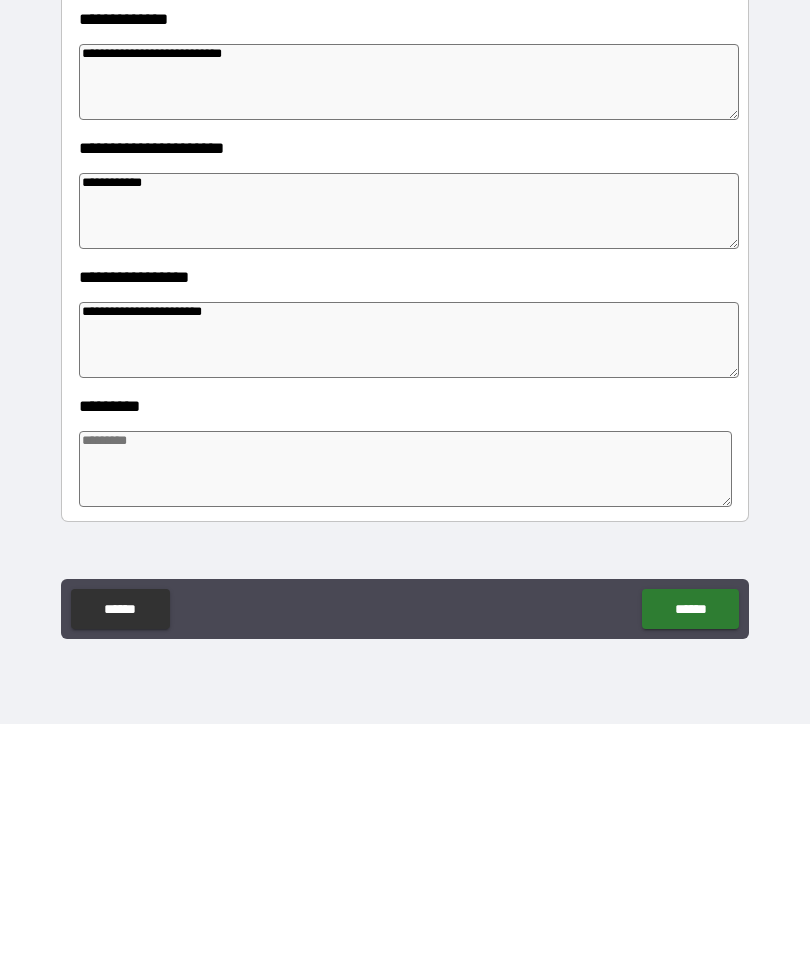 scroll, scrollTop: 157, scrollLeft: 0, axis: vertical 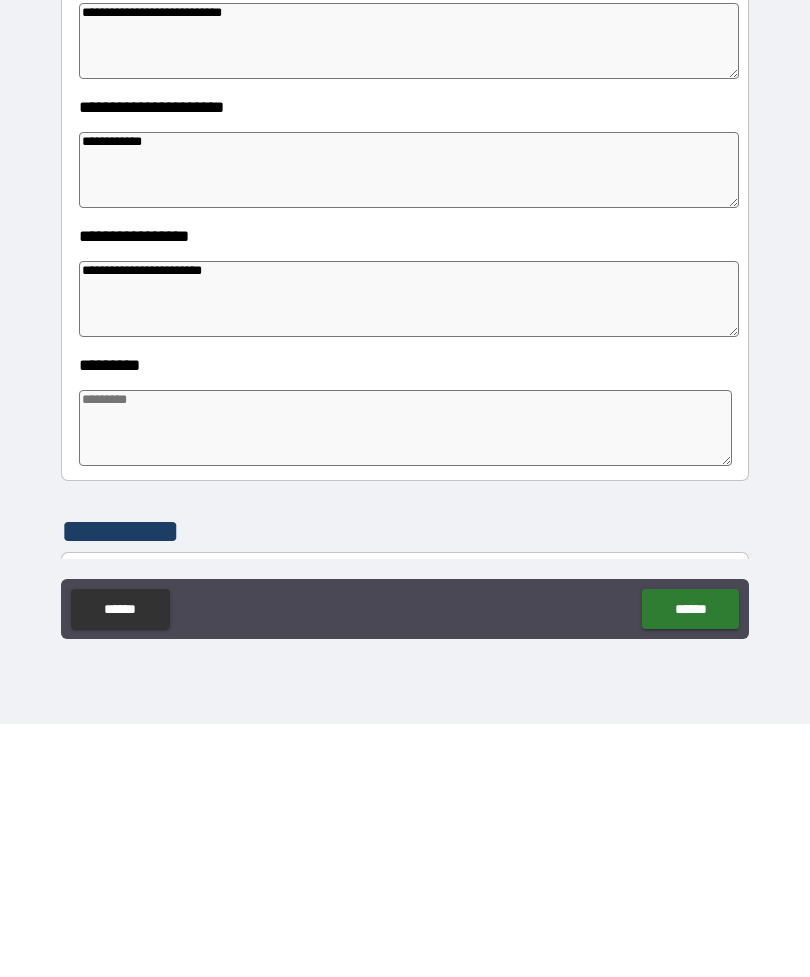 click at bounding box center [405, 681] 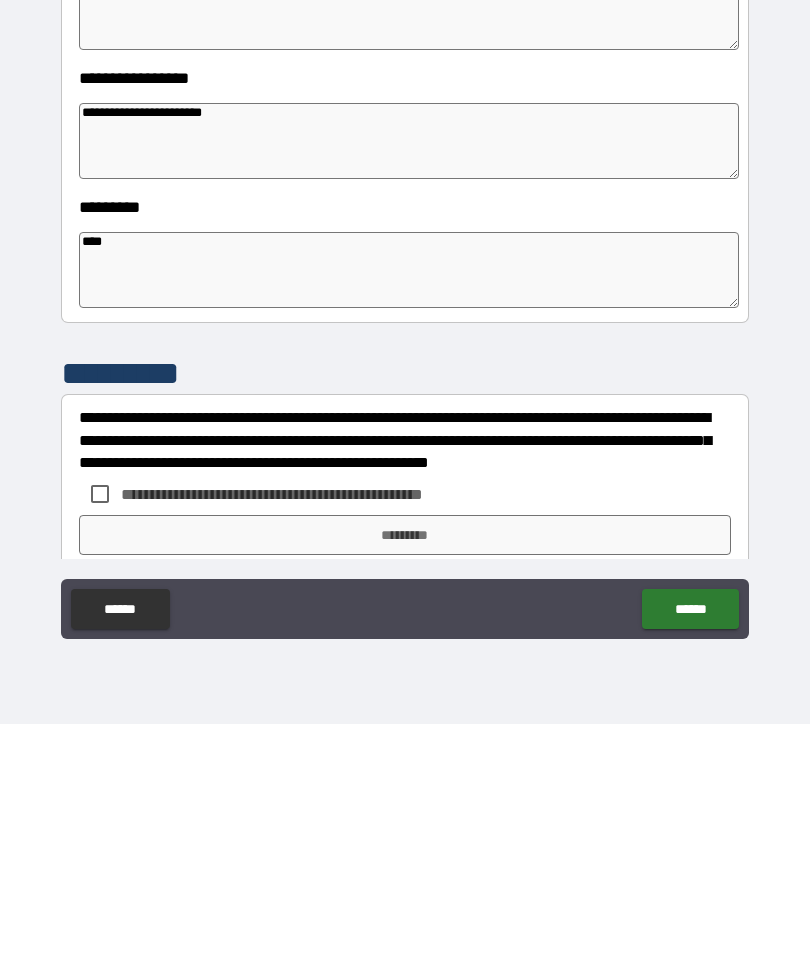 scroll, scrollTop: 325, scrollLeft: 0, axis: vertical 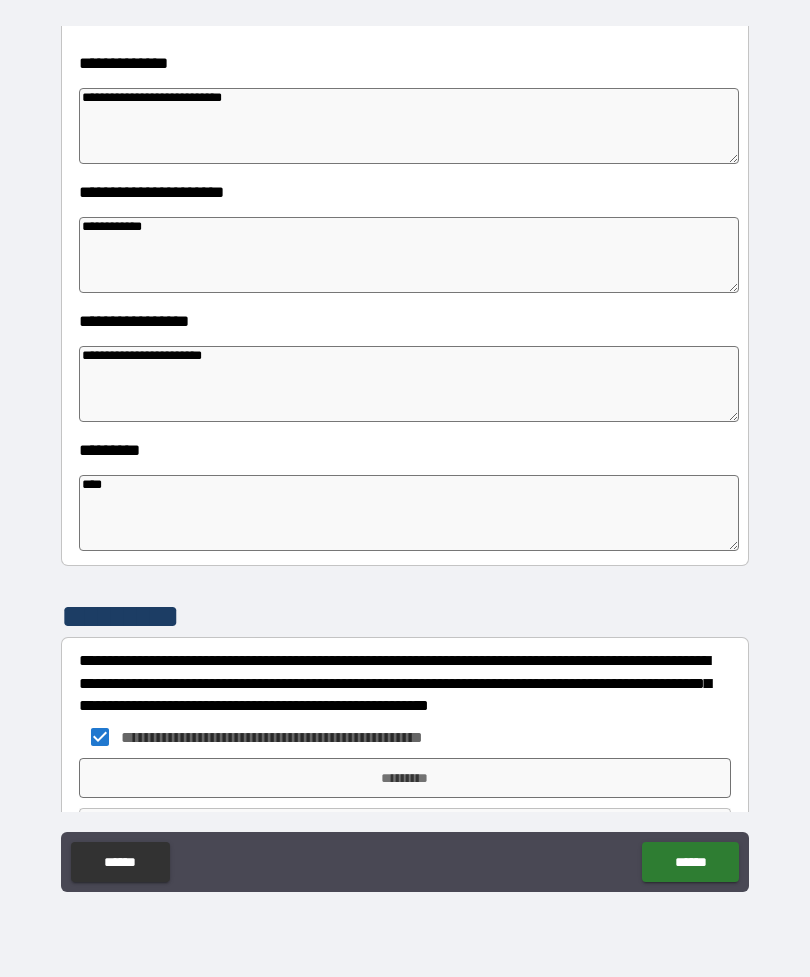 click on "*********" at bounding box center (405, 778) 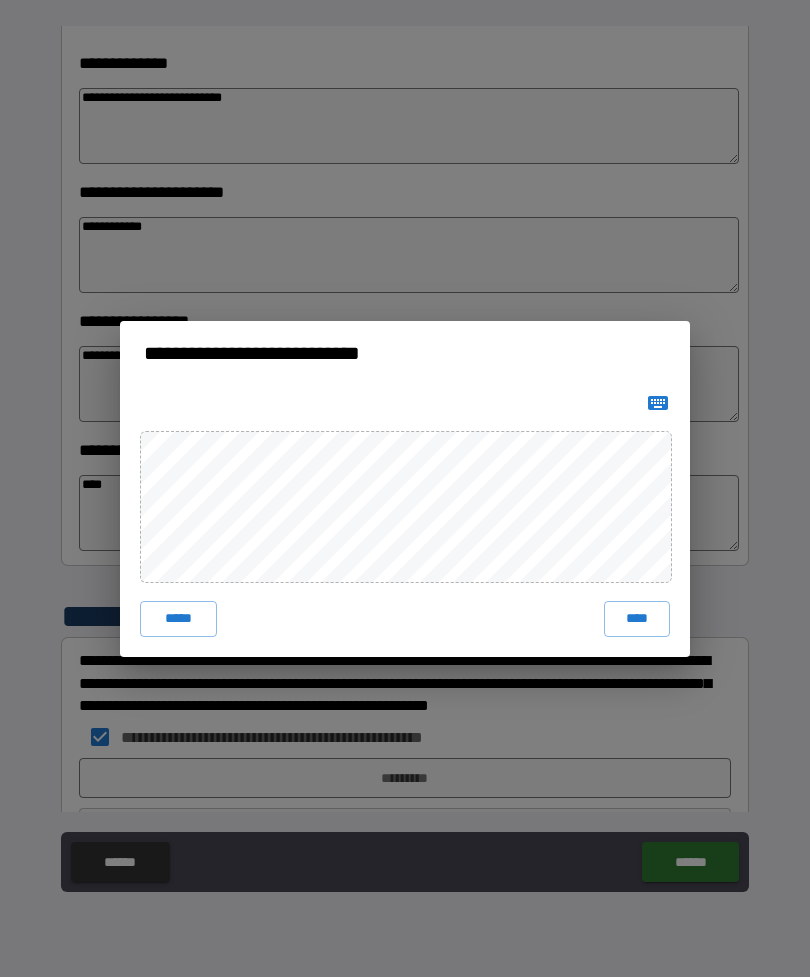 click on "****" at bounding box center [637, 619] 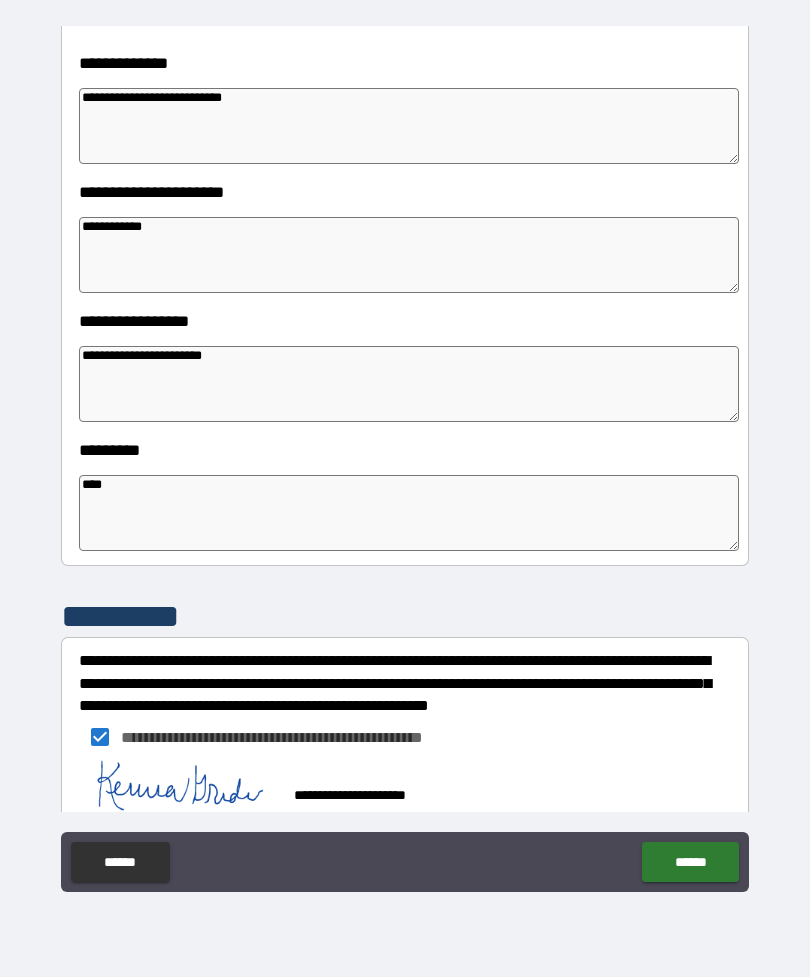 click on "******" at bounding box center [690, 862] 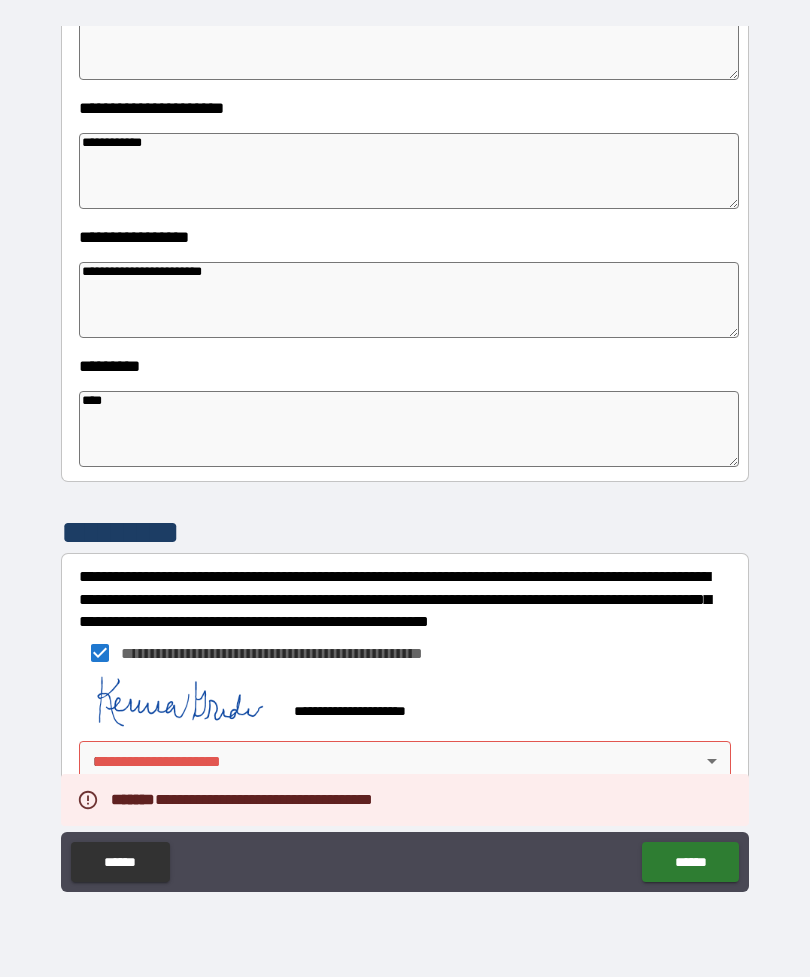 scroll, scrollTop: 409, scrollLeft: 0, axis: vertical 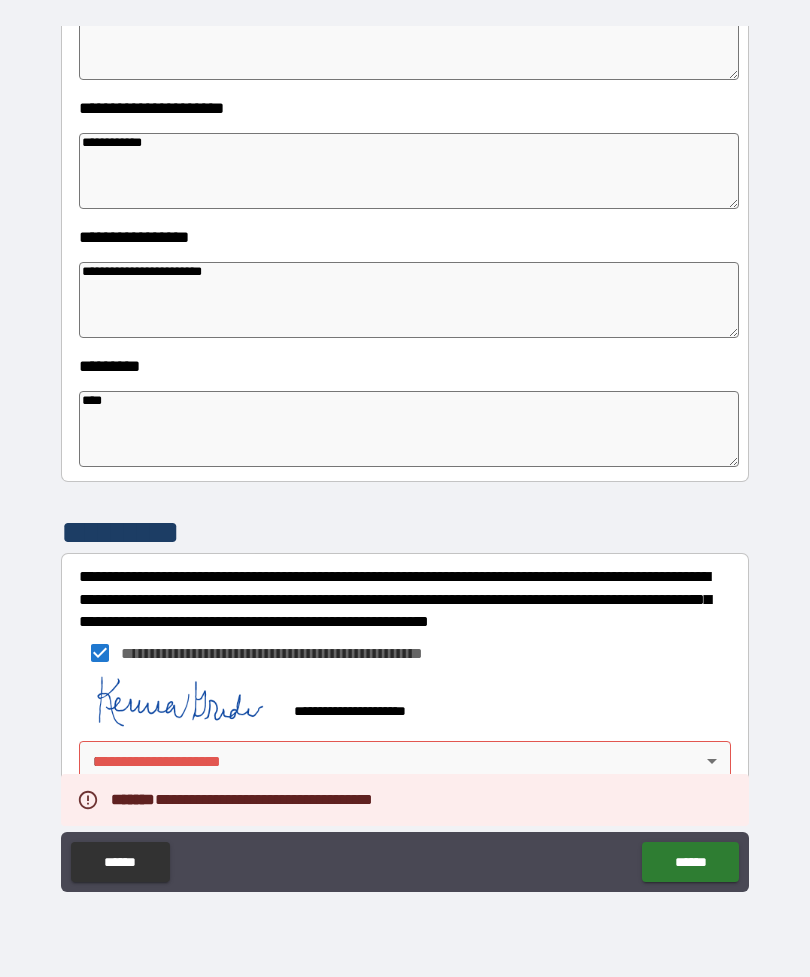 click on "**********" at bounding box center (405, 456) 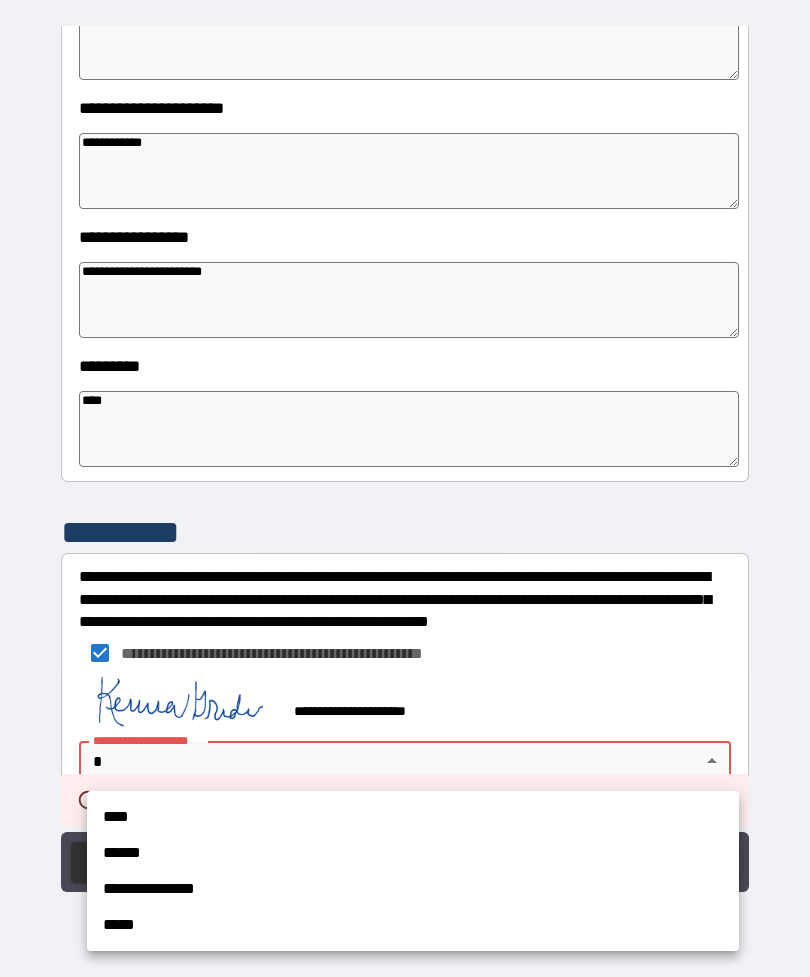 click on "**********" at bounding box center [413, 889] 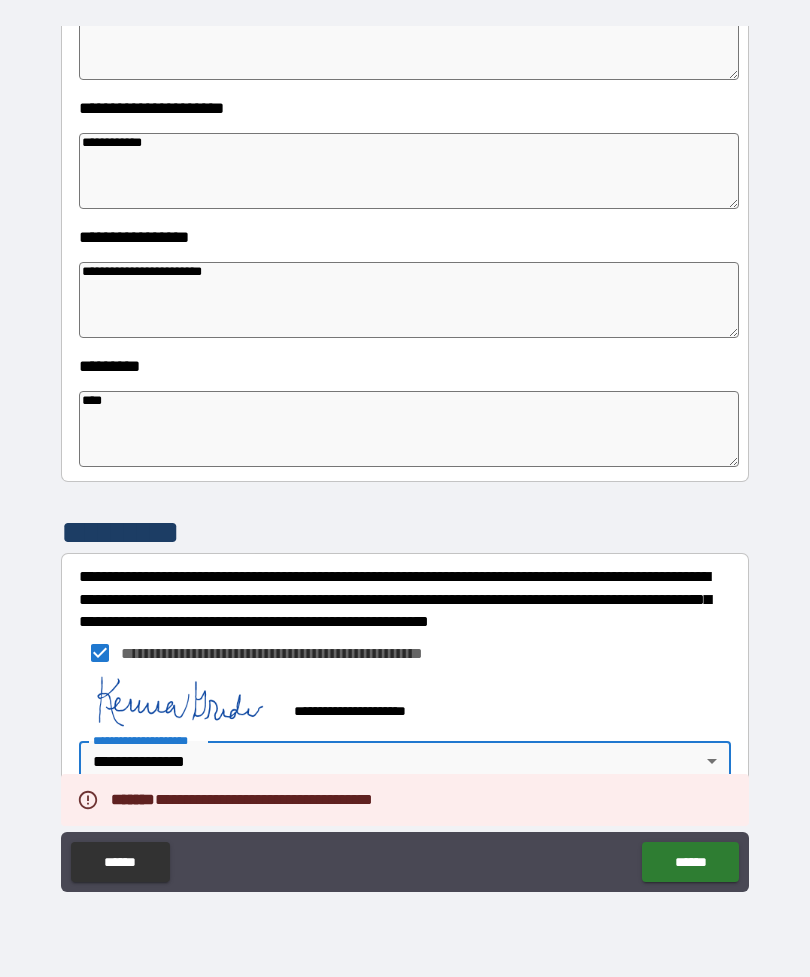 click on "******" at bounding box center [690, 862] 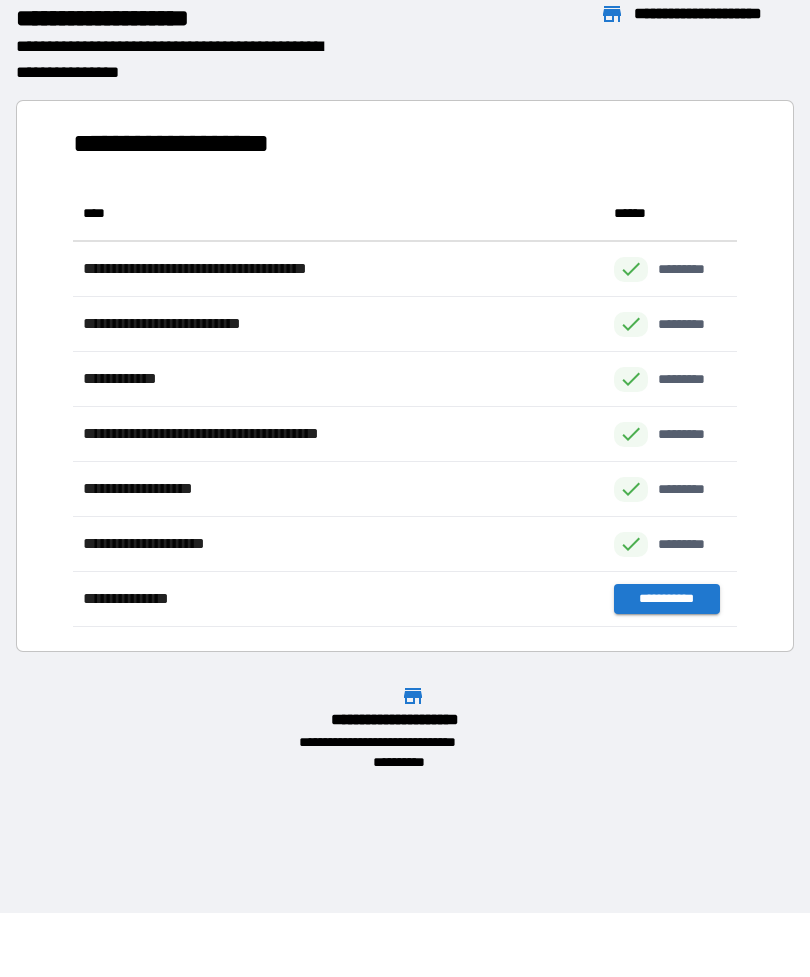 scroll, scrollTop: 1, scrollLeft: 1, axis: both 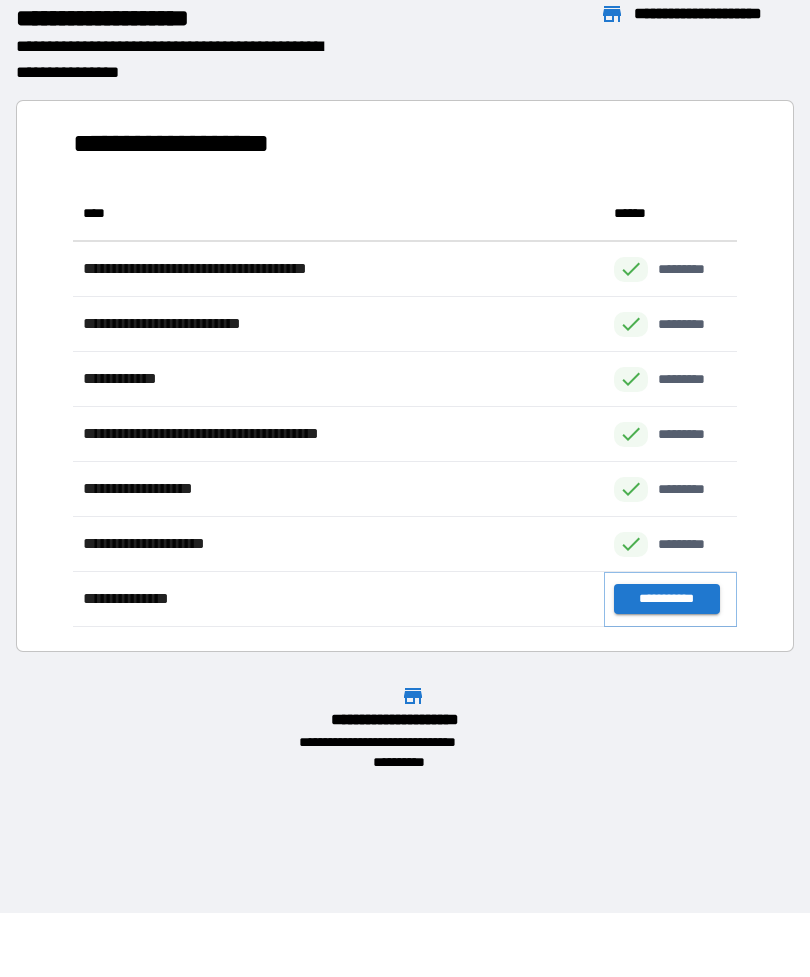 click on "**********" at bounding box center (666, 599) 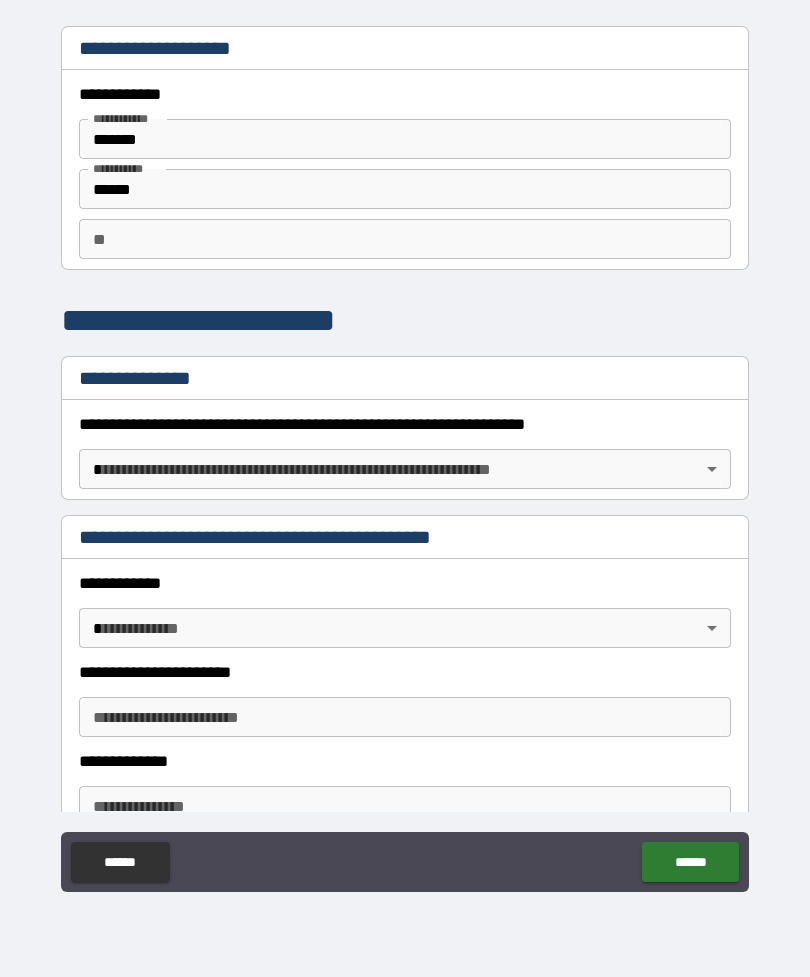 click on "**********" at bounding box center (405, 456) 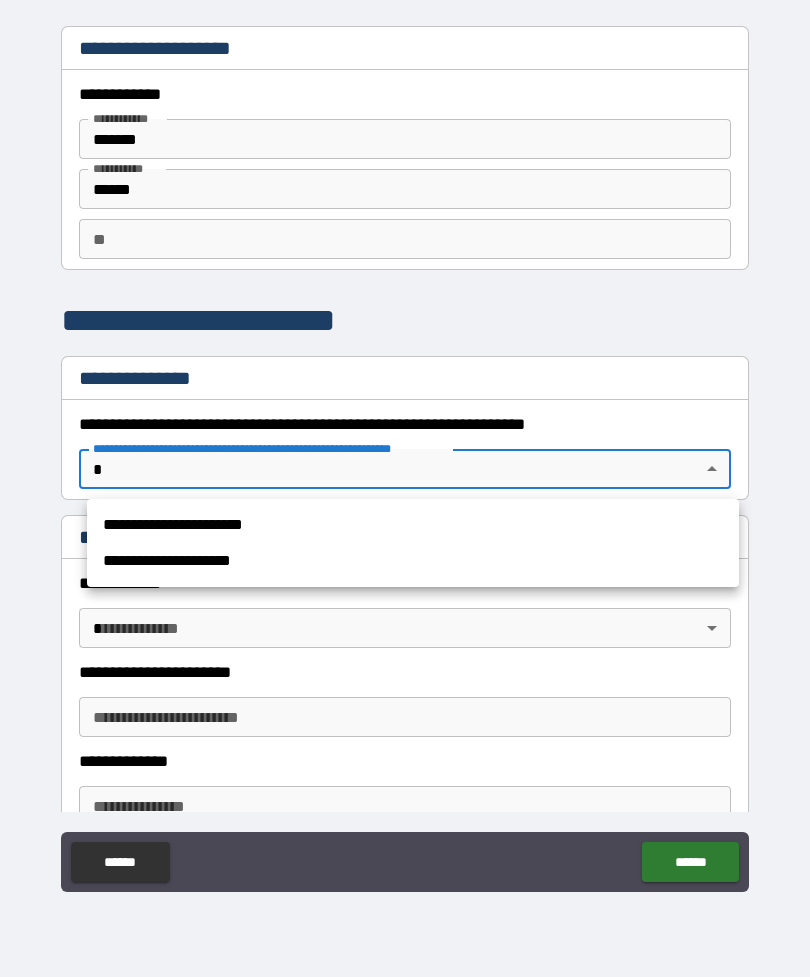 click on "**********" at bounding box center (413, 525) 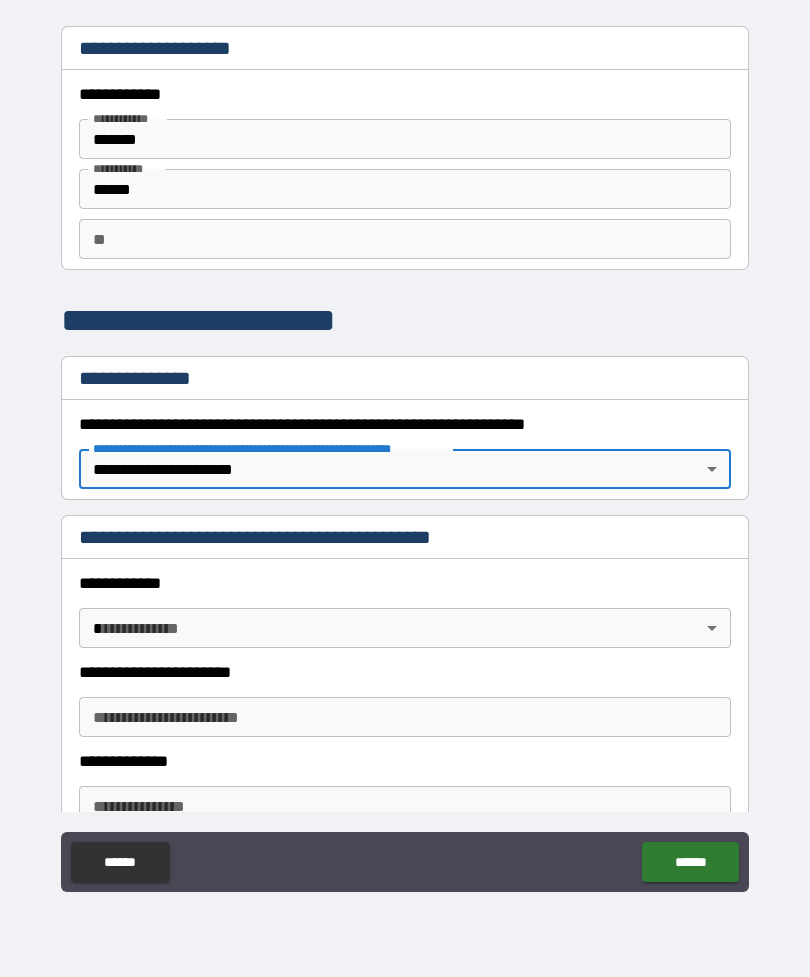 click on "**********" at bounding box center [405, 456] 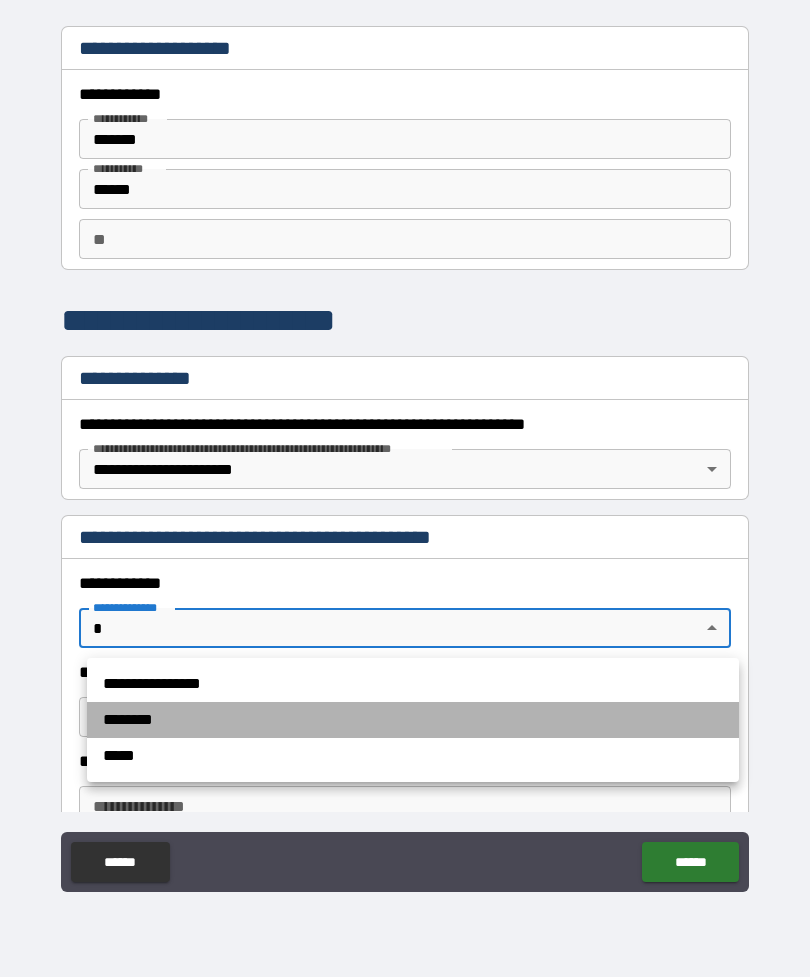 click on "********" at bounding box center [413, 720] 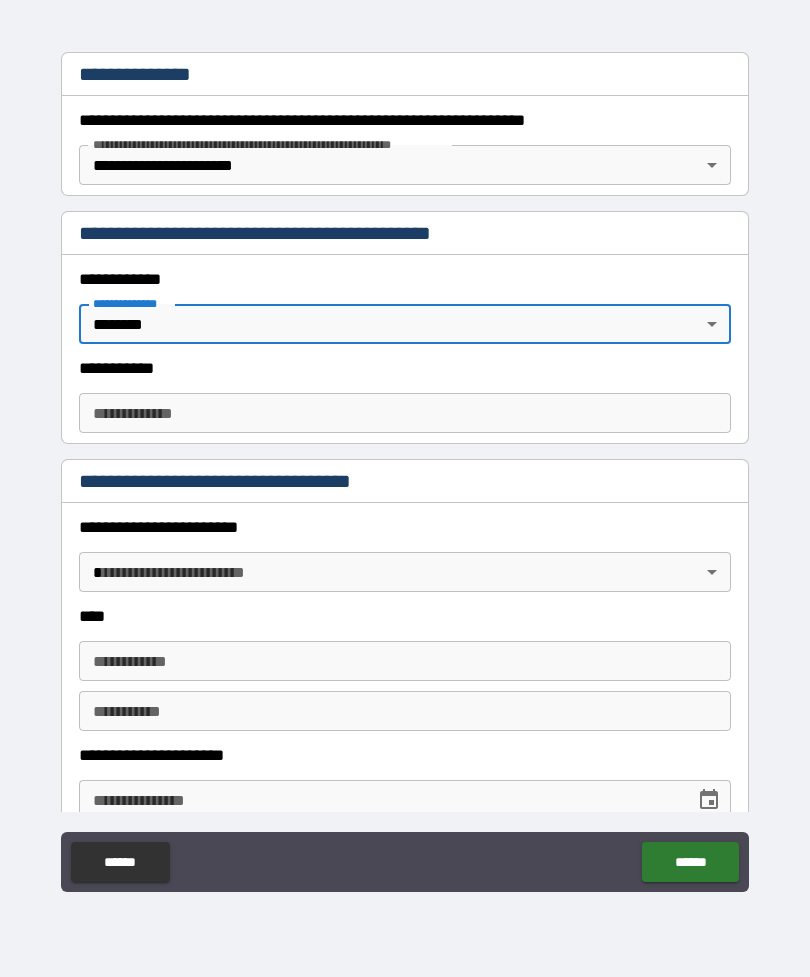 scroll, scrollTop: 305, scrollLeft: 0, axis: vertical 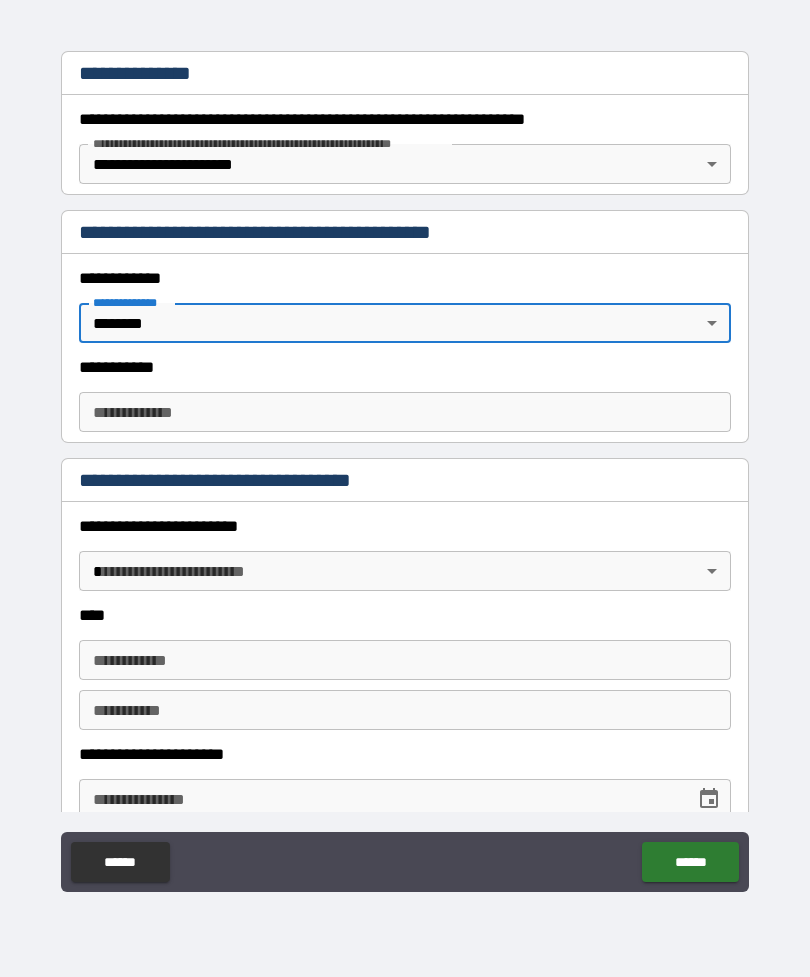 click on "**********" at bounding box center [405, 456] 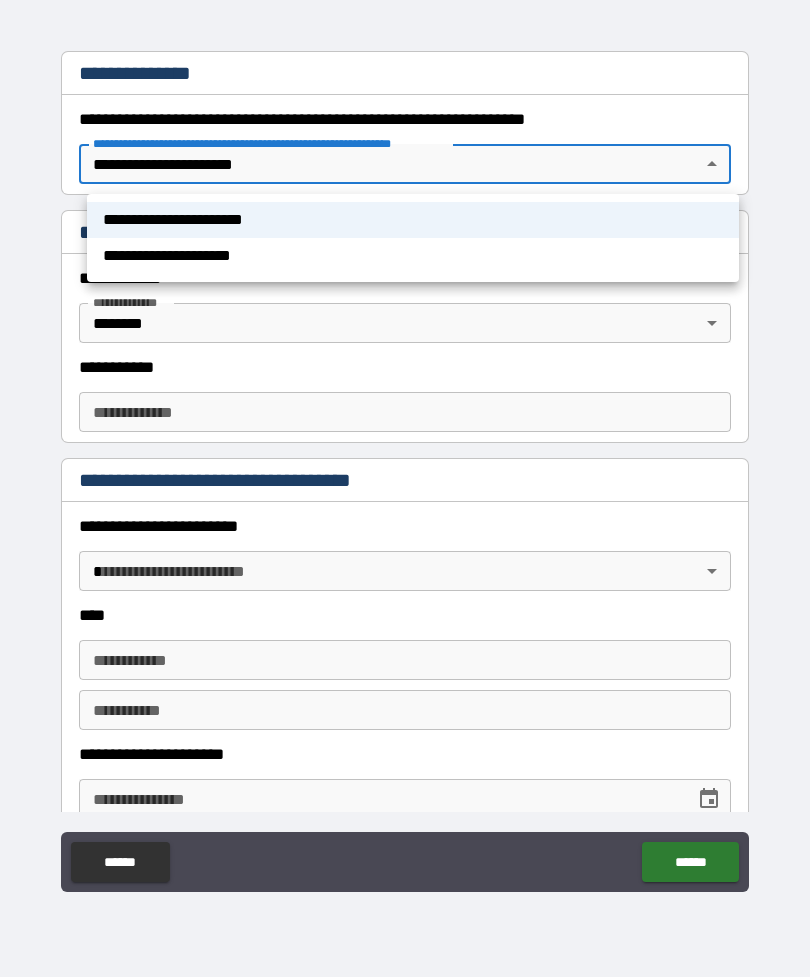 click at bounding box center (405, 488) 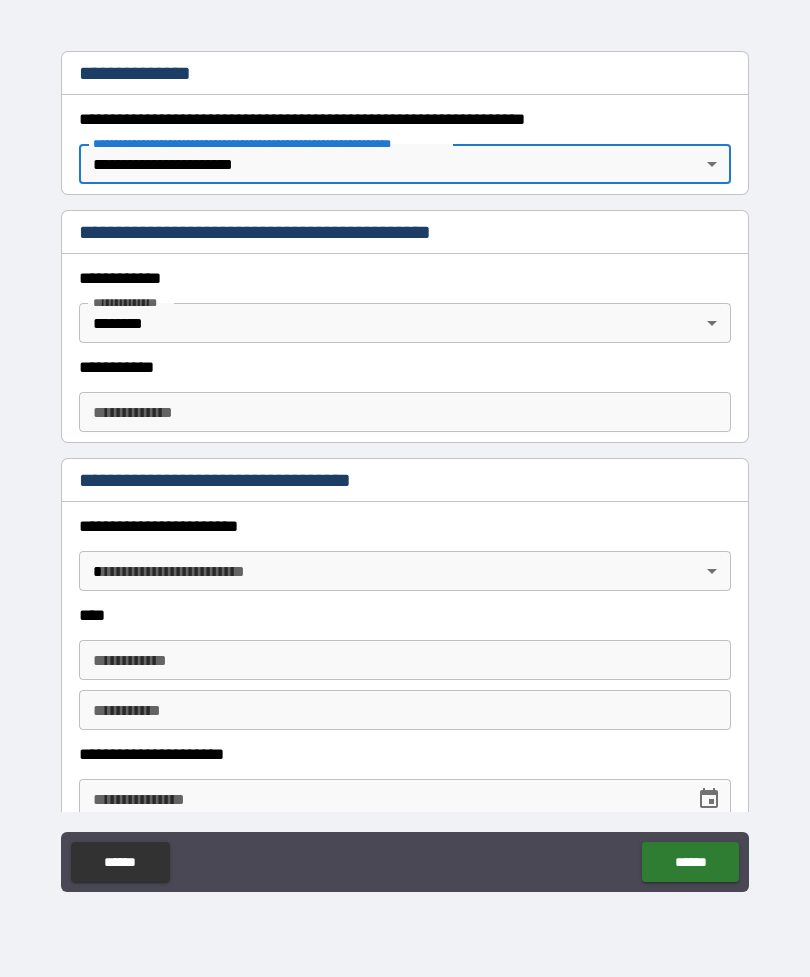 click on "**********" at bounding box center (405, 412) 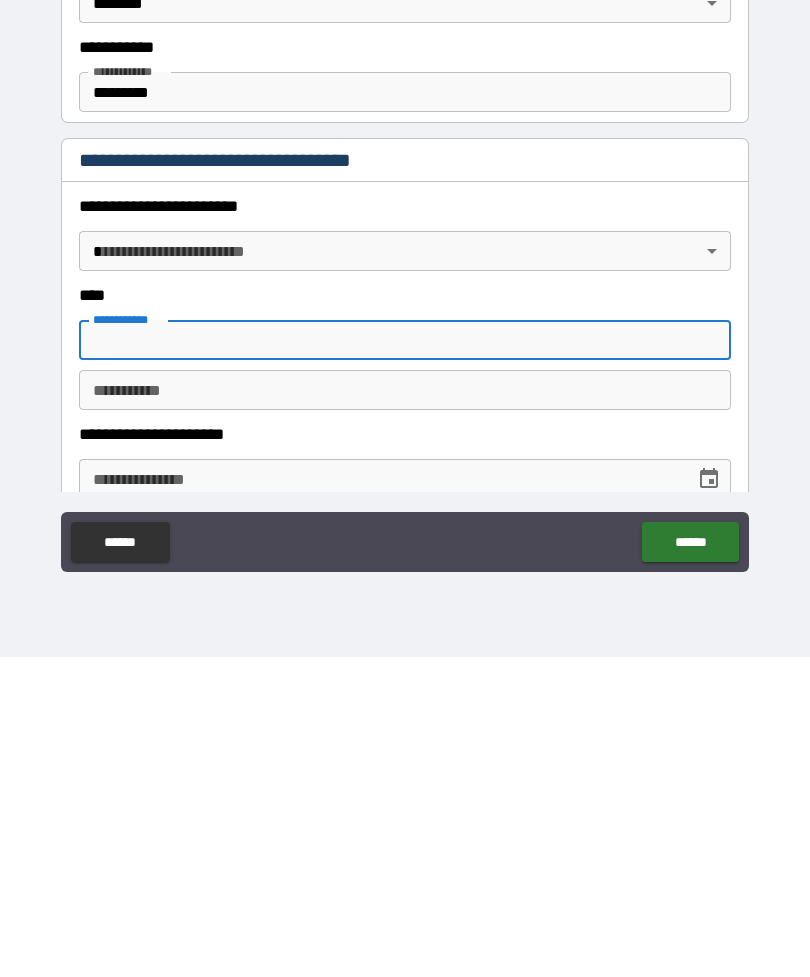 click on "**********" at bounding box center [405, 456] 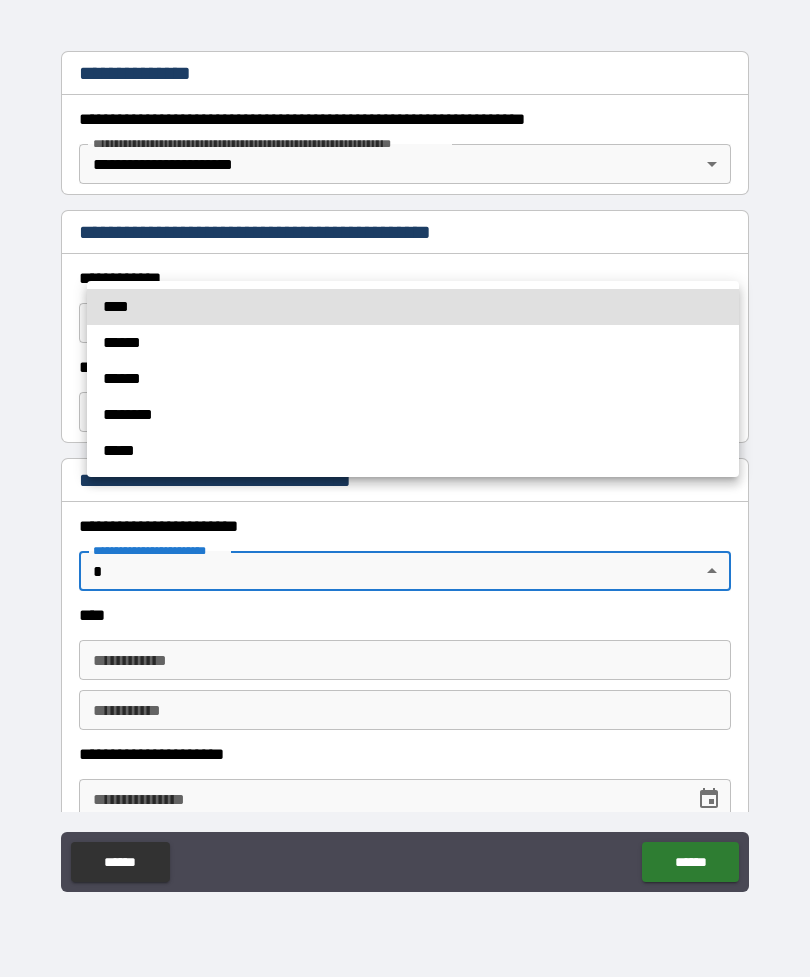 click on "********" at bounding box center [413, 415] 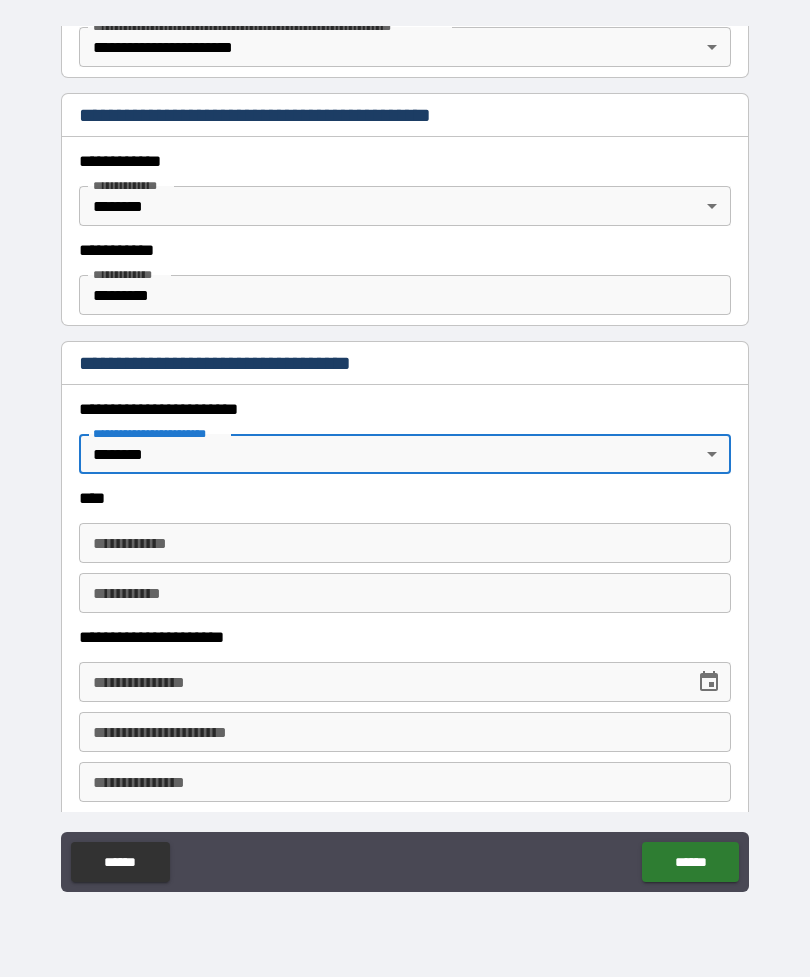 scroll, scrollTop: 426, scrollLeft: 0, axis: vertical 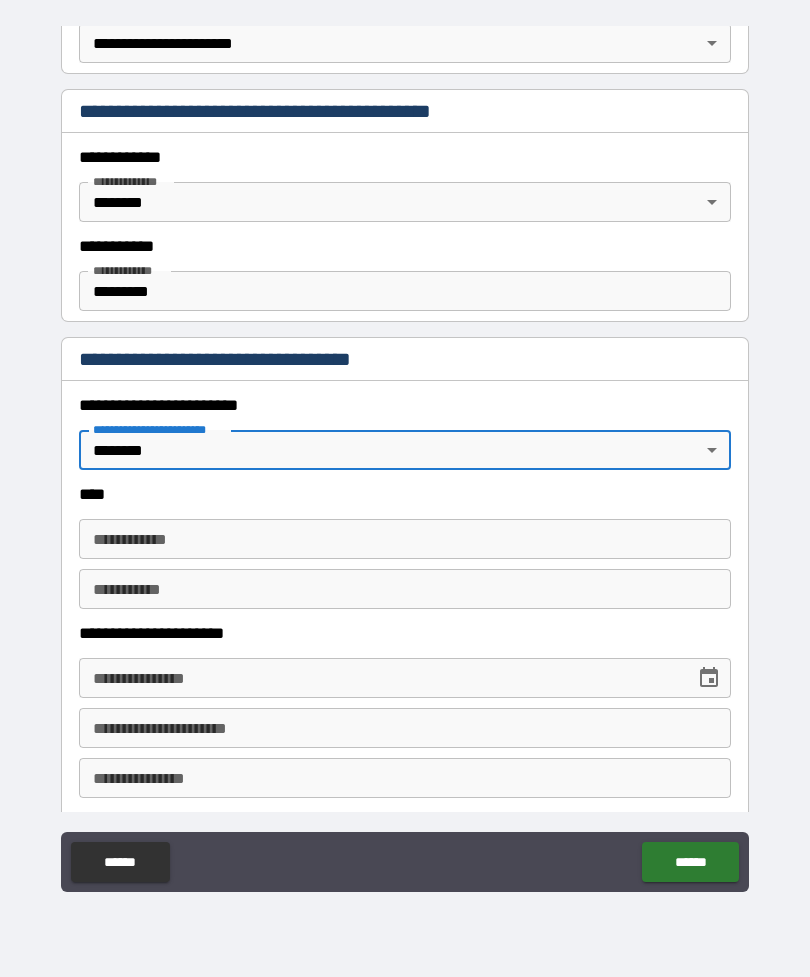click on "**********" at bounding box center (405, 539) 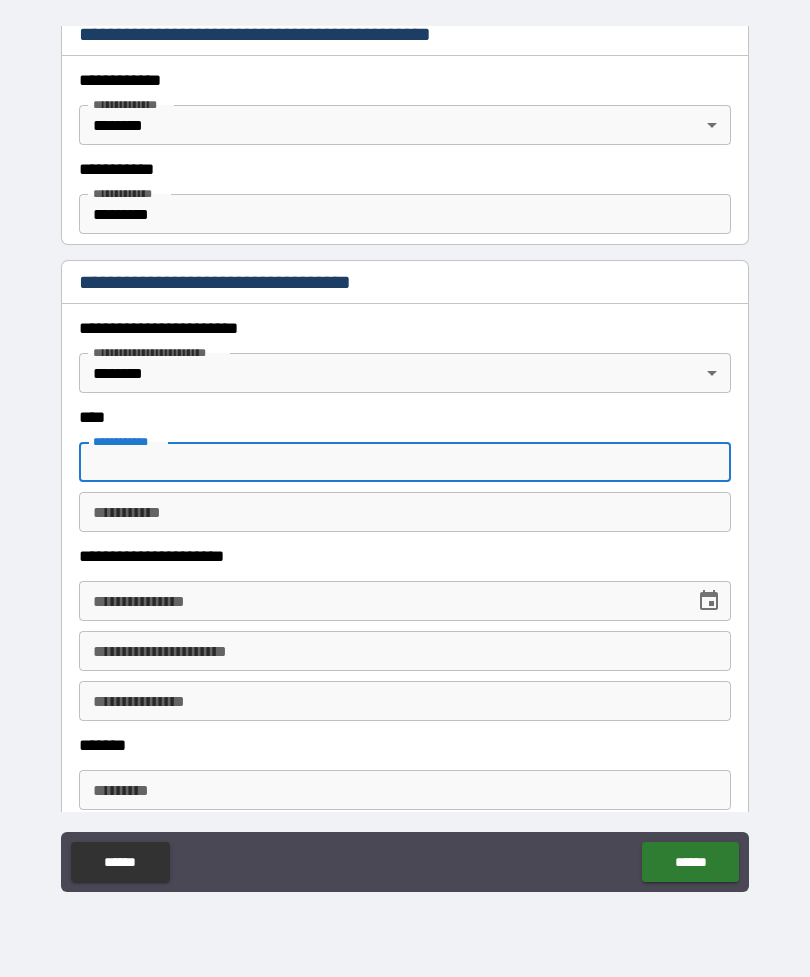 scroll, scrollTop: 504, scrollLeft: 0, axis: vertical 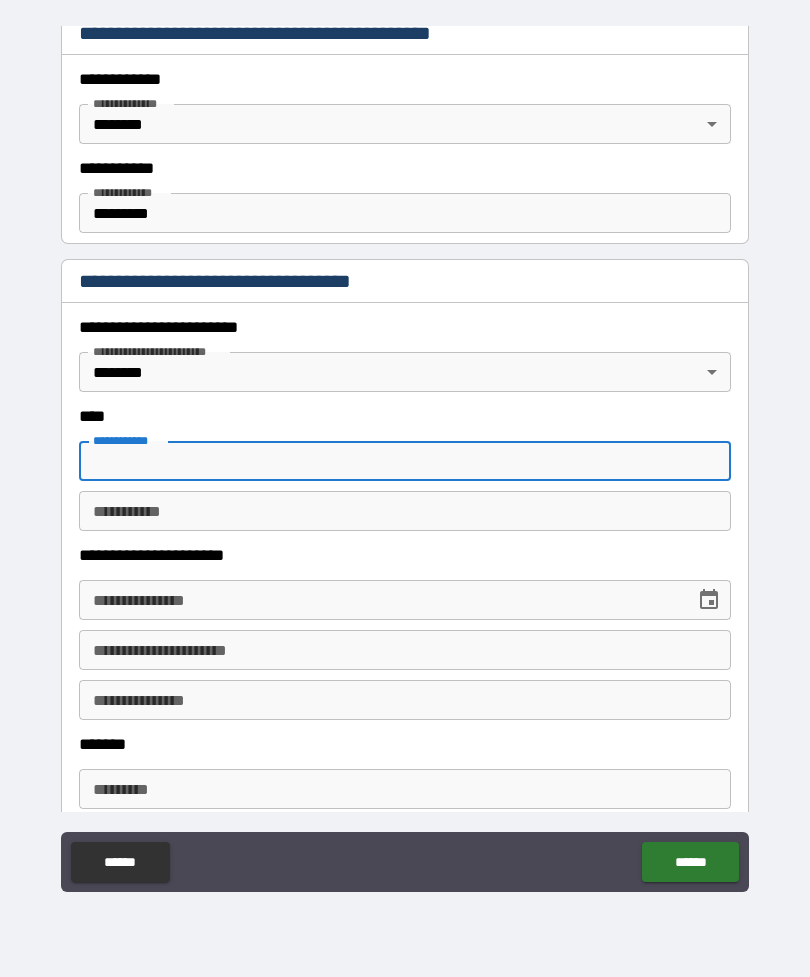 click on "**********" at bounding box center (405, 456) 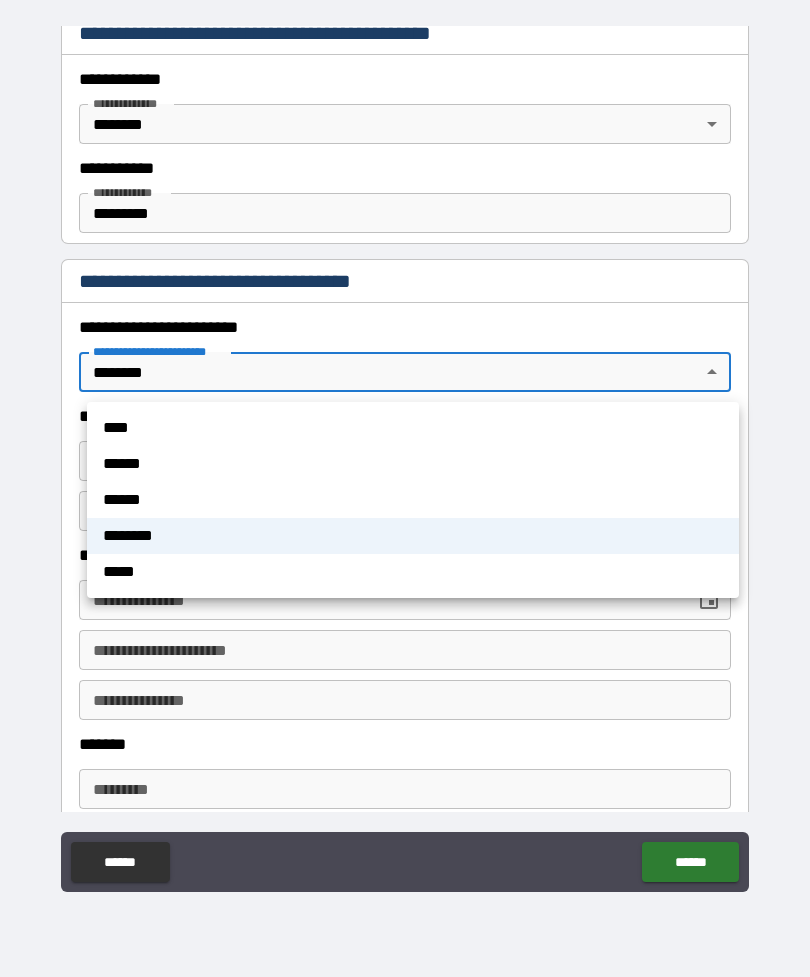 click on "****" at bounding box center (413, 428) 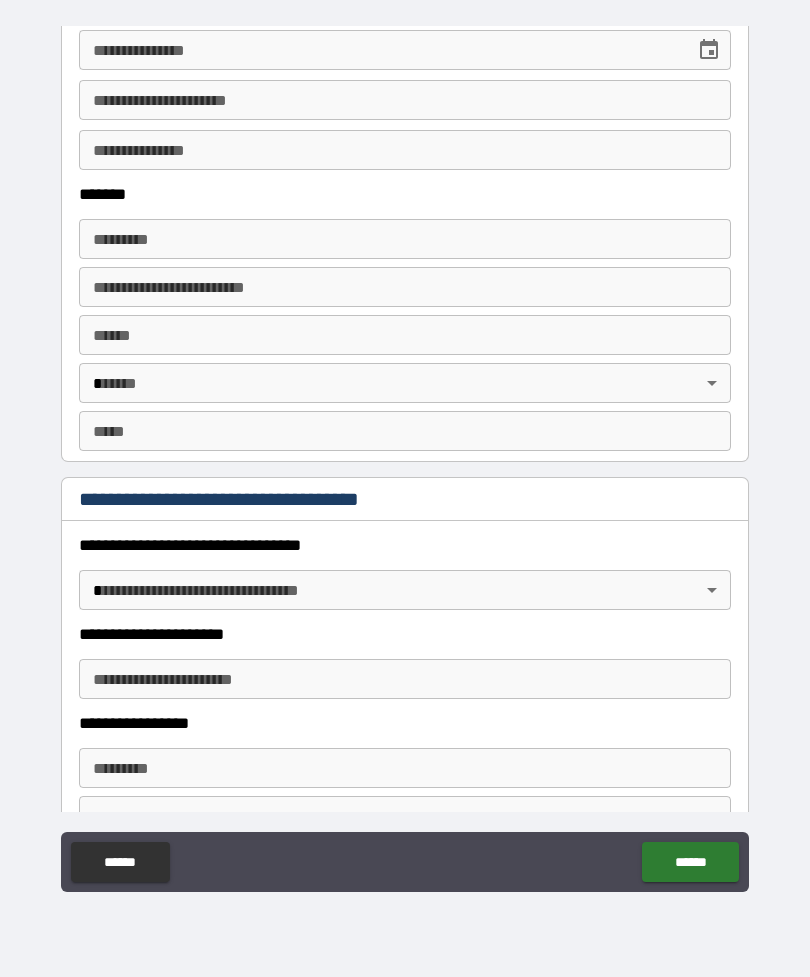scroll, scrollTop: 1087, scrollLeft: 0, axis: vertical 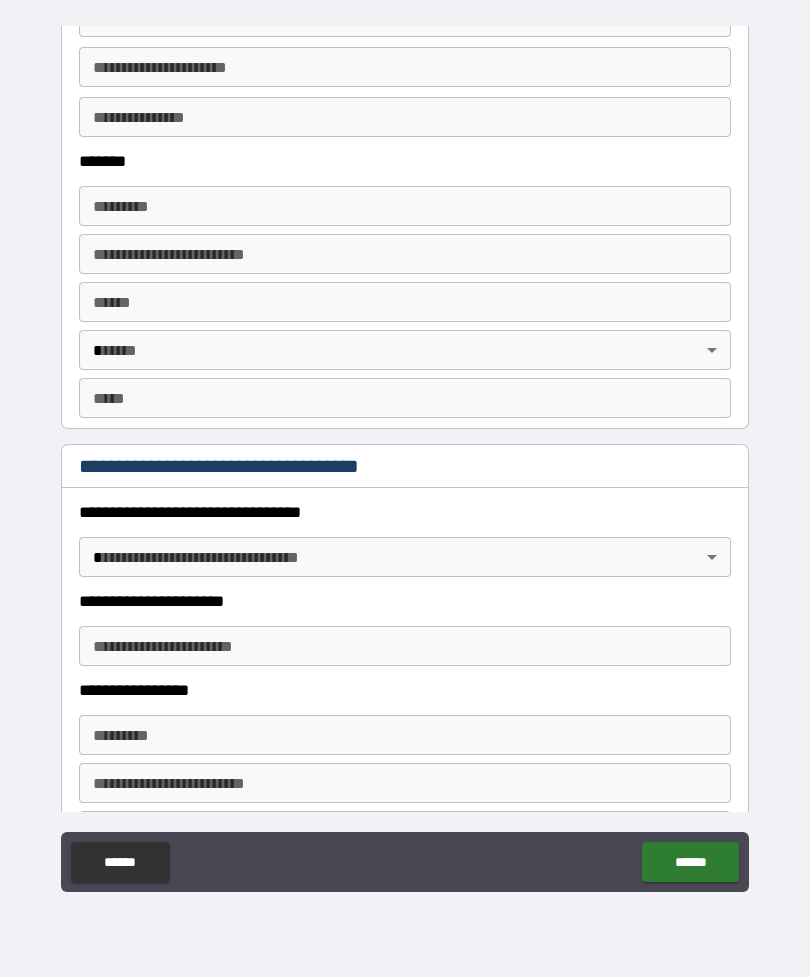 click on "**********" at bounding box center (405, 456) 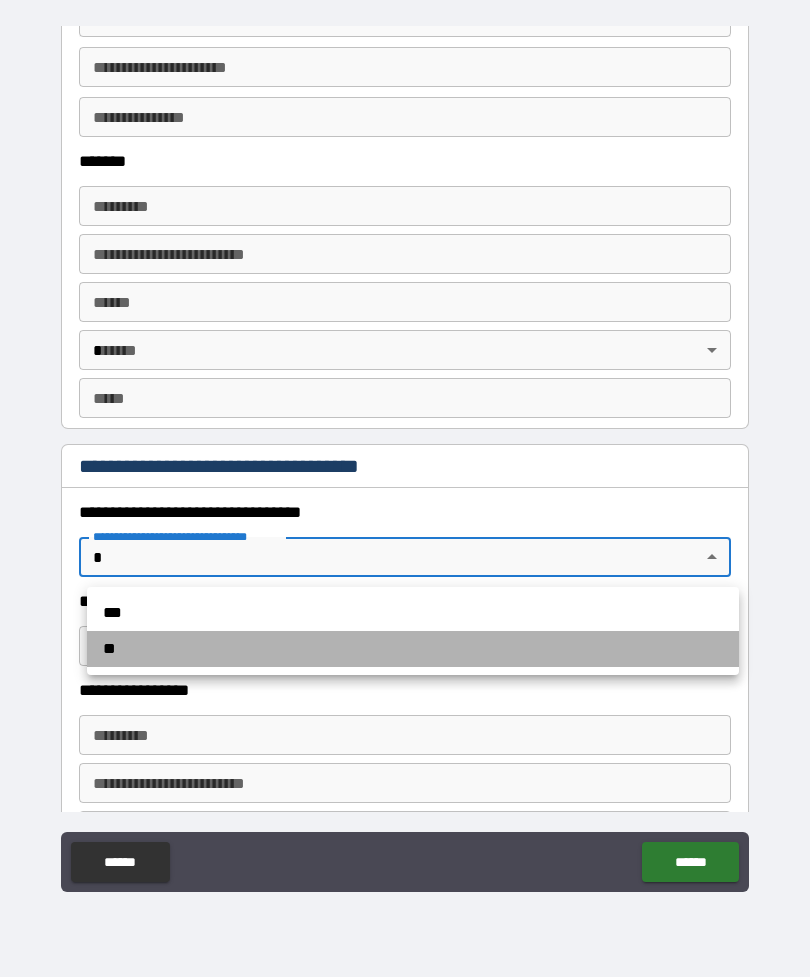 click on "**" at bounding box center [413, 649] 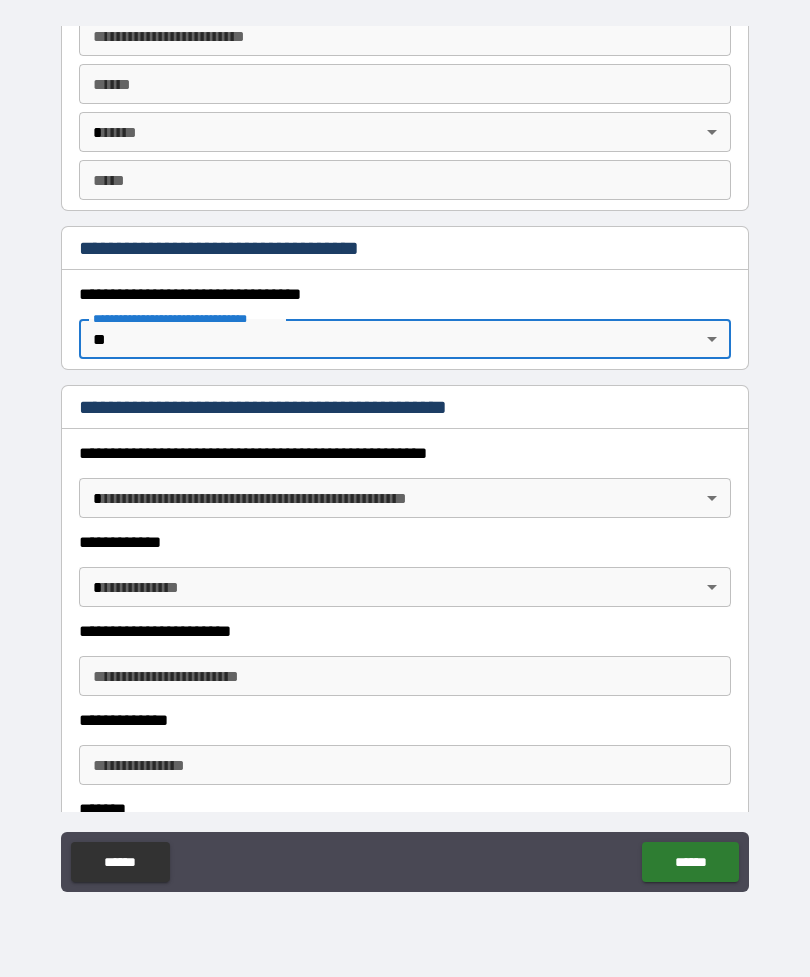 scroll, scrollTop: 1306, scrollLeft: 0, axis: vertical 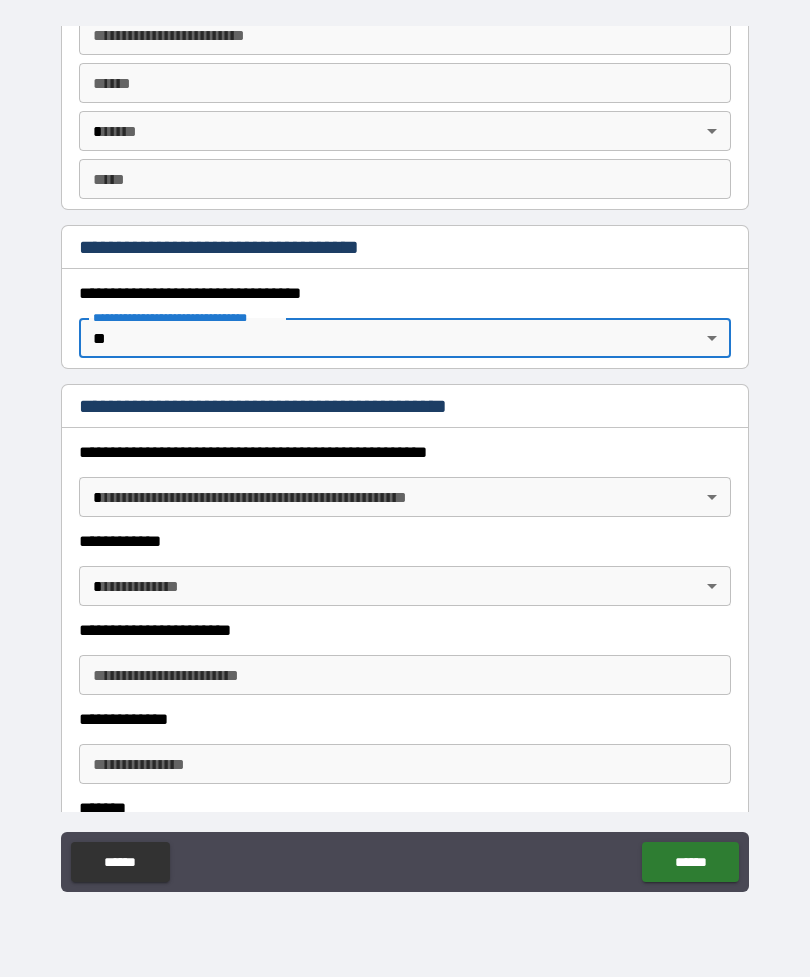 click on "**********" at bounding box center (405, 456) 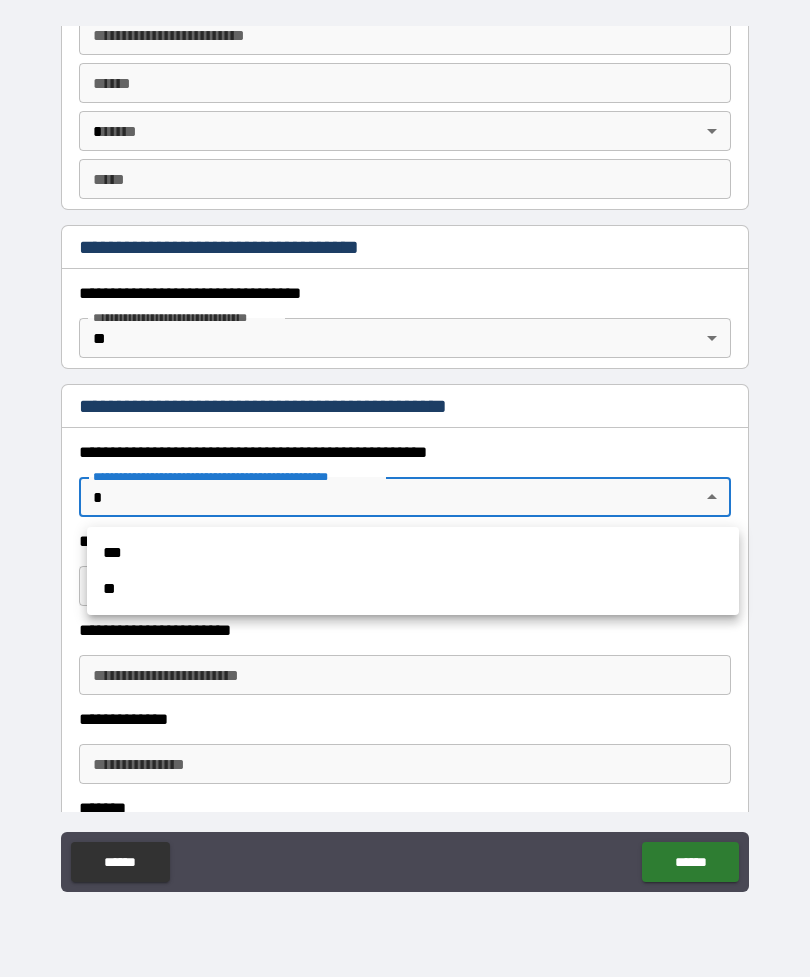 click on "**" at bounding box center [413, 589] 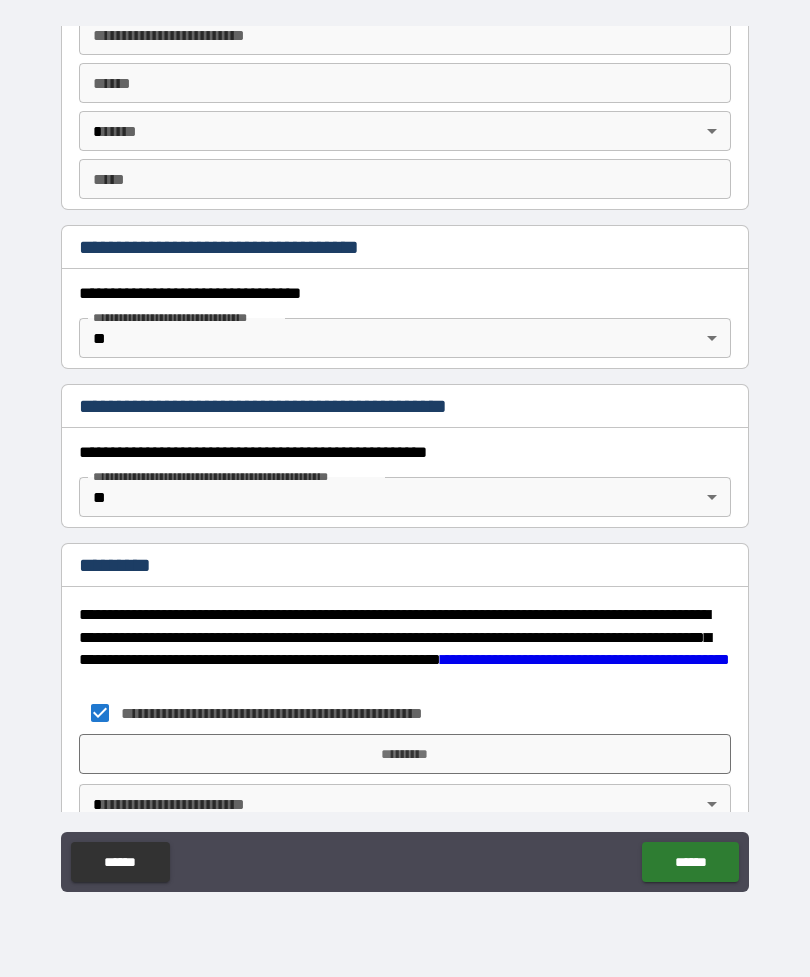 click on "*********" at bounding box center (405, 754) 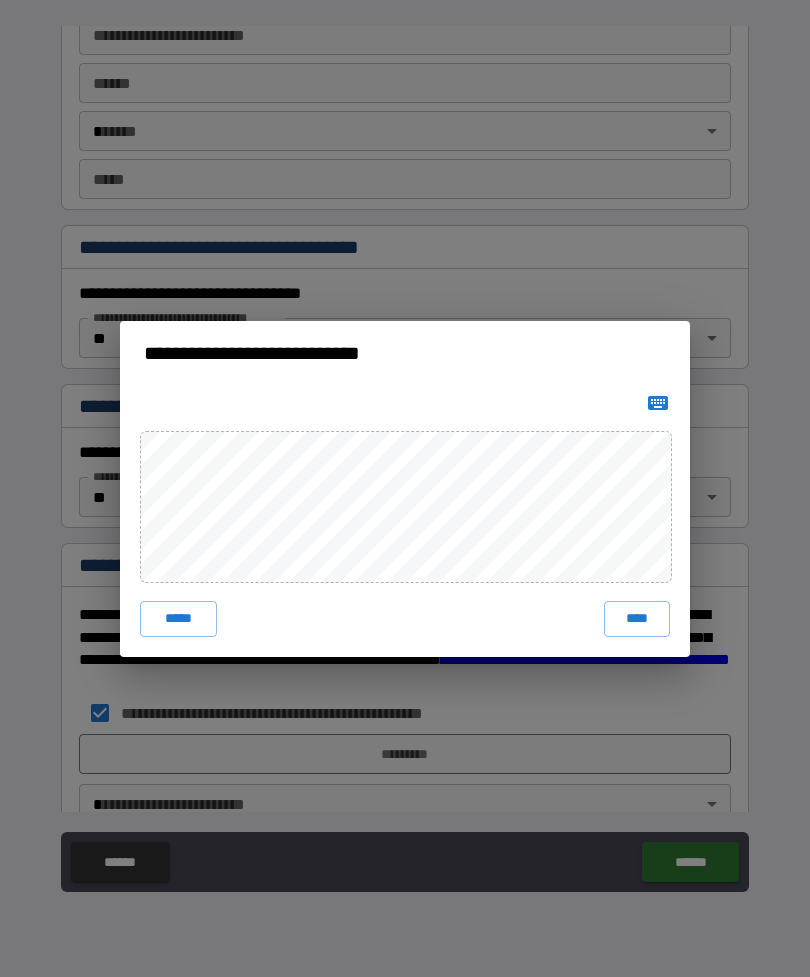 click on "*****" at bounding box center (178, 619) 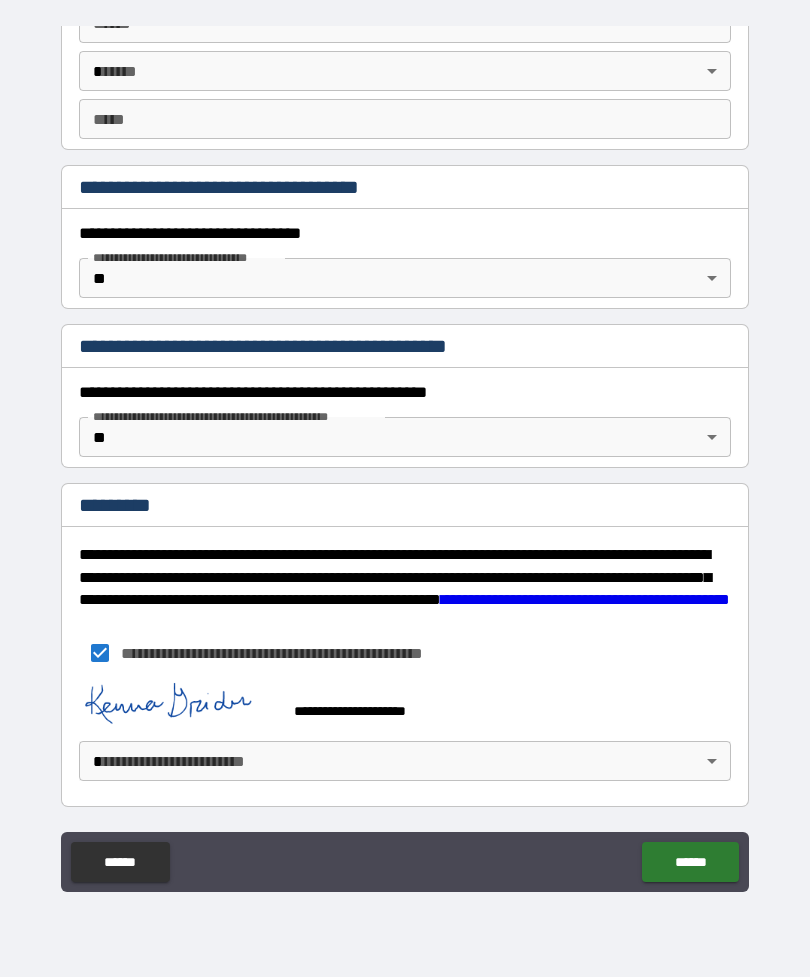 scroll, scrollTop: 1366, scrollLeft: 0, axis: vertical 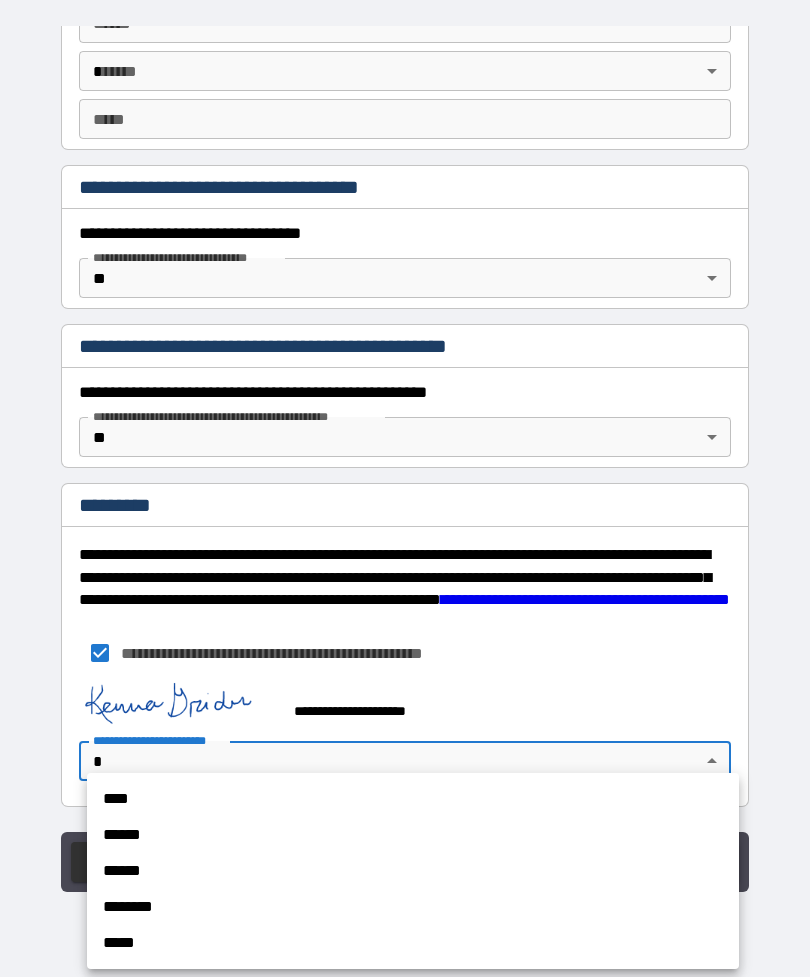 click on "********" at bounding box center [413, 907] 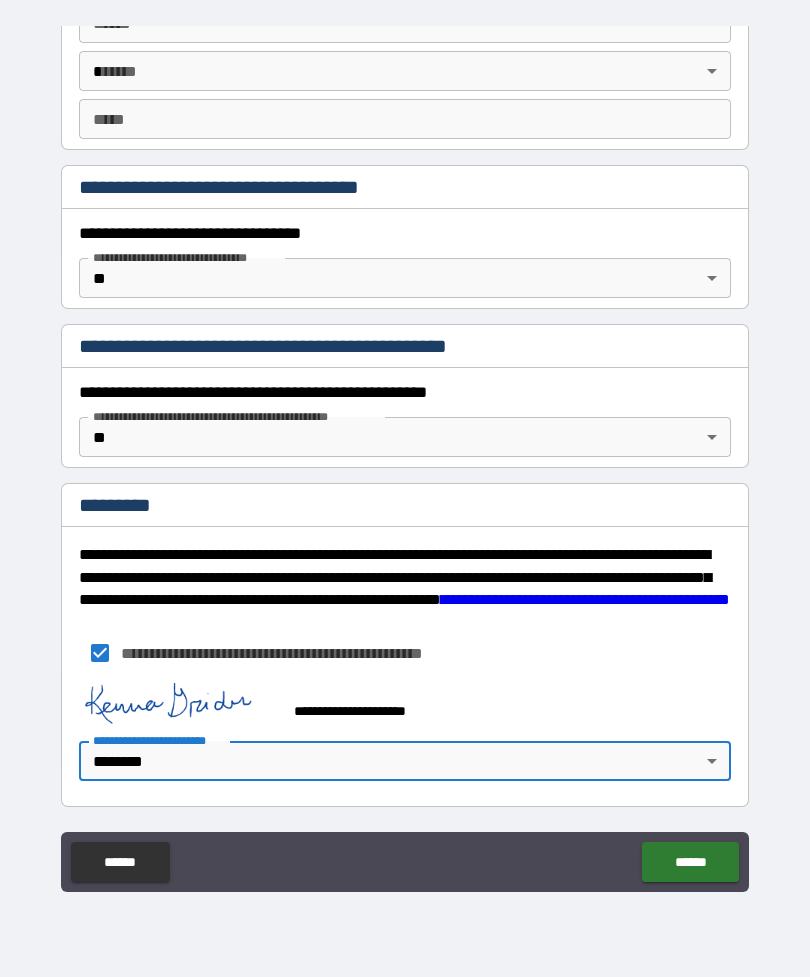 click on "******" at bounding box center (690, 862) 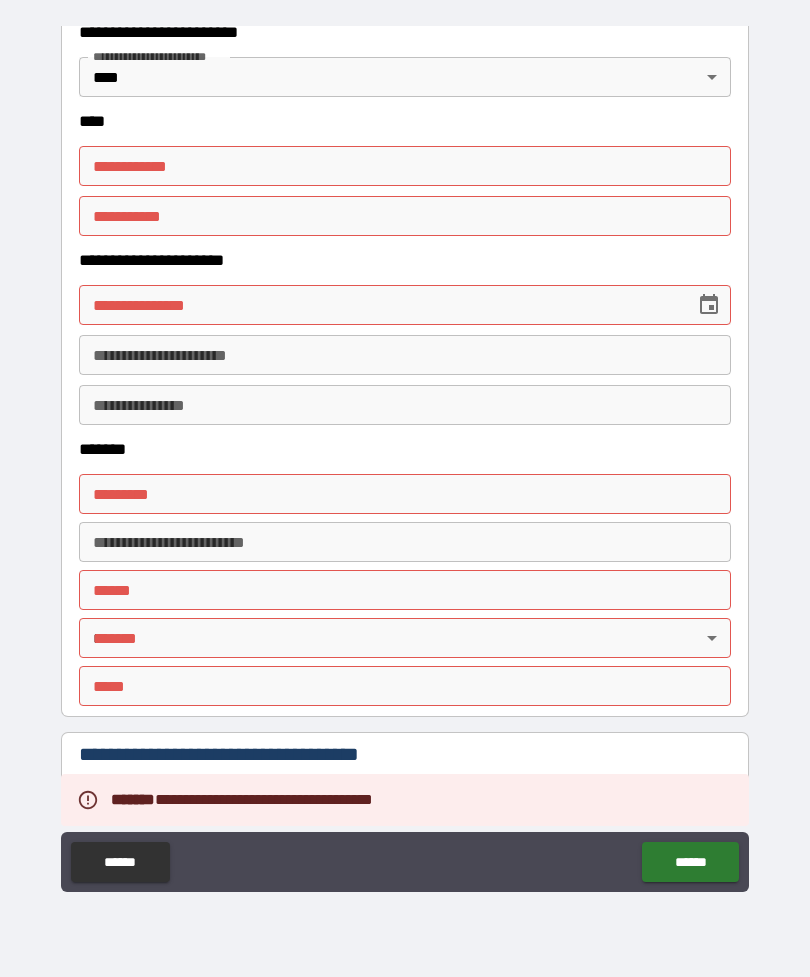 scroll, scrollTop: 797, scrollLeft: 0, axis: vertical 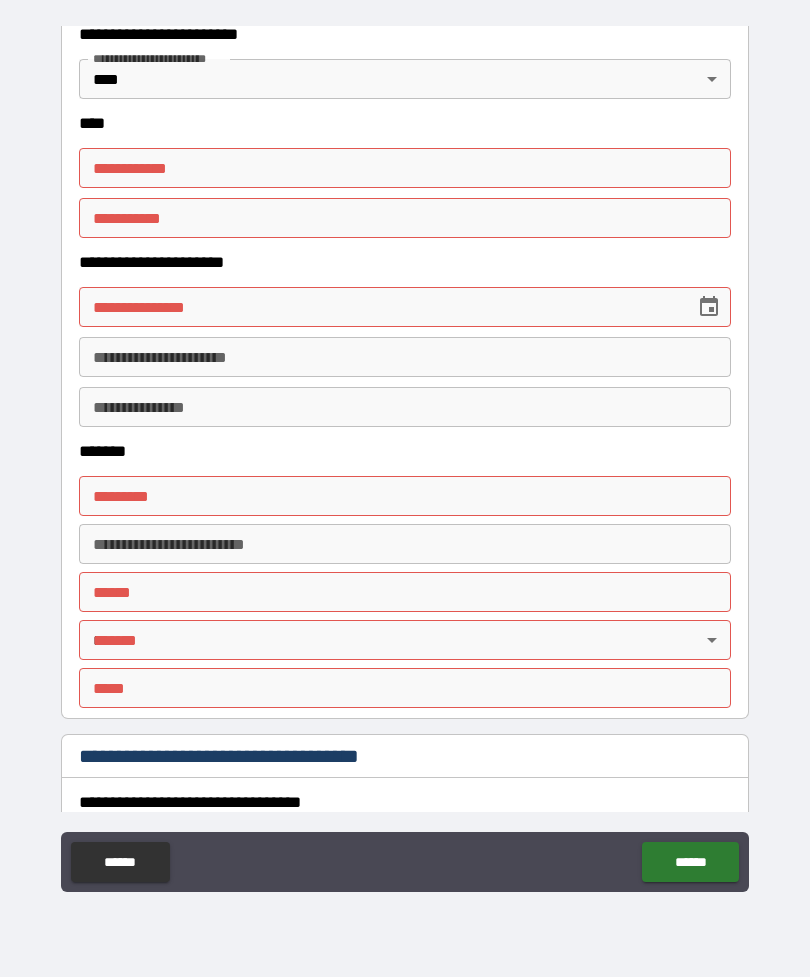click on "**********" at bounding box center (405, 168) 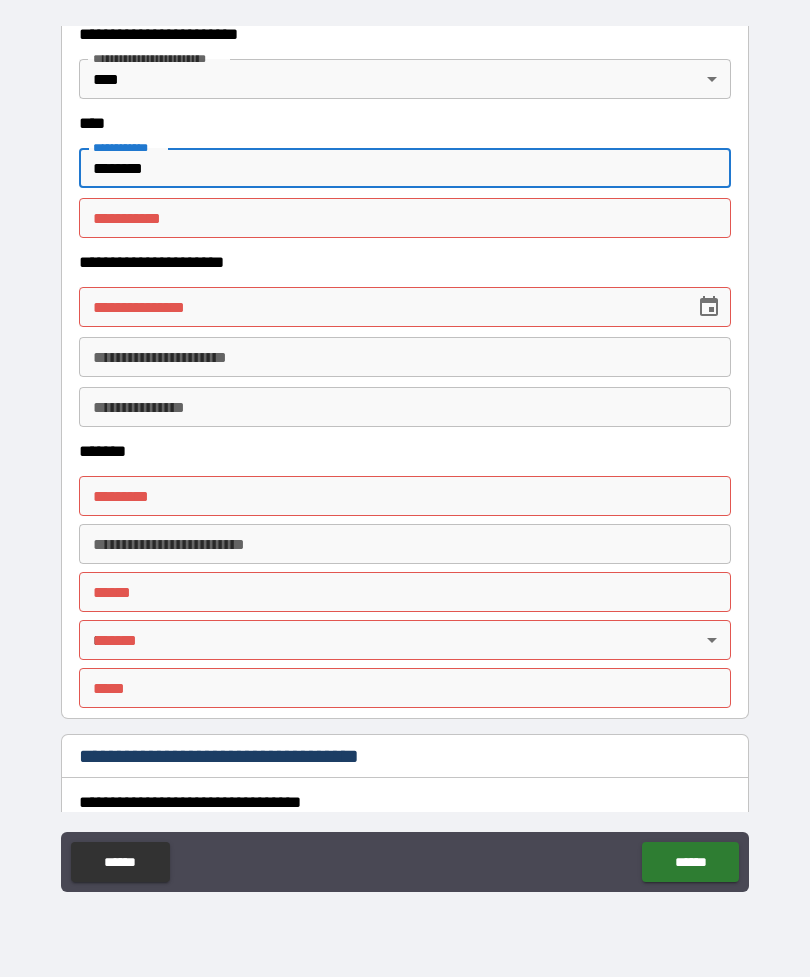 click on "*********   * *********   *" at bounding box center [405, 218] 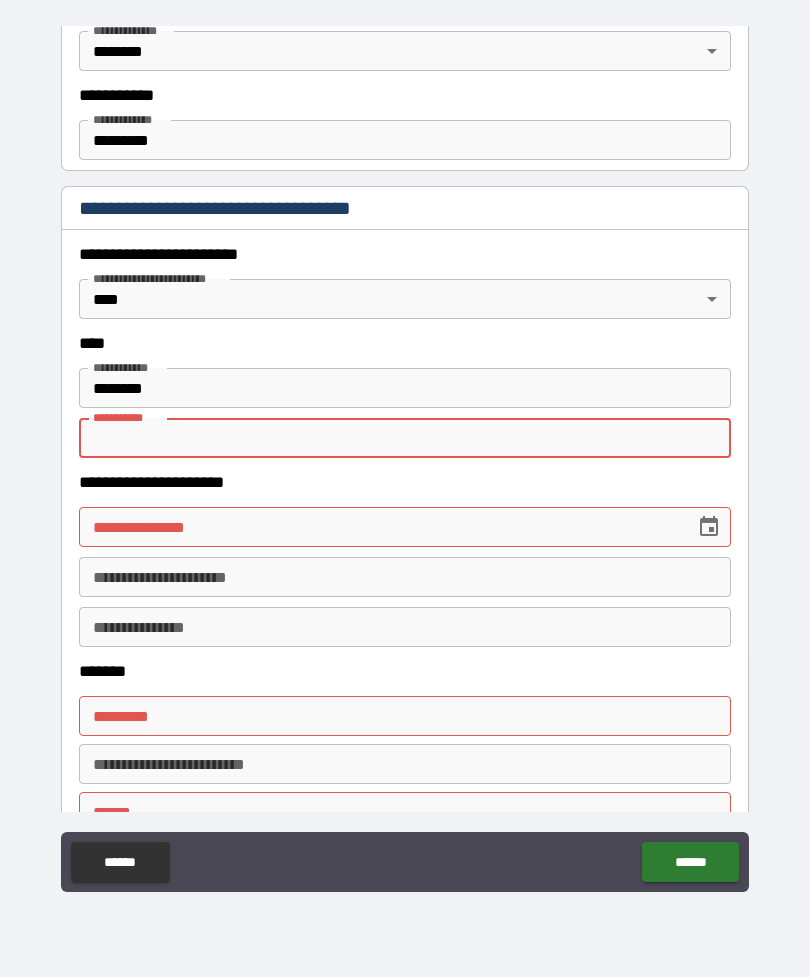 scroll, scrollTop: 578, scrollLeft: 0, axis: vertical 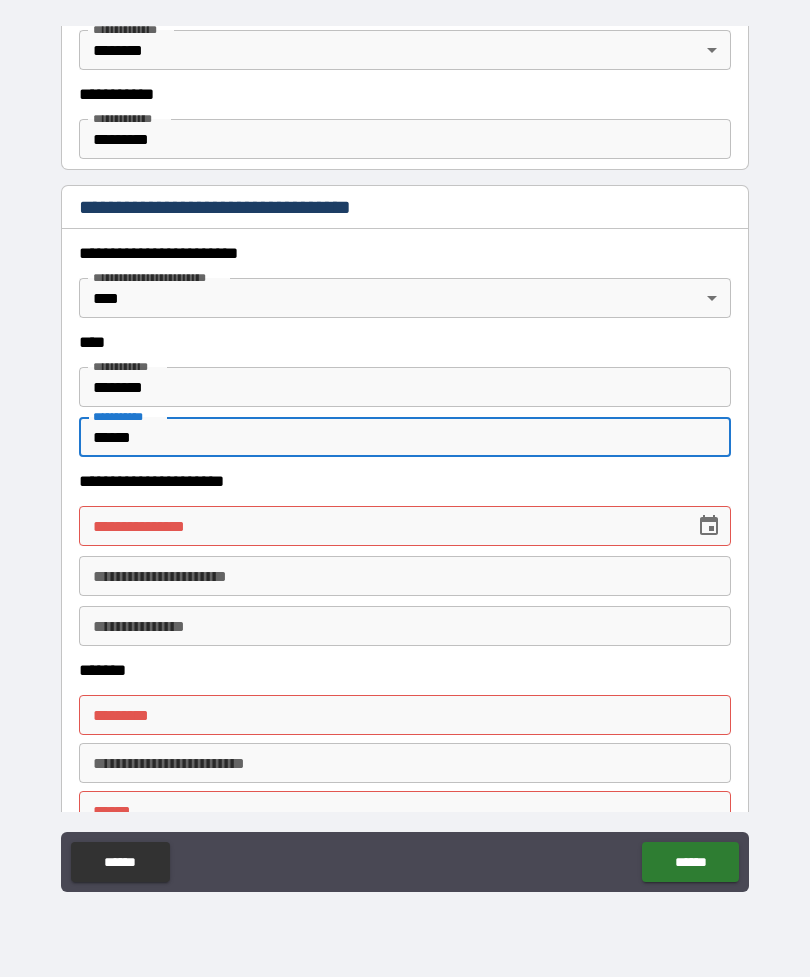 click on "**********" at bounding box center (380, 526) 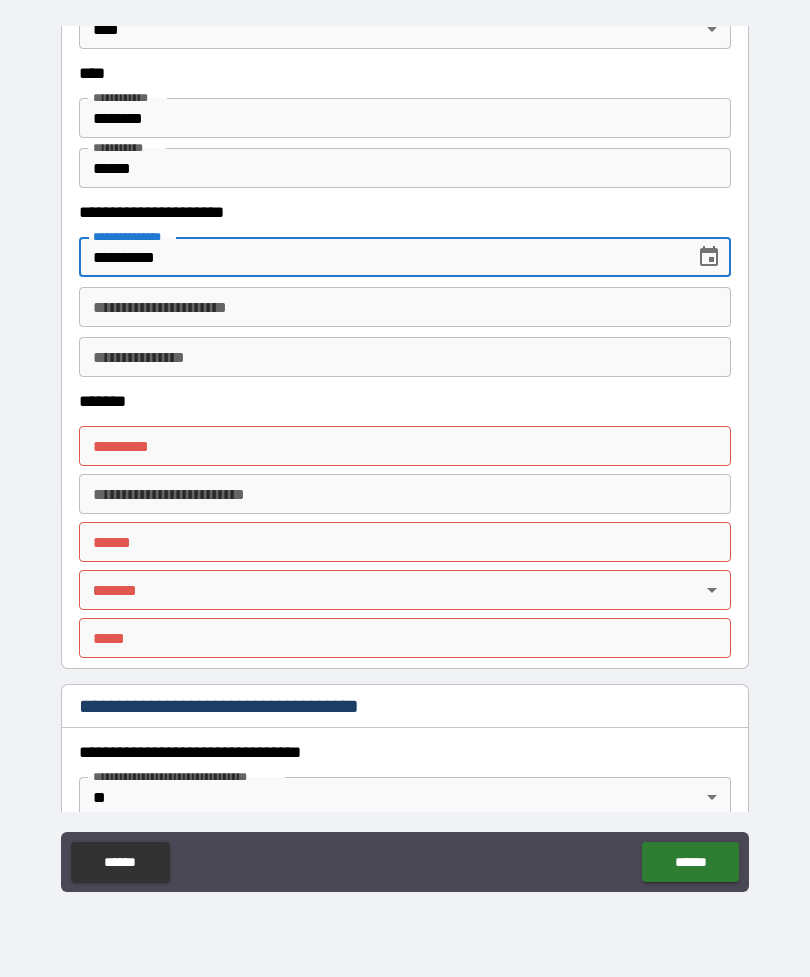 scroll, scrollTop: 893, scrollLeft: 0, axis: vertical 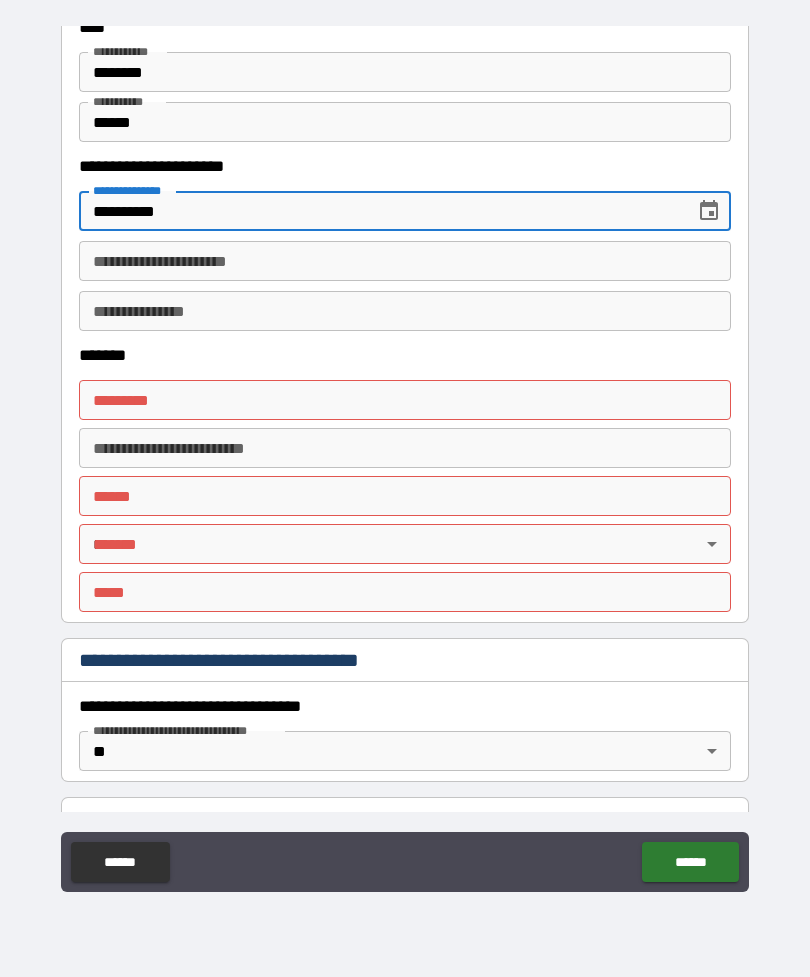 click on "*******   *" at bounding box center [405, 400] 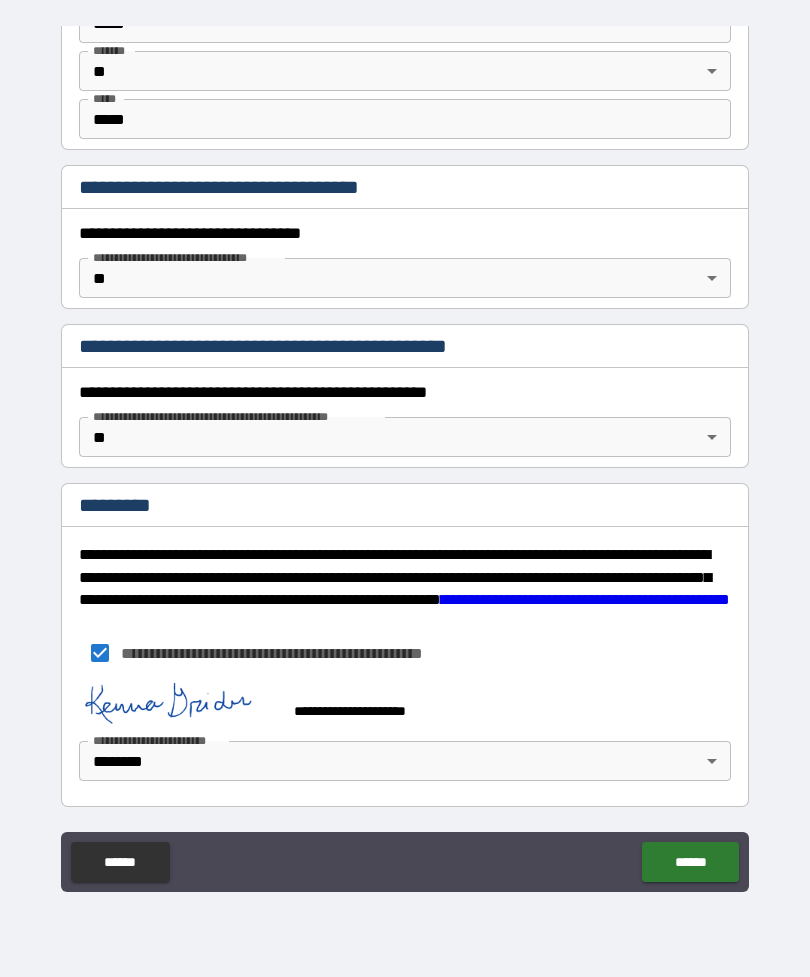 scroll, scrollTop: 1366, scrollLeft: 0, axis: vertical 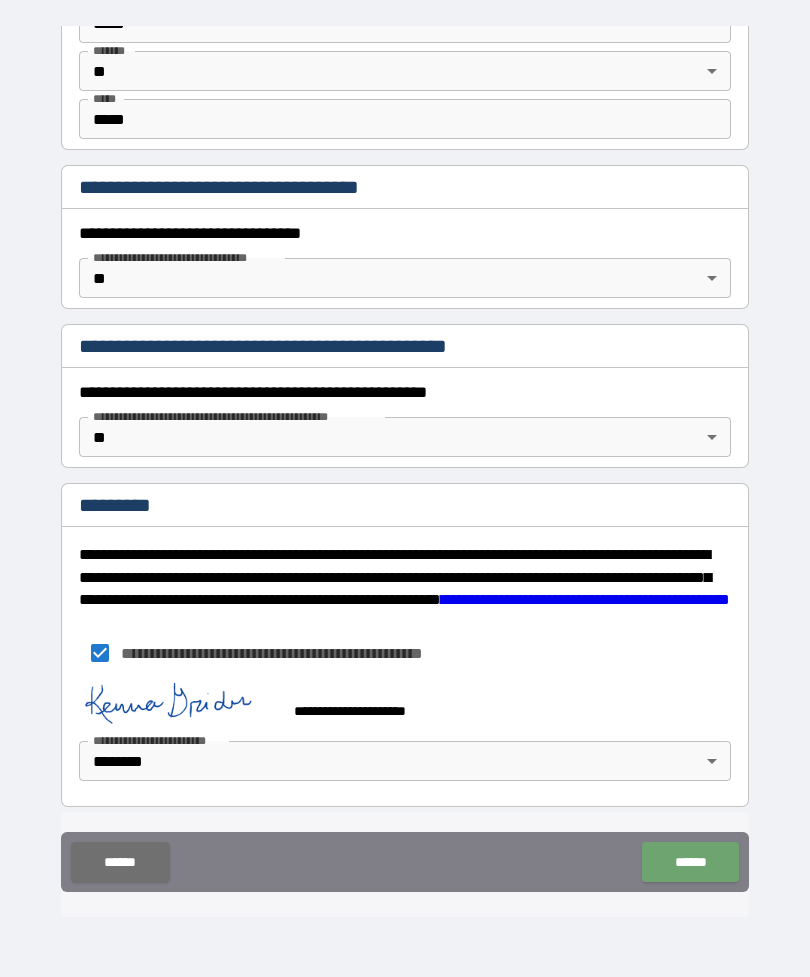 click on "******" at bounding box center [690, 862] 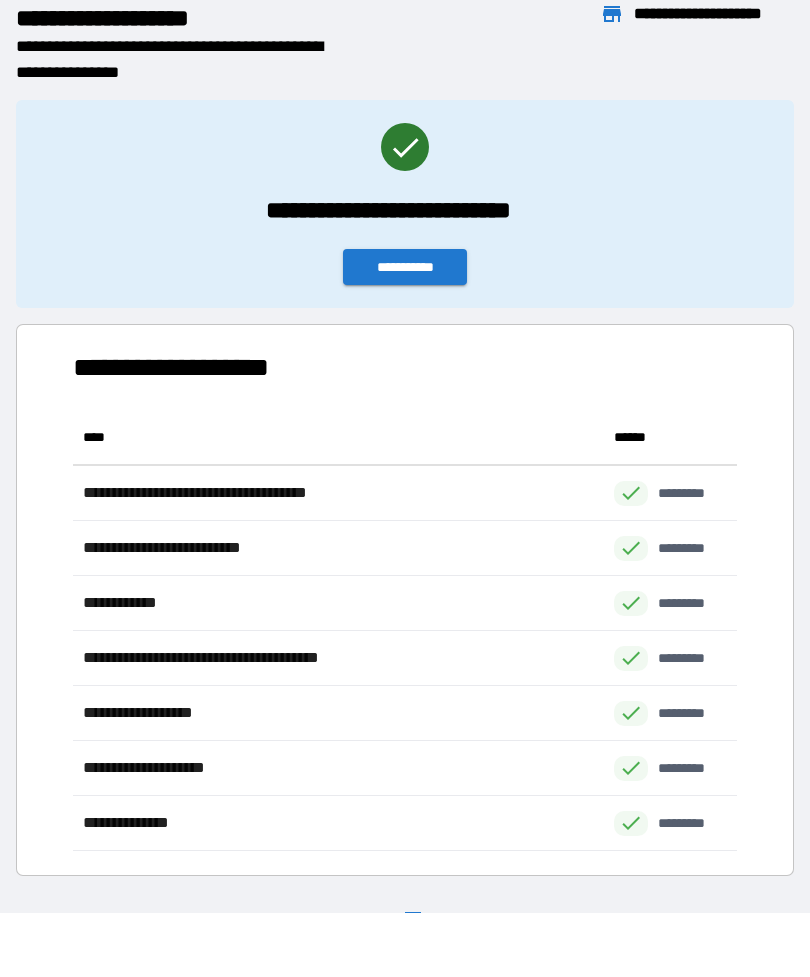 scroll, scrollTop: 1, scrollLeft: 1, axis: both 